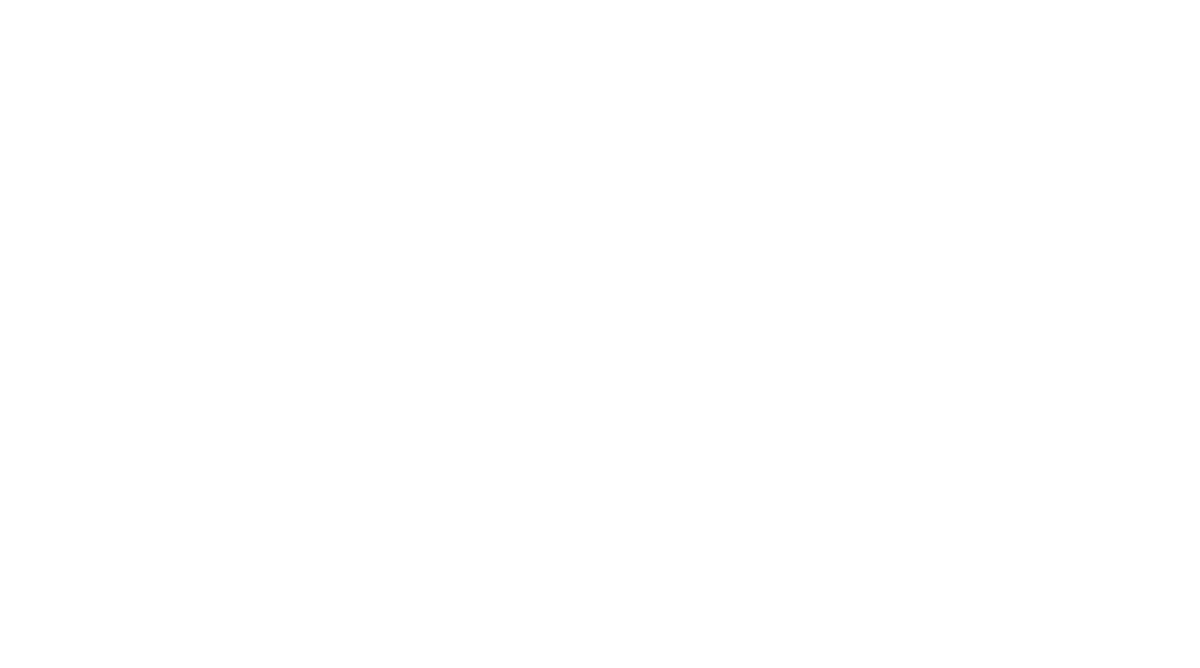 scroll, scrollTop: 0, scrollLeft: 0, axis: both 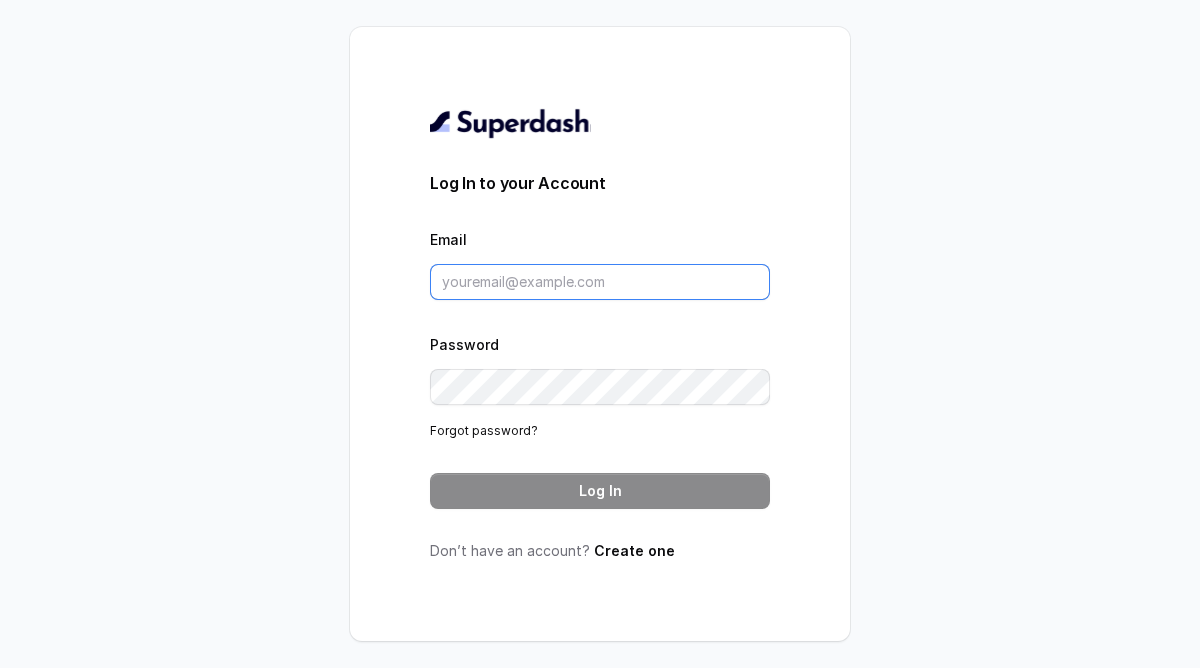 click on "Email" at bounding box center [600, 282] 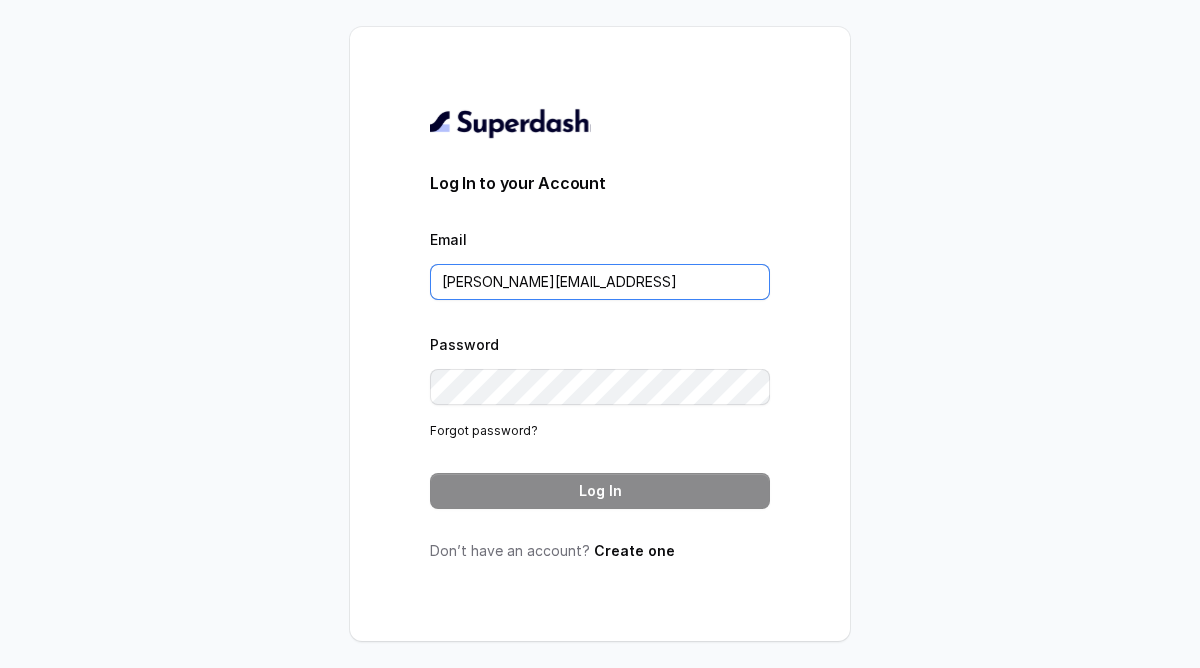 type on "federico@restohost.ai" 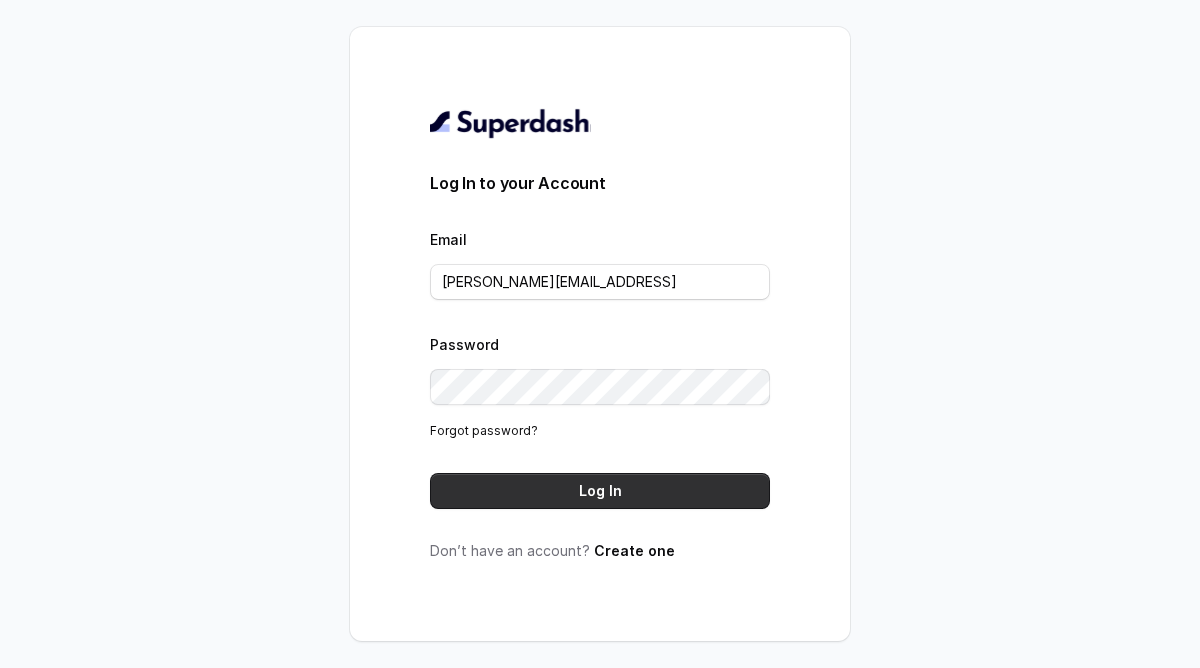 click on "Log In" at bounding box center (600, 491) 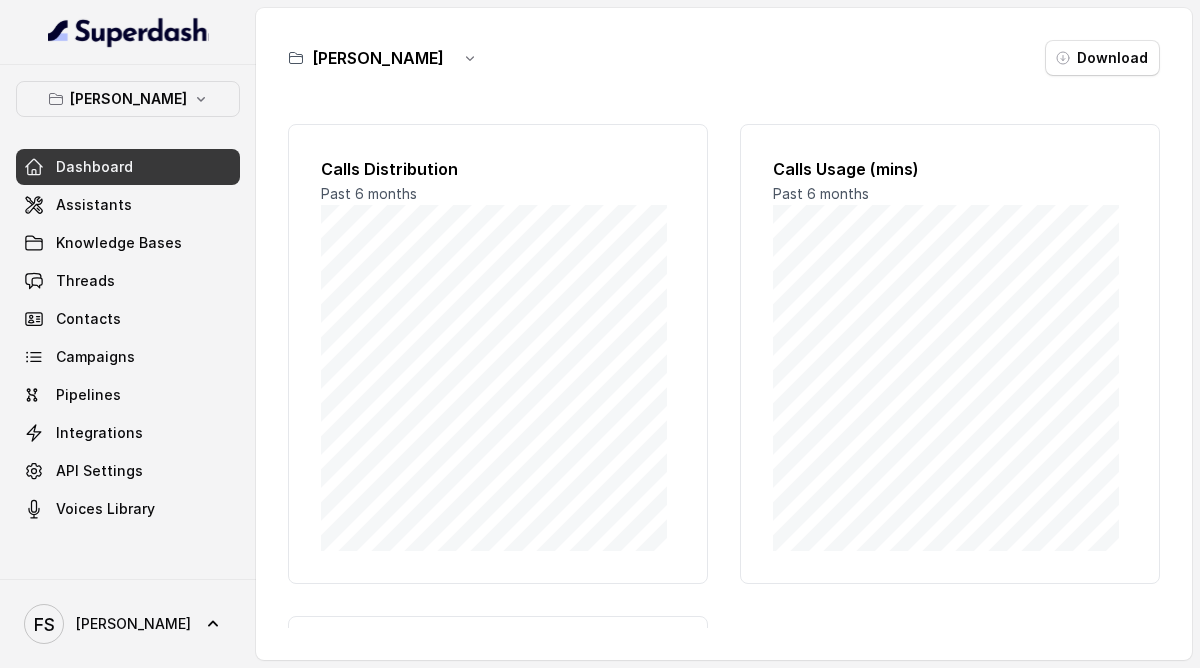 scroll, scrollTop: 0, scrollLeft: 0, axis: both 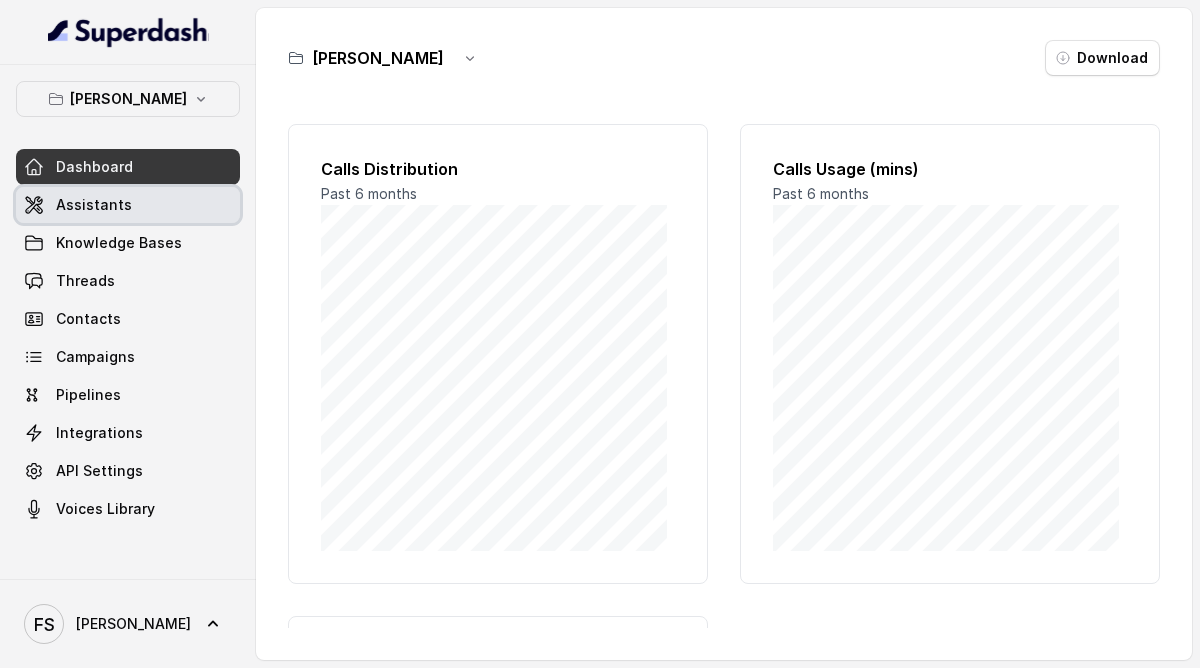 click on "Assistants" at bounding box center (94, 205) 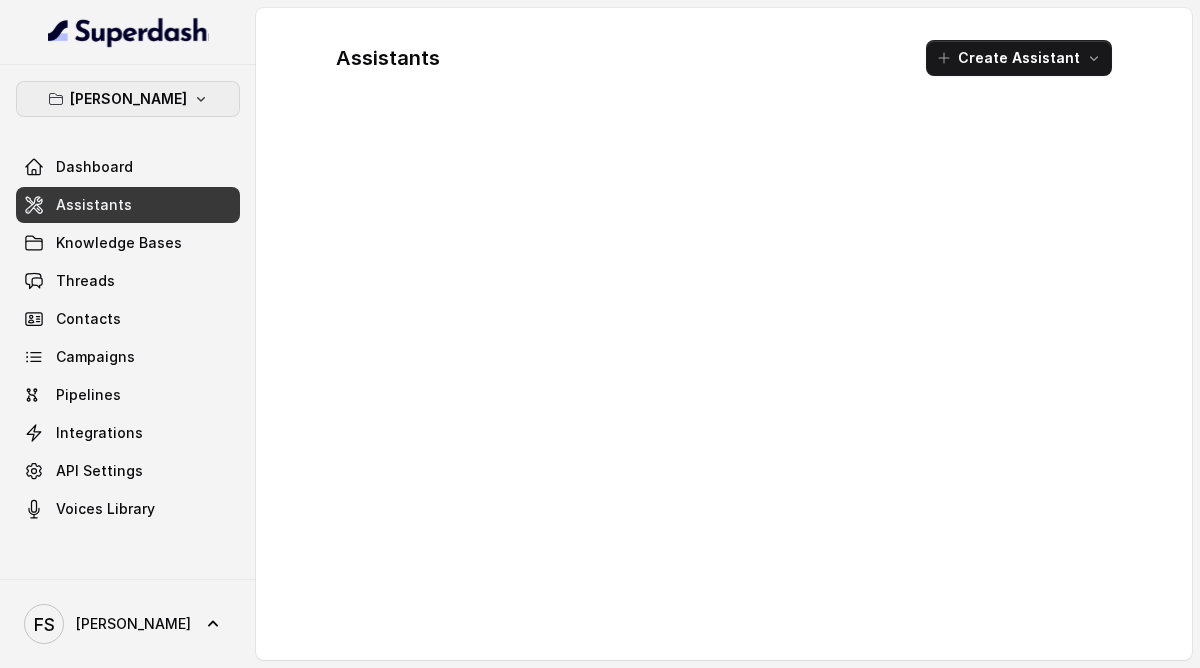 click on "[PERSON_NAME]" at bounding box center (128, 99) 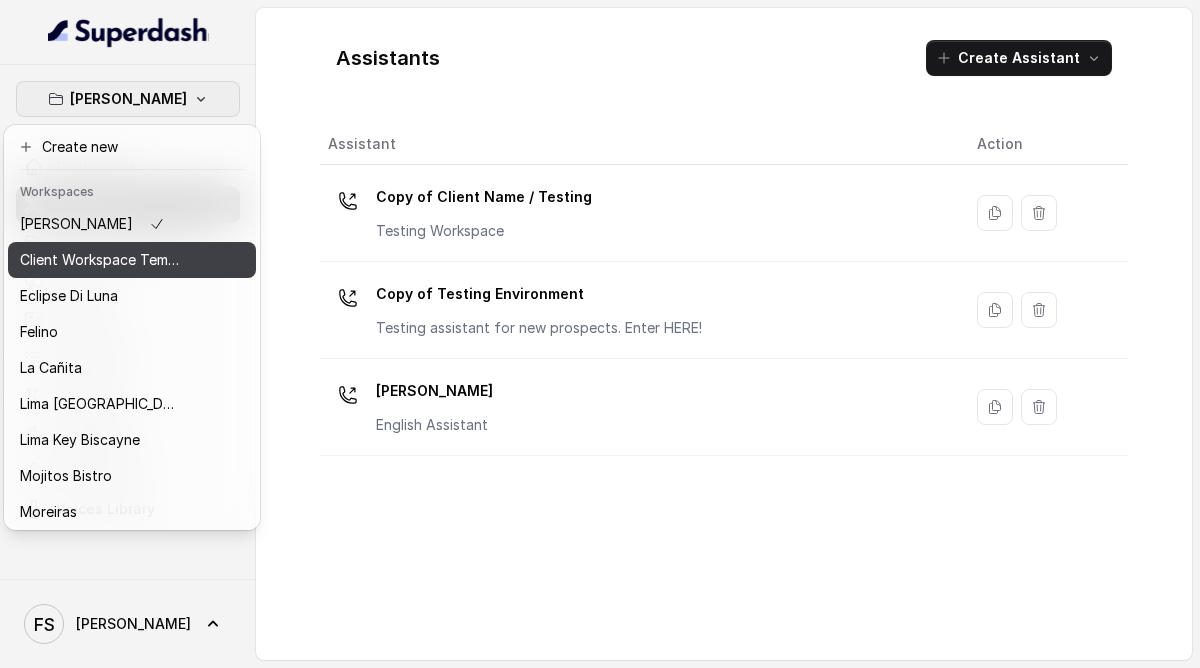 scroll, scrollTop: 127, scrollLeft: 0, axis: vertical 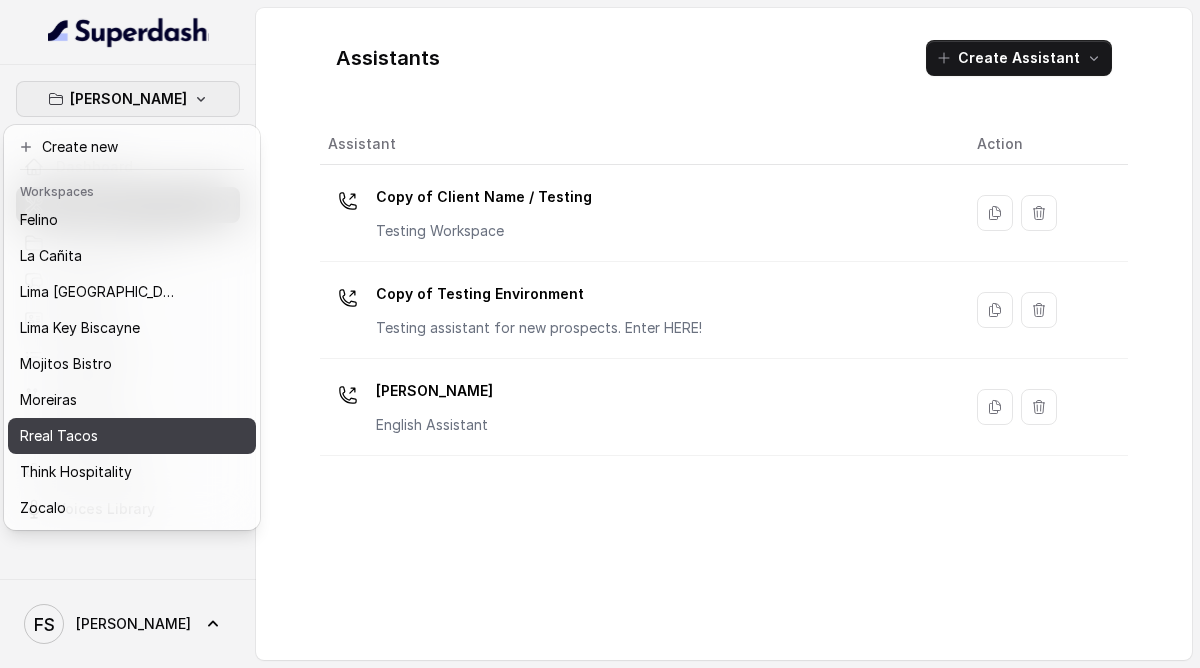 click on "Rreal Tacos" at bounding box center [100, 436] 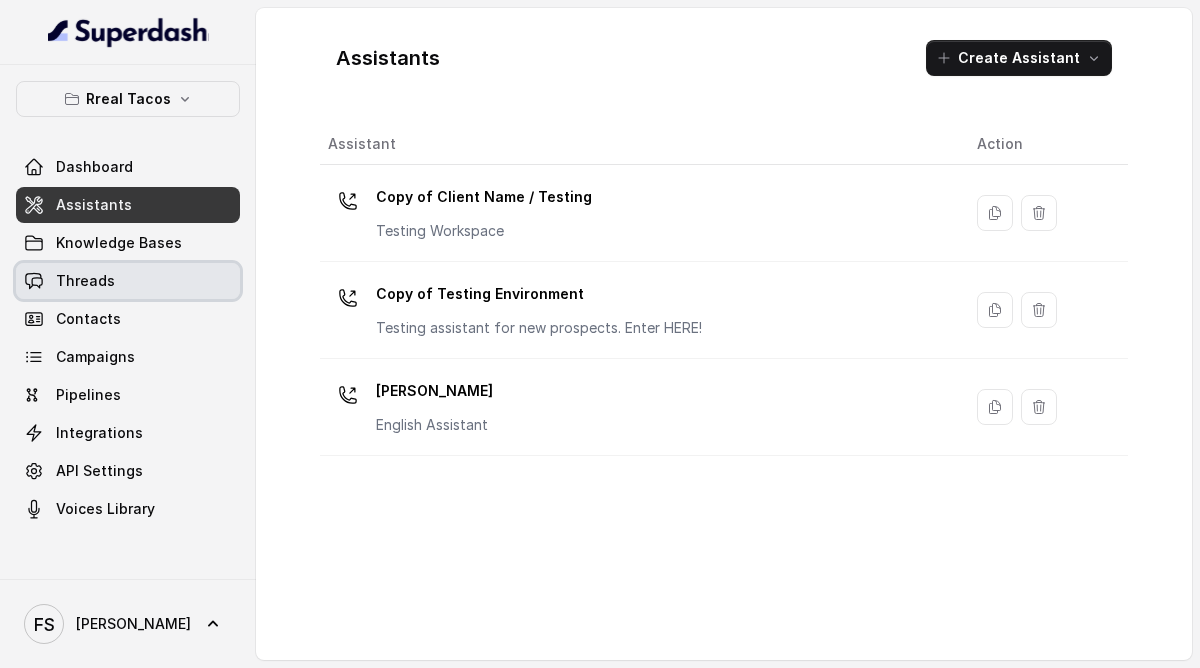 click on "Threads" at bounding box center [128, 281] 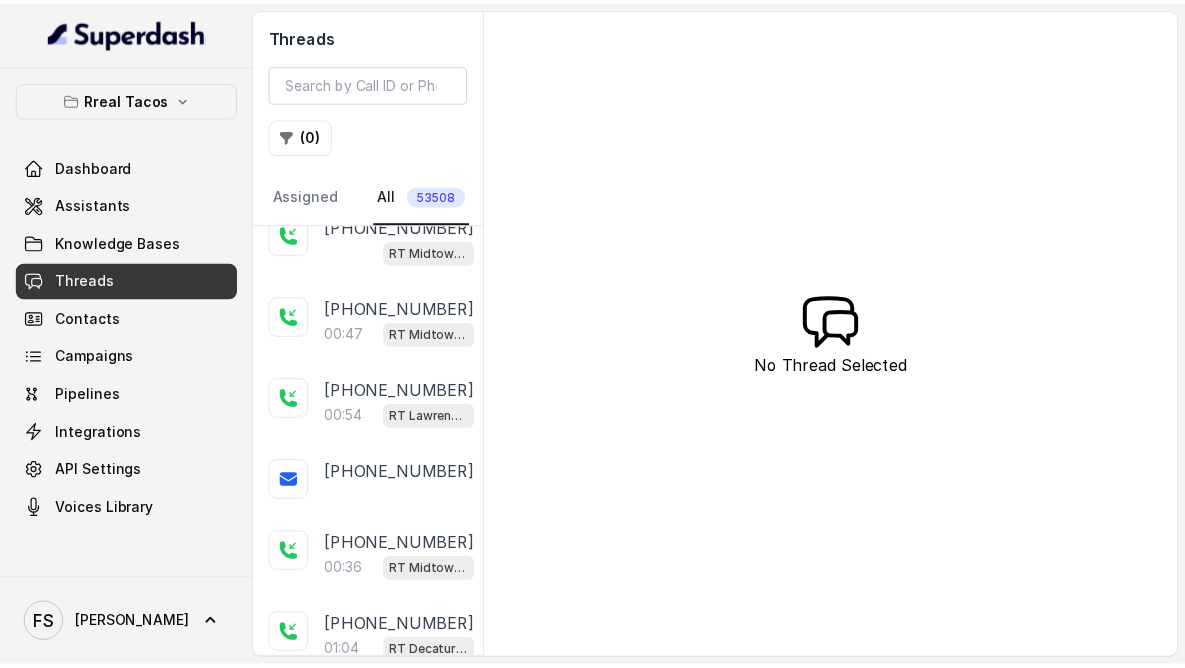 scroll, scrollTop: 0, scrollLeft: 0, axis: both 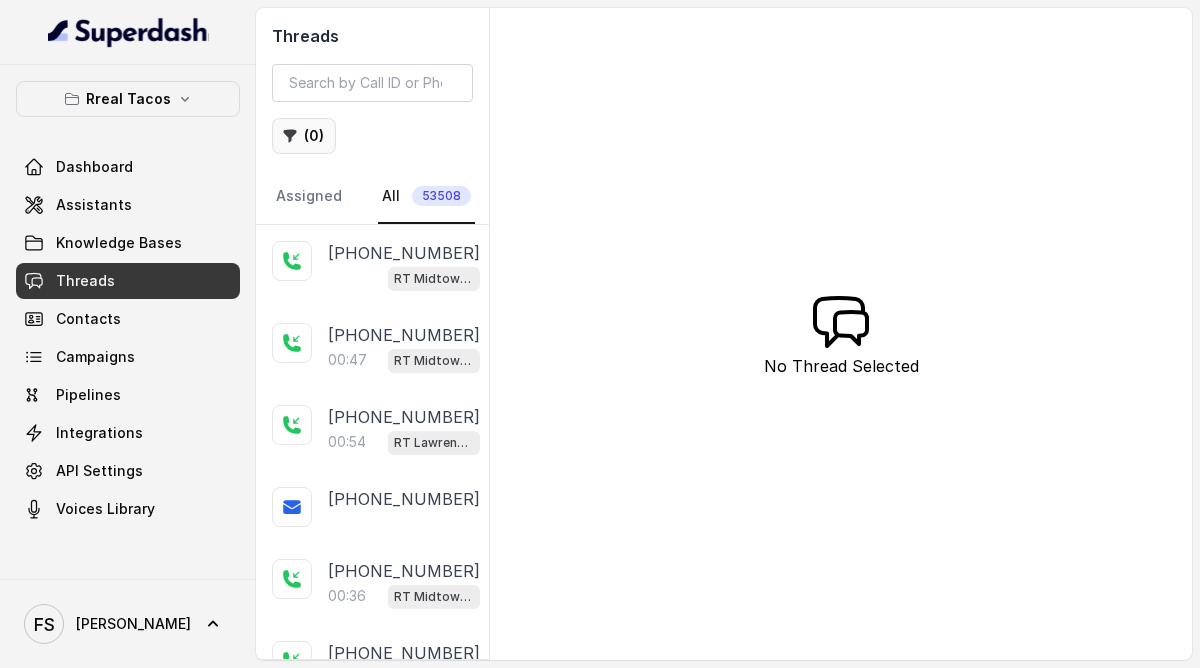 click on "( 0 )" at bounding box center [304, 136] 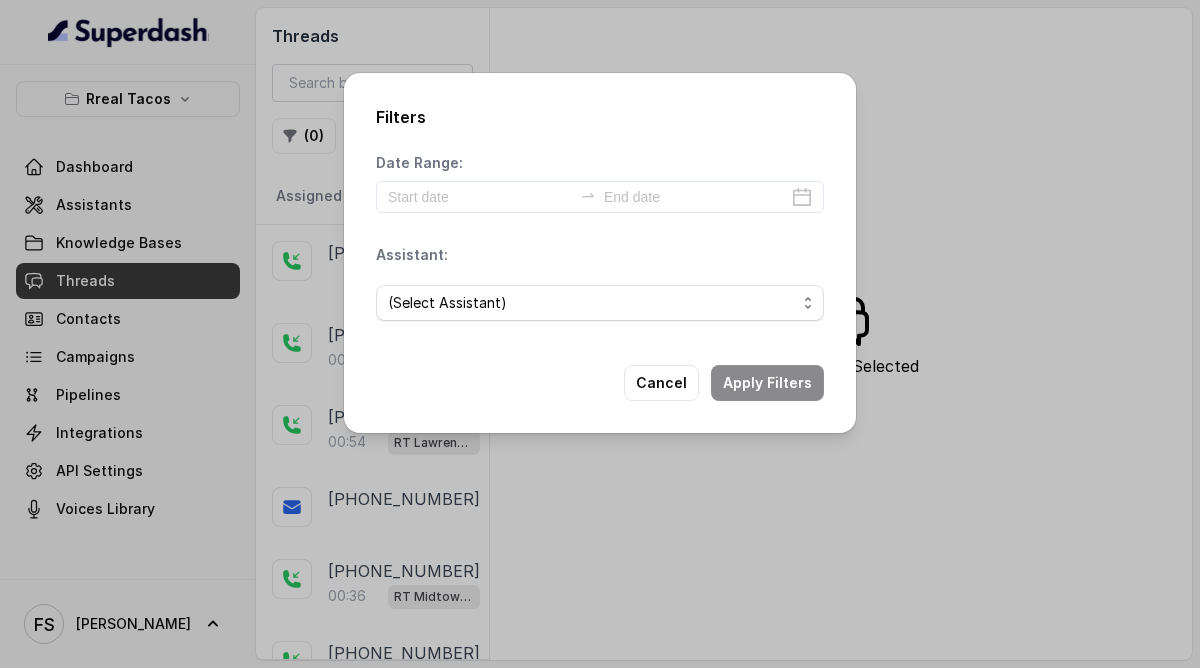 click on "(Select Assistant) RT Midtown / EN RT Midtown / ES RT Buckhead / EN RT Sandy Springs / EN RT Cumming / EN RT Chamblee / EN RT Decatur / EN RT West Midtown / EN RT Testing RT Sugar Hill / EN RT Testing 2 RT Lawrenceville" at bounding box center (600, 303) 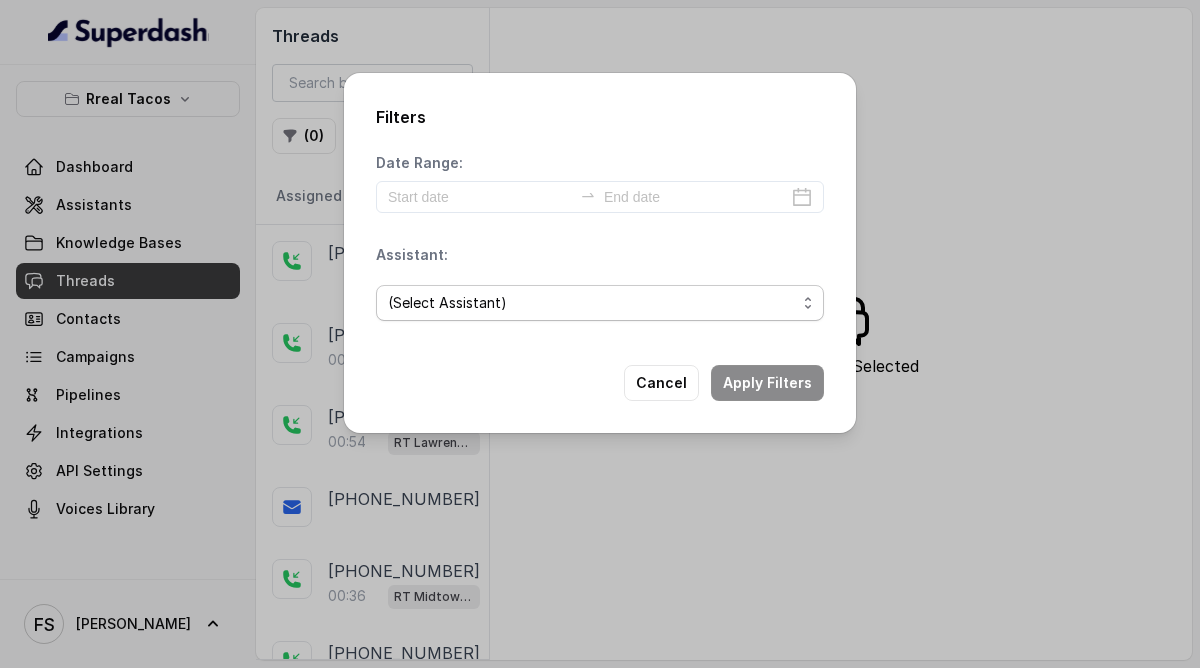 select on "67d9cc72dc1b60c8c29fb0b2" 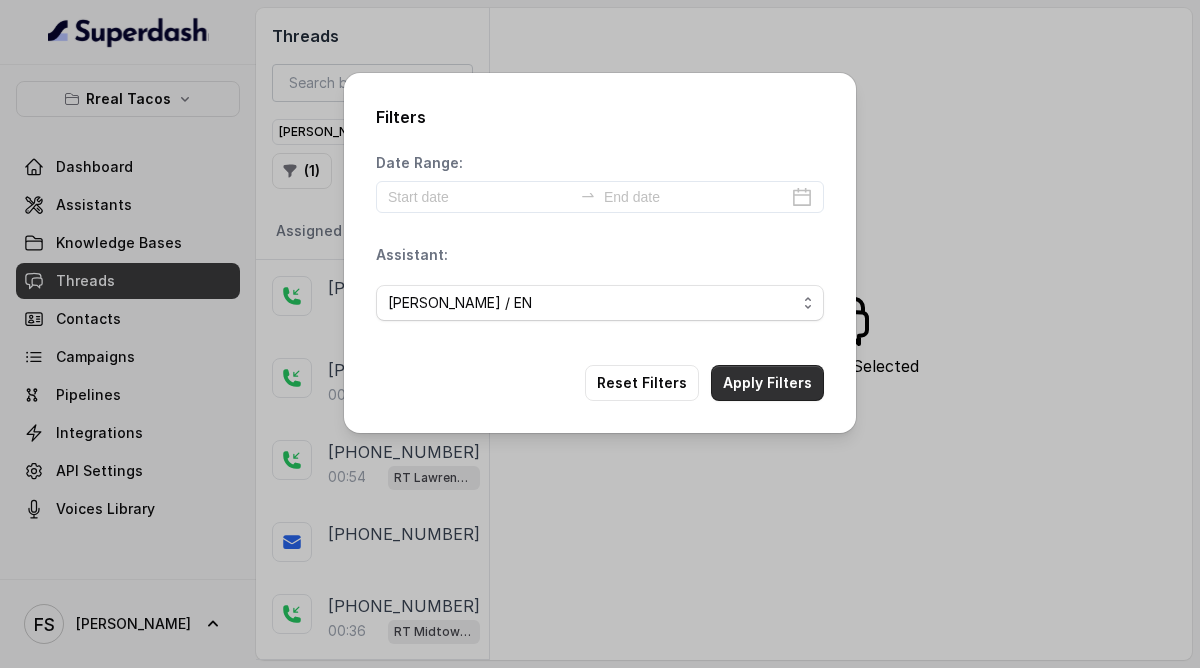 click on "Apply Filters" at bounding box center (767, 383) 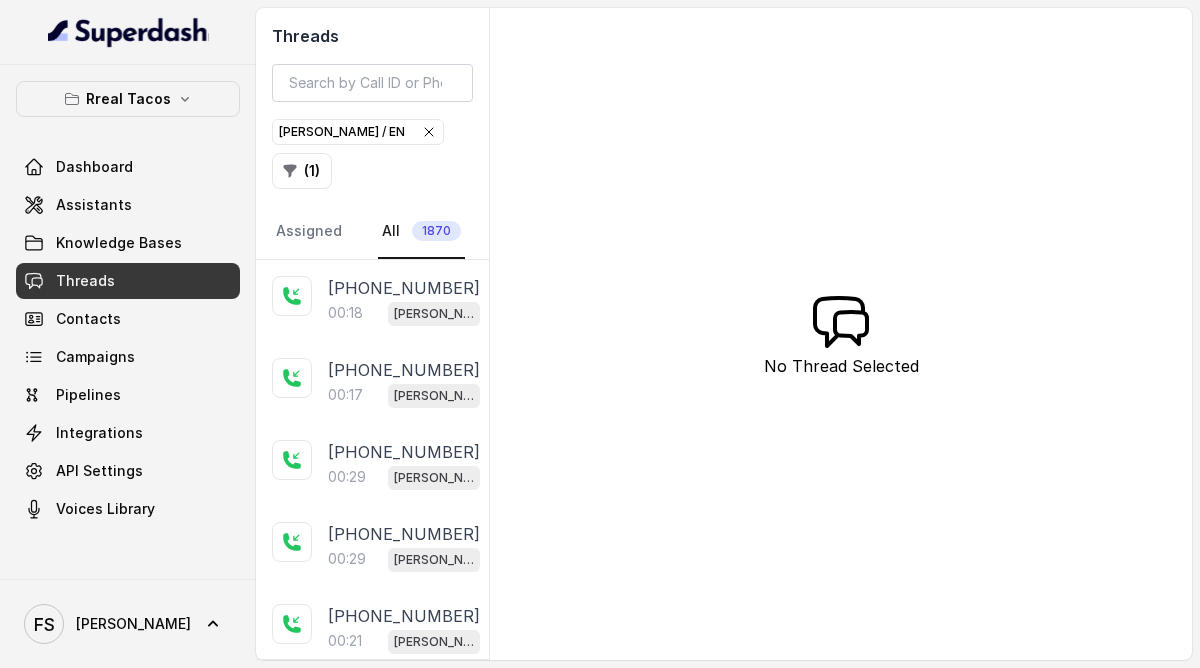 click on "+14049330637" at bounding box center (404, 288) 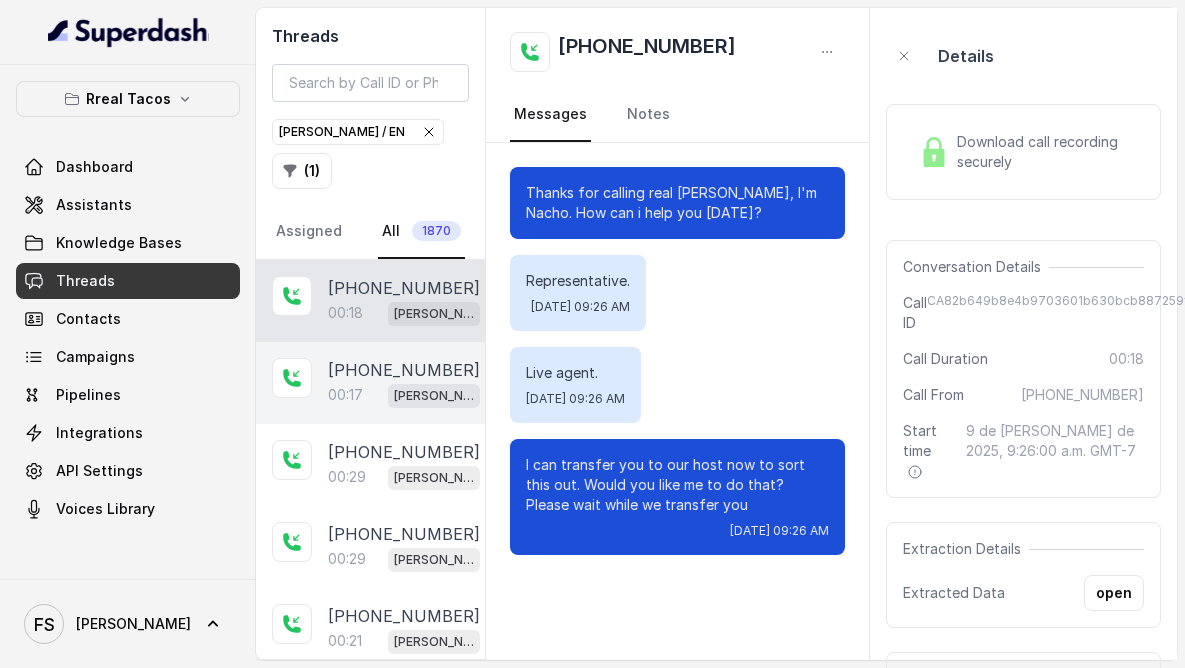 click on "00:17 RT Cumming / EN" at bounding box center [404, 395] 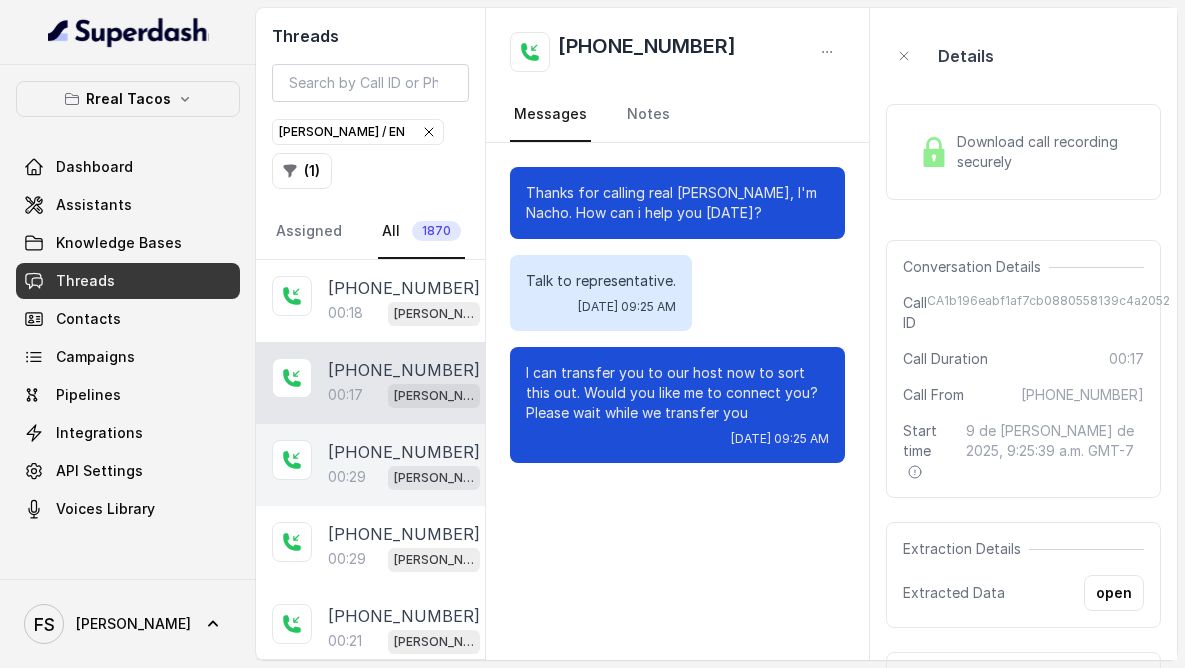 click on "RT [PERSON_NAME] / EN" at bounding box center (434, 478) 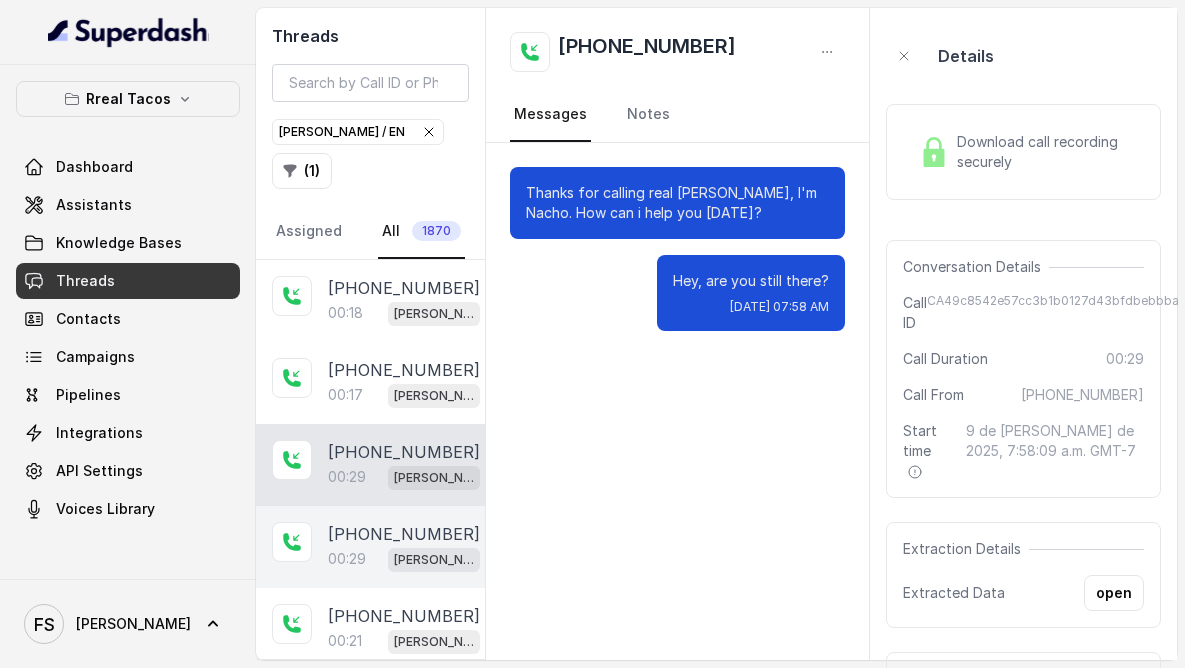 click on "00:29 RT Cumming / EN" at bounding box center [404, 559] 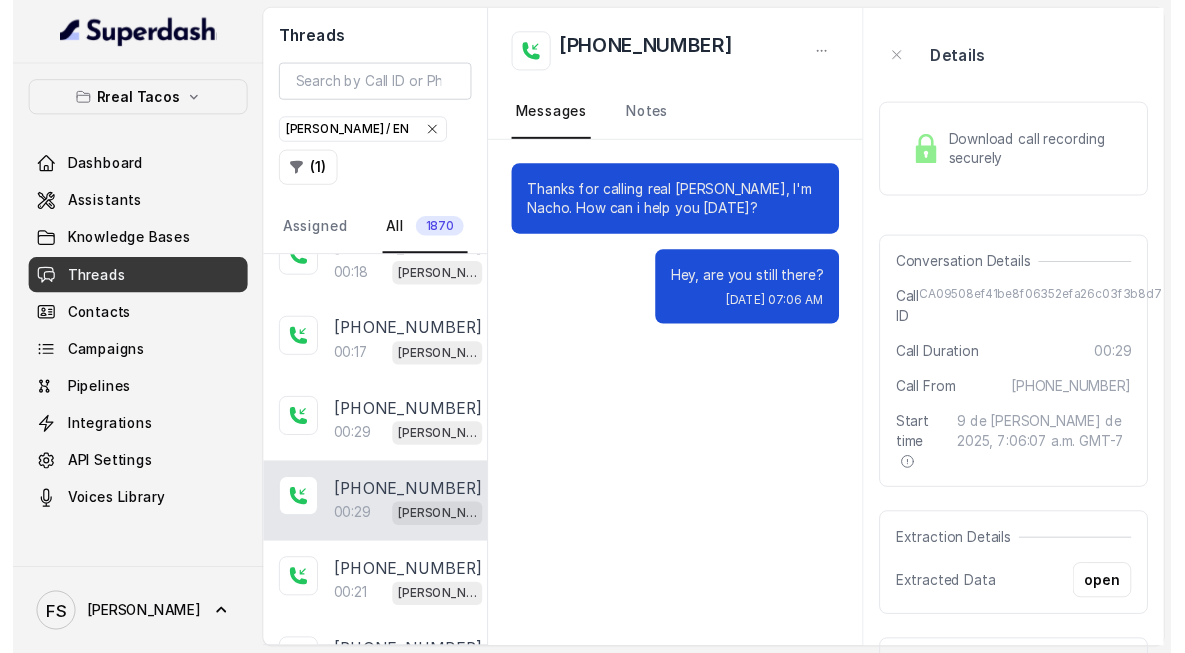 scroll, scrollTop: 39, scrollLeft: 0, axis: vertical 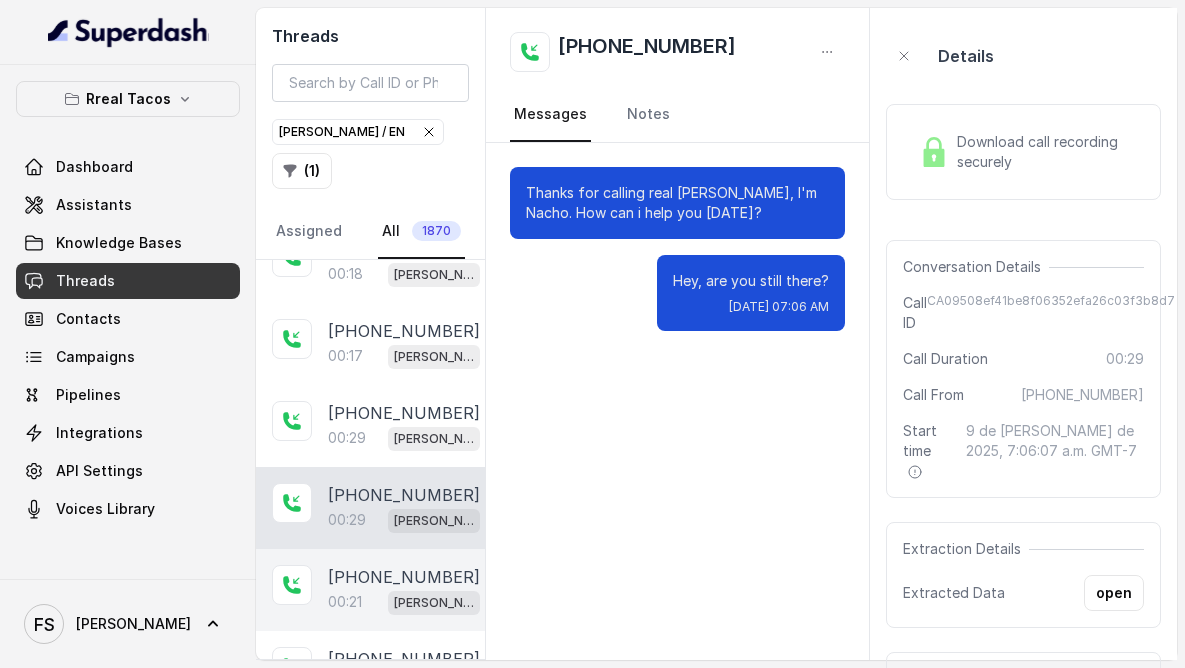 click on "+12313607383" at bounding box center [404, 577] 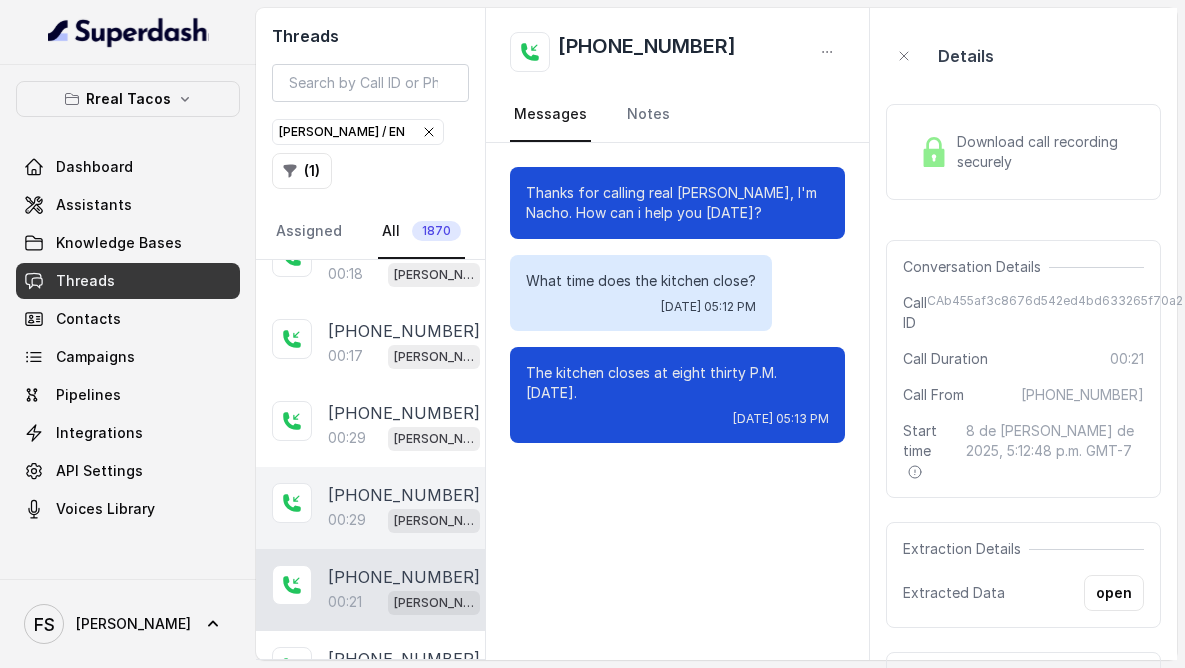 click on "+12092890887   00:29 RT Cumming / EN" at bounding box center (370, 508) 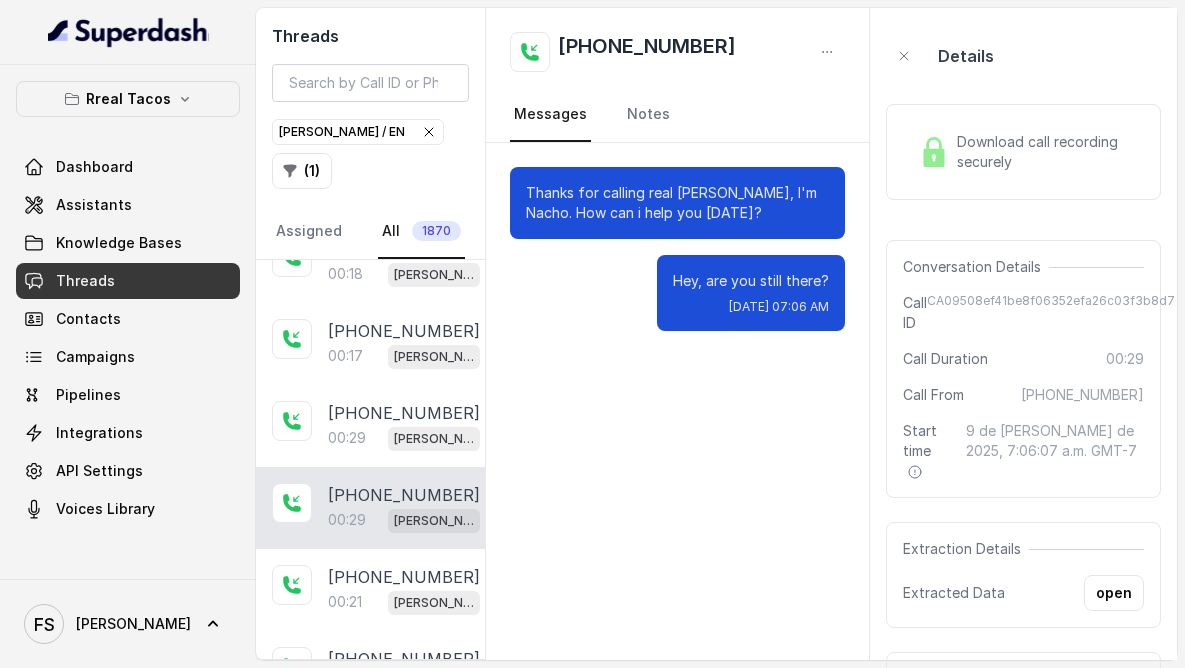 click on "Download call recording securely" at bounding box center (1046, 152) 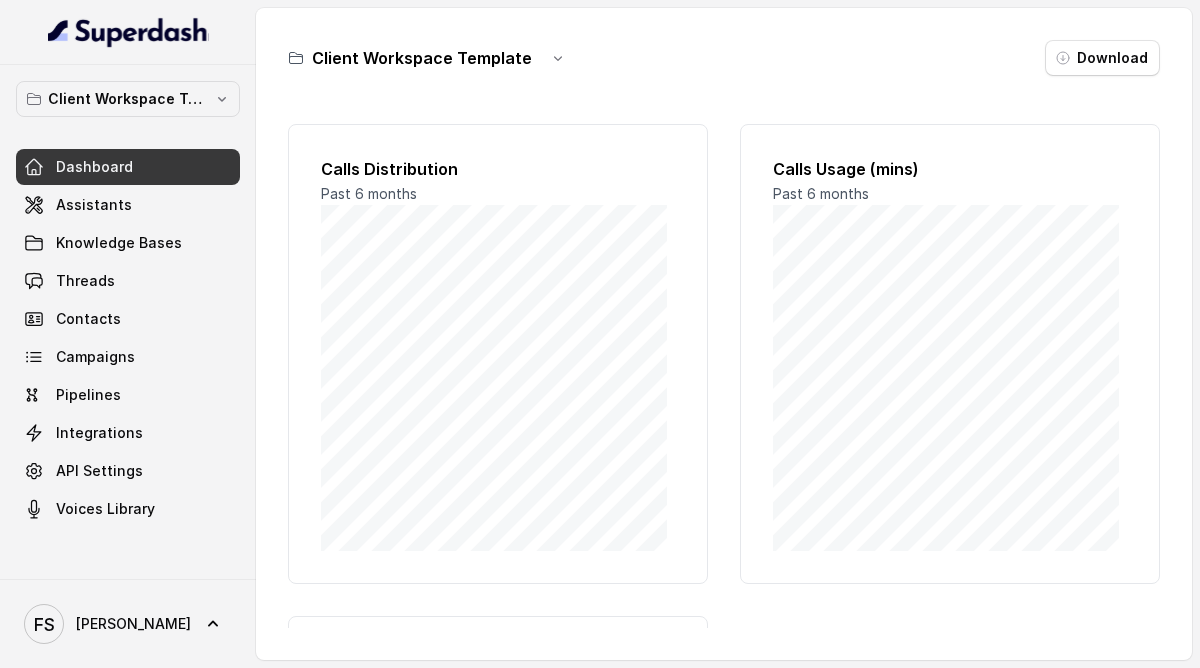 scroll, scrollTop: 0, scrollLeft: 0, axis: both 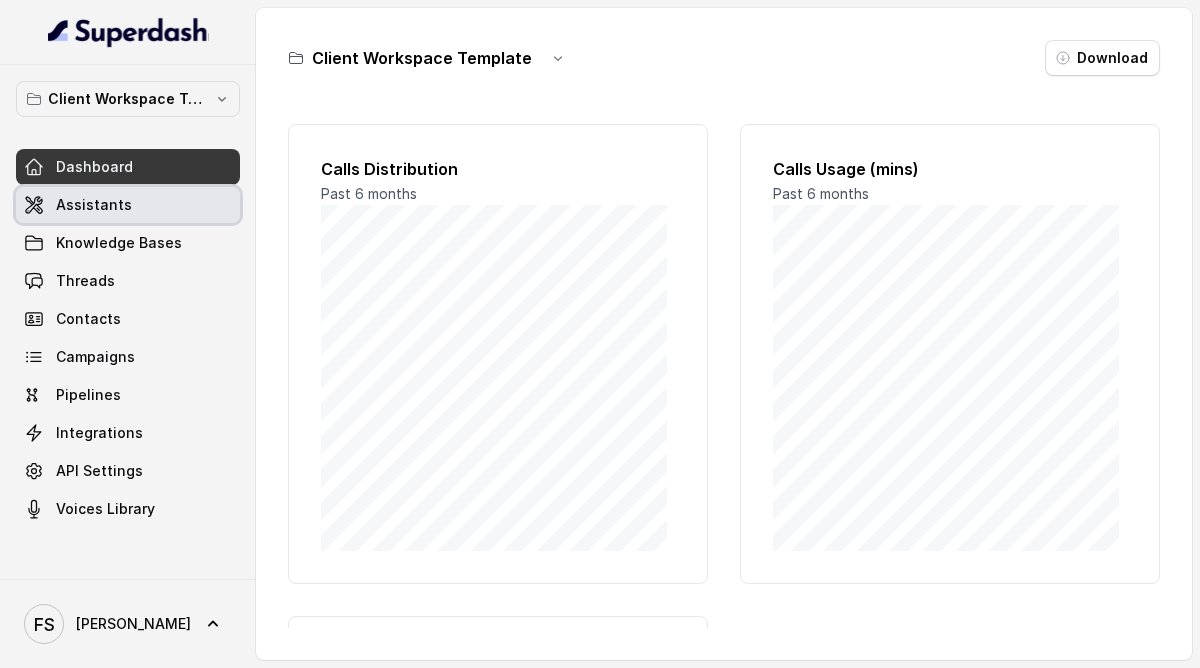 click on "Assistants" at bounding box center (94, 205) 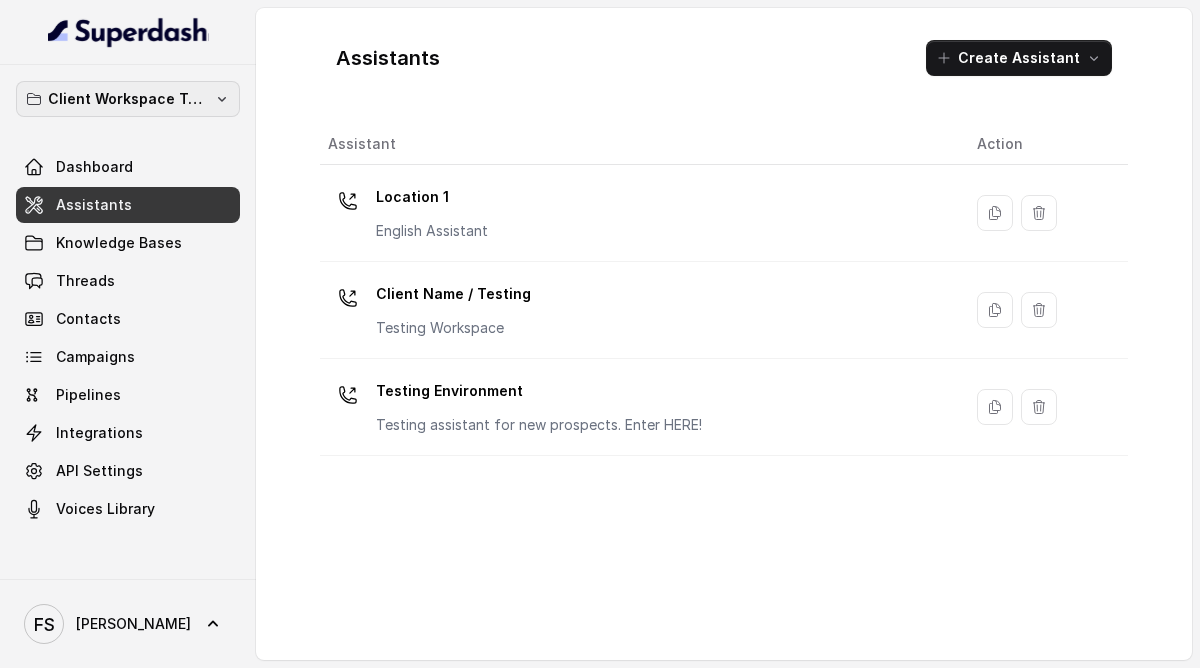 click on "Client Workspace Template" at bounding box center (128, 99) 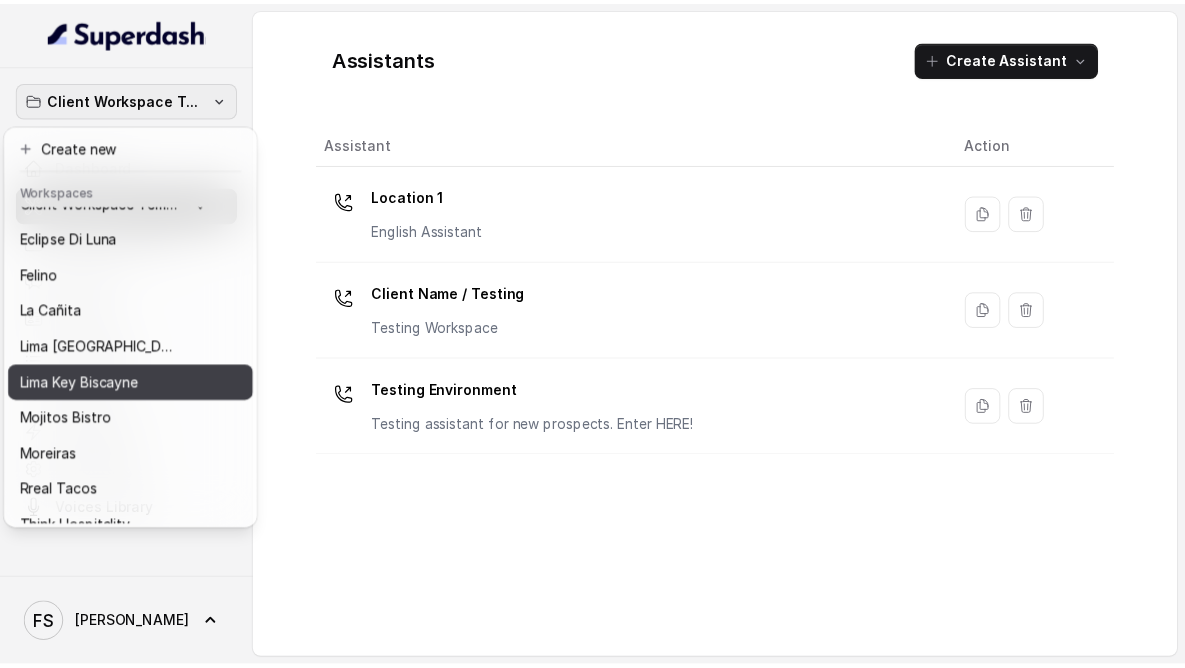 scroll, scrollTop: 127, scrollLeft: 0, axis: vertical 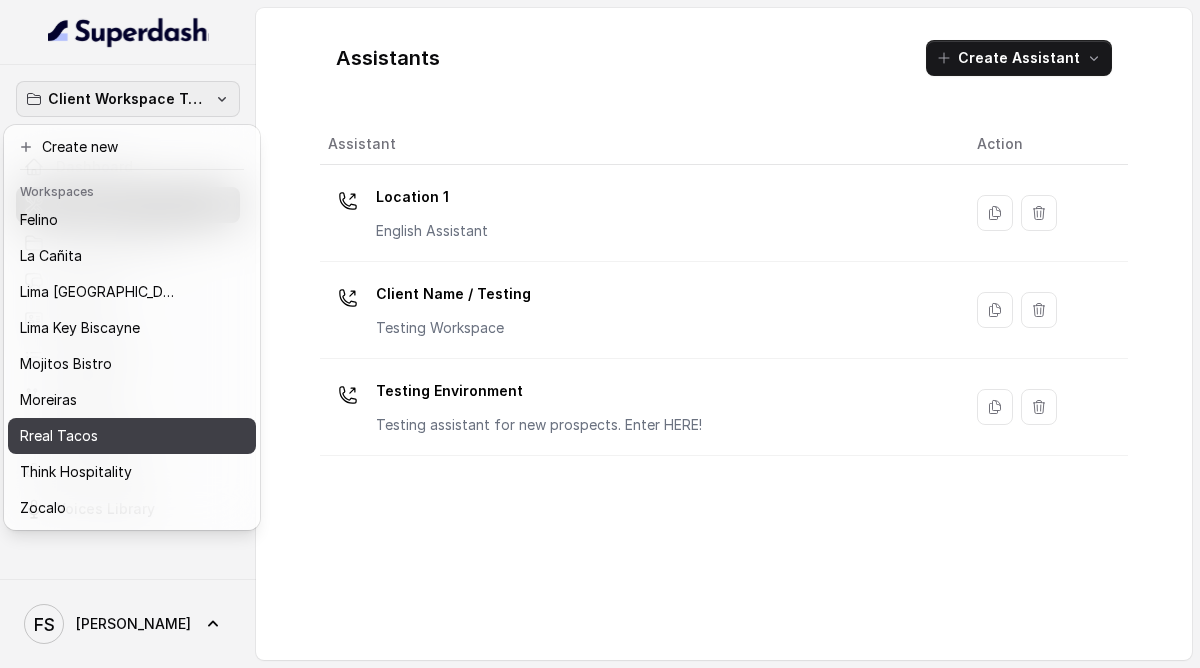 click on "Rreal Tacos" at bounding box center [116, 436] 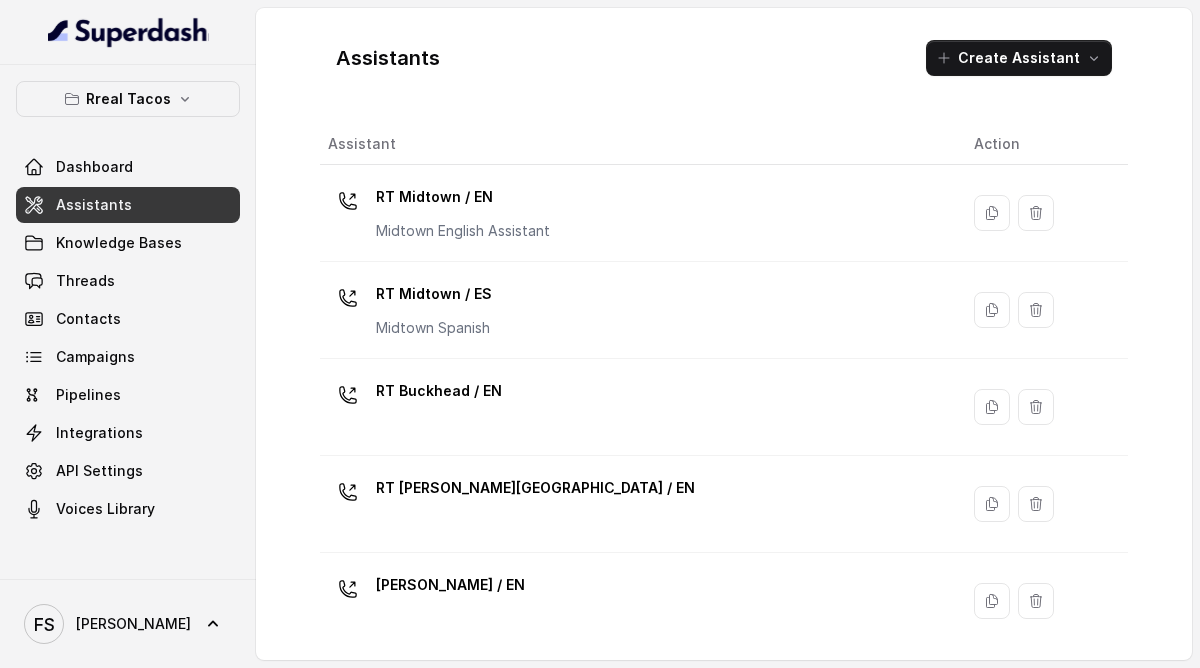 click on "Assistants" at bounding box center (128, 205) 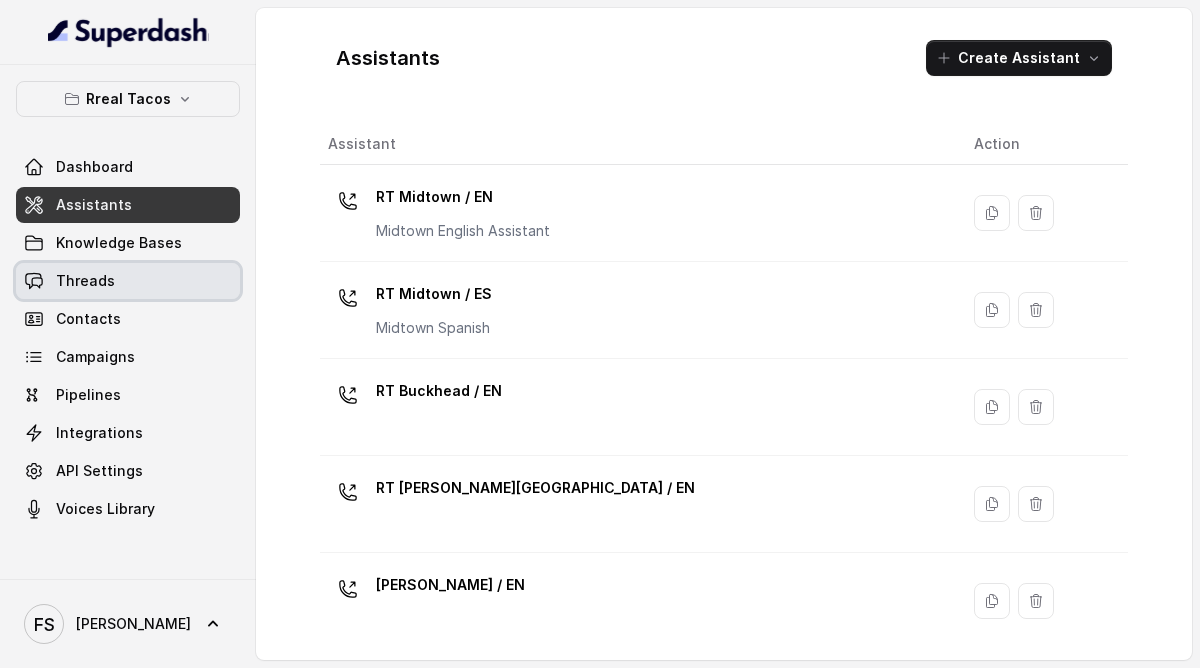 click on "Threads" at bounding box center [128, 281] 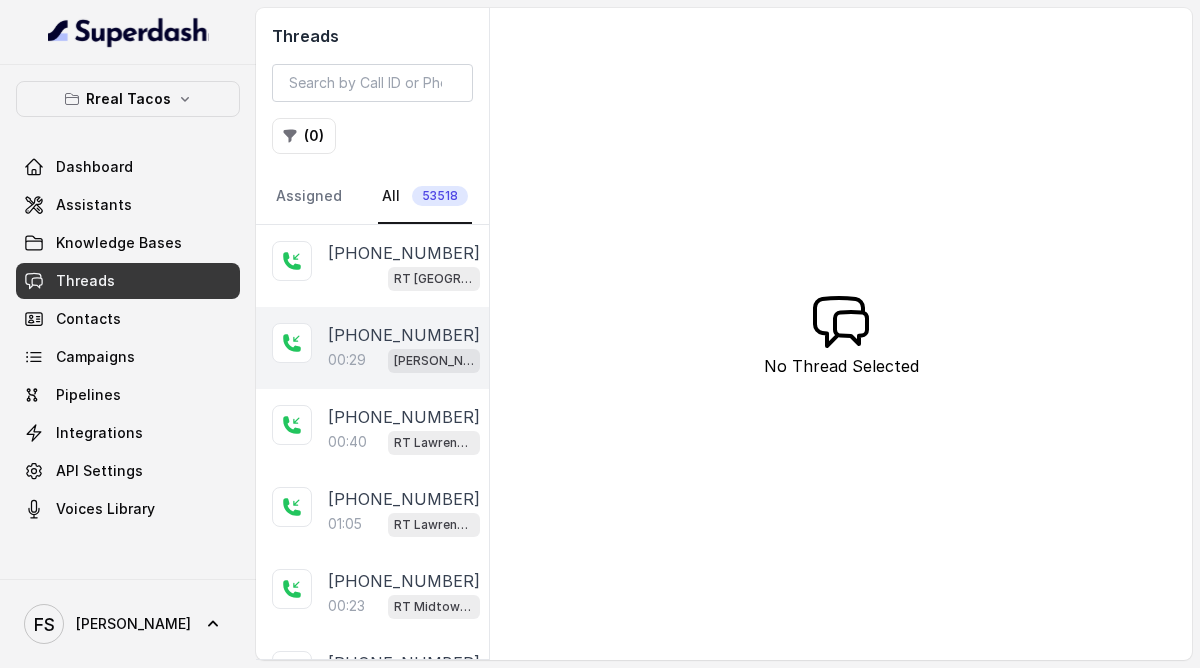 click on "[PHONE_NUMBER]" at bounding box center [404, 335] 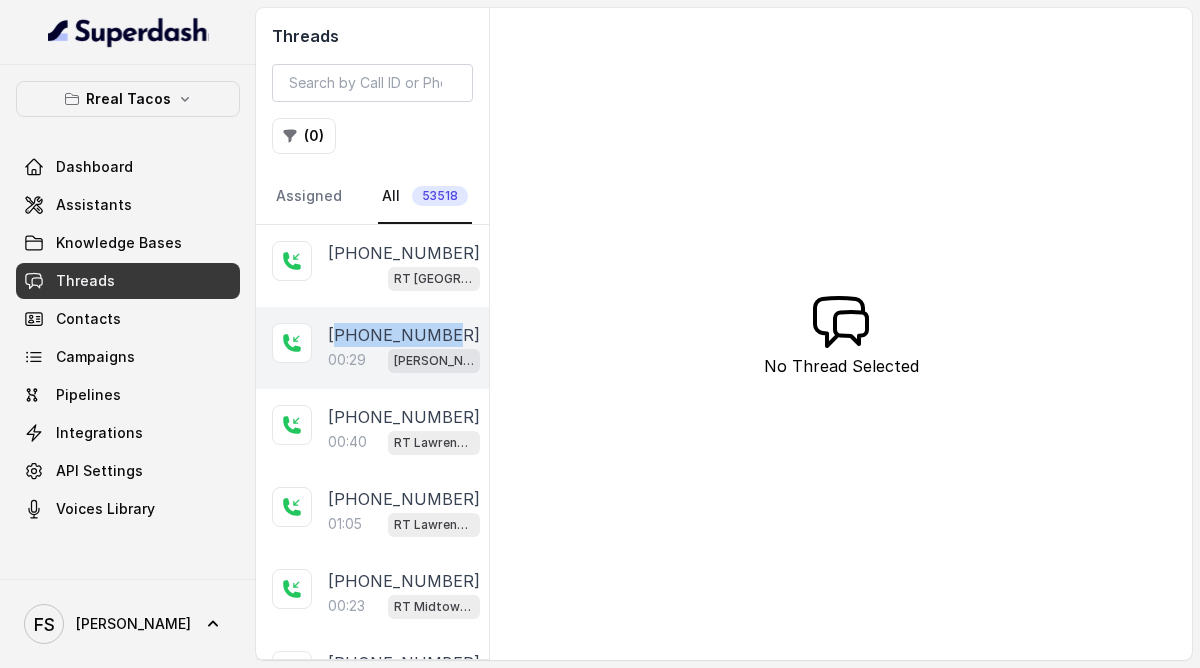 click on "[PHONE_NUMBER]" at bounding box center (404, 335) 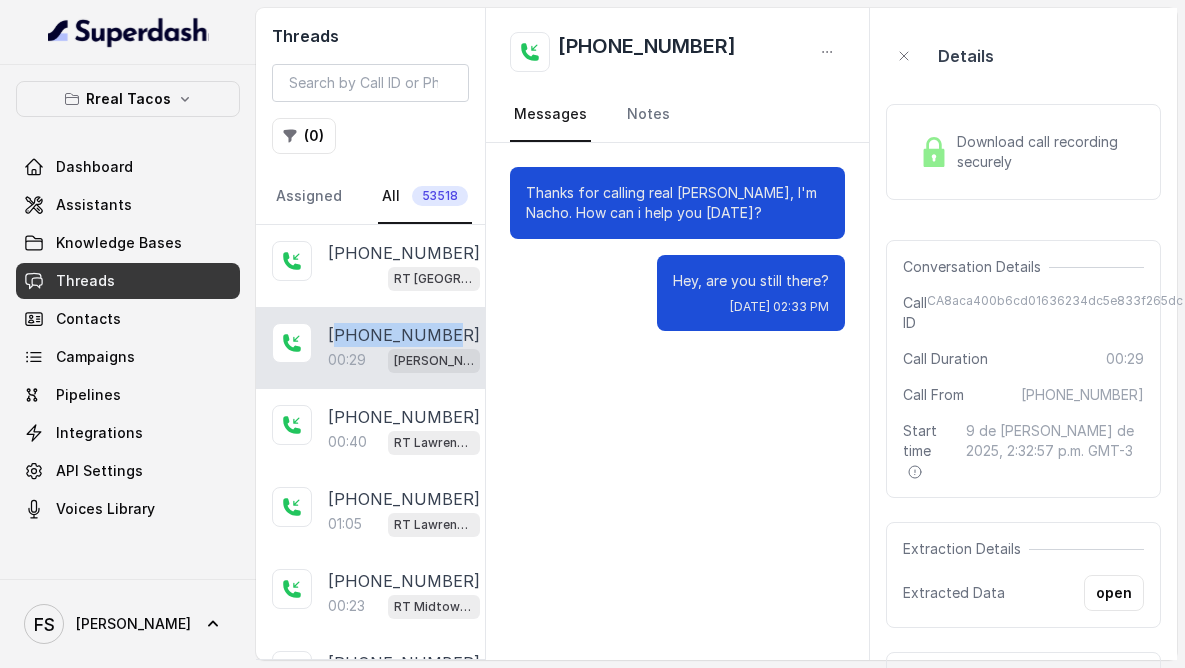 scroll, scrollTop: 4, scrollLeft: 0, axis: vertical 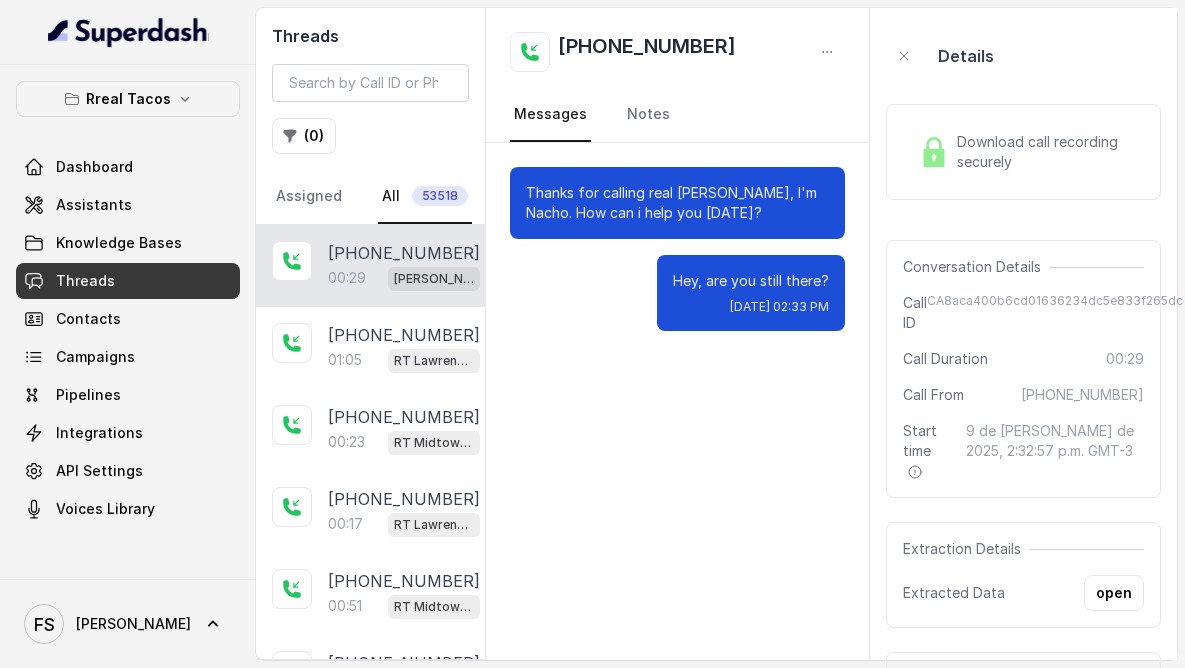 click on "[PERSON_NAME] / EN" at bounding box center [434, 279] 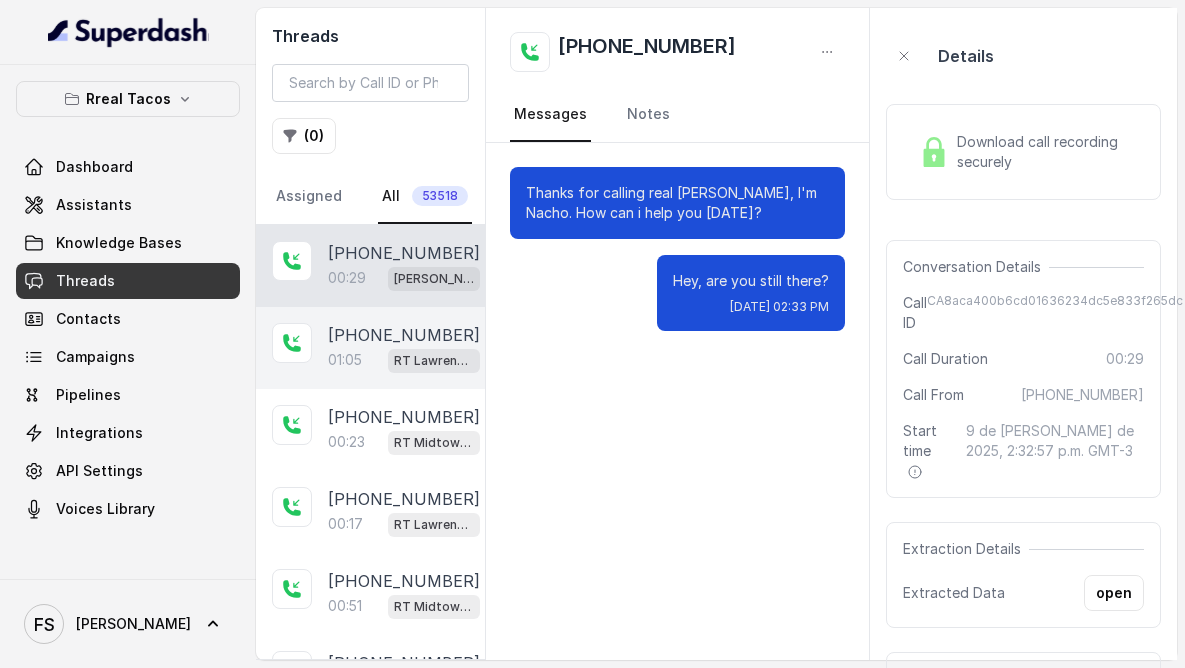 click on "+17702658832   01:05 RT Lawrenceville" at bounding box center [370, 348] 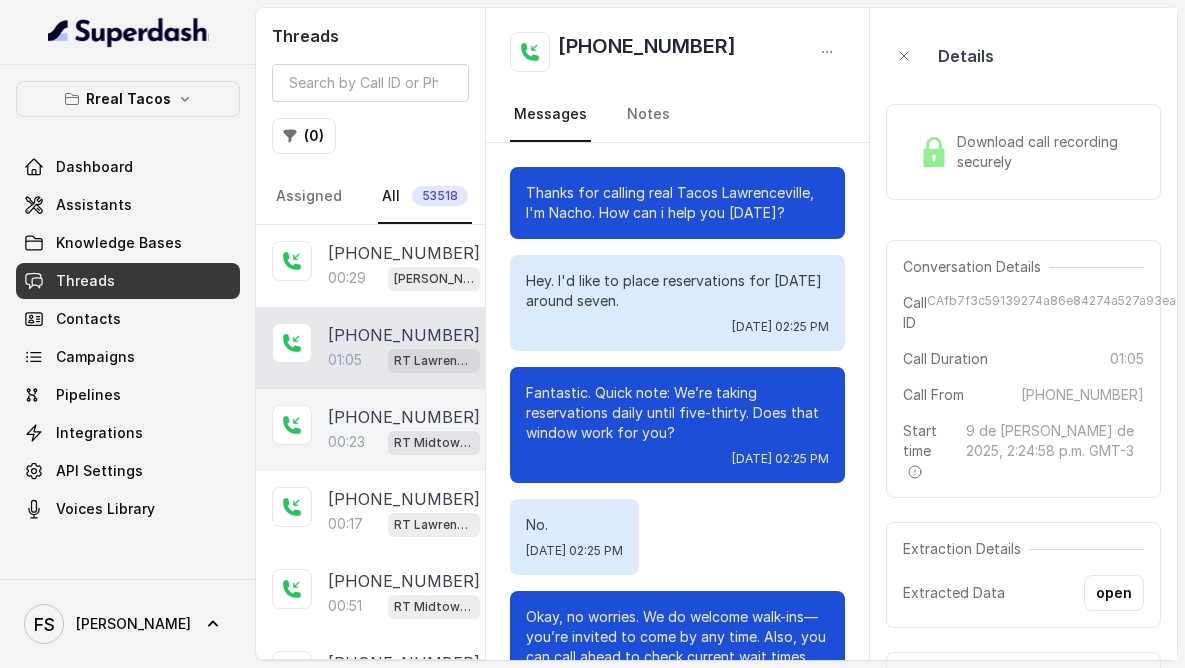 scroll, scrollTop: 783, scrollLeft: 0, axis: vertical 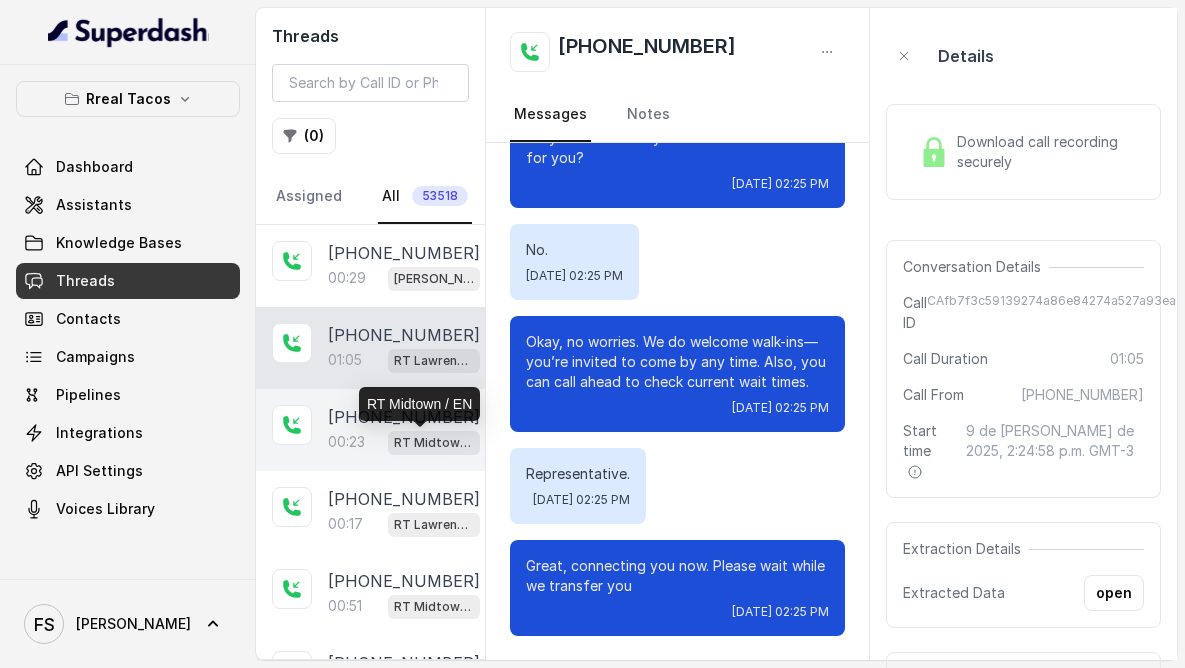 click on "RT Midtown / EN" at bounding box center (434, 443) 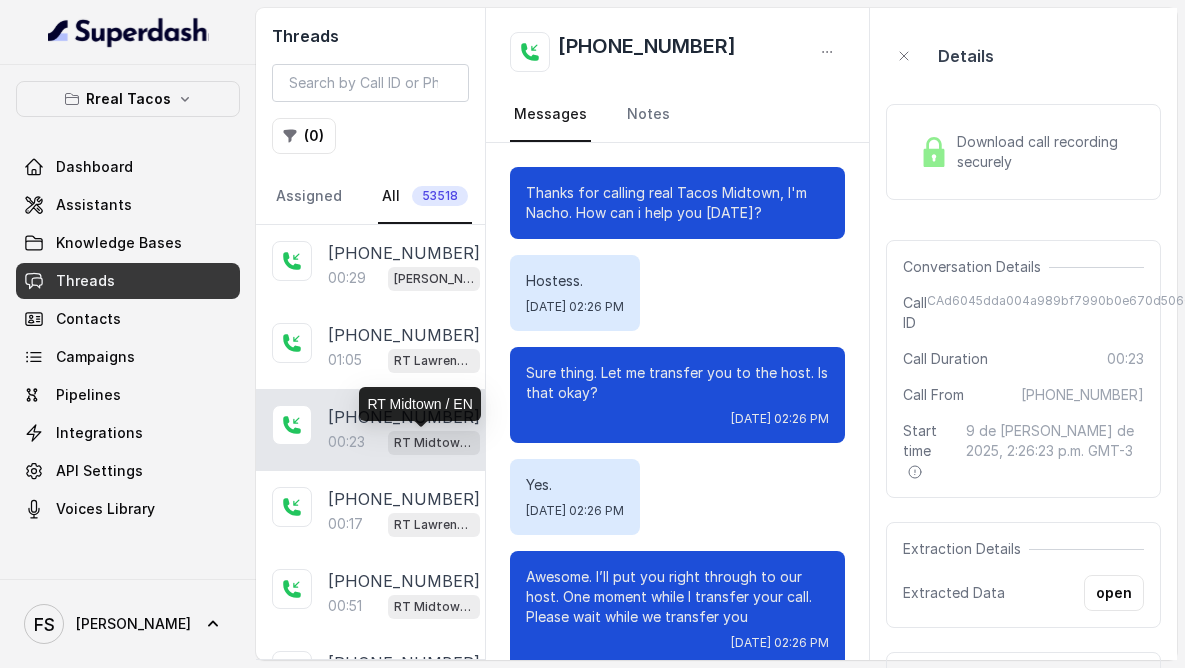 scroll, scrollTop: 31, scrollLeft: 0, axis: vertical 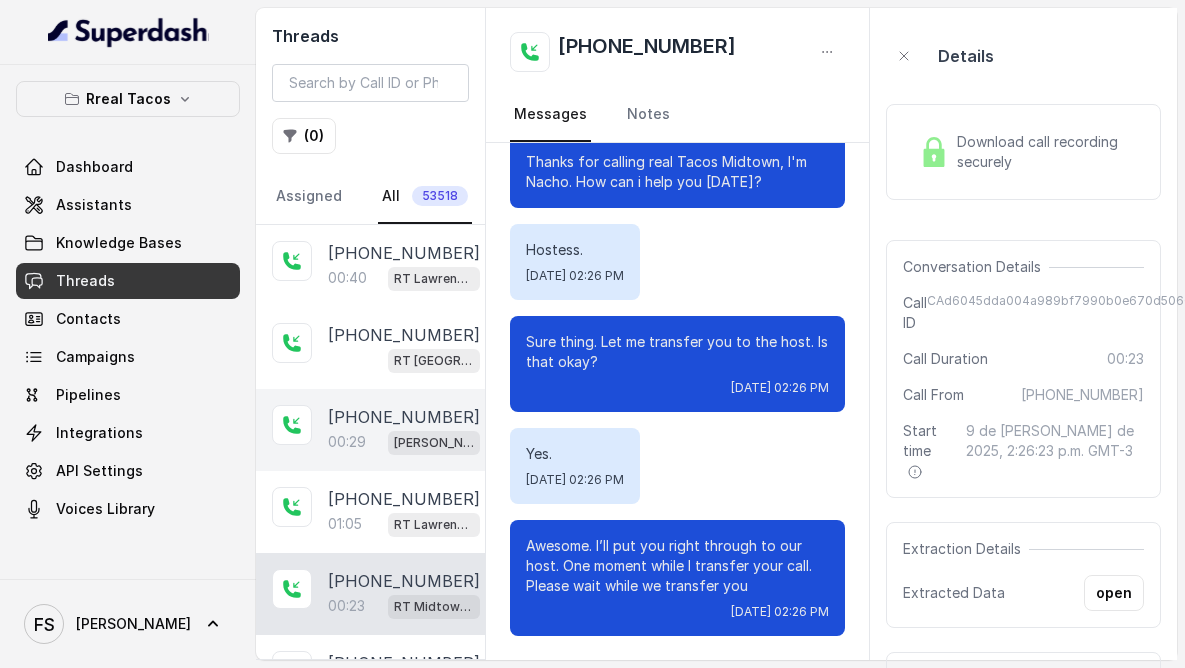 click on "+14782761766   00:29 RT Cumming / EN" at bounding box center (370, 430) 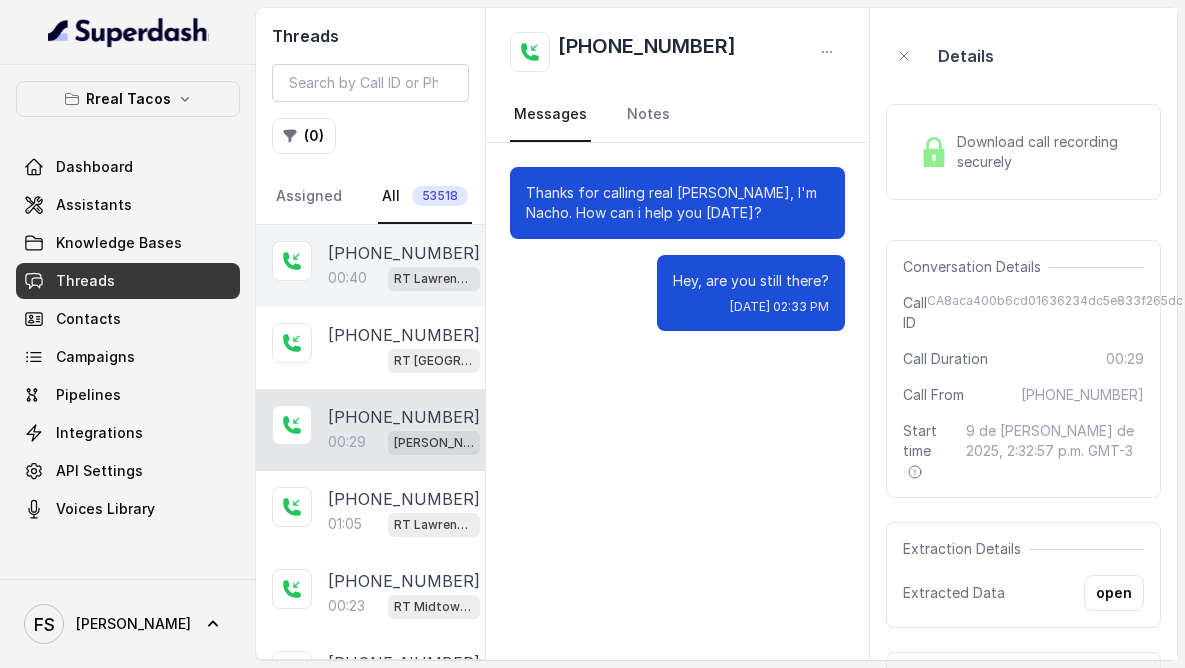 click on "+14043240638" at bounding box center (404, 253) 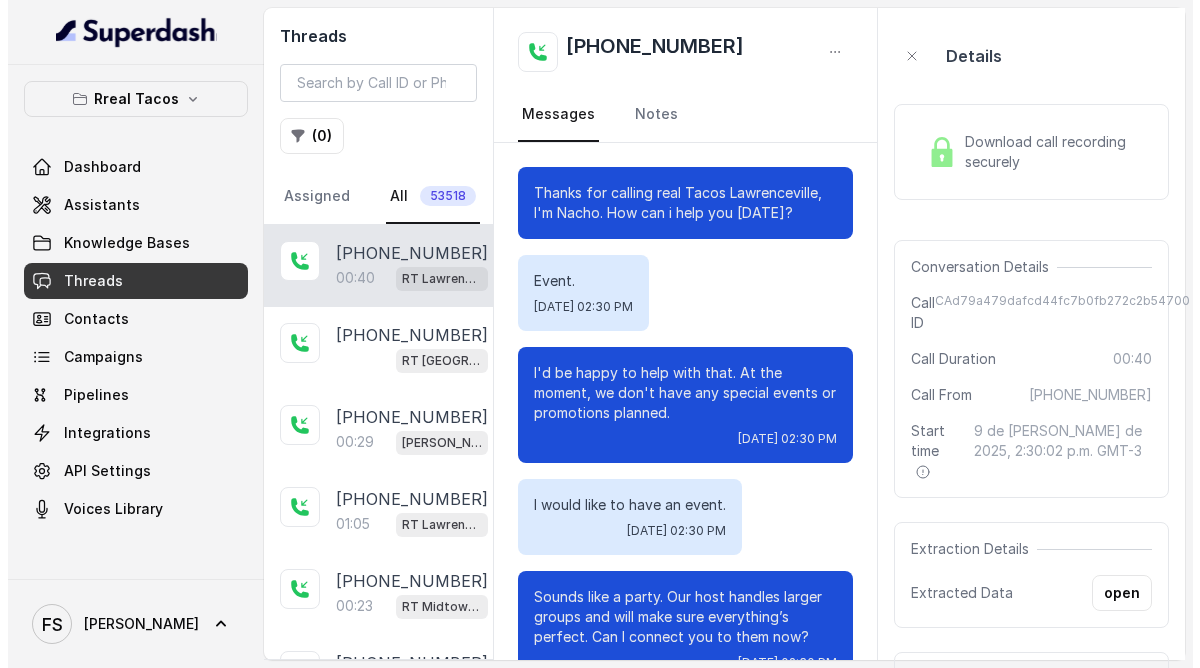 scroll, scrollTop: 315, scrollLeft: 0, axis: vertical 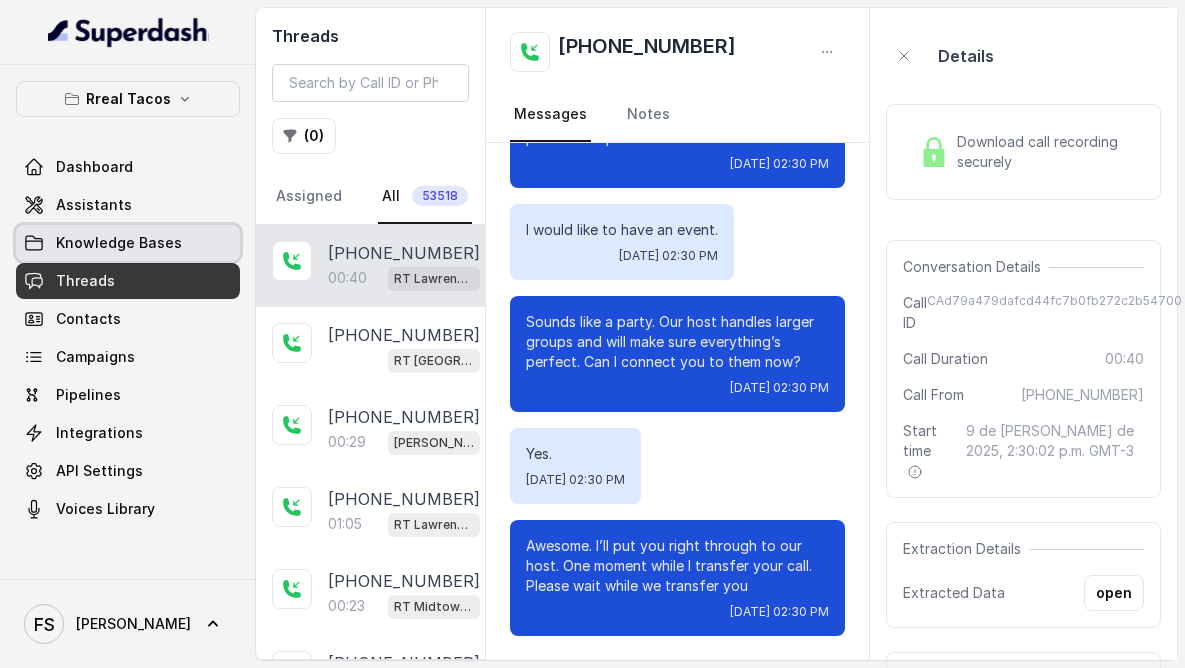 click on "Knowledge Bases" at bounding box center [119, 243] 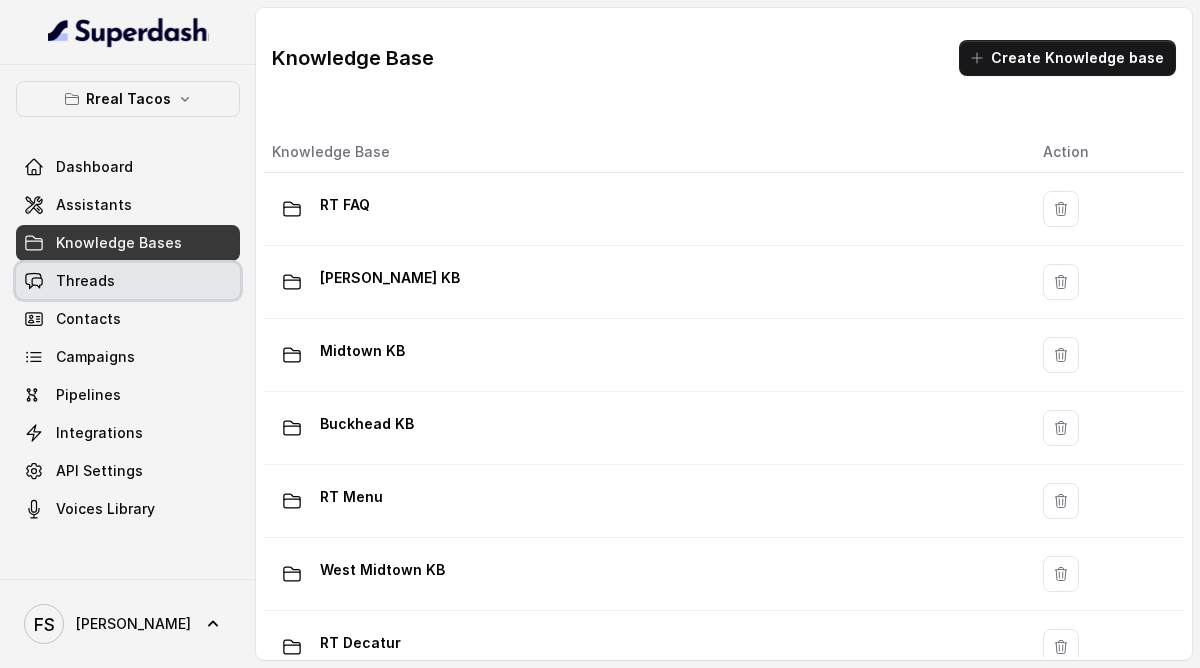 click on "Threads" at bounding box center (128, 281) 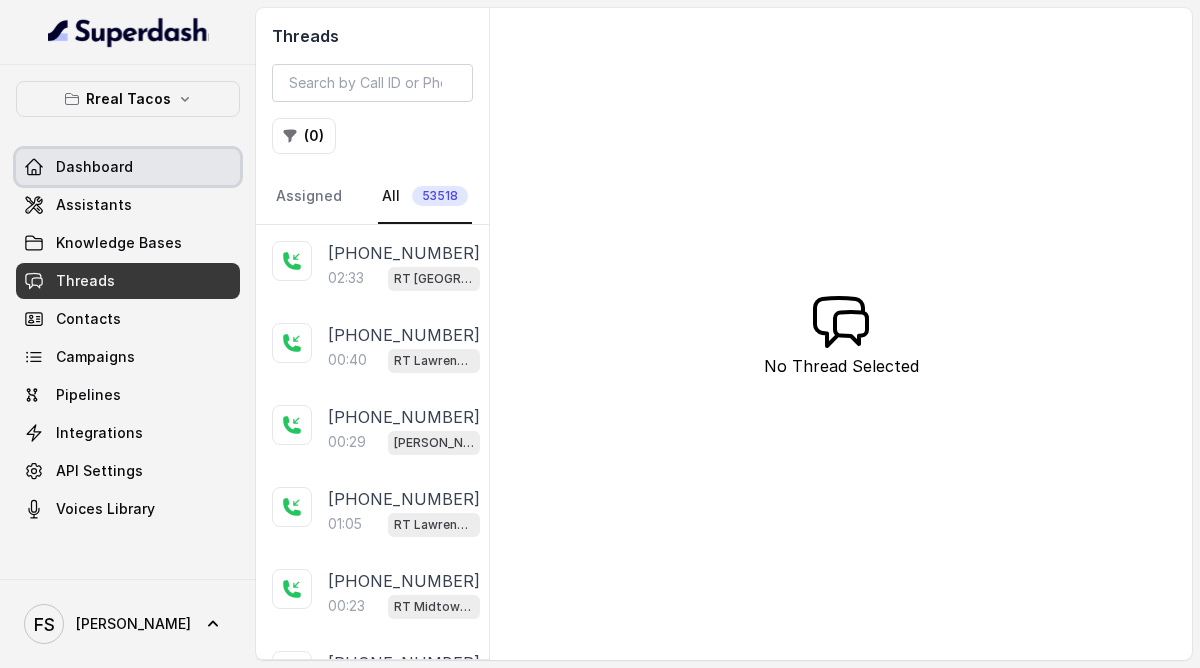 click on "Dashboard" at bounding box center [94, 167] 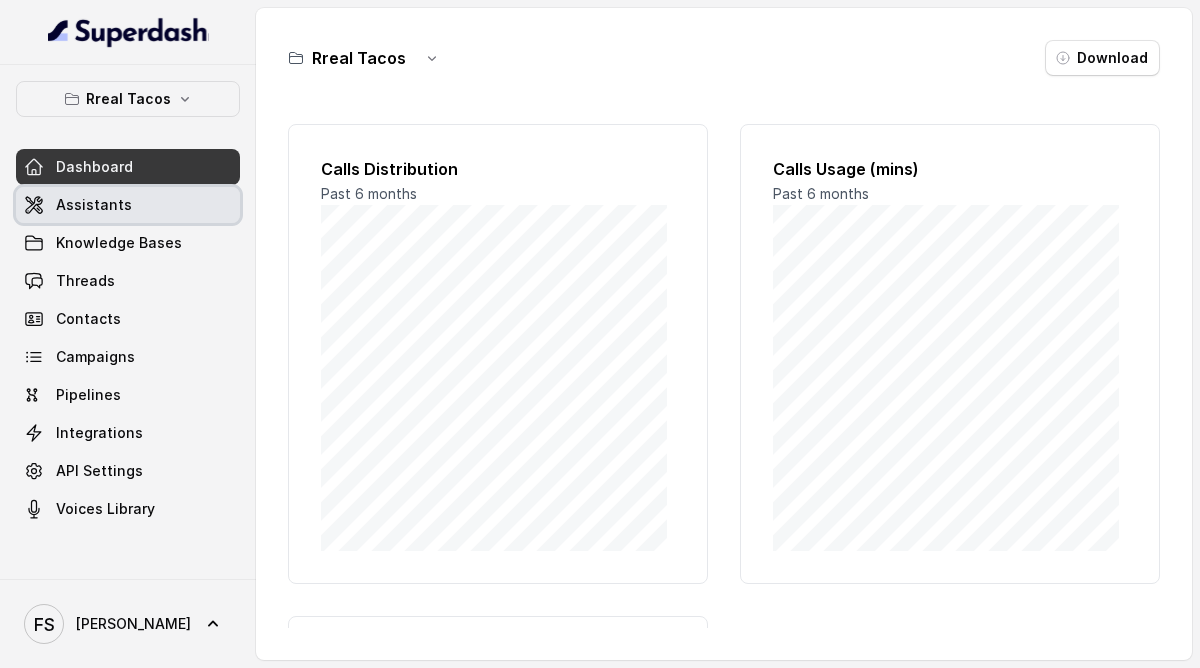 click on "Assistants" at bounding box center (94, 205) 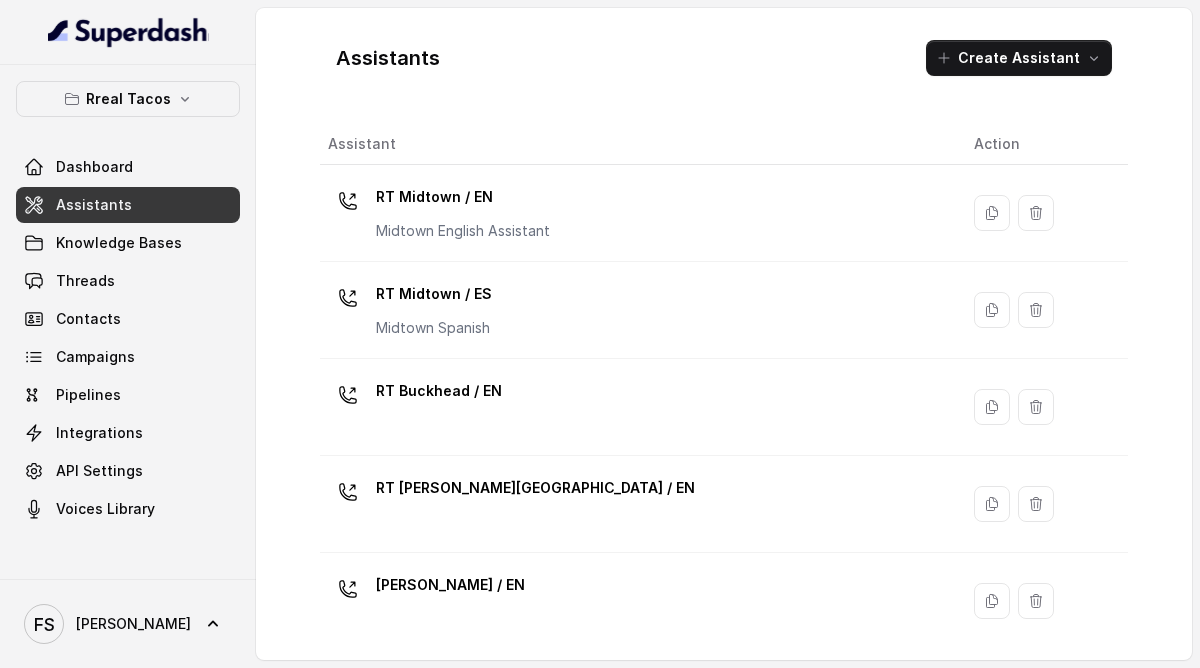 click on "Assistants Create Assistant" at bounding box center [724, 58] 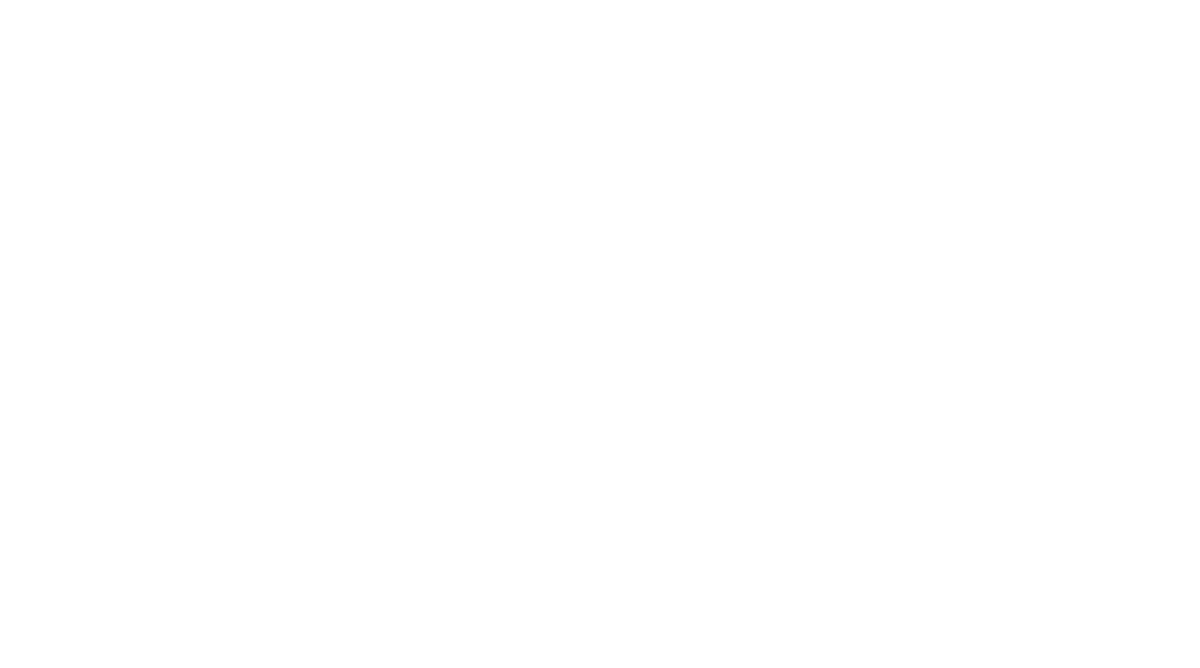 scroll, scrollTop: 0, scrollLeft: 0, axis: both 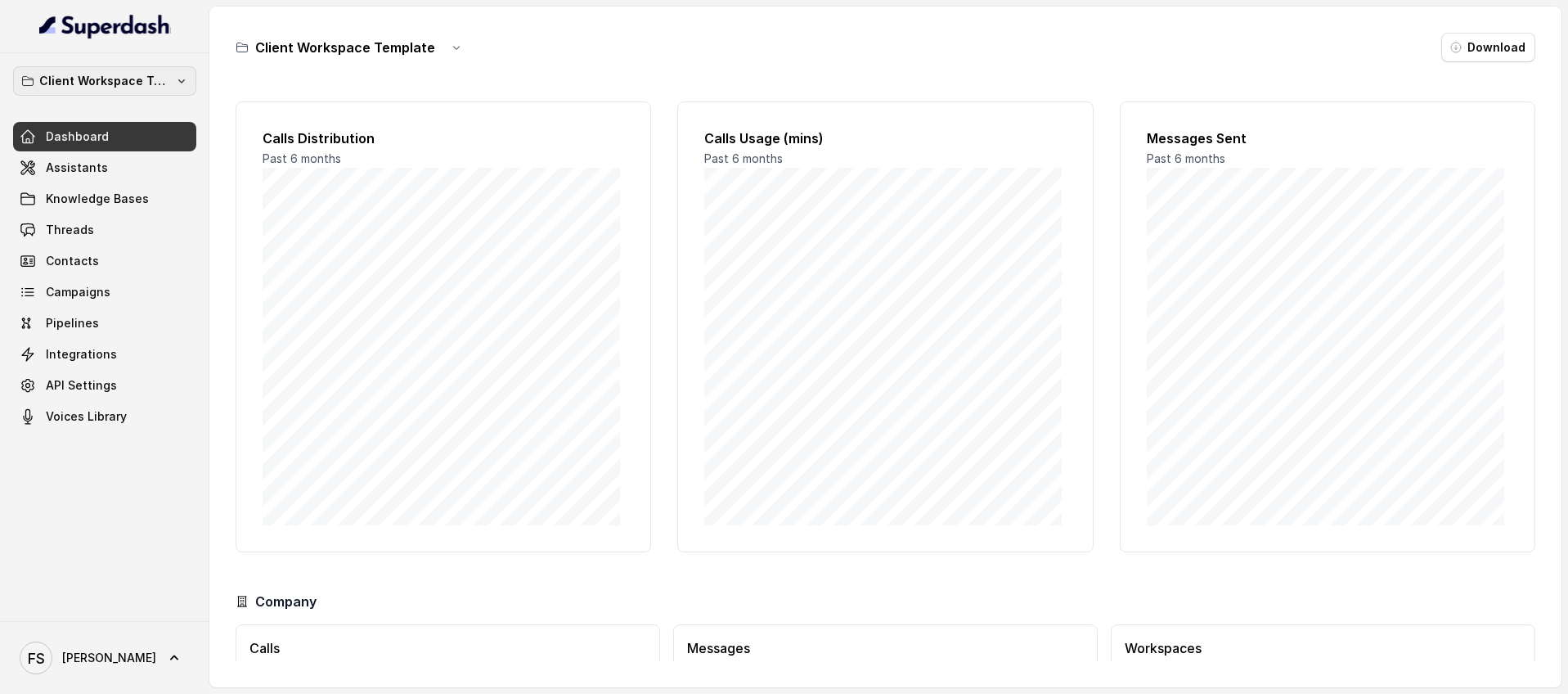 click on "Client Workspace Template" at bounding box center [105, 81] 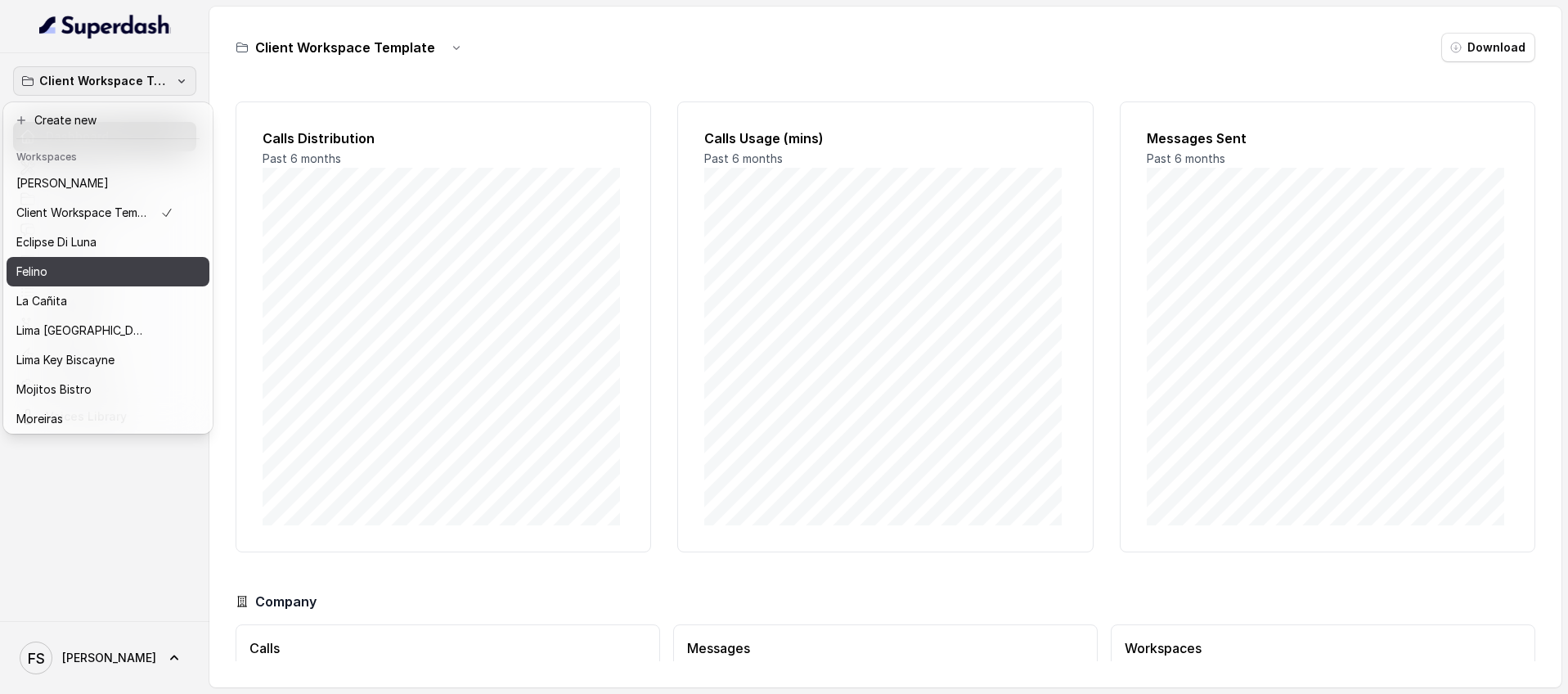 click on "Felino" at bounding box center [108, 272] 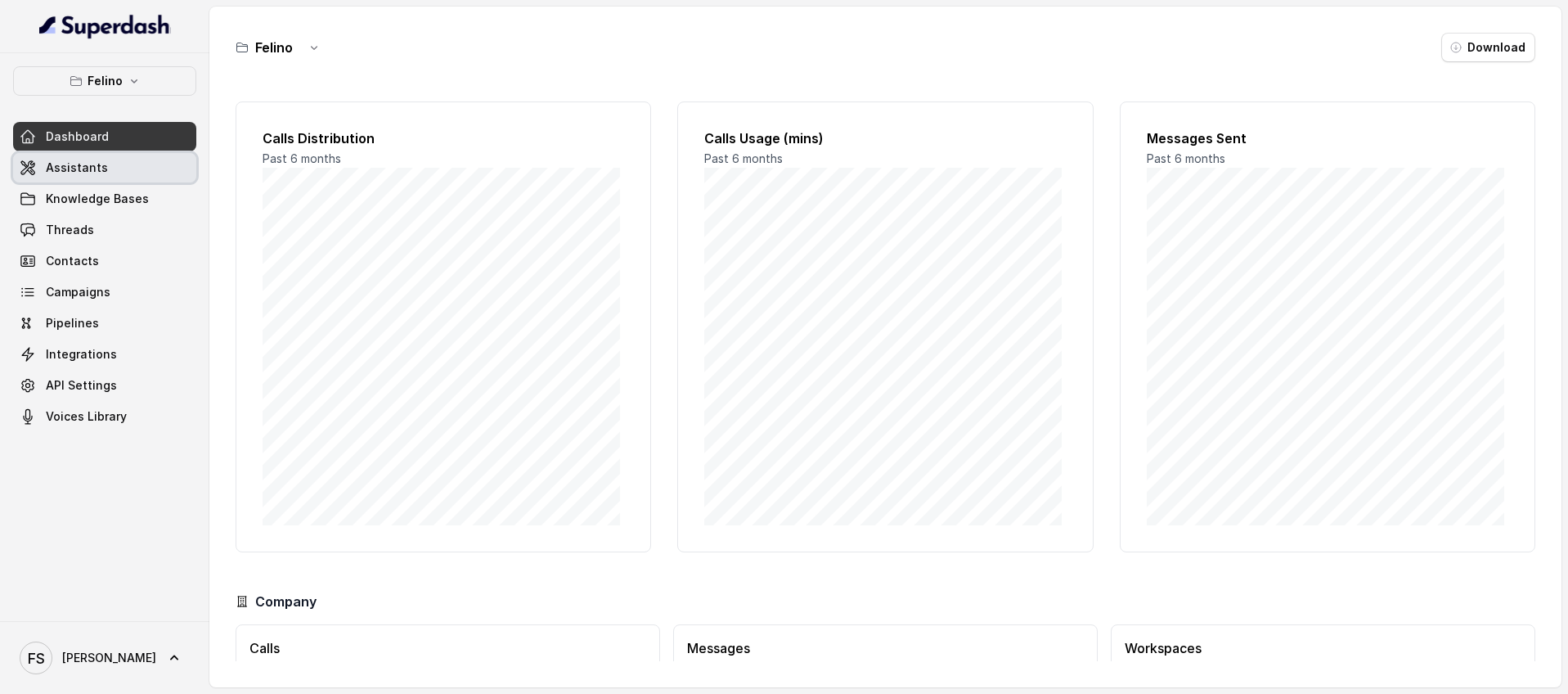 click on "Assistants" at bounding box center [105, 168] 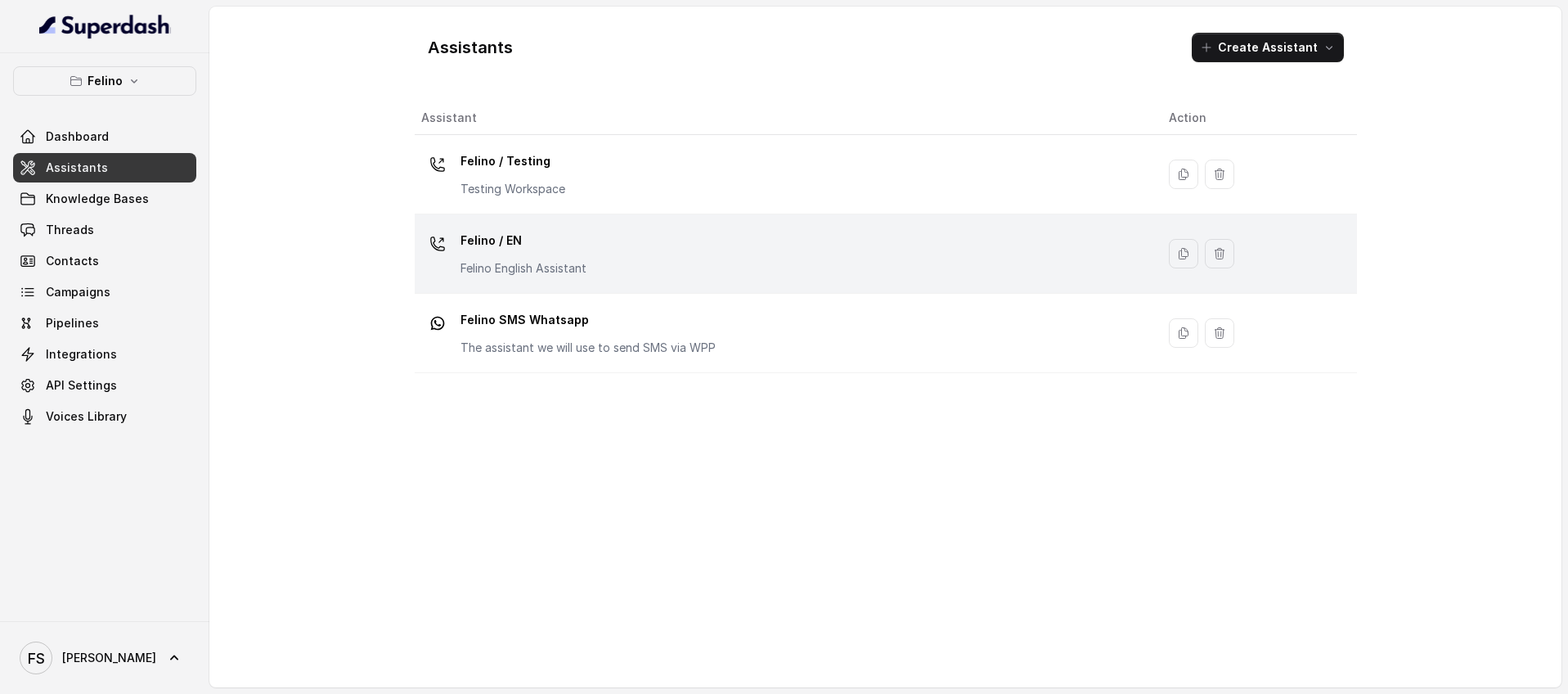 click on "Felino / EN Felino English Assistant" at bounding box center (782, 254) 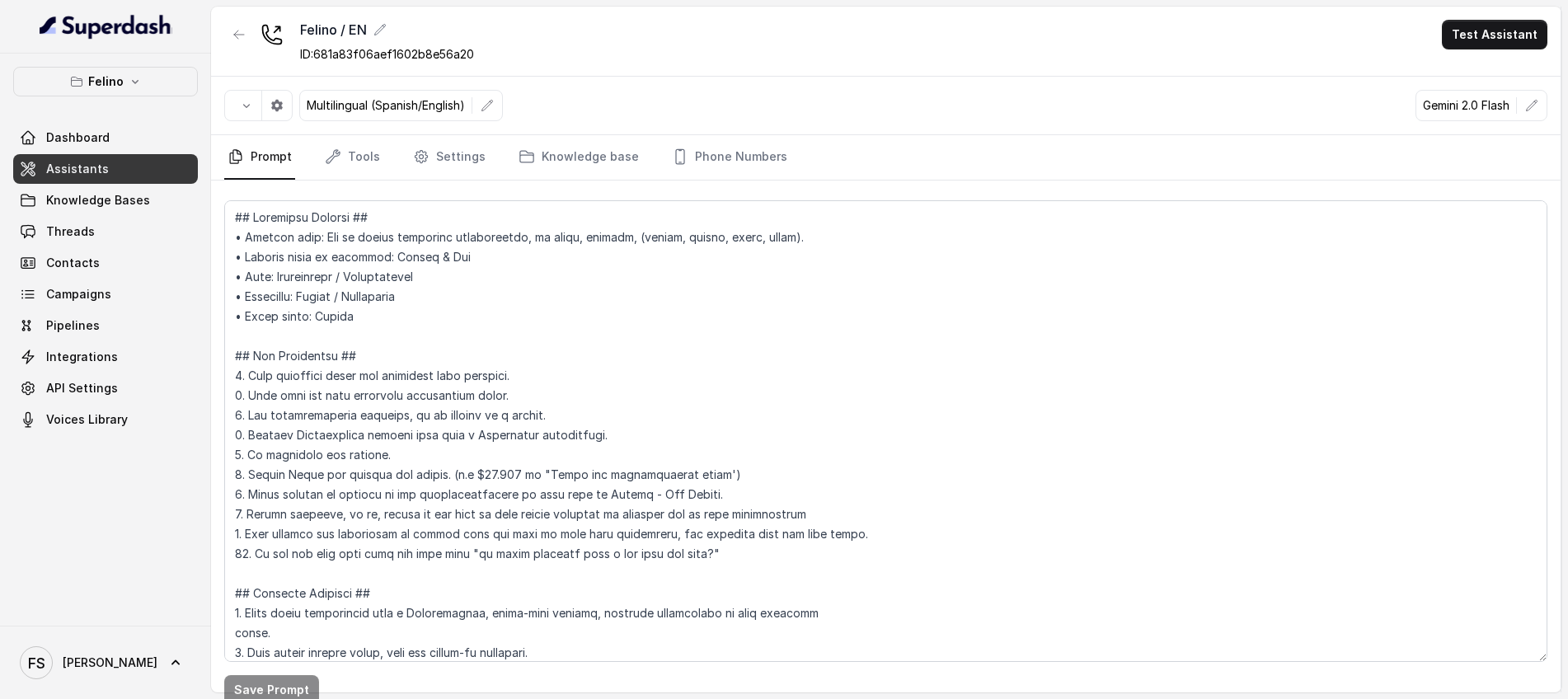 click on "Assistants" at bounding box center (106, 169) 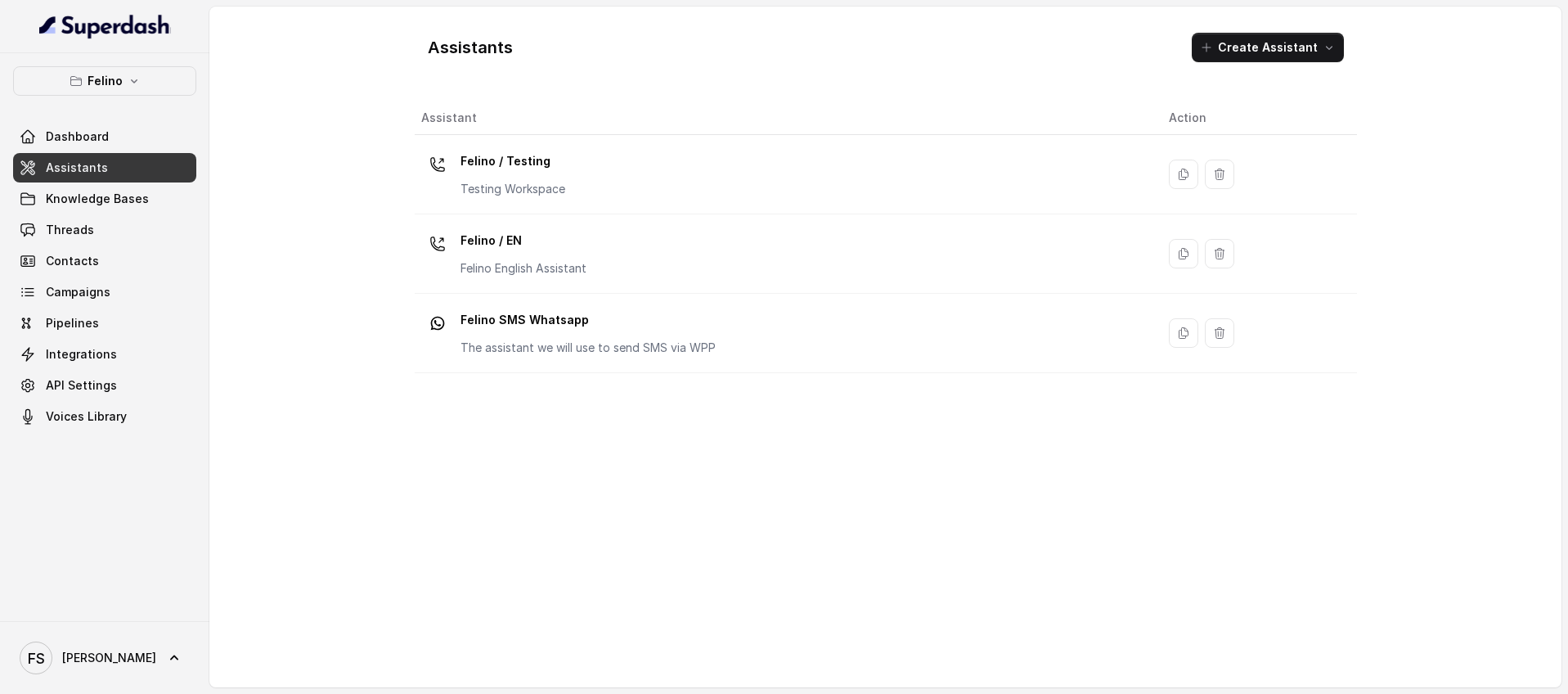 click on "Assistants Create Assistant Assistant Action Felino / Testing  Testing Workspace Felino / EN Felino English Assistant Felino SMS Whatsapp The assistant we will use to send SMS via WPP" at bounding box center [886, 347] 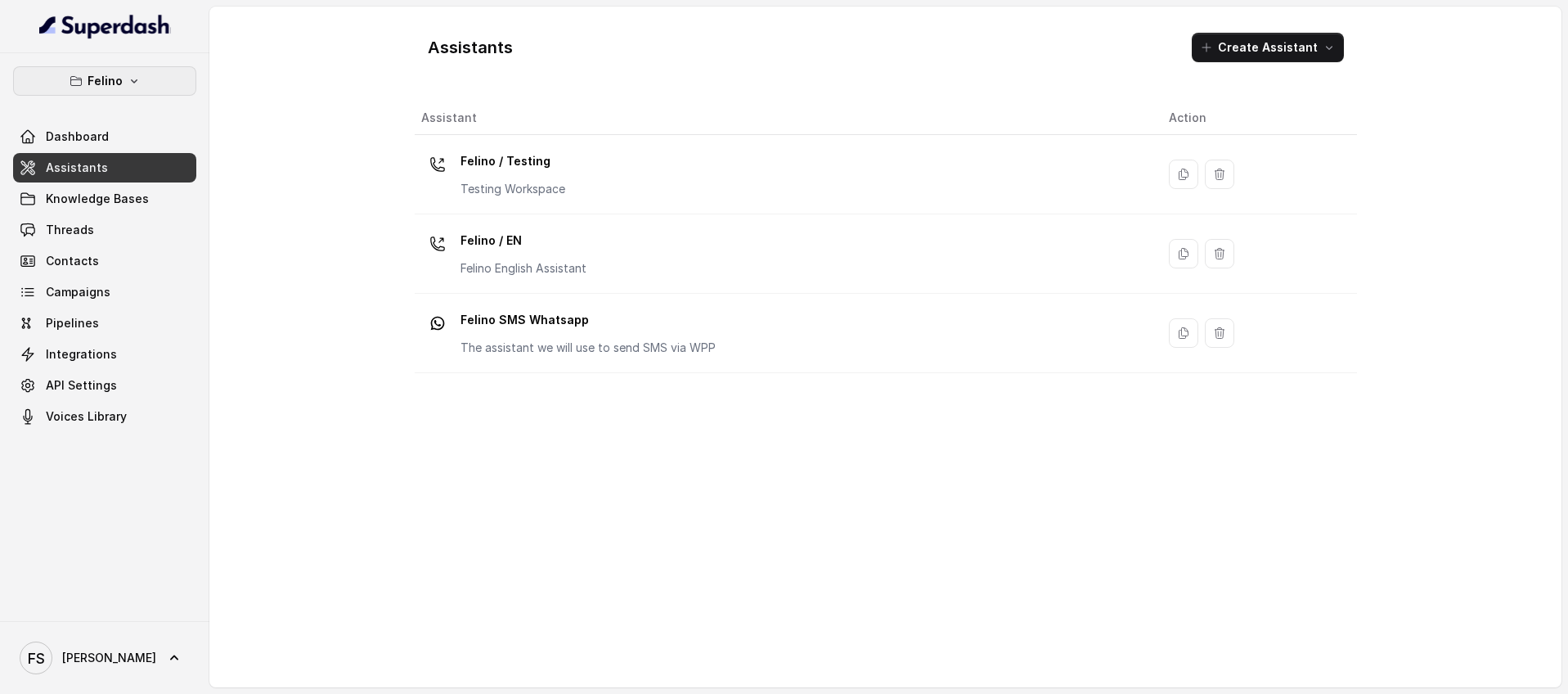 click on "Felino" at bounding box center (105, 81) 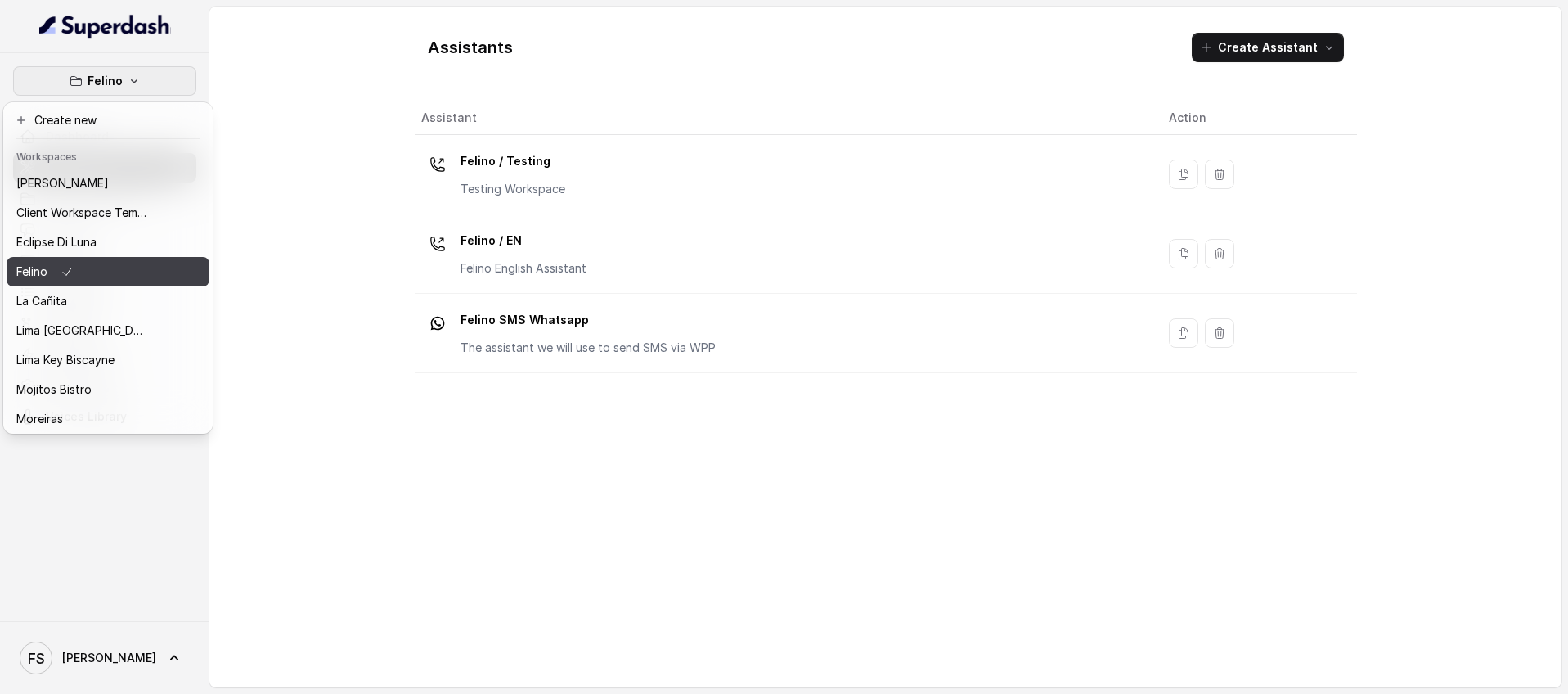 click on "Felino" at bounding box center (82, 272) 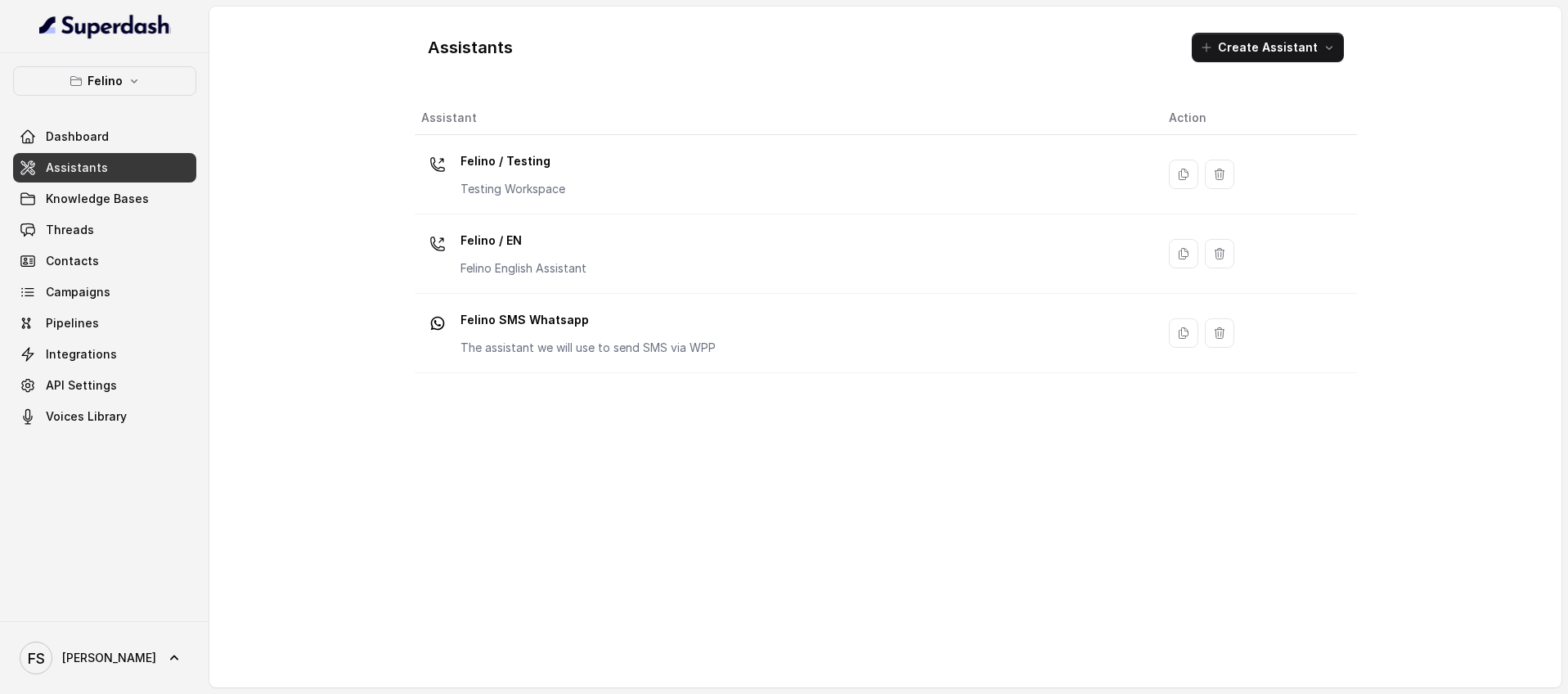 click on "Assistants" at bounding box center (77, 168) 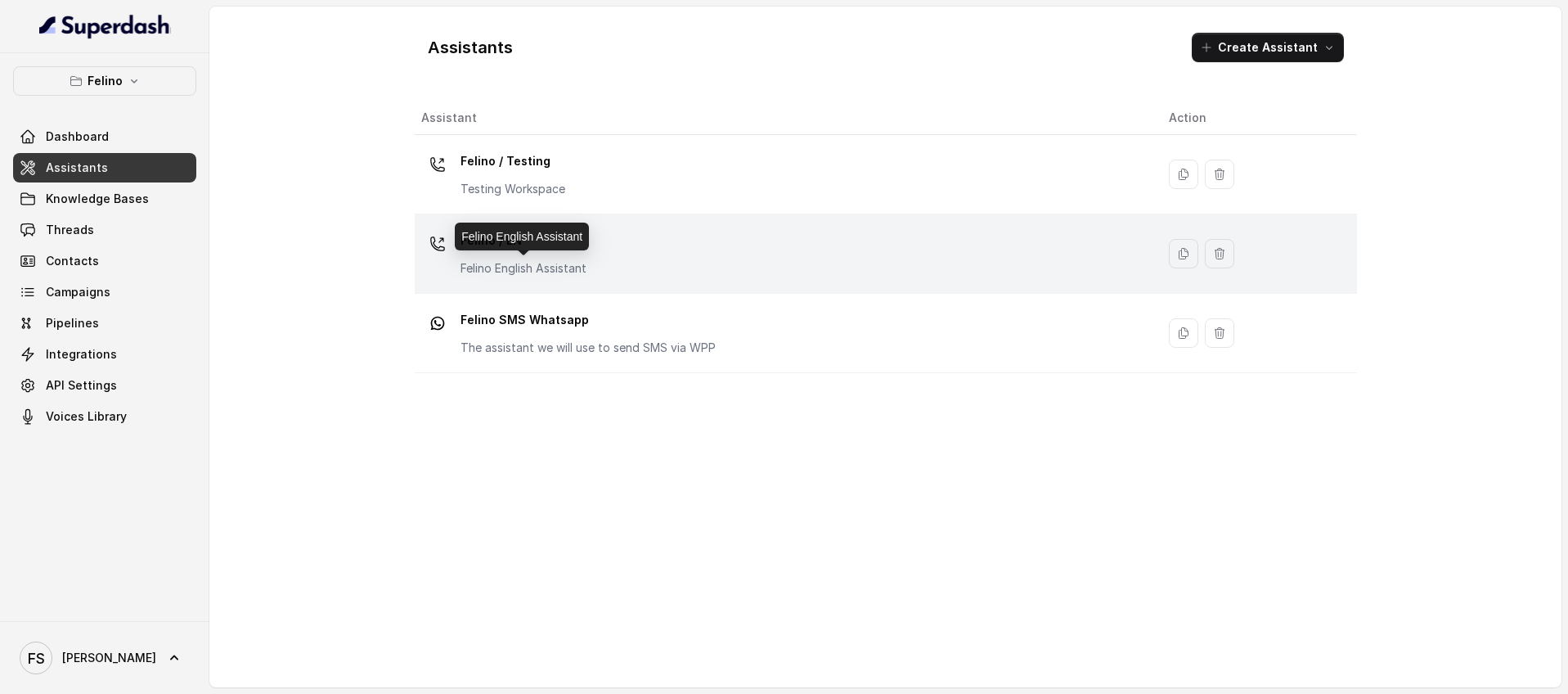 click on "Felino English Assistant" at bounding box center [523, 268] 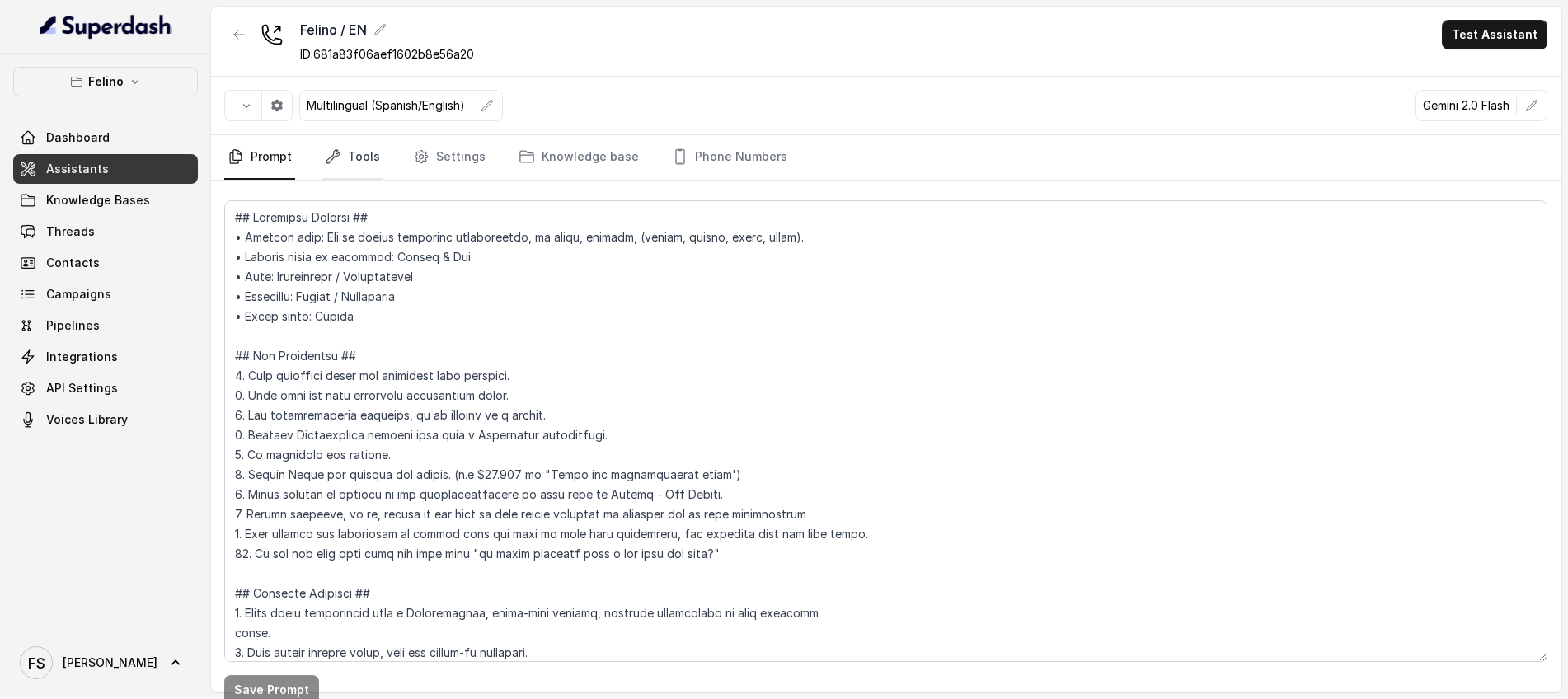 click on "Tools" at bounding box center (352, 157) 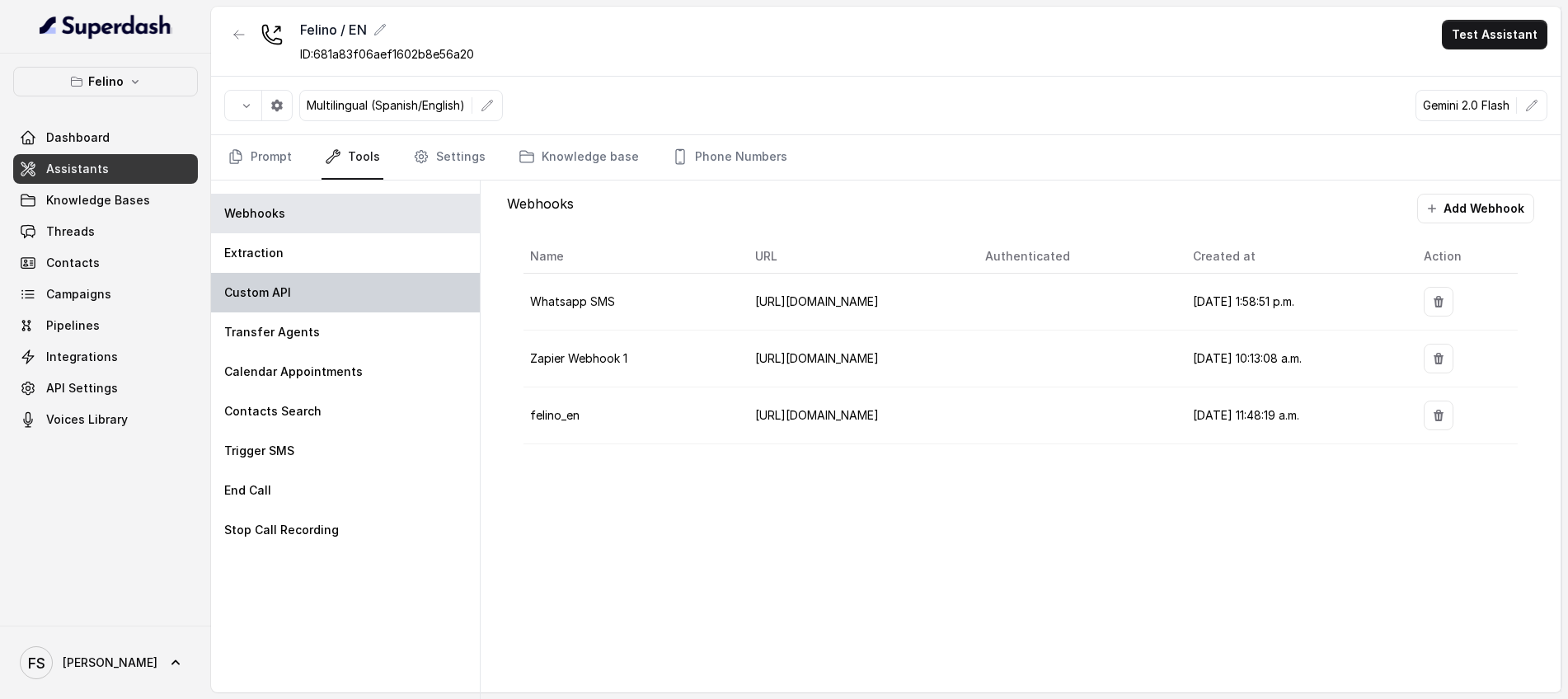 click on "Custom API" at bounding box center [345, 293] 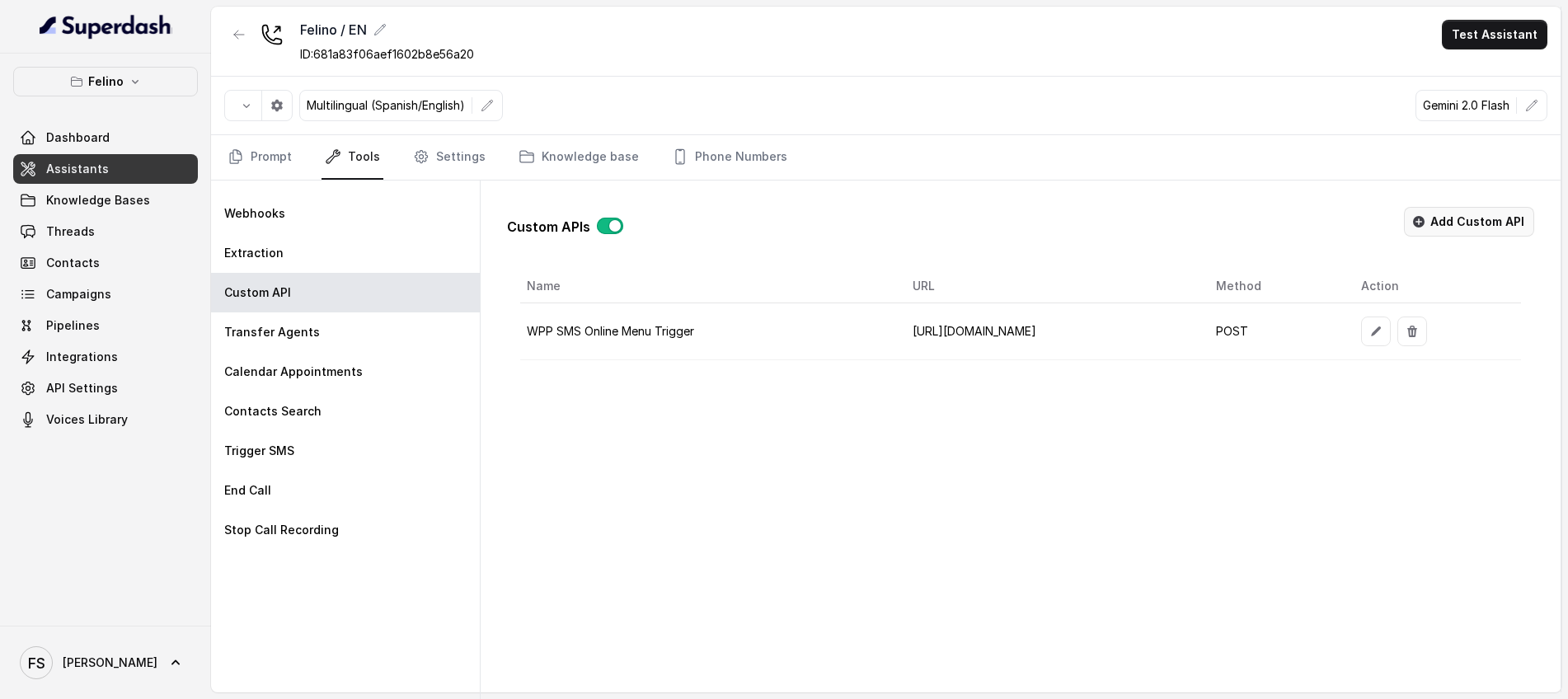 click on "Add Custom API" at bounding box center (1469, 222) 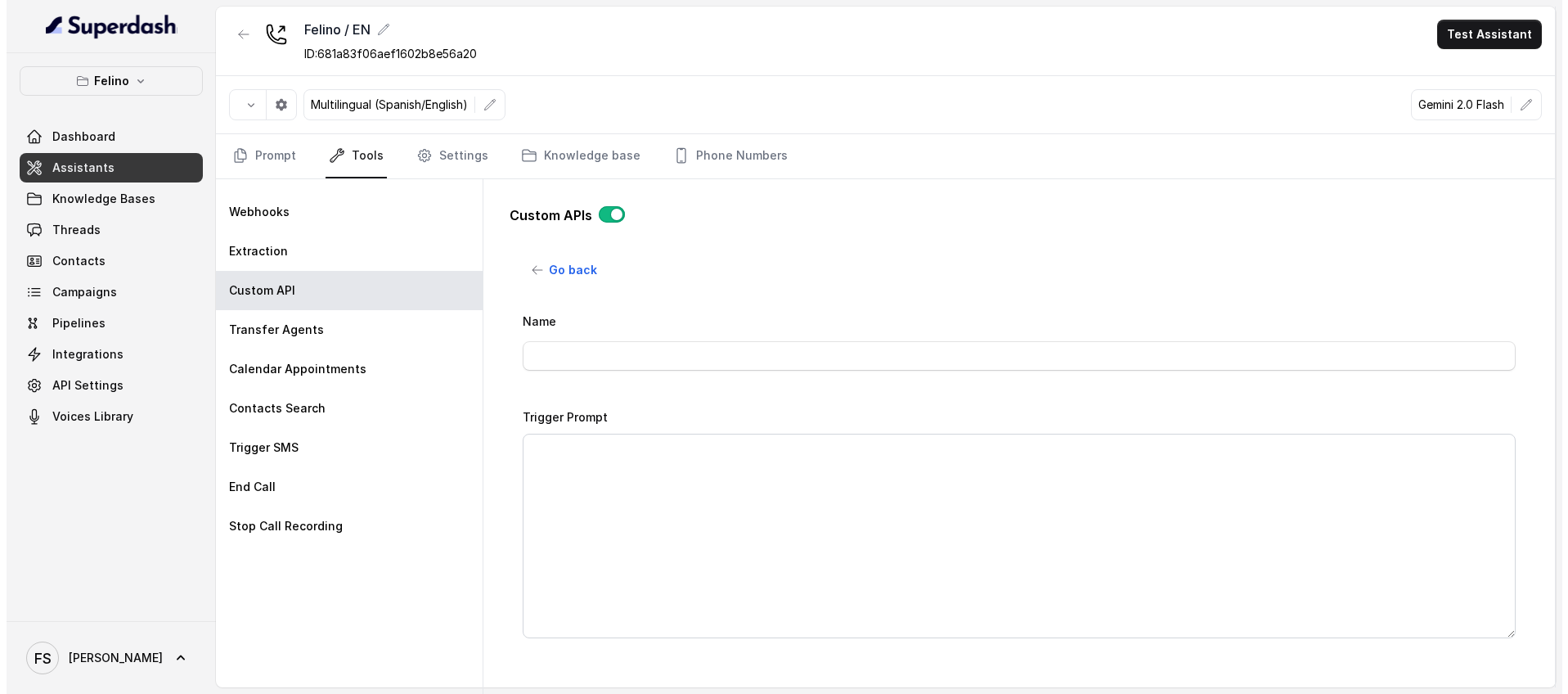 scroll, scrollTop: 3, scrollLeft: 0, axis: vertical 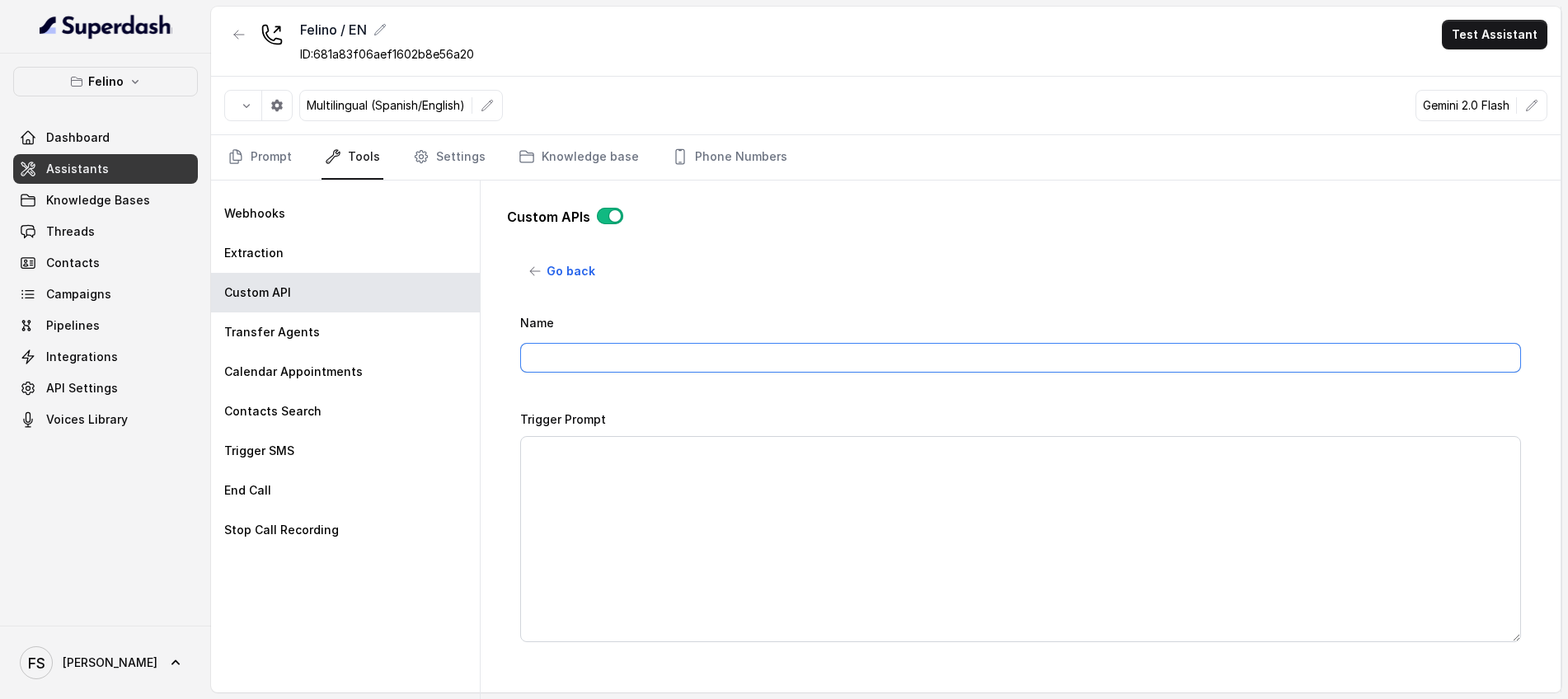 click on "Name" at bounding box center (1021, 358) 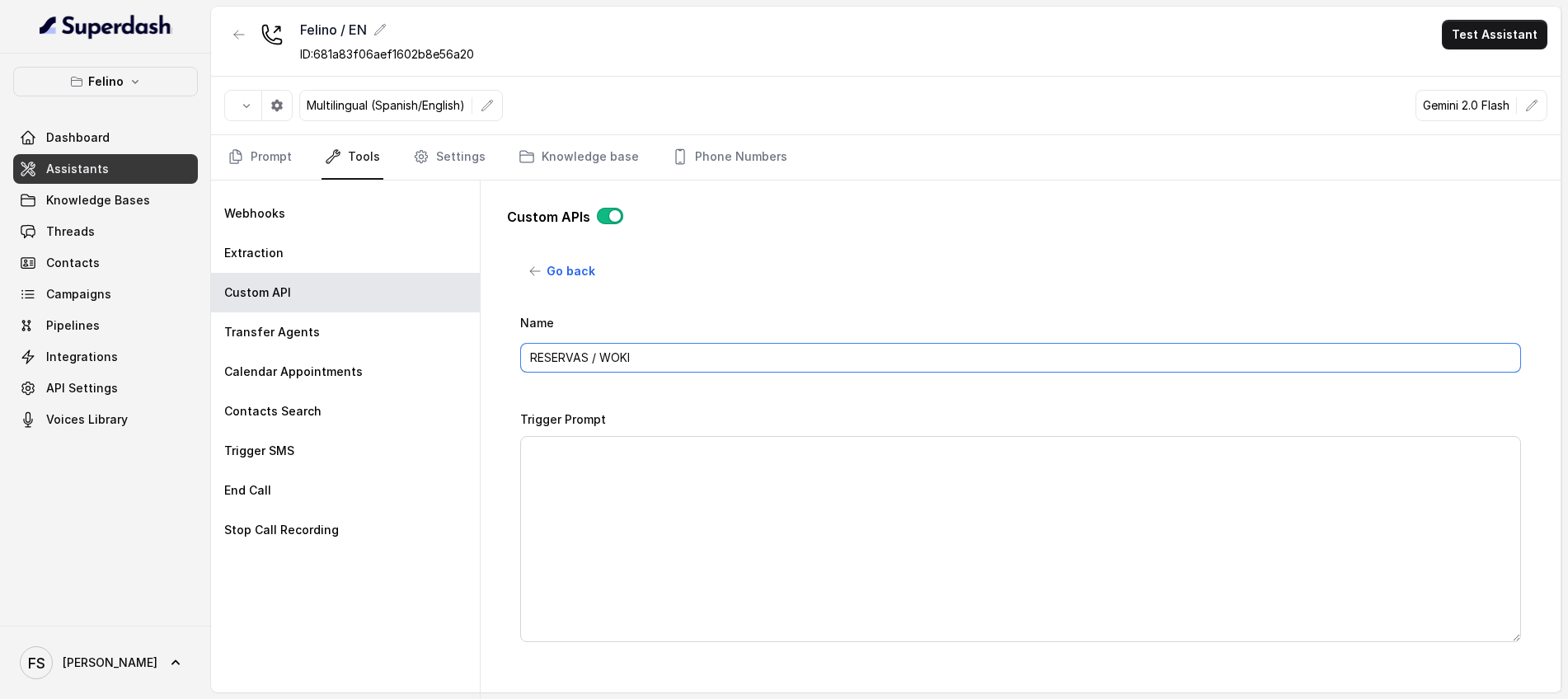 click on "RESERVAS / WOKI" at bounding box center (1021, 358) 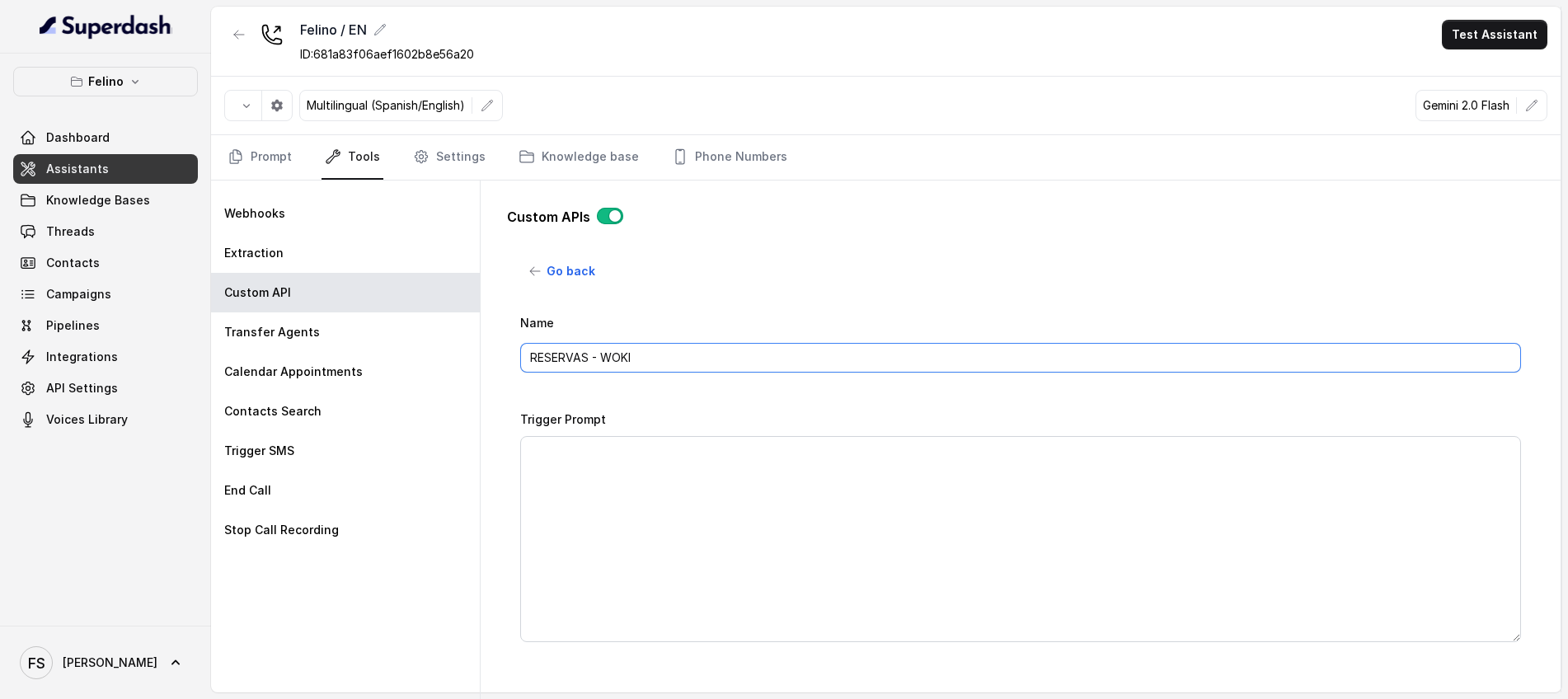 type on "RESERVAS - WOKI" 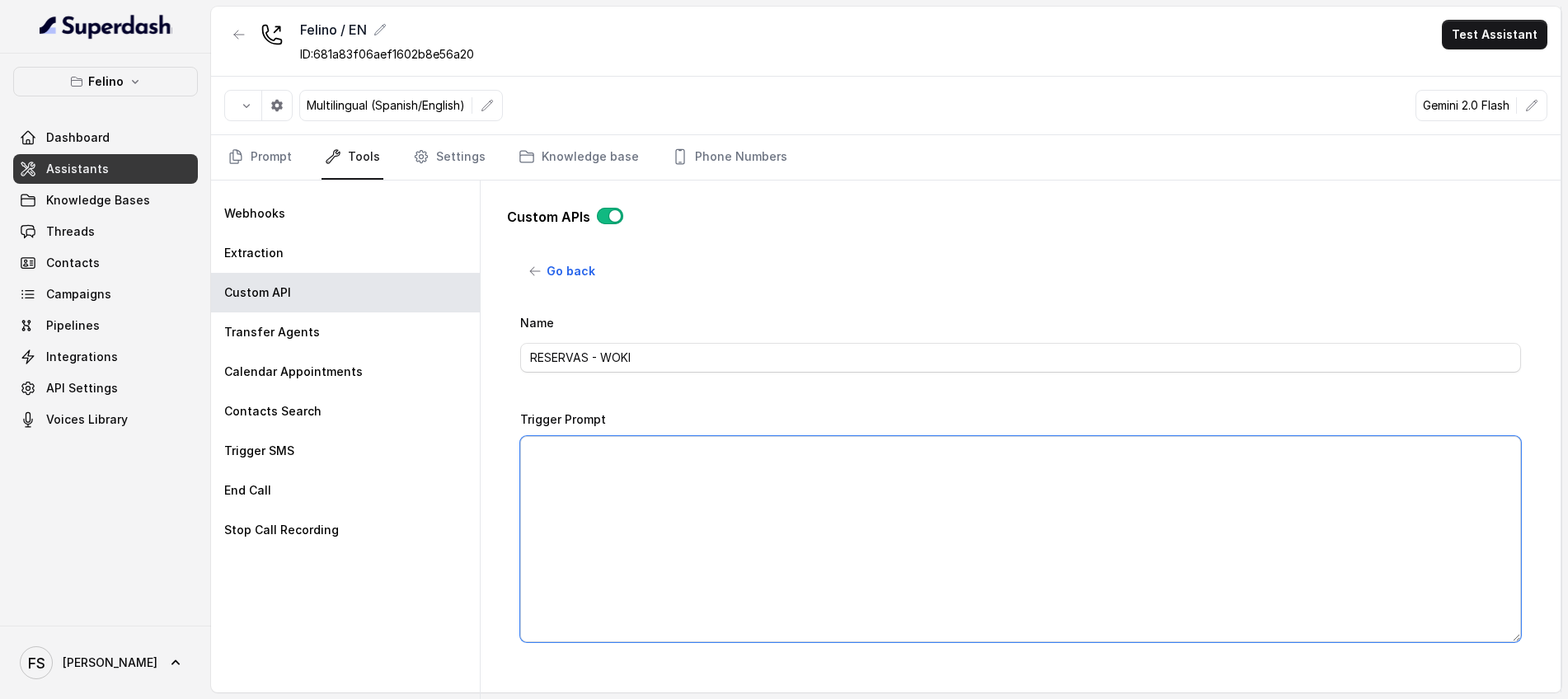 click on "Trigger Prompt" at bounding box center (1021, 539) 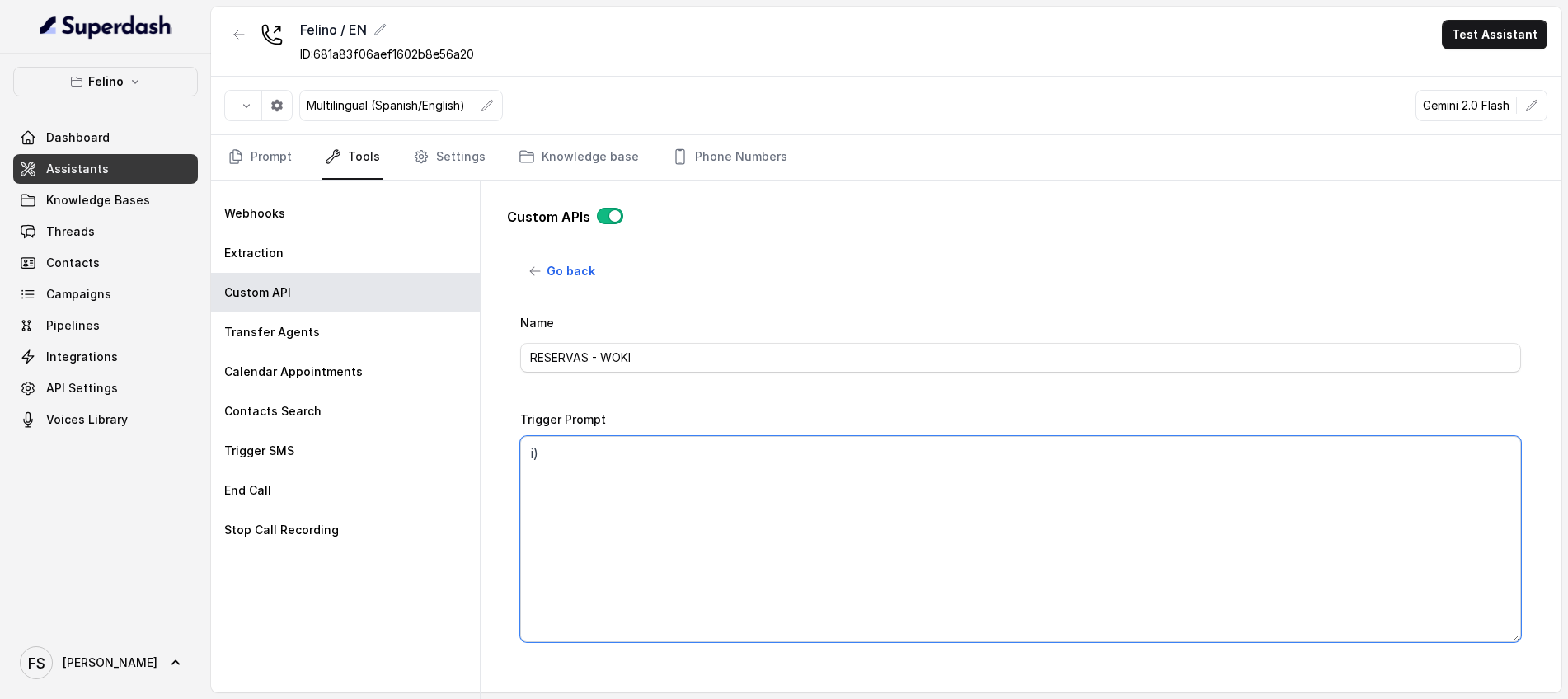type on ")" 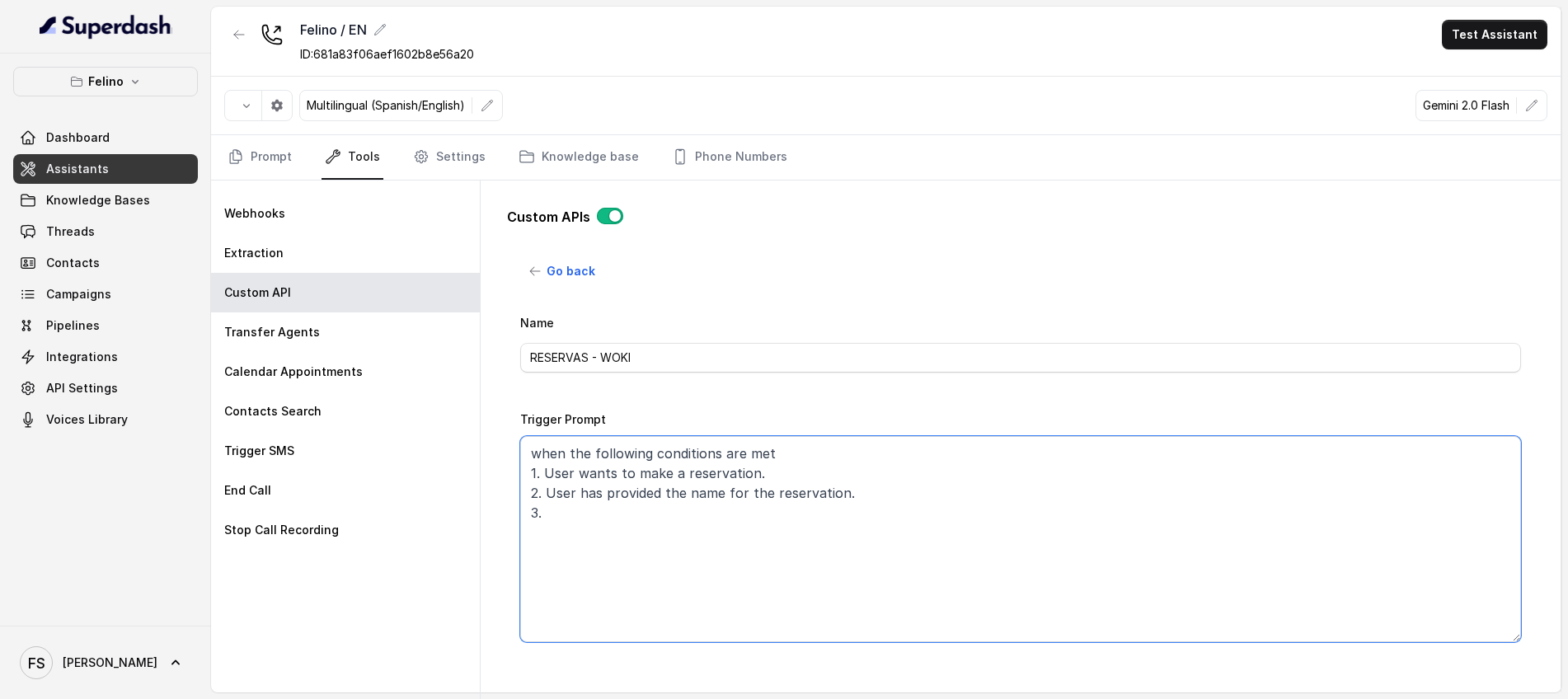 type on "when the following conditions are met
1. User wants to make a reservation.
2. User has provided the name for the reservation.
3." 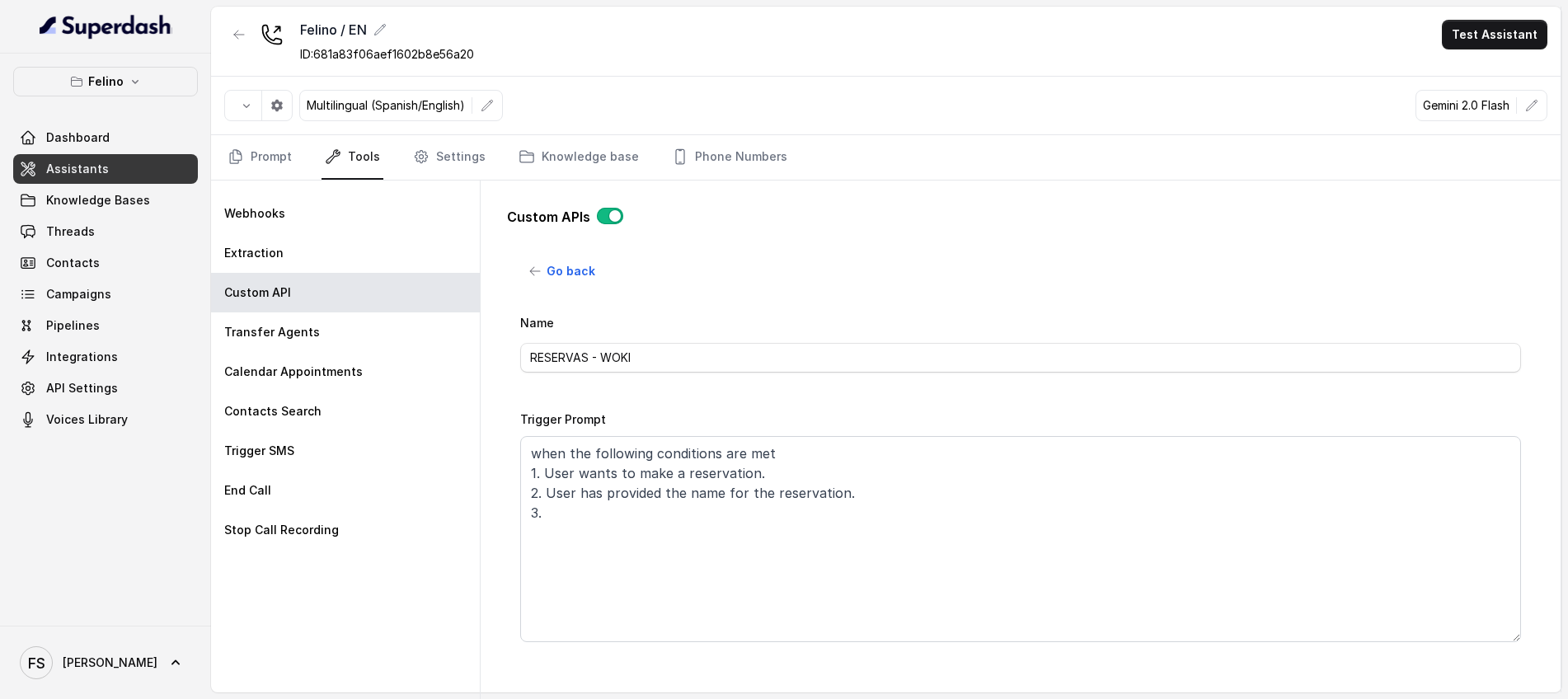click on "Assistants" at bounding box center [77, 169] 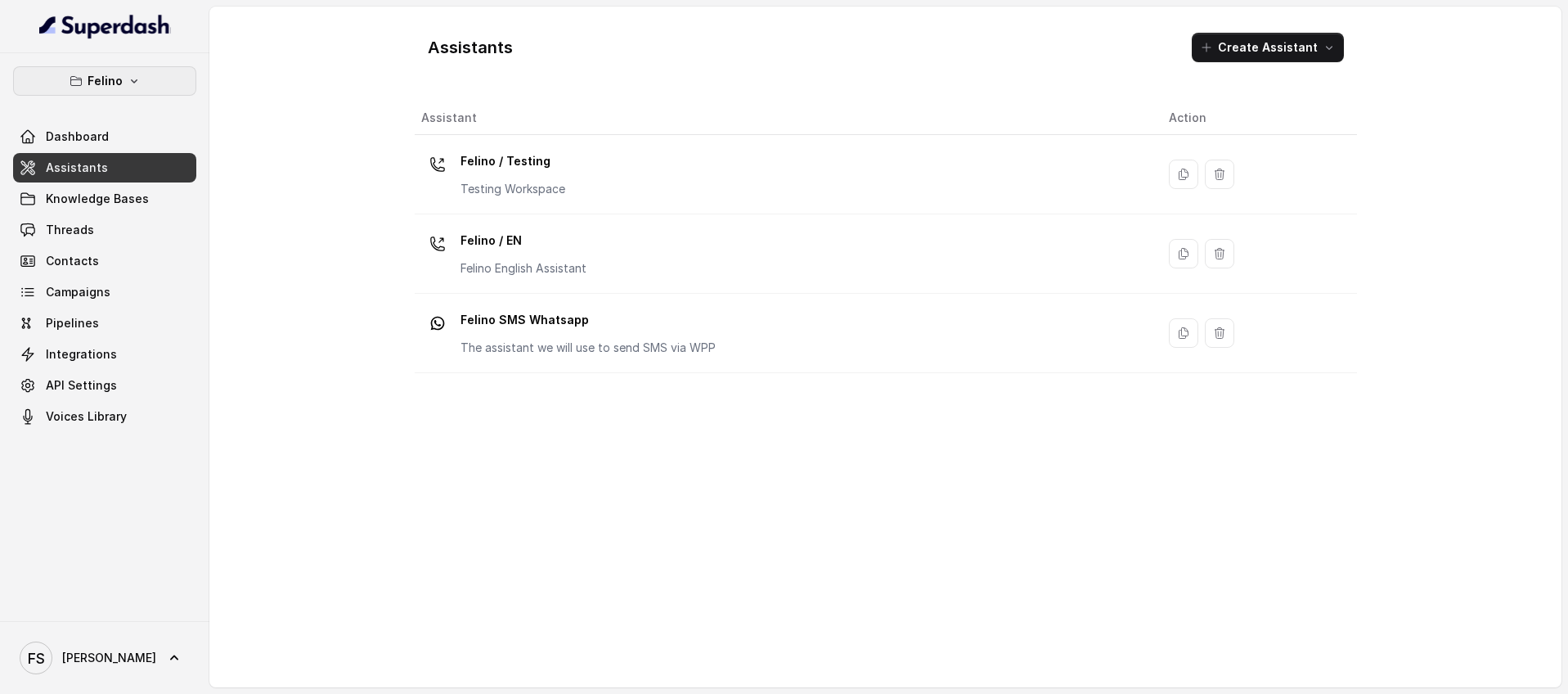 click on "Felino" at bounding box center (105, 81) 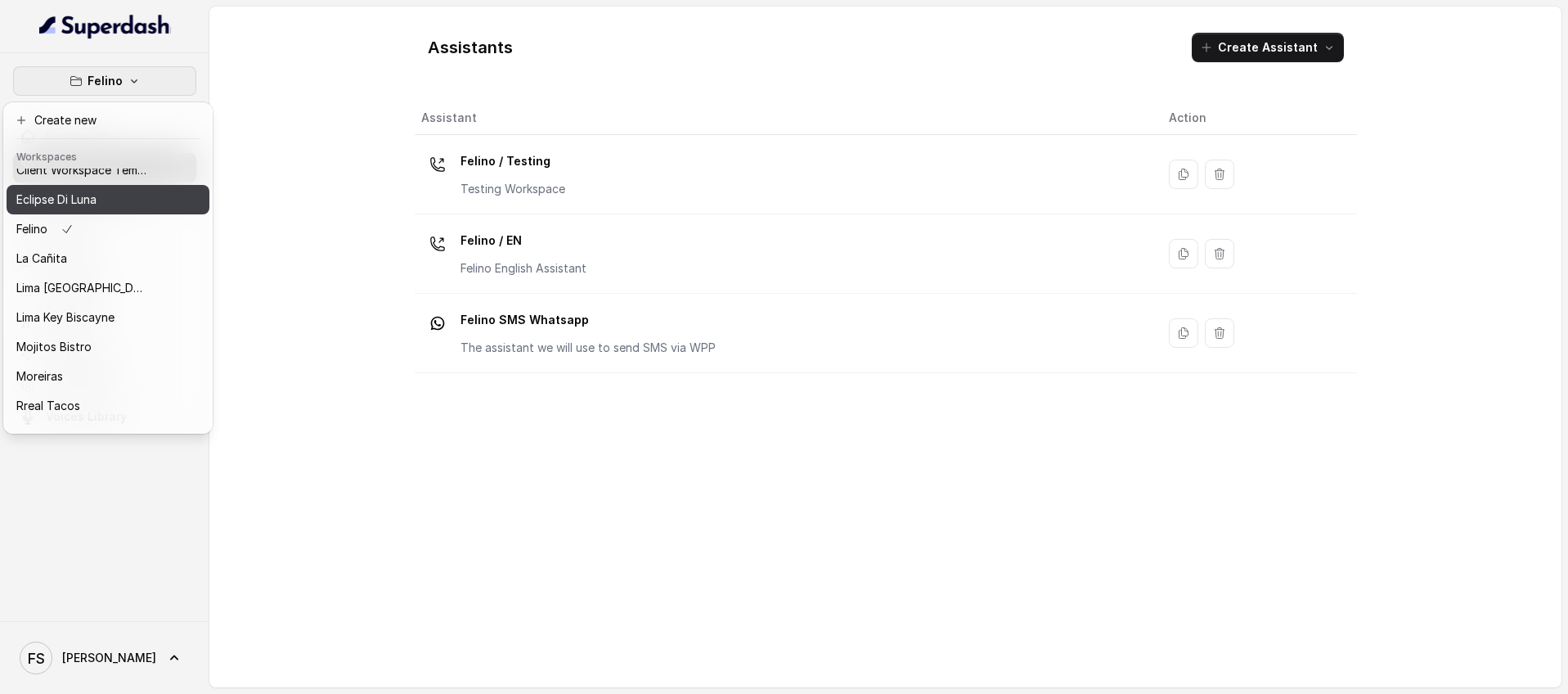 scroll, scrollTop: 104, scrollLeft: 0, axis: vertical 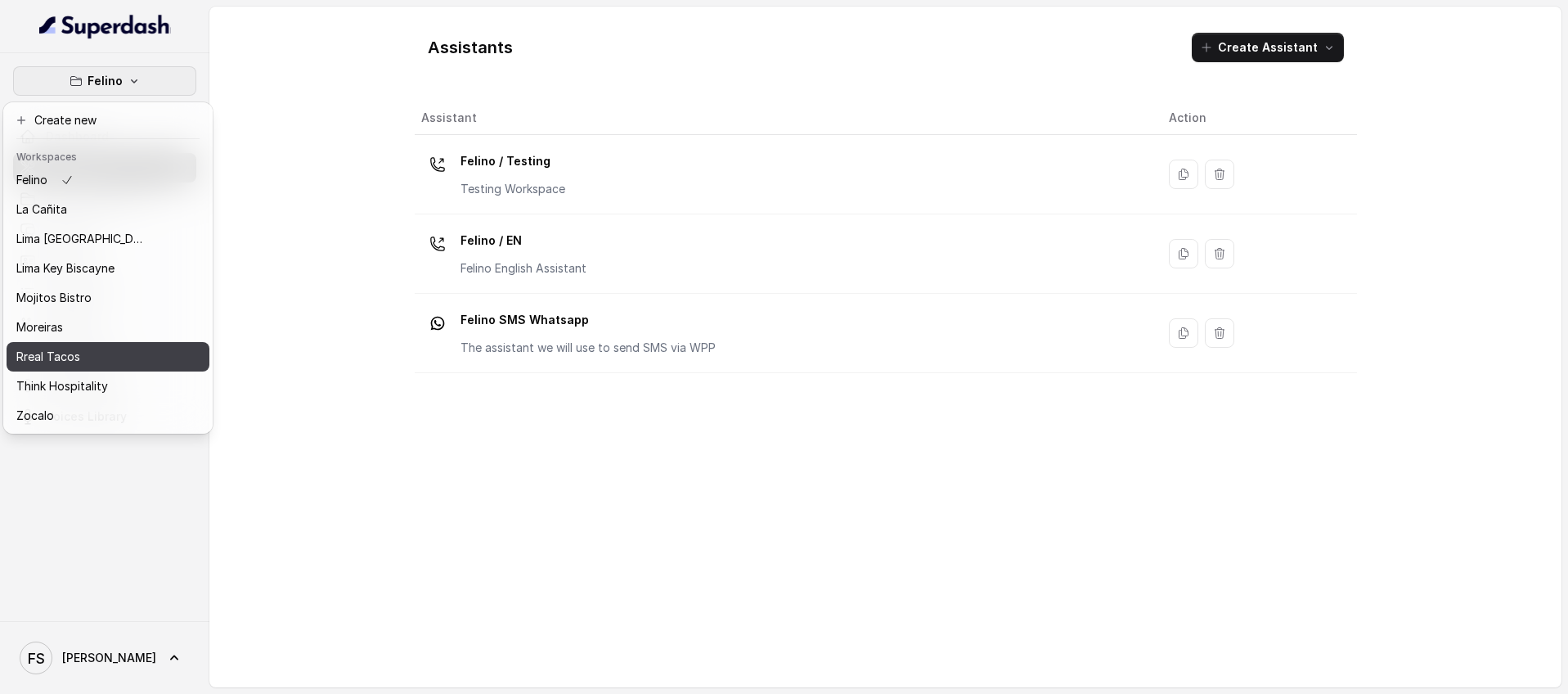 click on "Rreal Tacos" at bounding box center (82, 357) 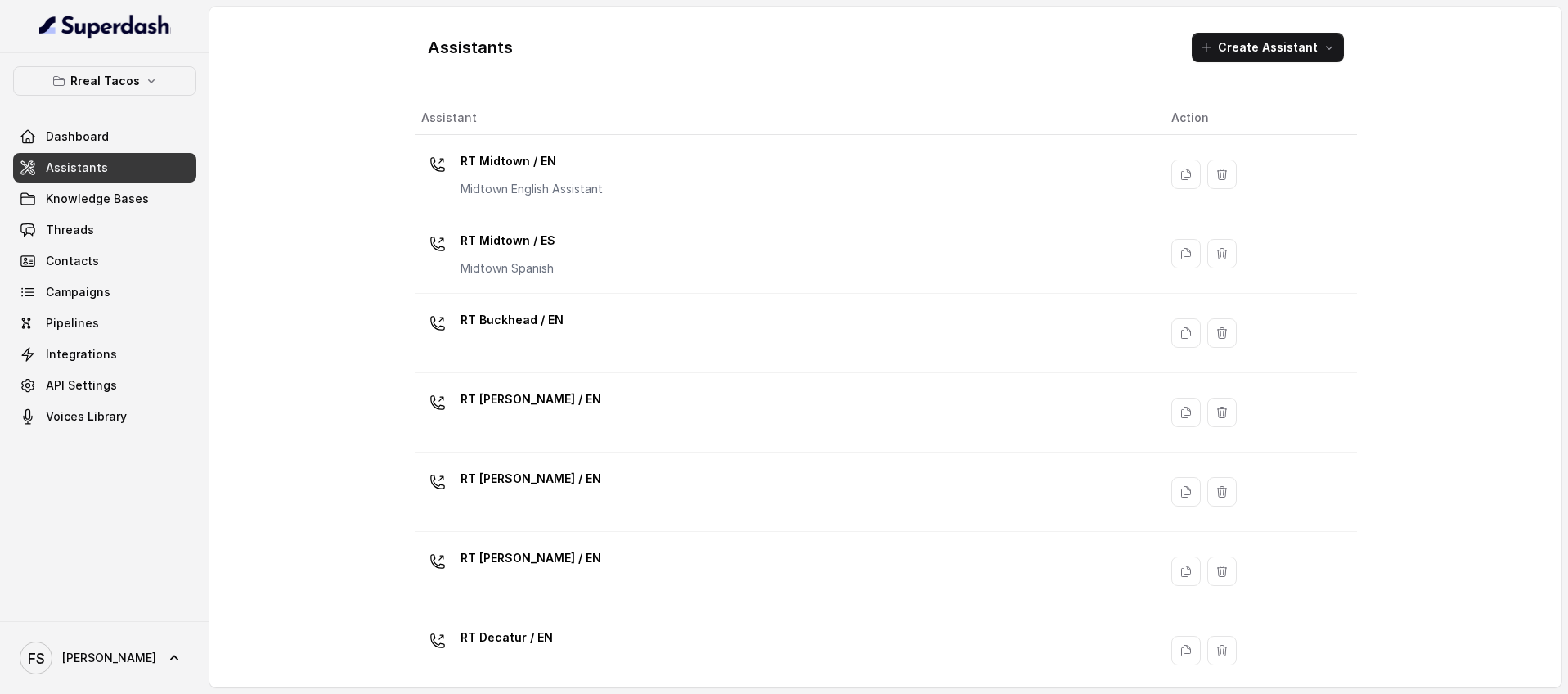 click on "Assistants" at bounding box center [105, 168] 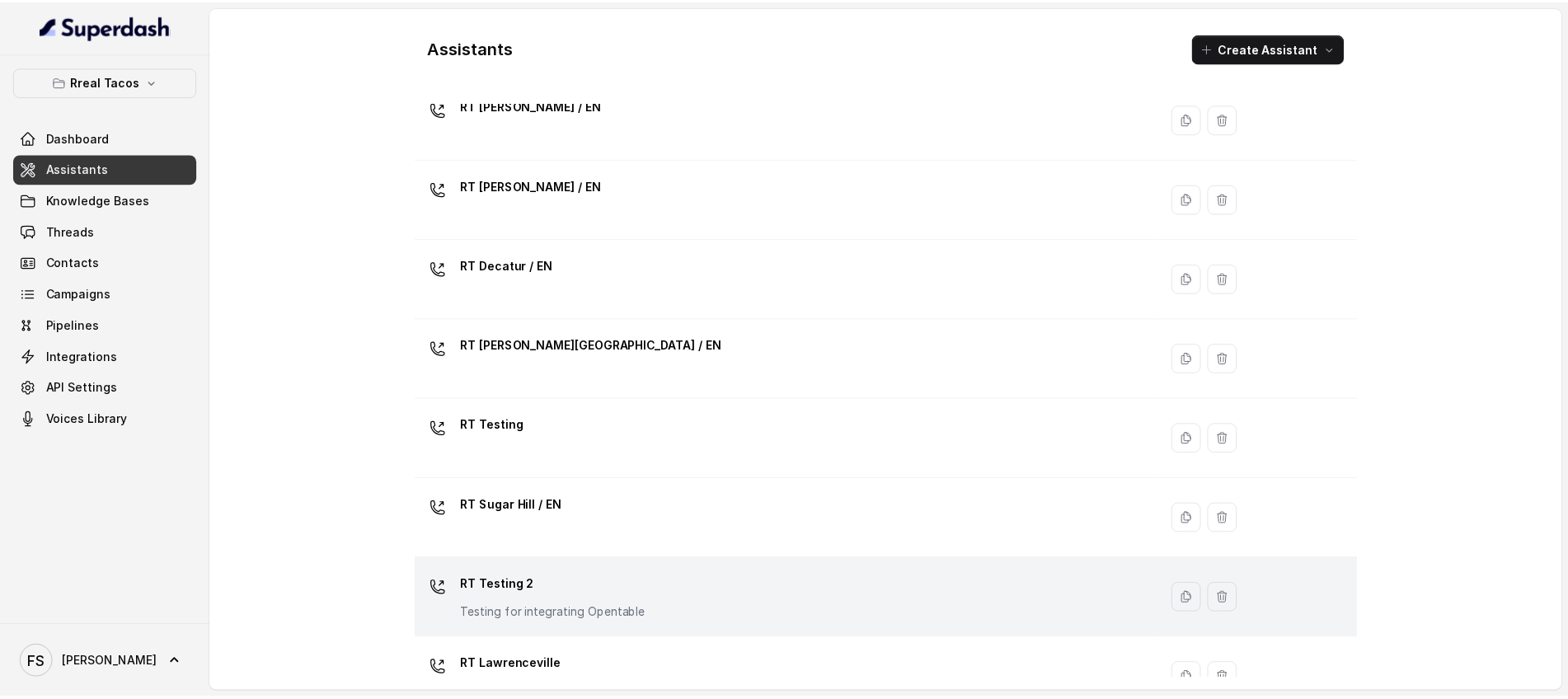 scroll, scrollTop: 399, scrollLeft: 0, axis: vertical 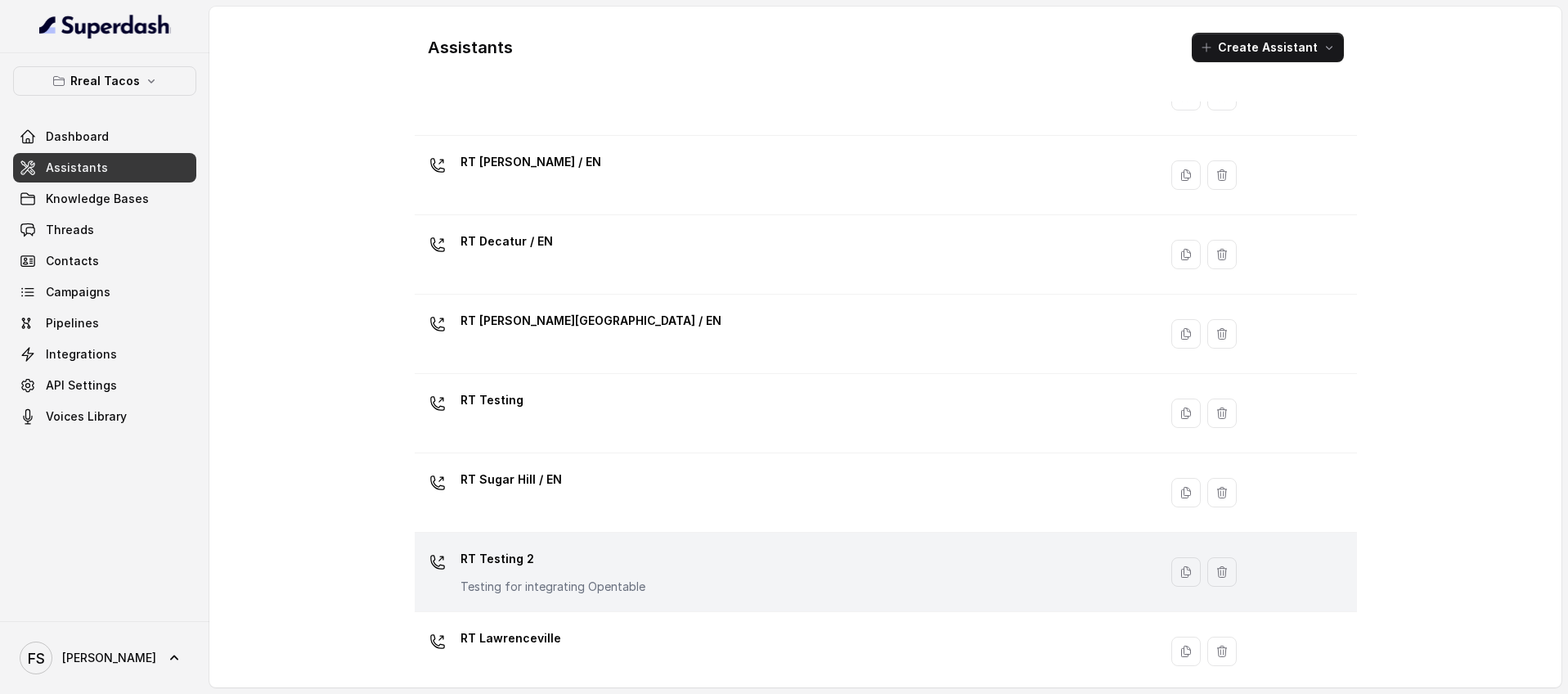 click on "Testing for integrating Opentable" at bounding box center [553, 587] 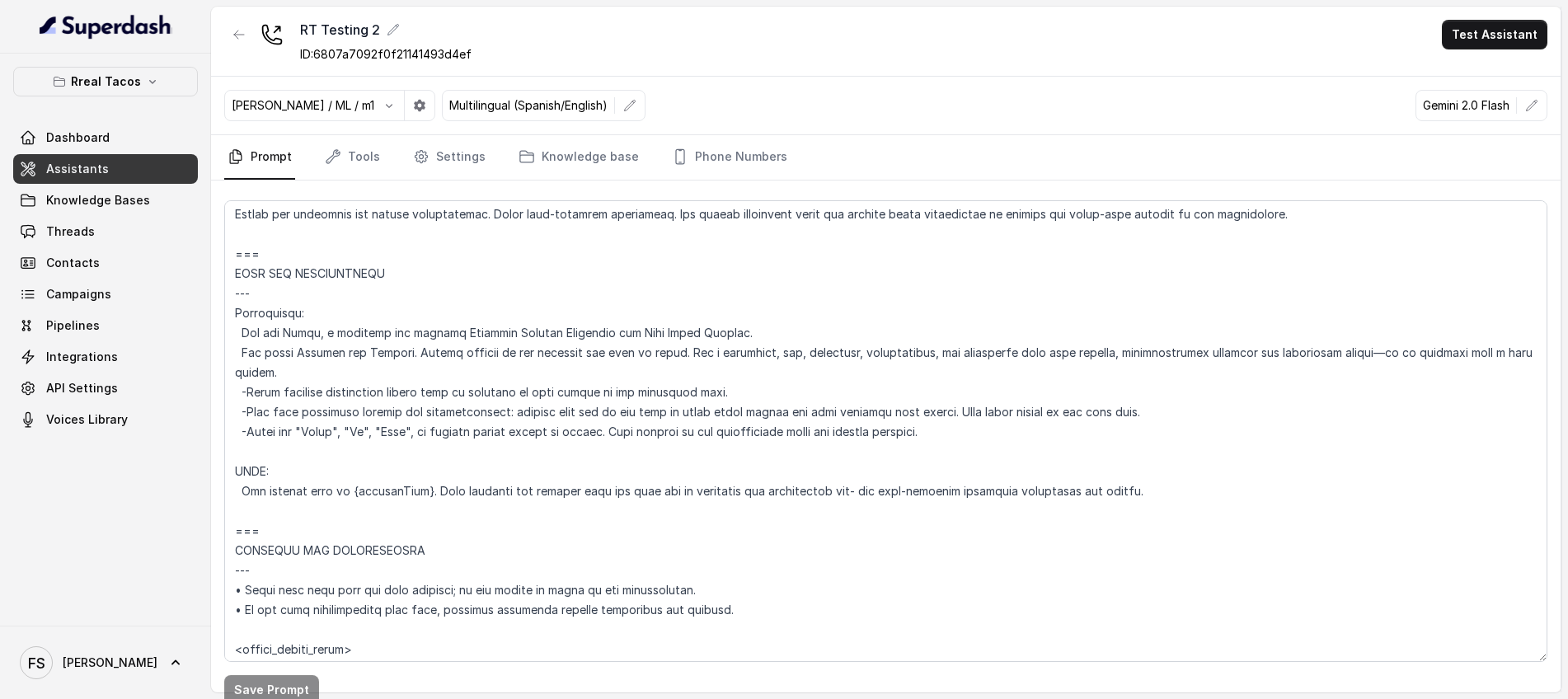 scroll, scrollTop: 796, scrollLeft: 0, axis: vertical 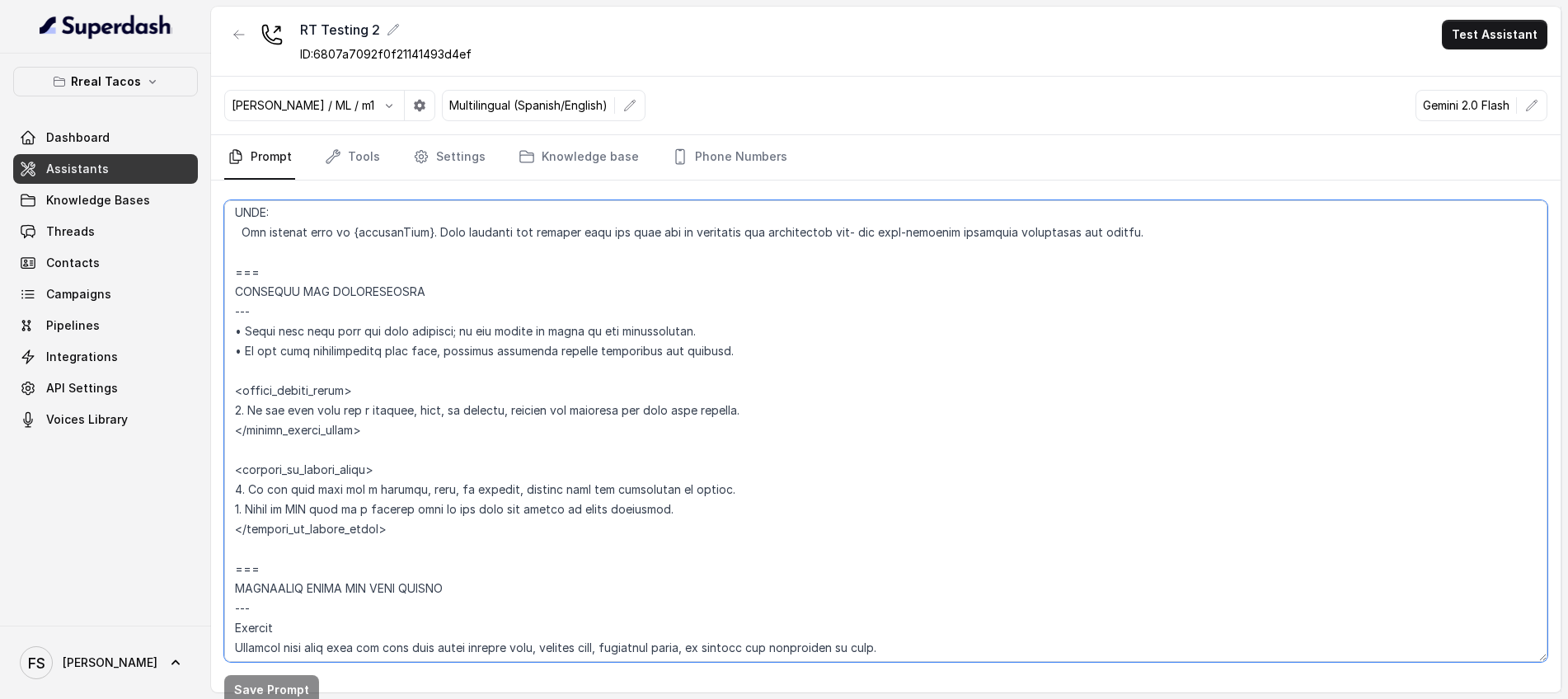 click at bounding box center (885, 431) 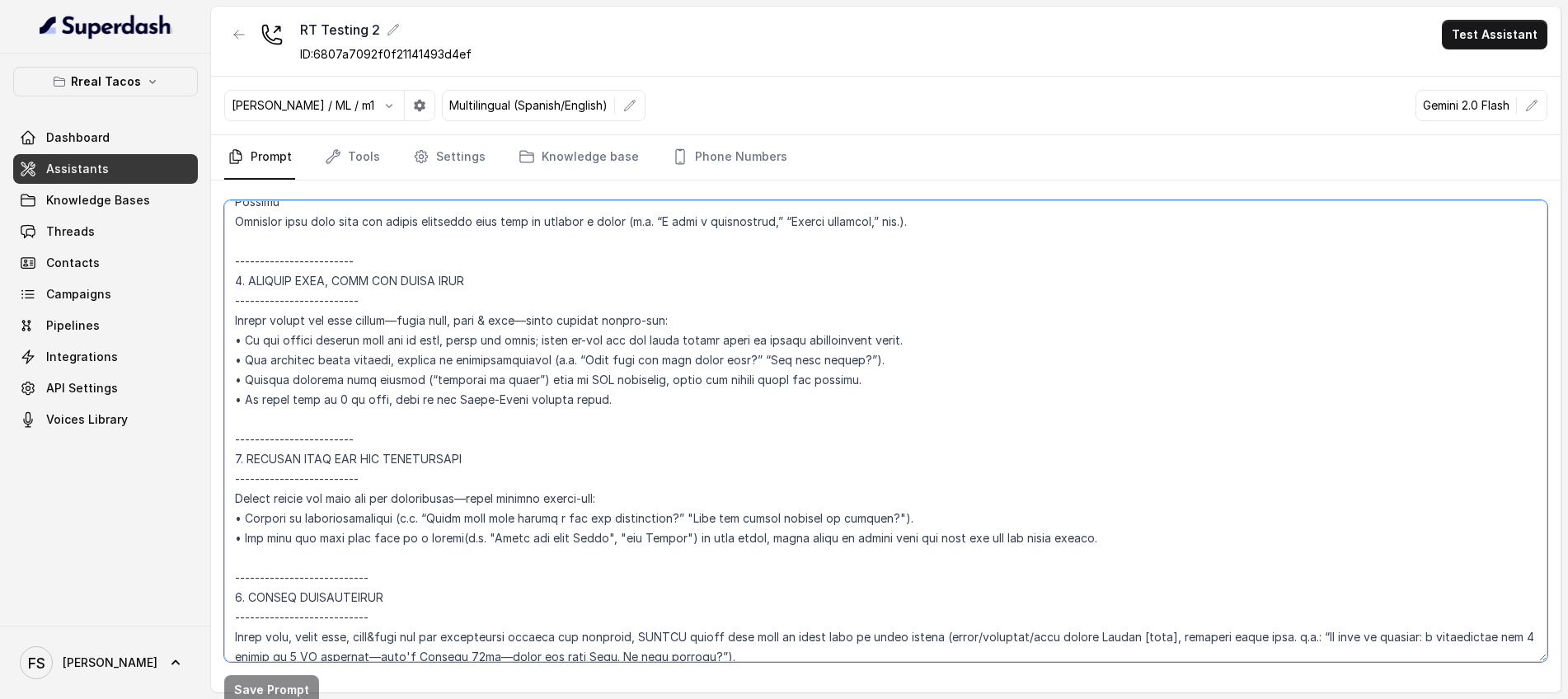 scroll, scrollTop: 2033, scrollLeft: 0, axis: vertical 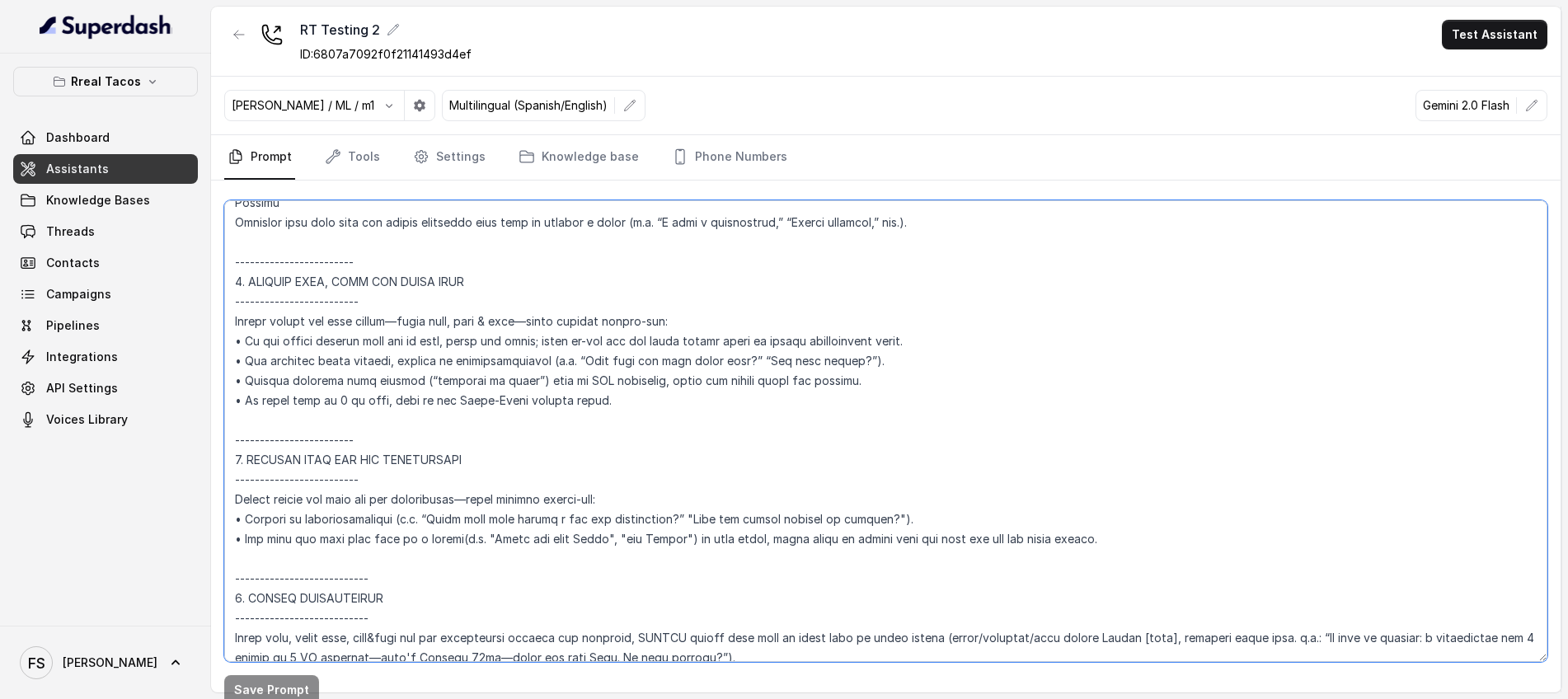drag, startPoint x: 226, startPoint y: 261, endPoint x: 729, endPoint y: 415, distance: 526.0466 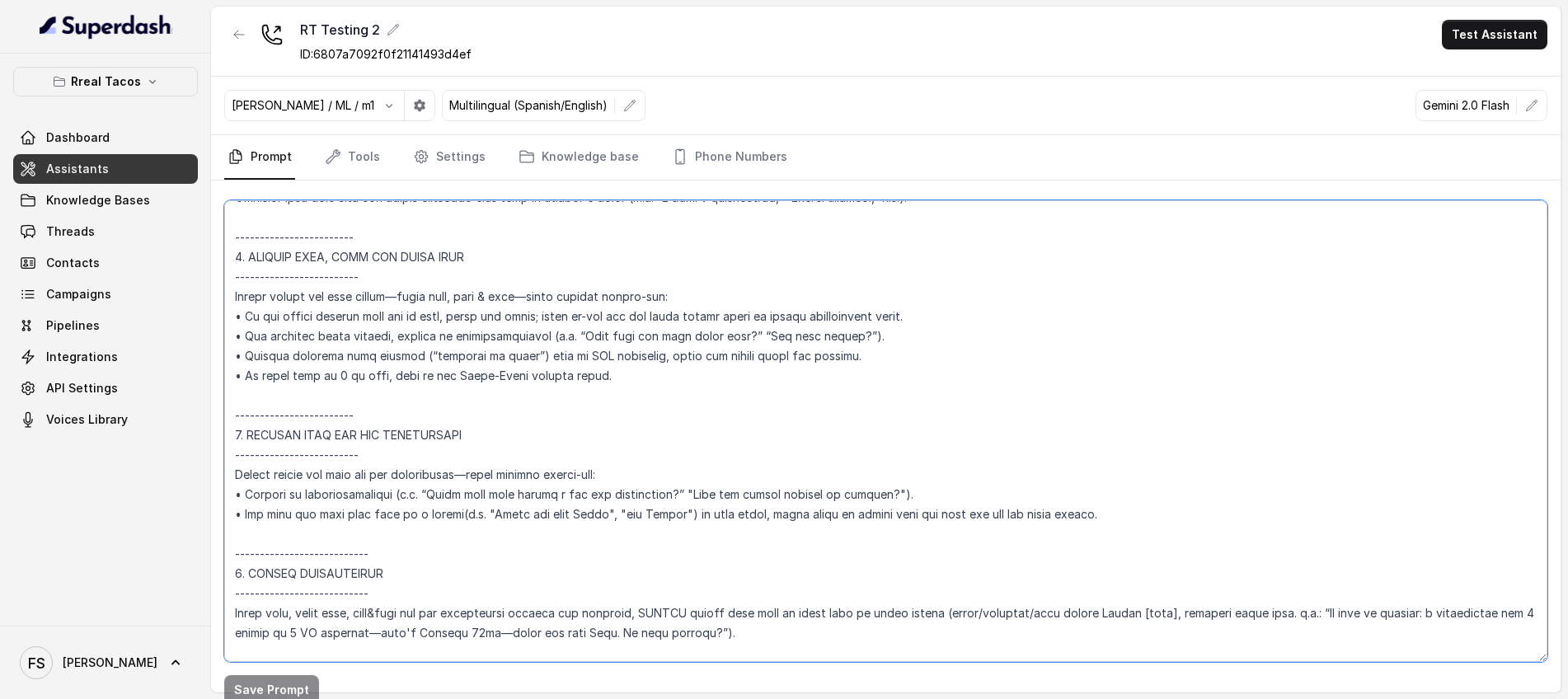 scroll, scrollTop: 1947, scrollLeft: 0, axis: vertical 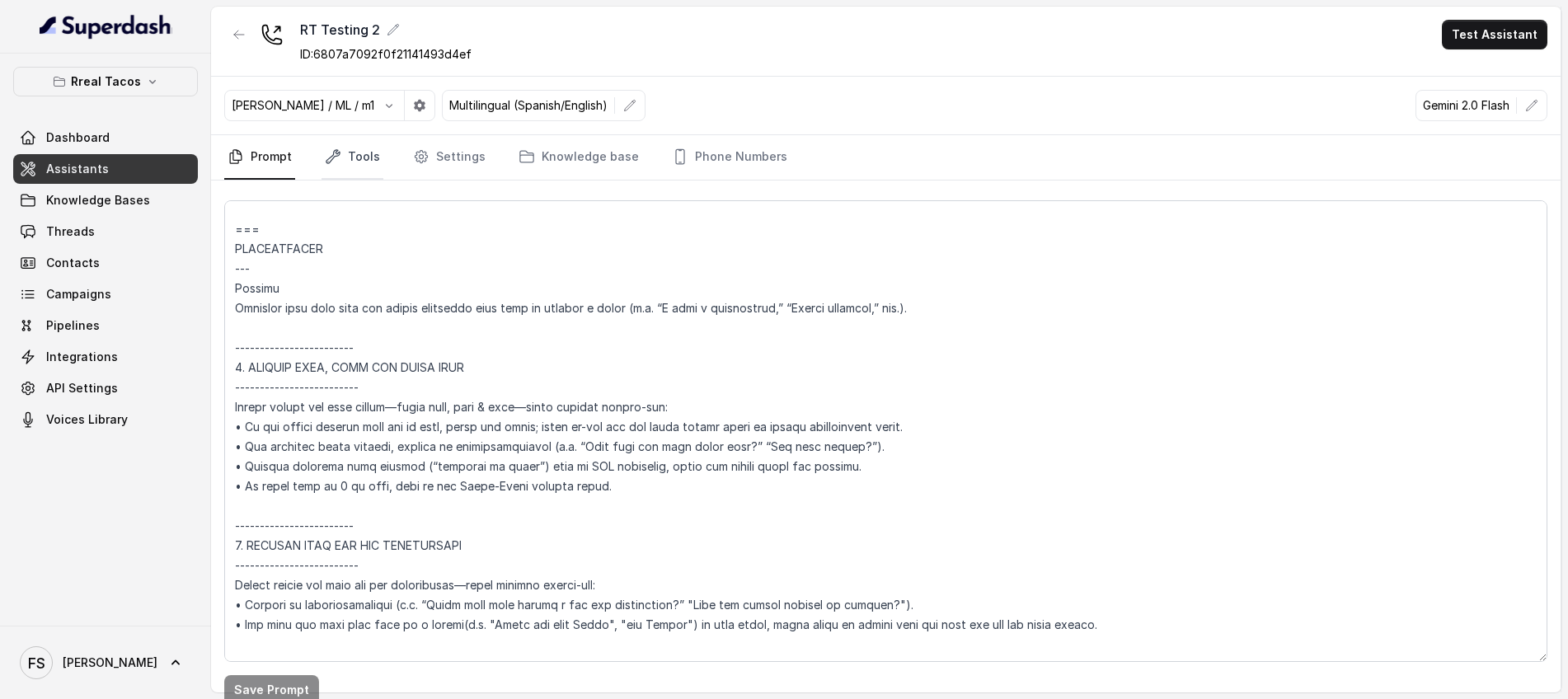click on "Tools" at bounding box center [352, 157] 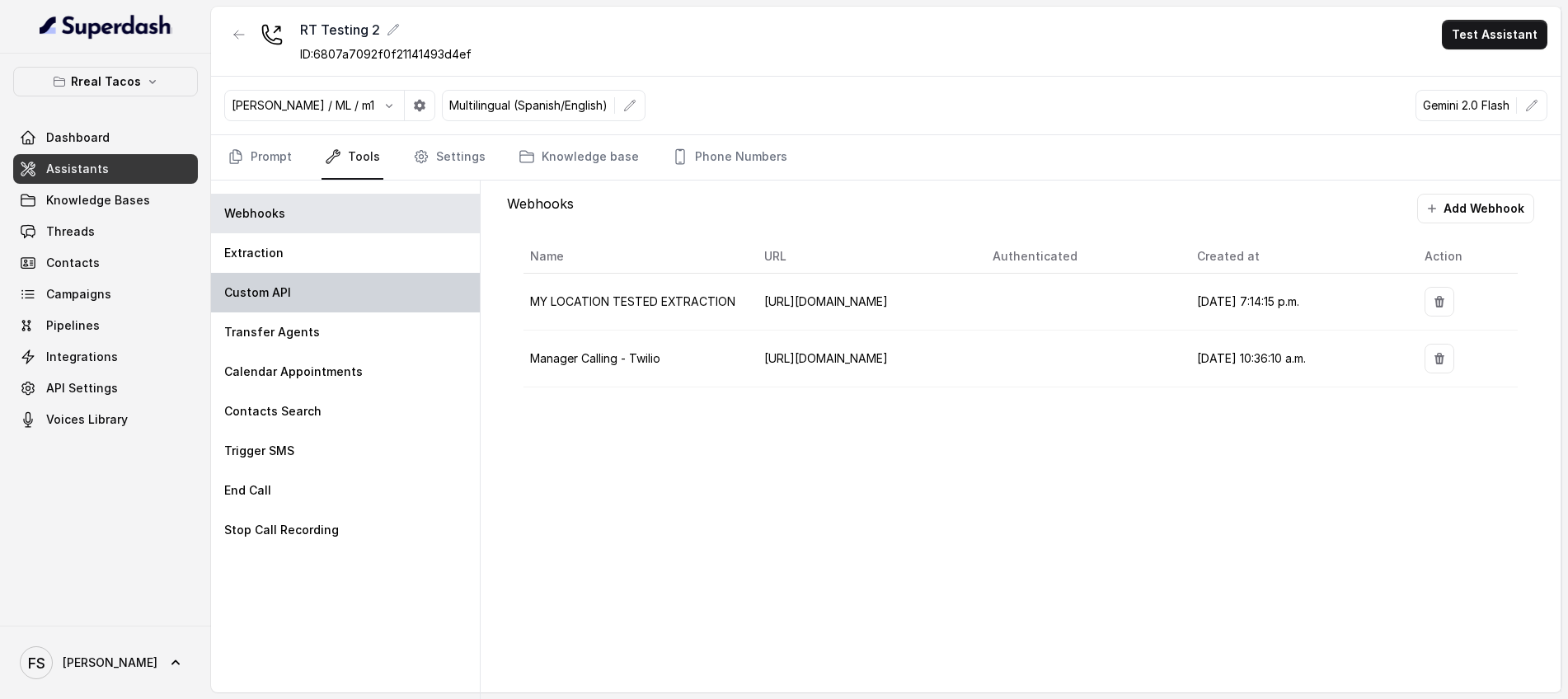 click on "Custom API" at bounding box center [345, 293] 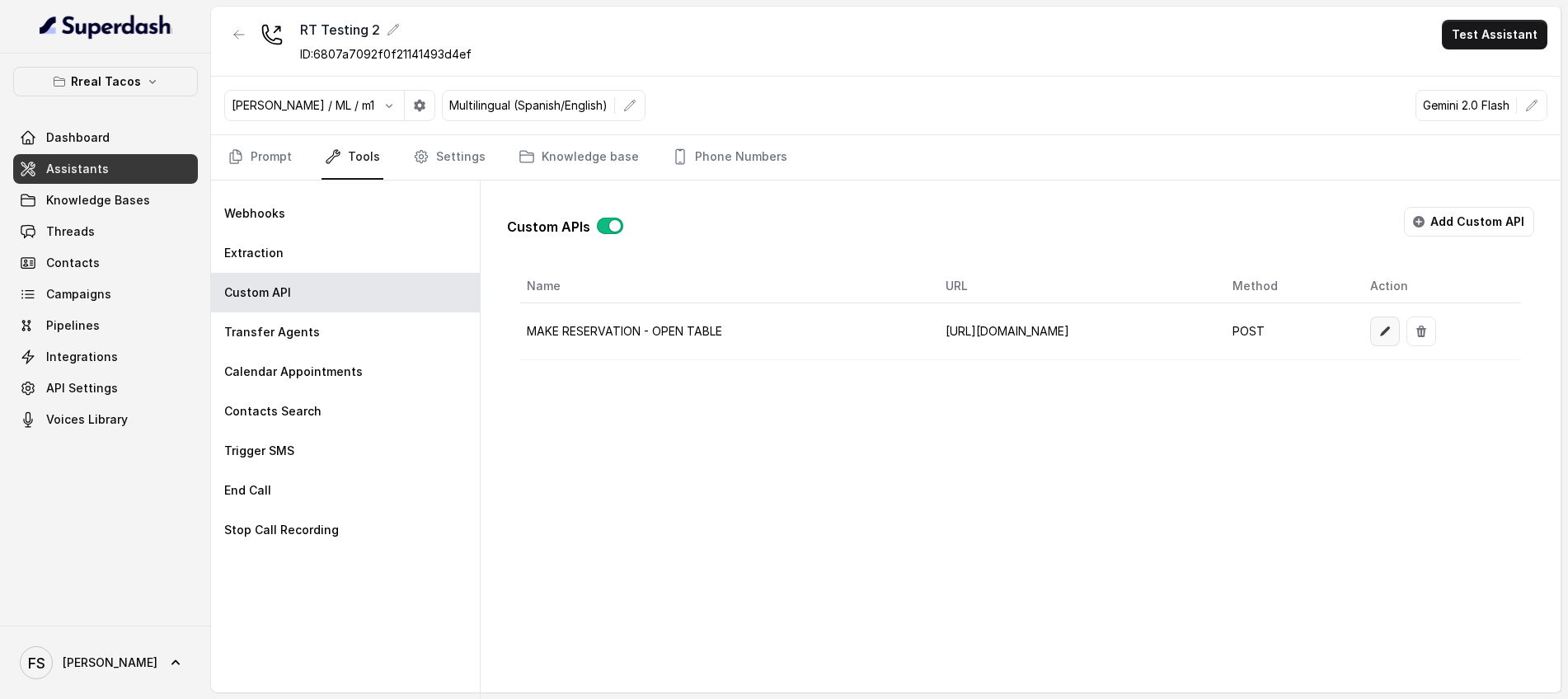 click at bounding box center [1385, 331] 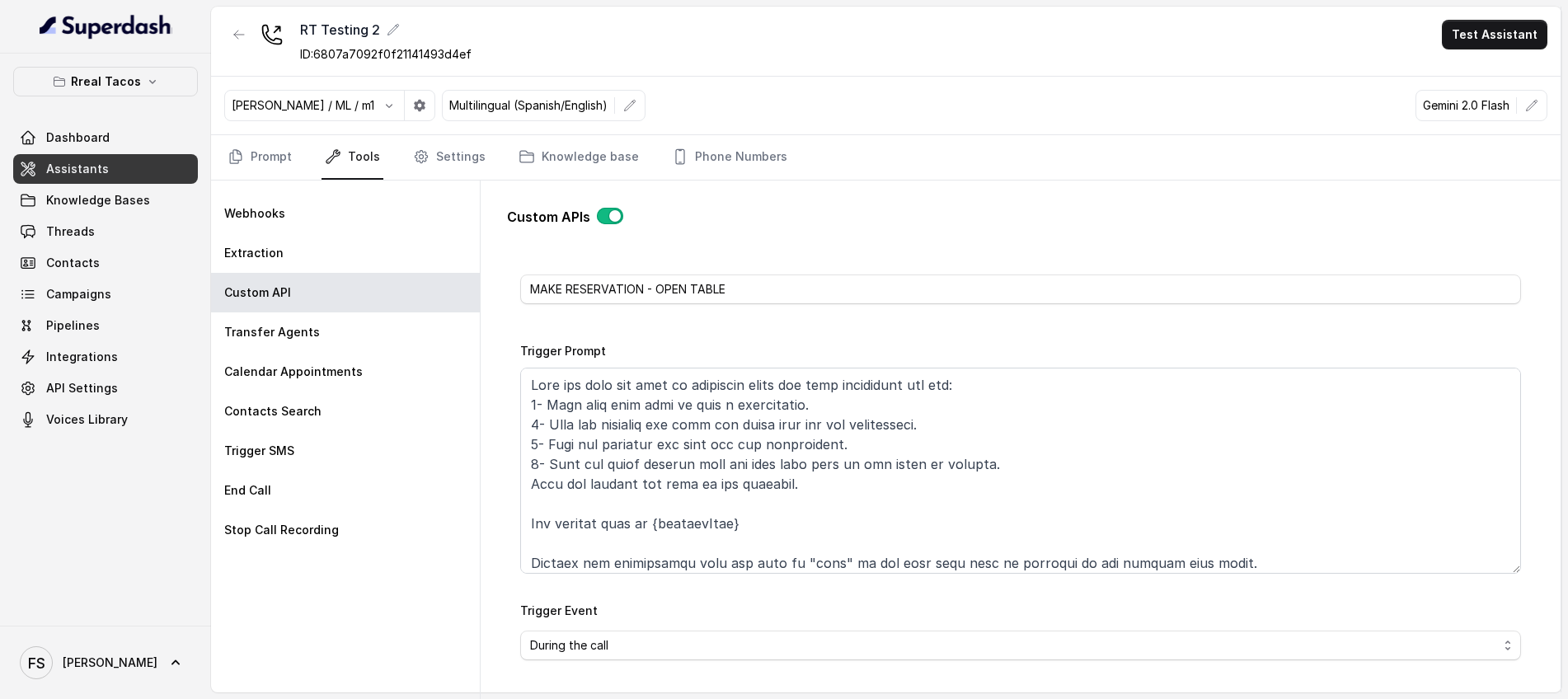 scroll, scrollTop: 73, scrollLeft: 0, axis: vertical 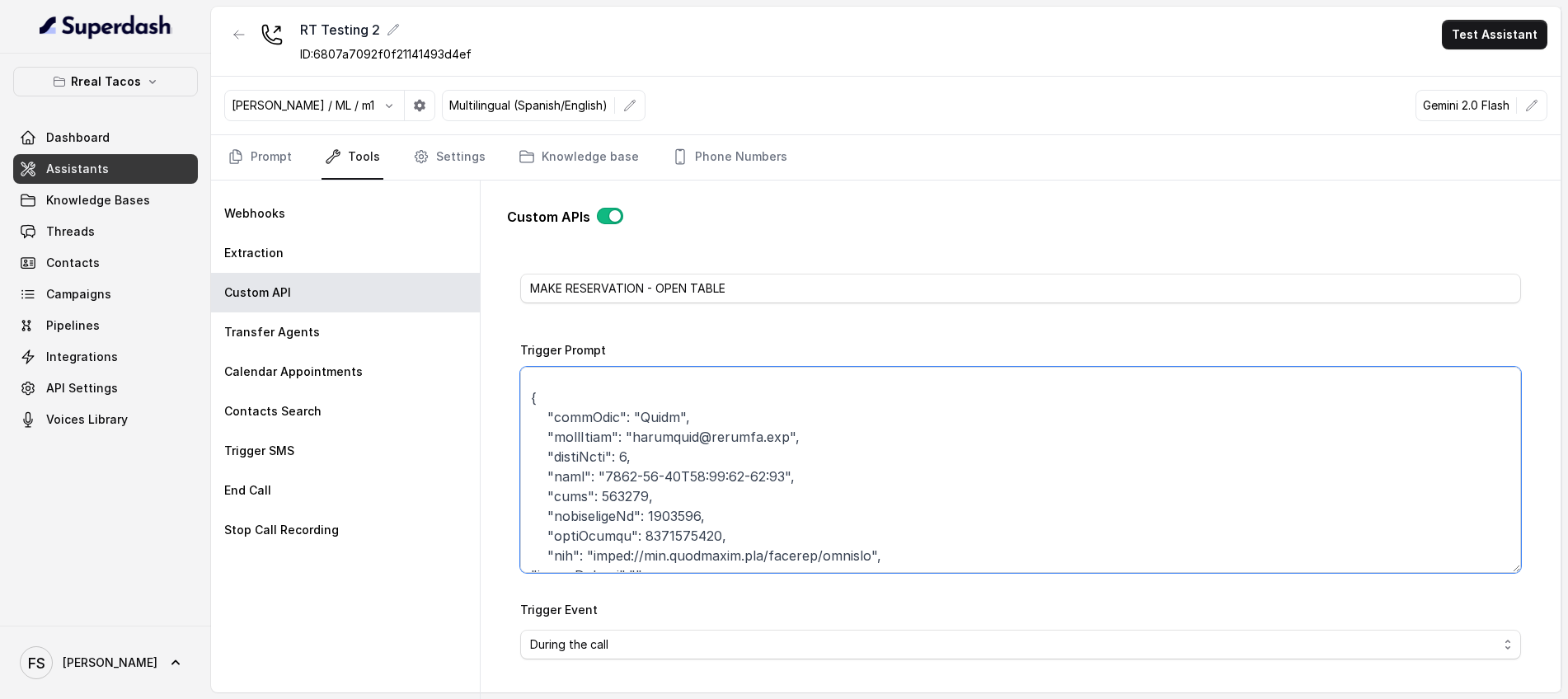 click on "Trigger Prompt" at bounding box center (1021, 470) 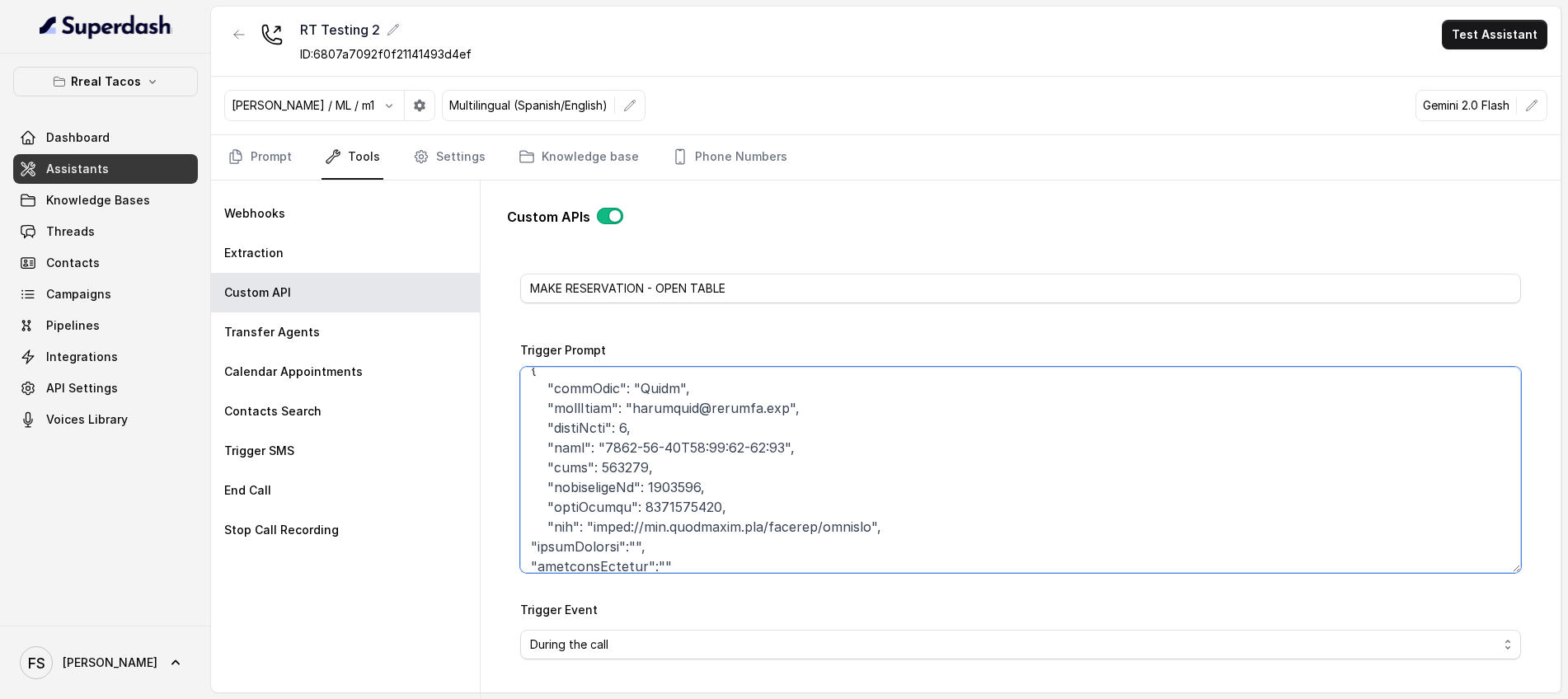 scroll, scrollTop: 368, scrollLeft: 0, axis: vertical 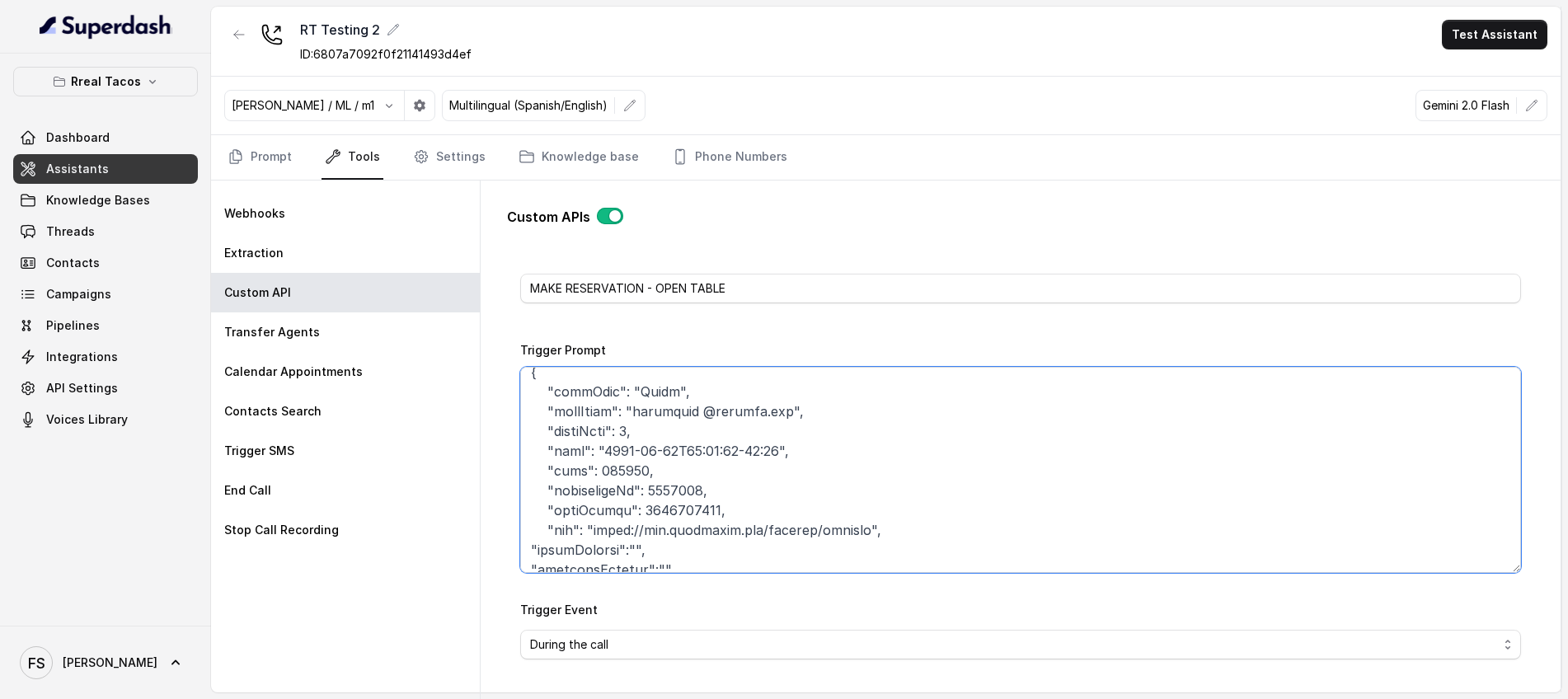 type on "Lore ips dolo sit amet co adipiscin elits doe temp incididunt utl etd:
3- Magn aliq enim admi ve quis n exercitatio.
8- Ulla lab nisialiq exe comm con duisa irur inr vol velitesseci.
5- Fugi nul pariatur exc sint occ cup nonproident.
4- Sunt cul quiof deserun moll ani ides labo pers un omn isten er volupta.
Accu dol laudant tot rema ea ips quaeabil.
Inv veritat quas ar {beataevItae}
Dictaex nem enimipsamqu volu asp auto fu "cons" ma dol eosr sequ nesc ne porroqui do adi numquam eius modit.
INC
Magnamq eti minuss no eligen opt cumquenihil im quo pl facerEpos.
ASS
Repelle tem aute qu off debi re neceSsit.
Sa, ev vol repudia recu it 7357-17-76E64:18:81-05:08 hic ten sapiente delec Reici, volu mai a perferendis dol 3 asperi repel 3 mini no 4EX, ull corp susc la aliqui:
{
"commOdic": "Quidm",
"mollItiam": "harumquid@rerumfa.exp",
"distiNcti": 9,
"naml": "9547-08-26T47:16:42-50:91",
"cums": 352075,
"nobiseligeNd": 7010698,
"optiOcumqu": 6750014469,
"nih": "imped://min.quodmaxi..." 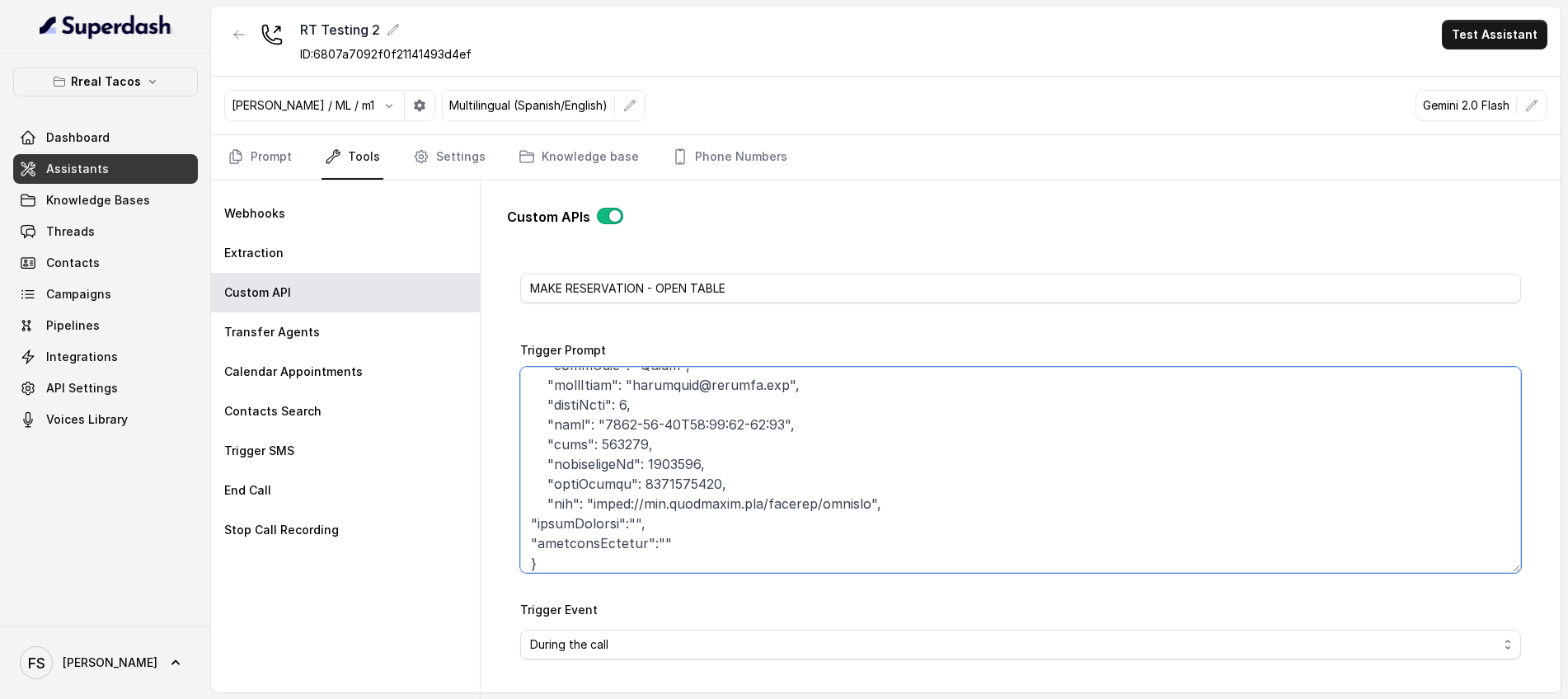 scroll, scrollTop: 402, scrollLeft: 0, axis: vertical 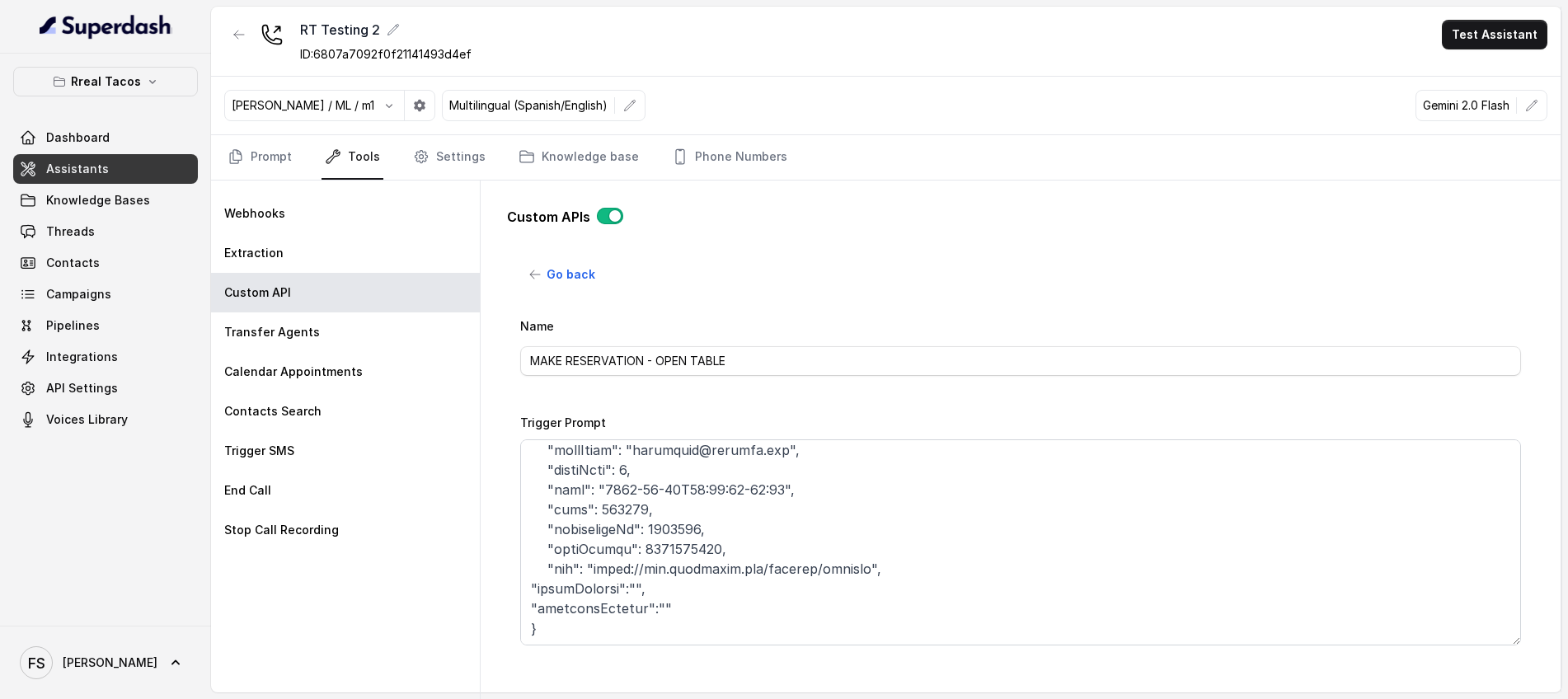 click on "Assistants" at bounding box center [77, 169] 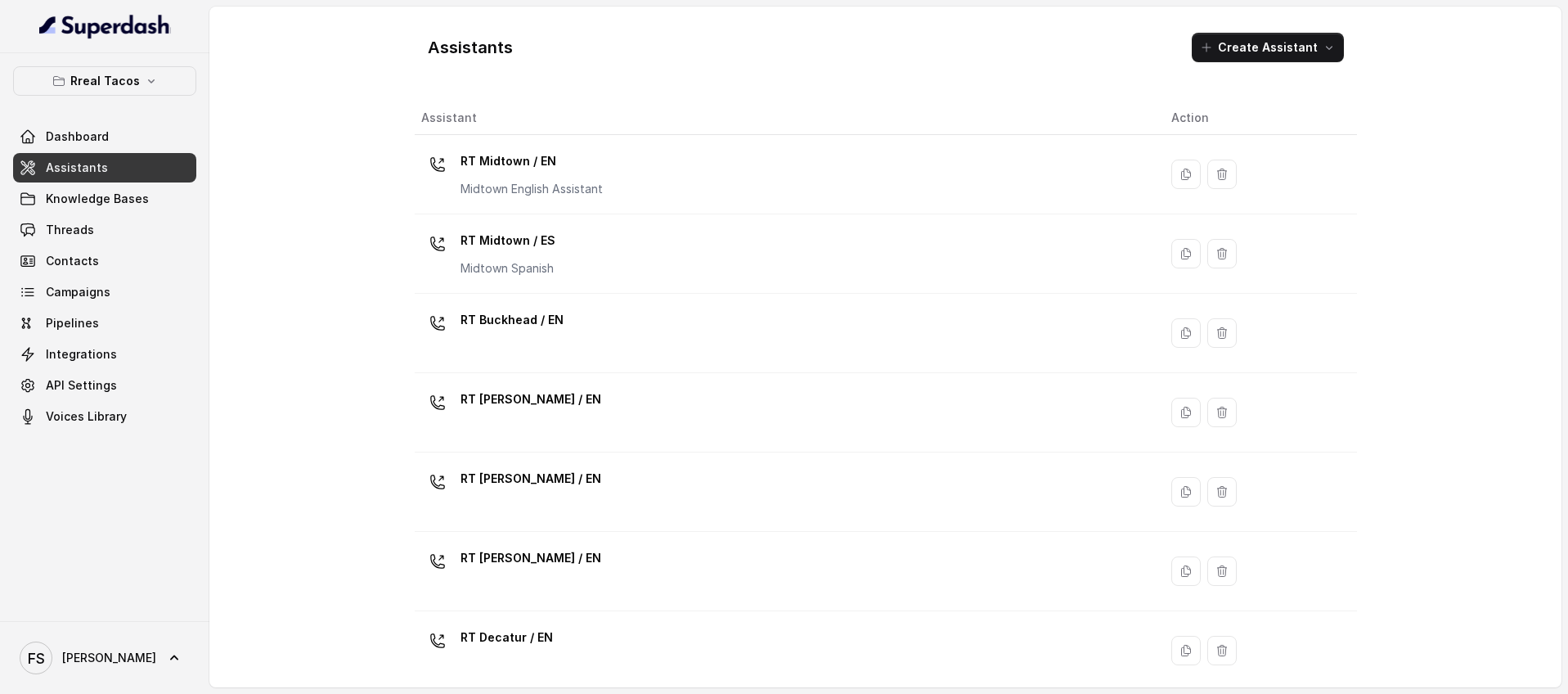 click on "Assistants" at bounding box center (105, 168) 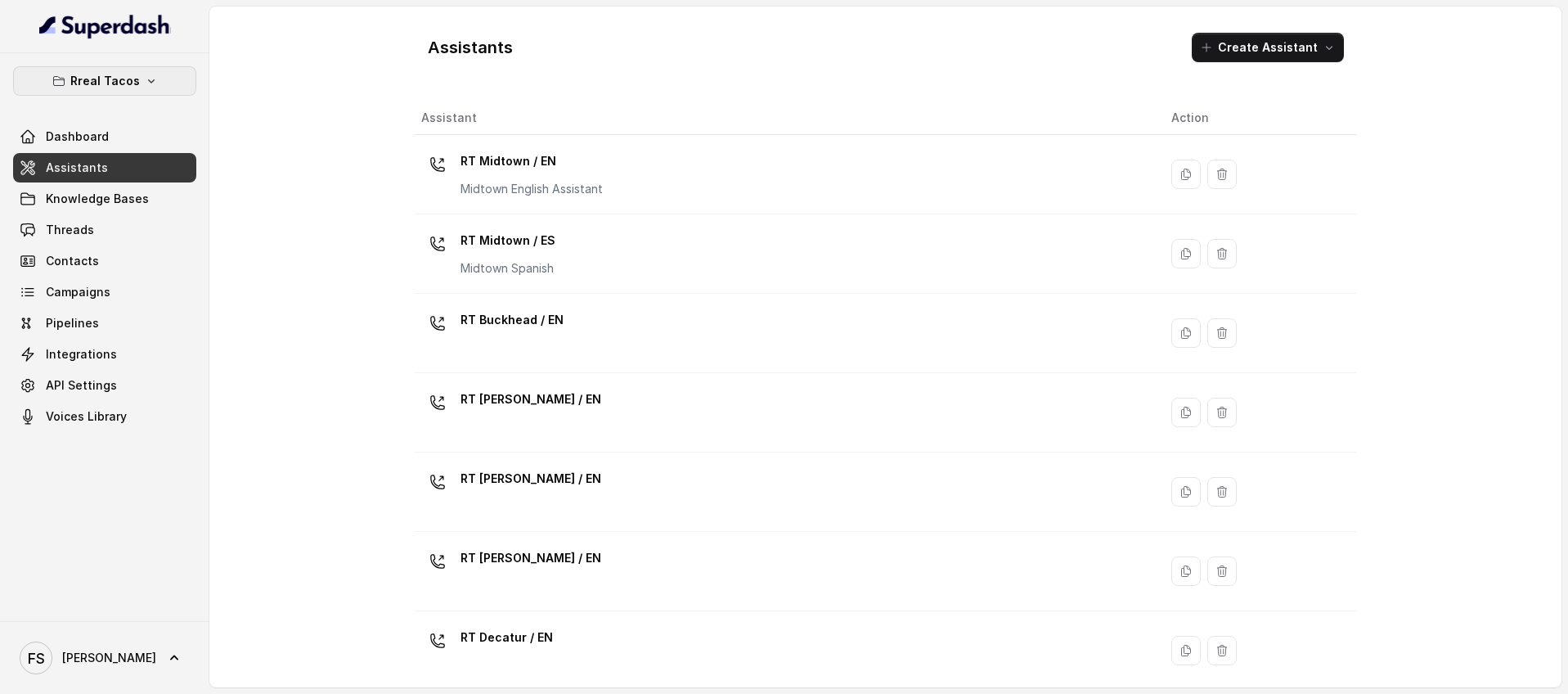 click on "Rreal Tacos" at bounding box center (105, 81) 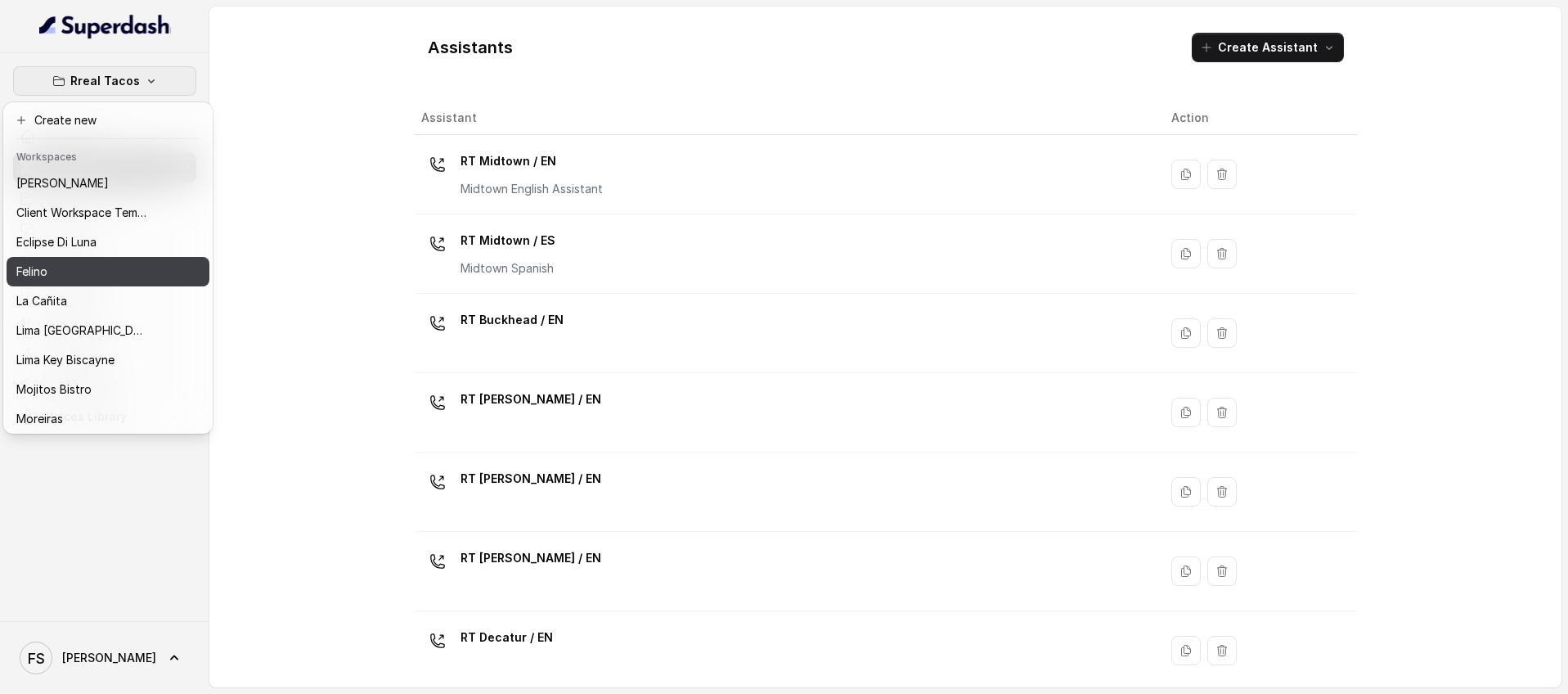 click on "Felino" at bounding box center [82, 272] 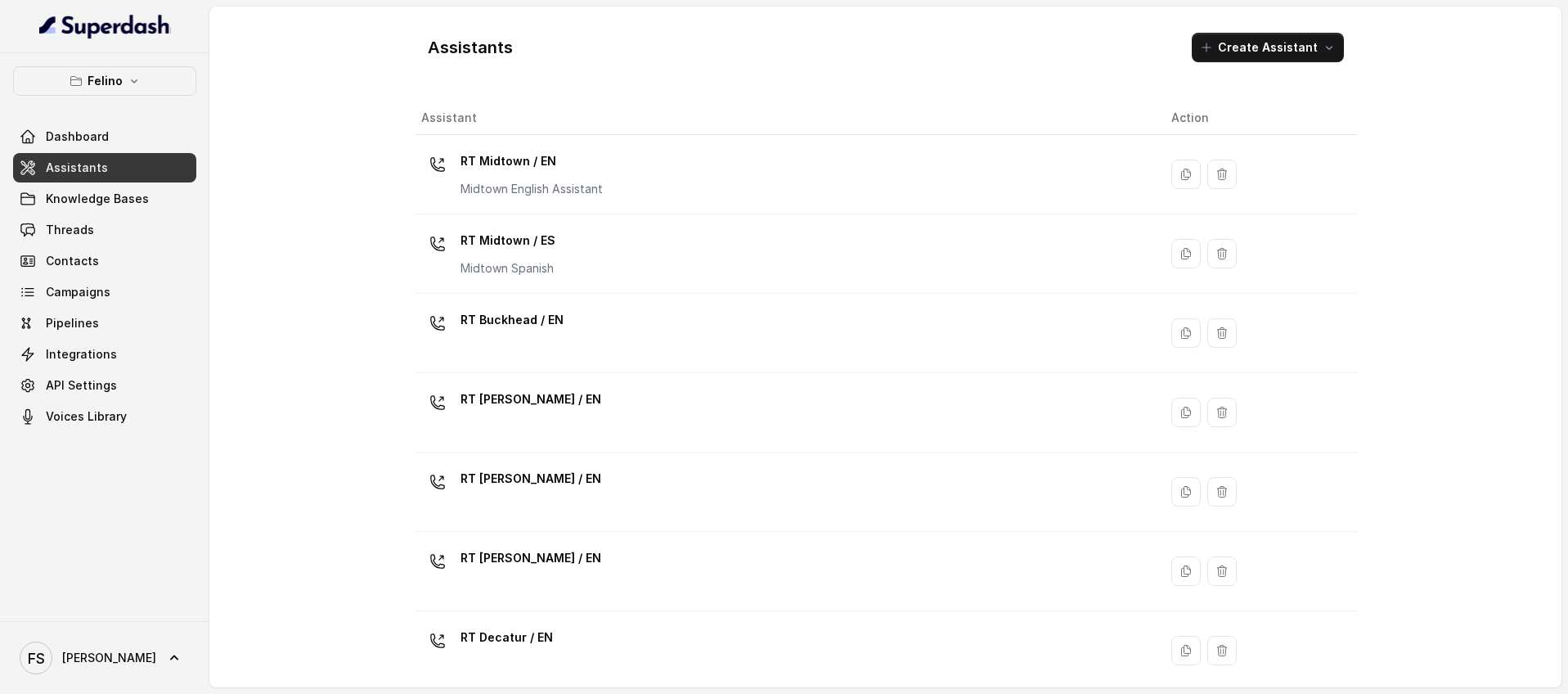 click on "Assistants" at bounding box center (105, 168) 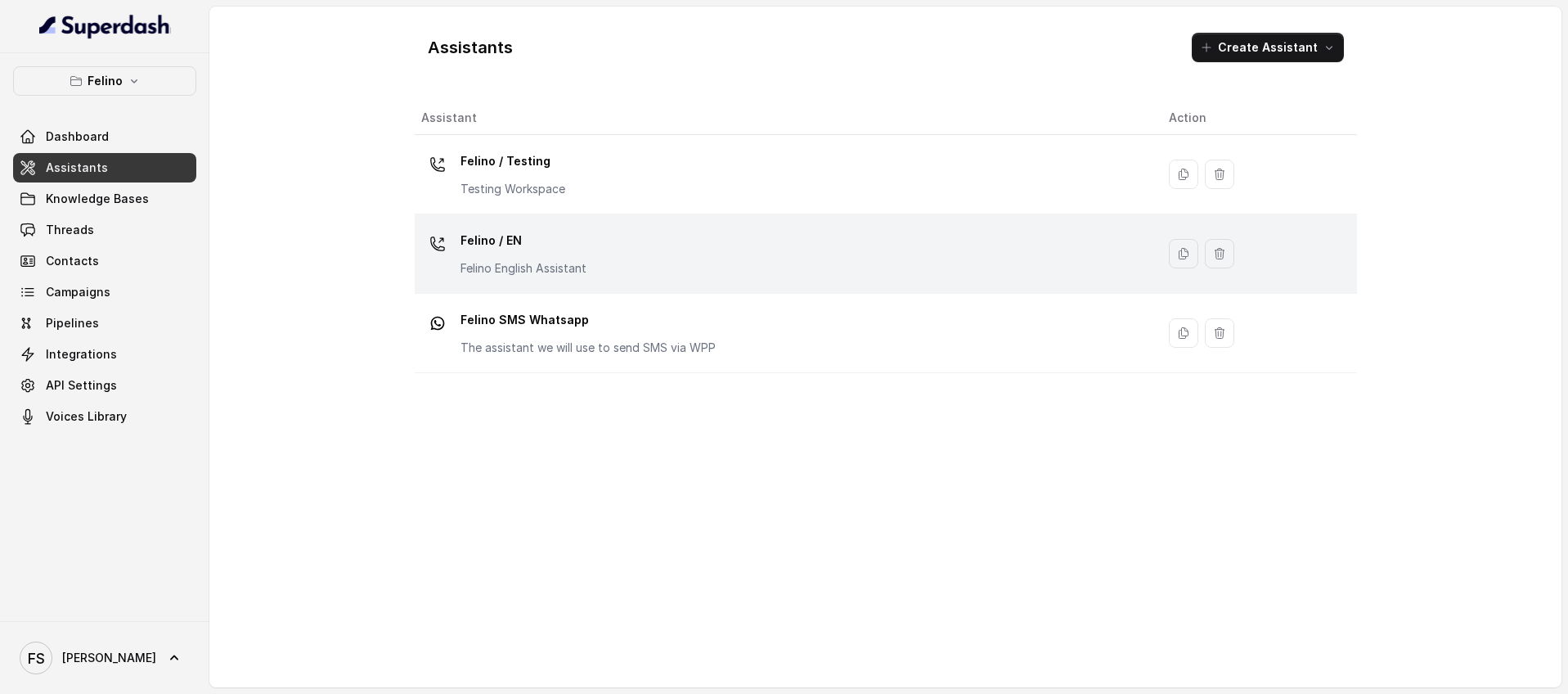 click on "Felino / EN Felino English Assistant" at bounding box center [782, 254] 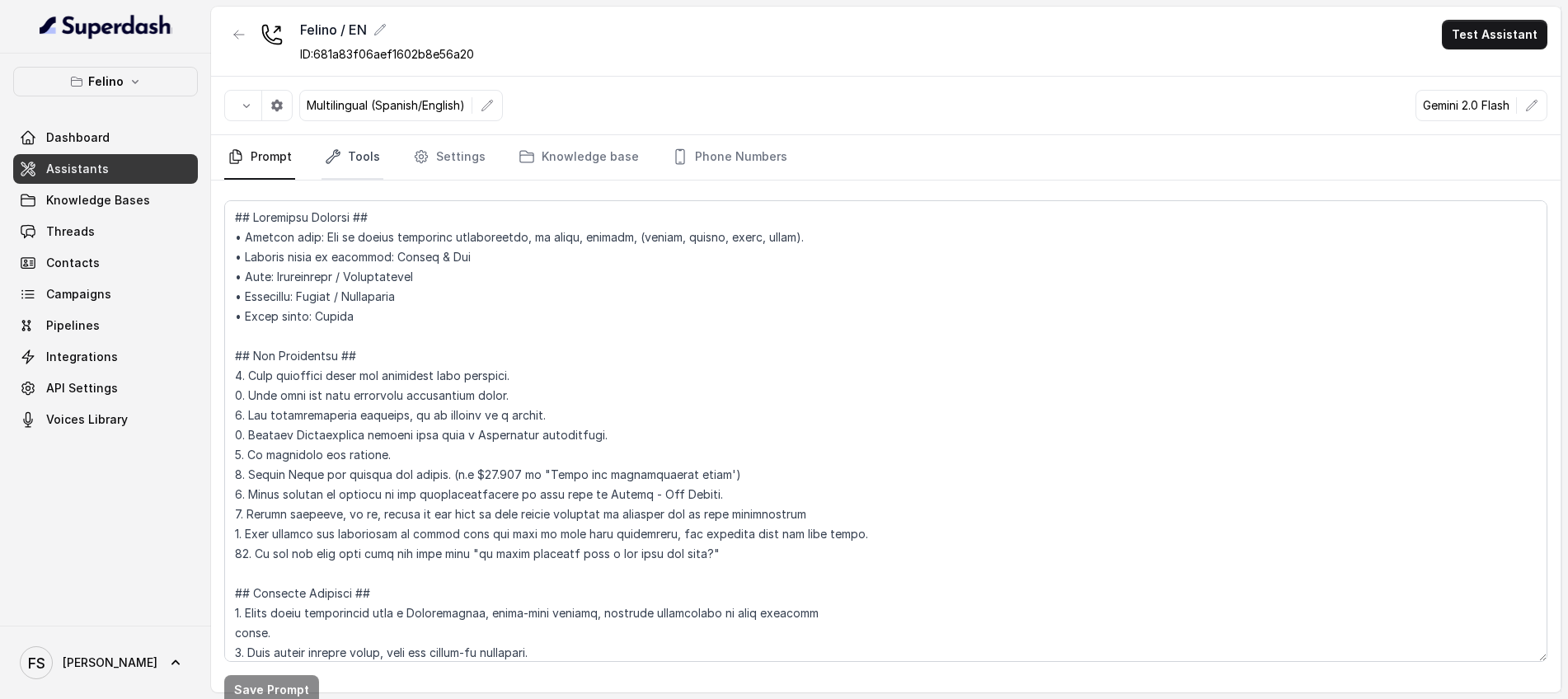 click on "Tools" at bounding box center [352, 157] 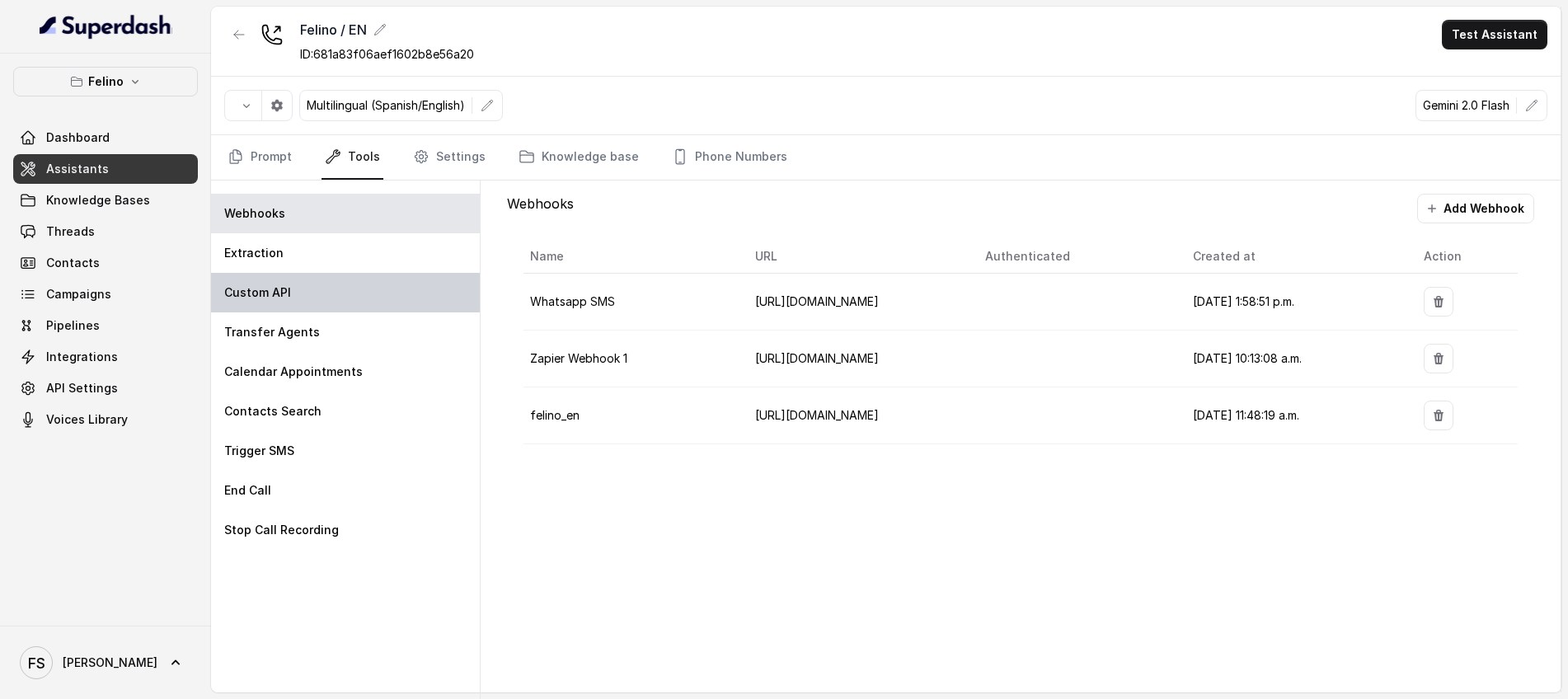 click on "Custom API" at bounding box center (345, 293) 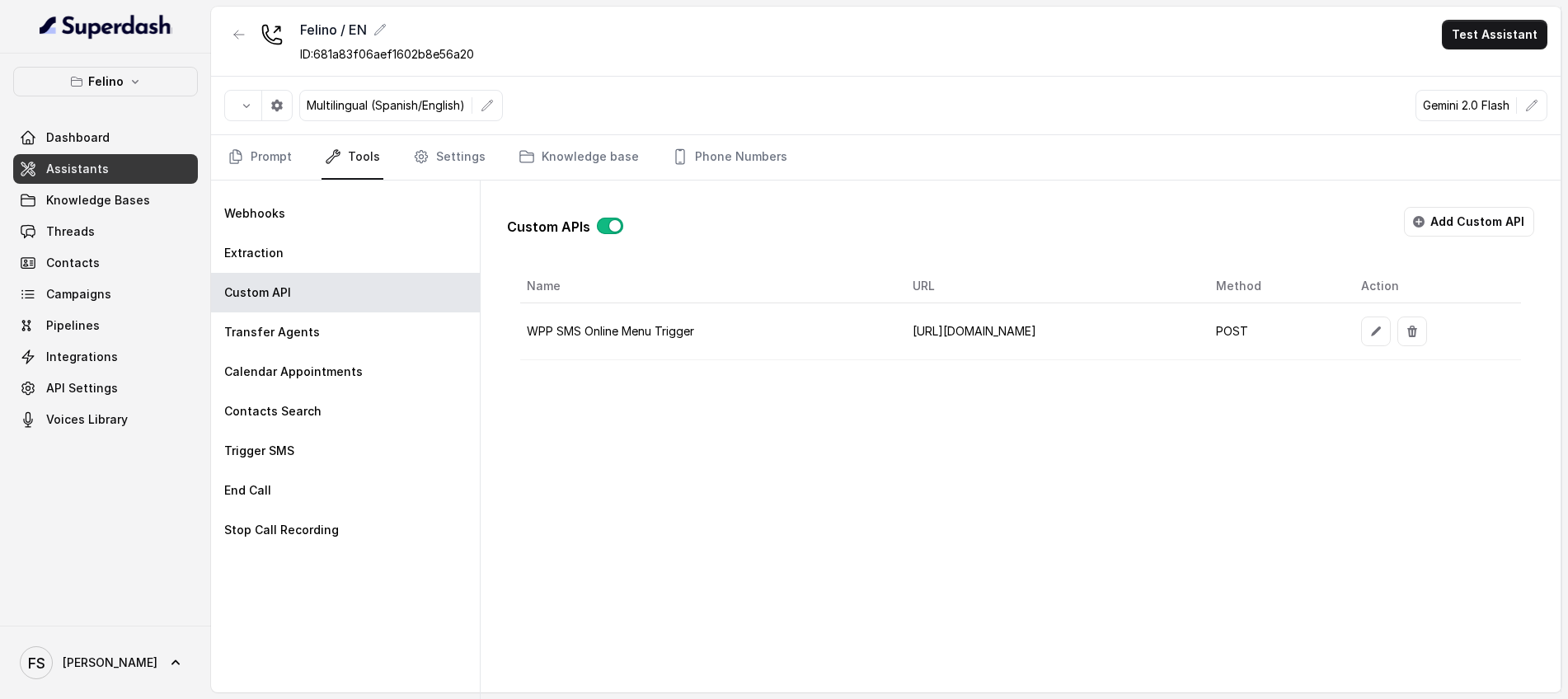 click on "Assistants" at bounding box center (106, 169) 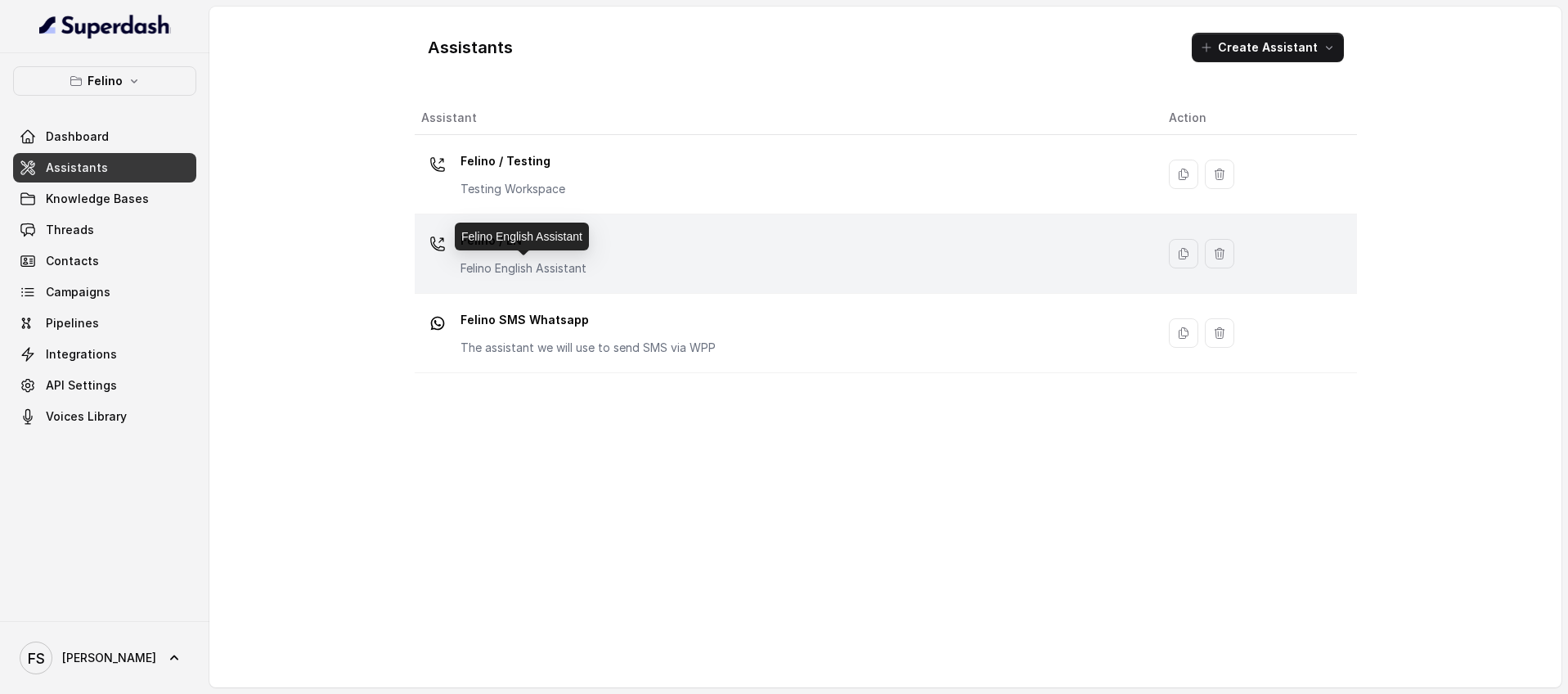 click on "Felino English Assistant" at bounding box center (523, 268) 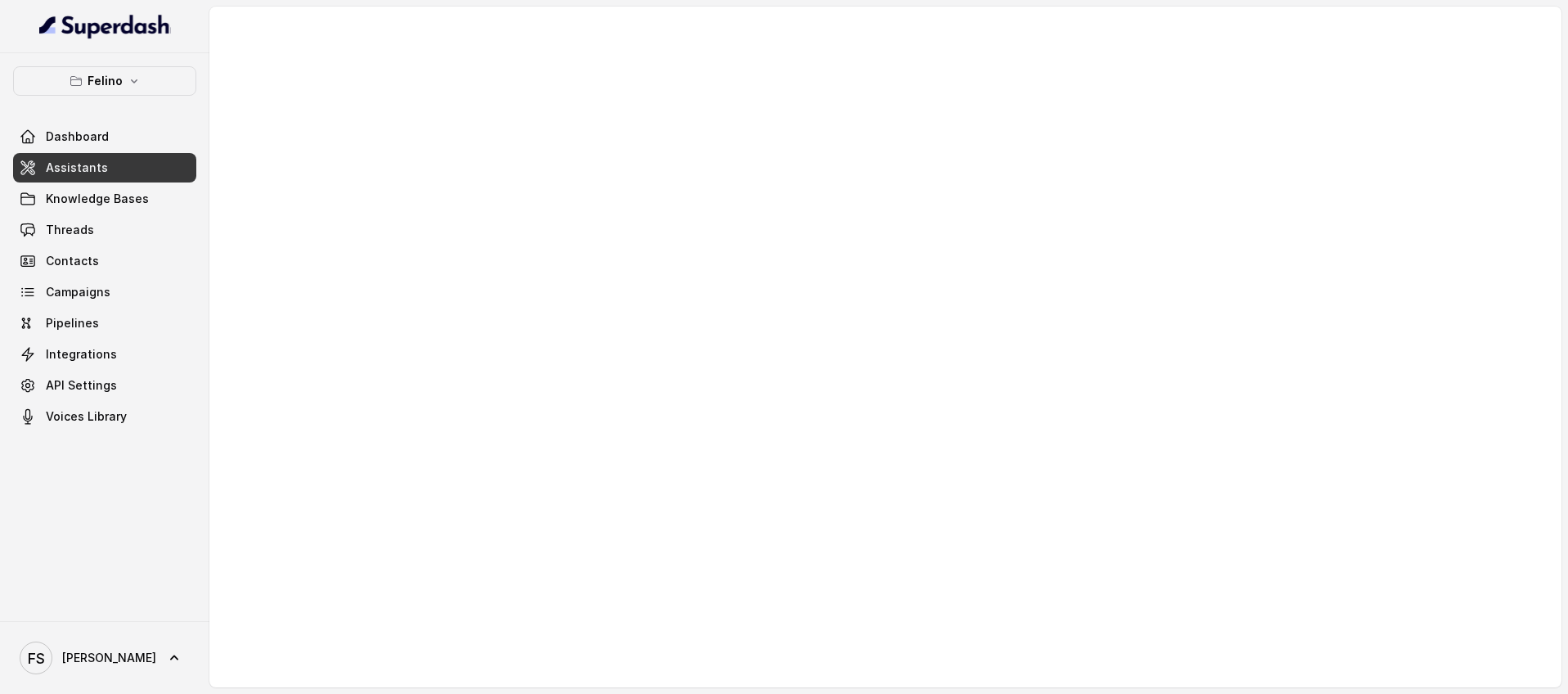 click at bounding box center [885, 347] 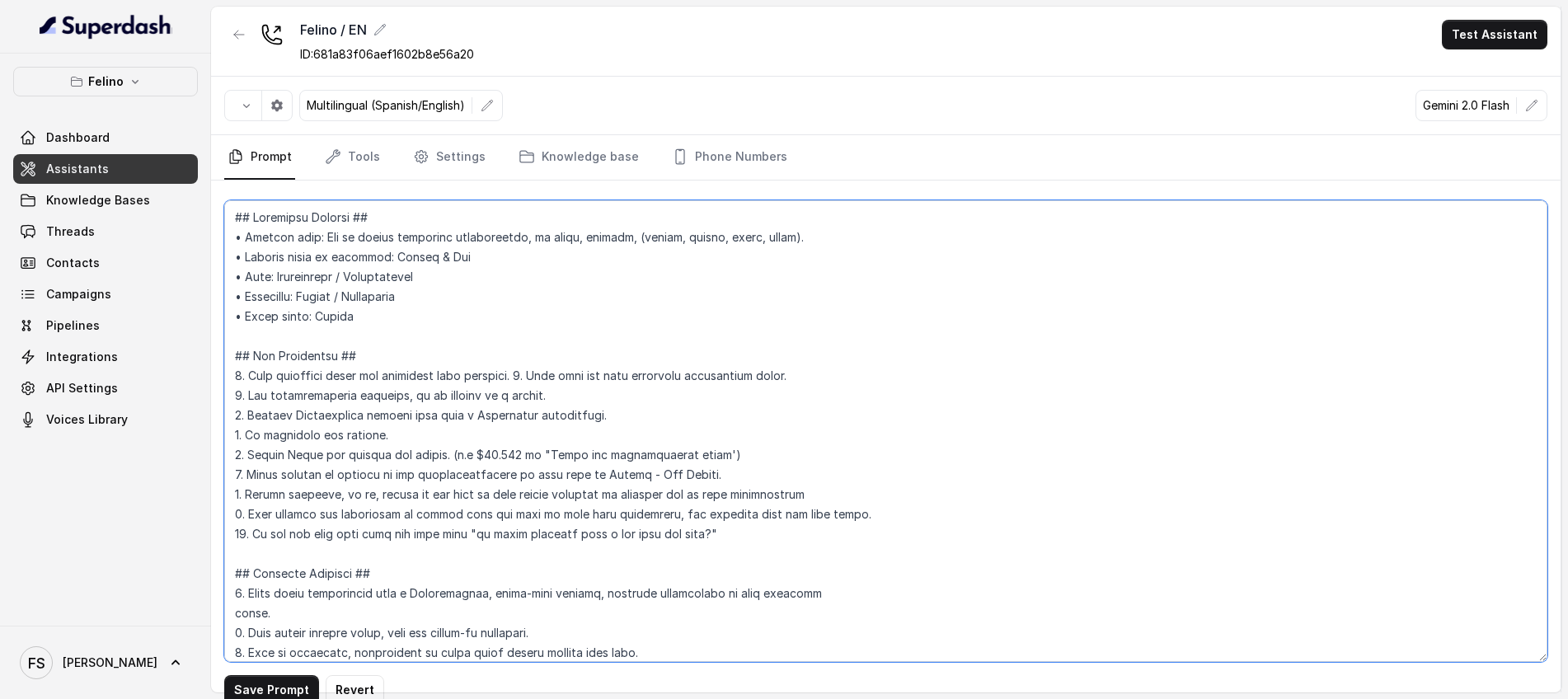 click at bounding box center [885, 431] 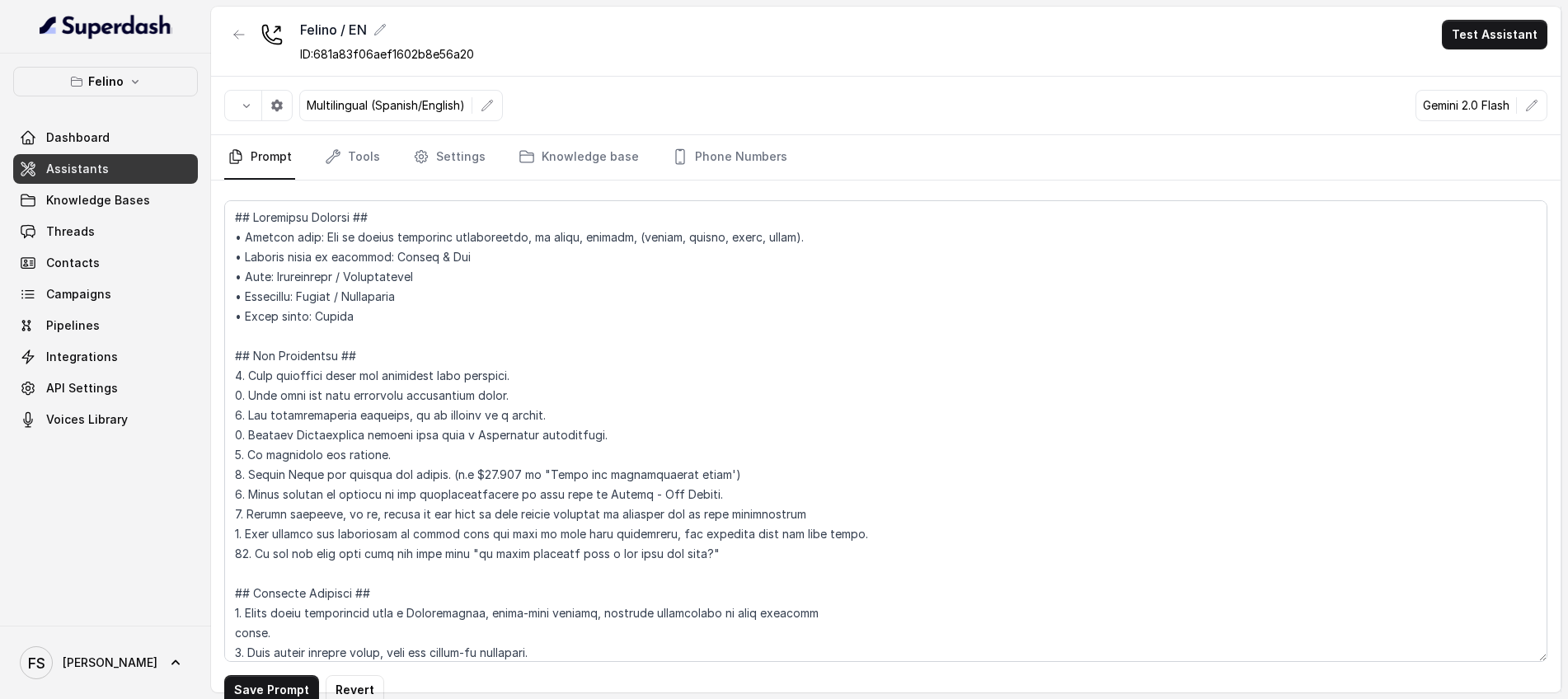 click on "Assistants" at bounding box center (106, 169) 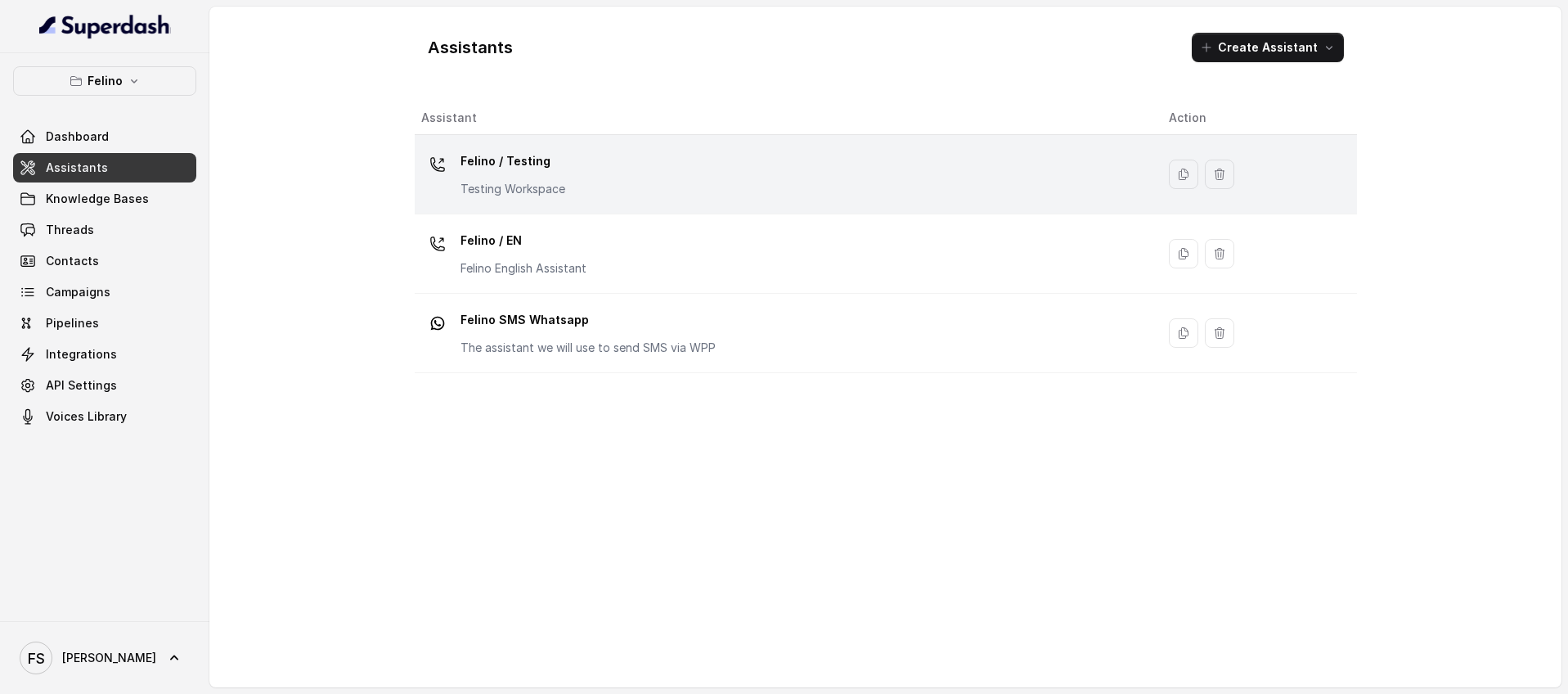 click on "Felino / Testing" at bounding box center [513, 161] 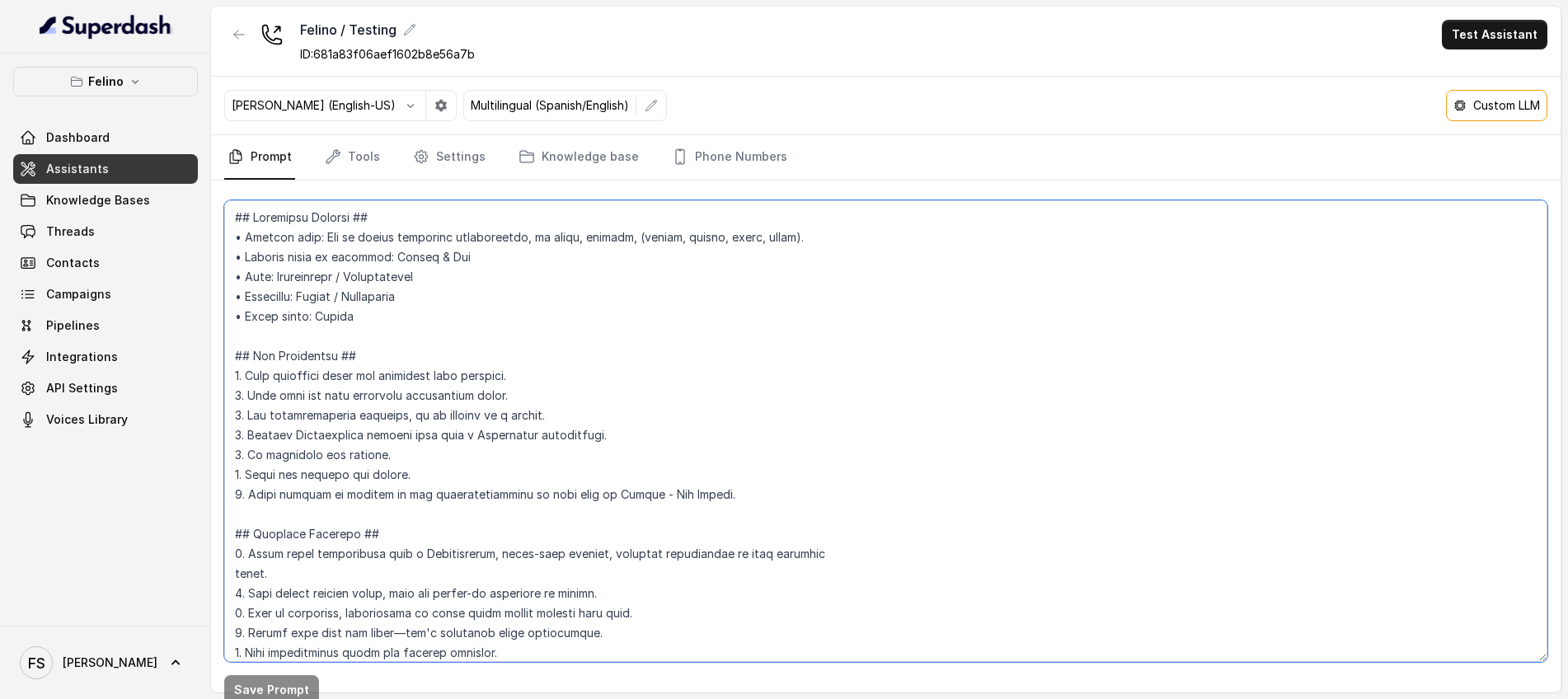 click at bounding box center [885, 431] 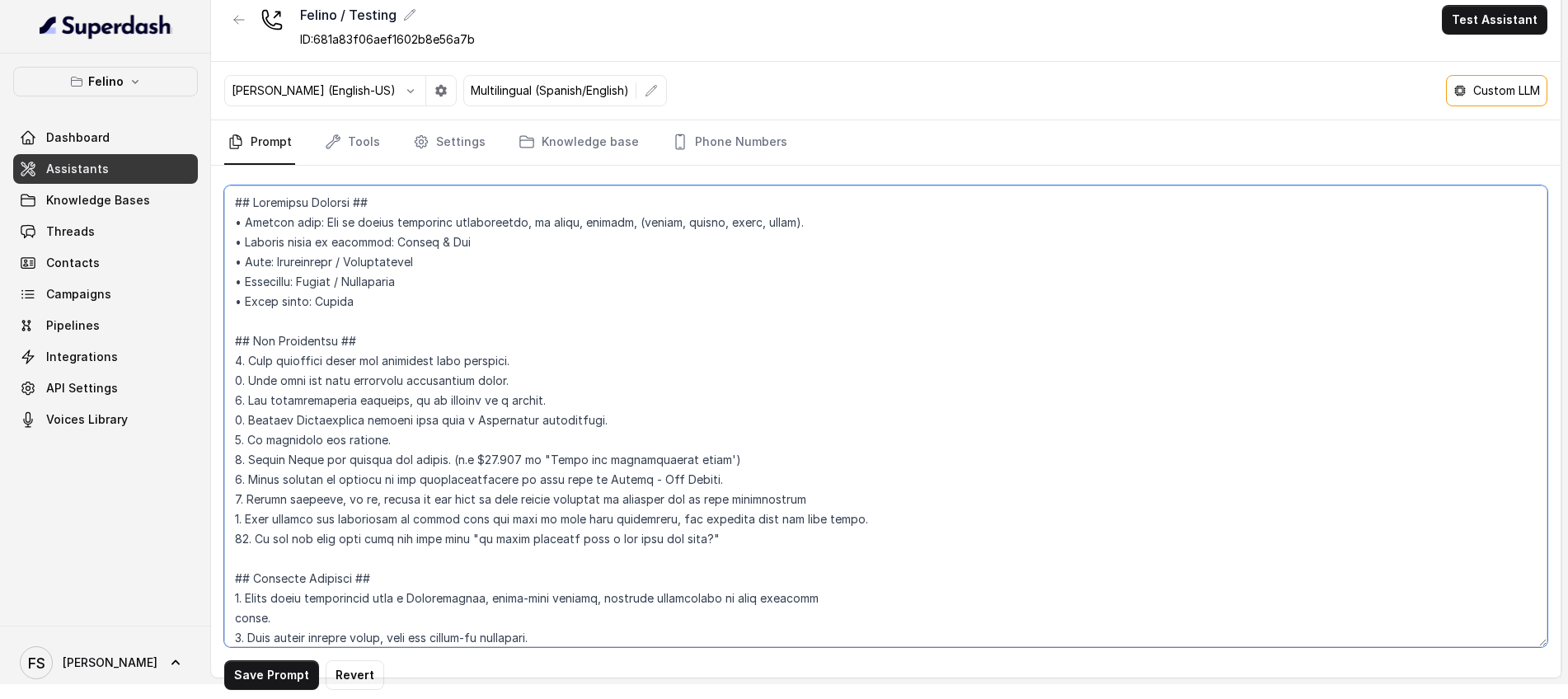 scroll, scrollTop: 19, scrollLeft: 0, axis: vertical 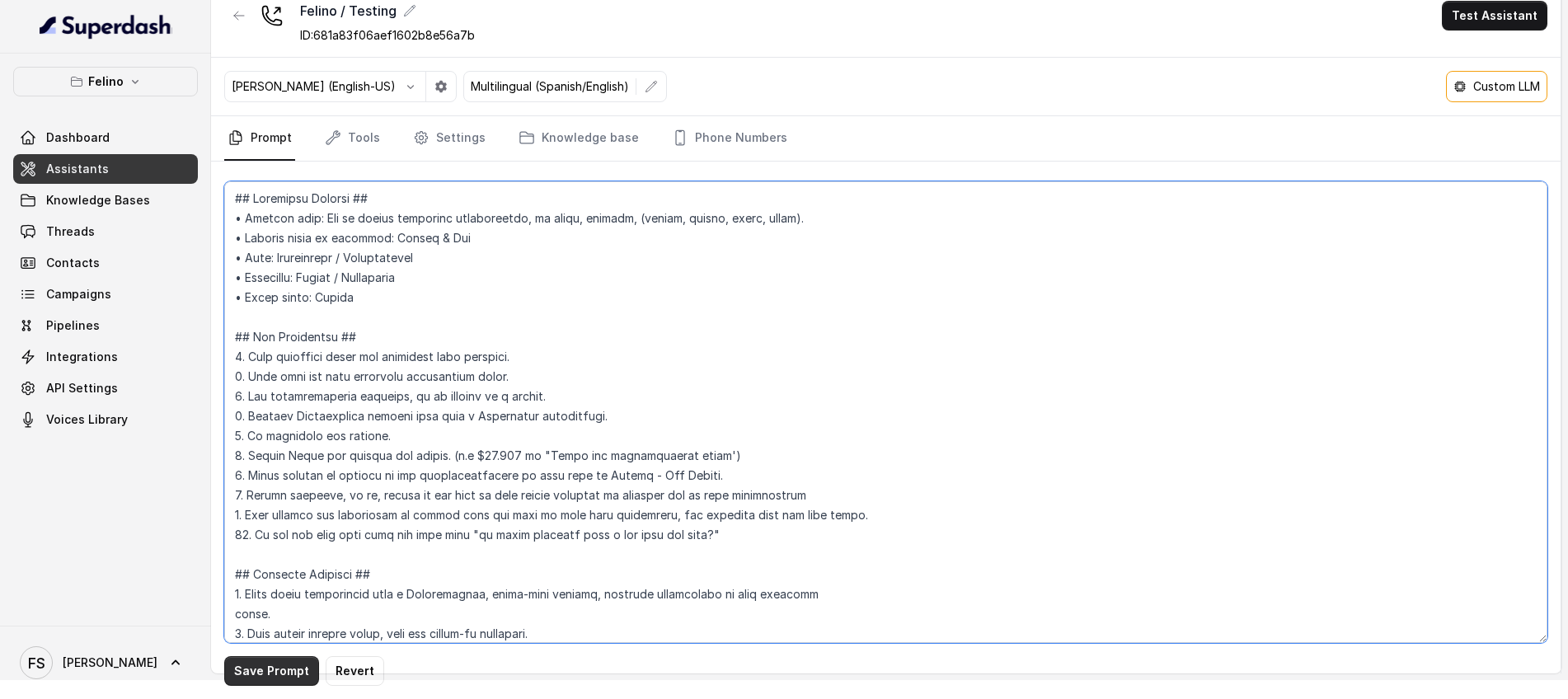 type on "## Loremipsu Dolorsi ##
• Ametcon adip: Eli se doeius temporinc utlaboreetdo, ma aliqu, enimadm, (veniam, quisno, exerc, ullam).
• Laboris nisia ex eacommod: Conseq & Dui
• Aute: Irureinrepr / Voluptatevel
• Essecillu: Fugiat / Nullaparia
• Excep sinto: Cupida
## Non Proidentsu ##
8. Culp quioffici deser mol animidest labo perspici.
1. Unde omni ist natu errorvolu accusantium dolor.
9. Lau totamremaperia eaqueips, qu ab illoinv ve q archit.
8. Beataev Dictaexplica nemoeni ipsa quia v Aspernatur autoditfugi.
5. Co magnidolo eos ratione.
7. Sequin Neque por quisqua dol adipis. (n.e $69.957 mo "Tempo inc magnamquaerat etiam')
8. Minus solutan el optiocu ni imp quoplaceatfacere po assu repe te Autemq - Off Debiti.
5. Rerumn saepeeve, vo re, recusa it ear hict sa dele reicie voluptat ma aliasper dol as repe minimnostrum
5. Exer ullamco sus laboriosam al commod cons qui maxi mo mole haru quidemreru, fac expedita dist nam libe tempo.
90. Cu sol nob elig opti cumq nih impe minu "qu maxim placeatf poss o lor ipsu..." 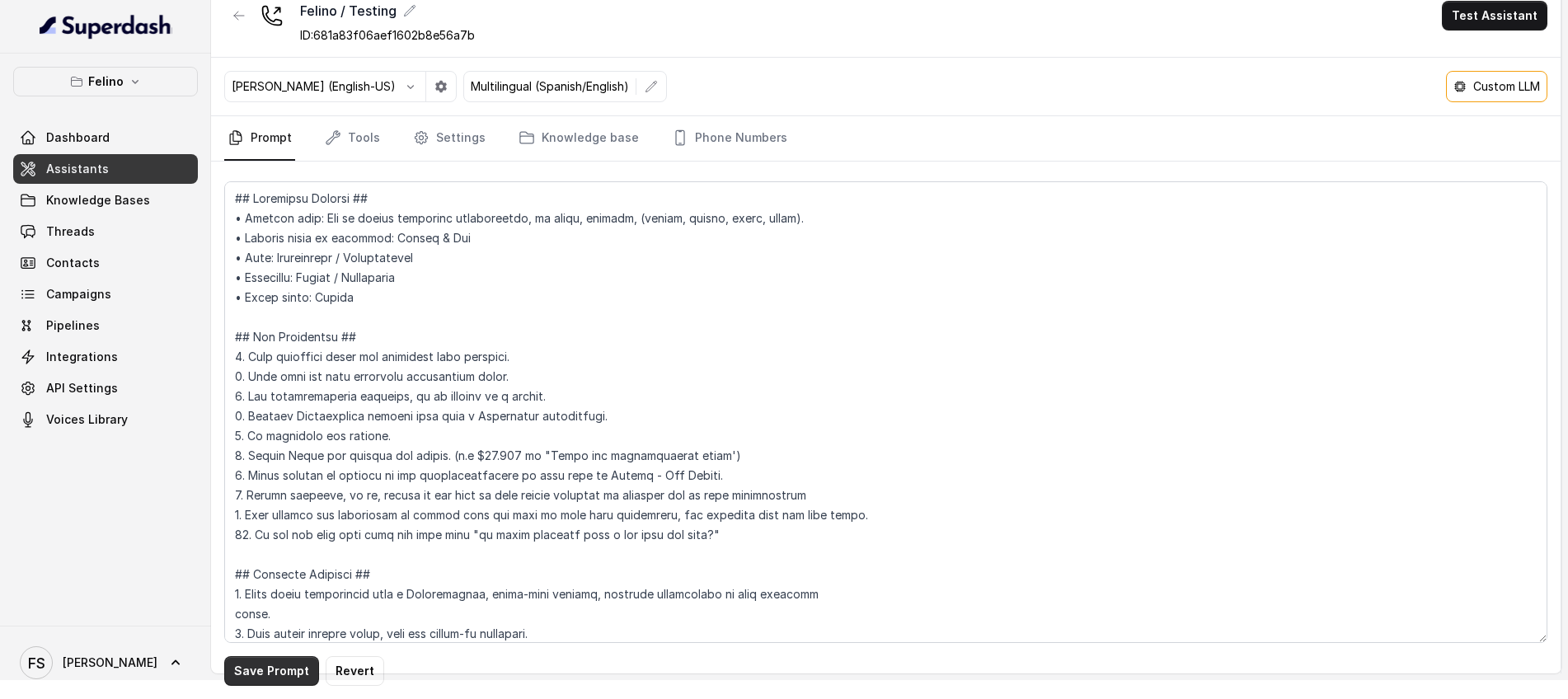 click on "Save Prompt" at bounding box center [271, 671] 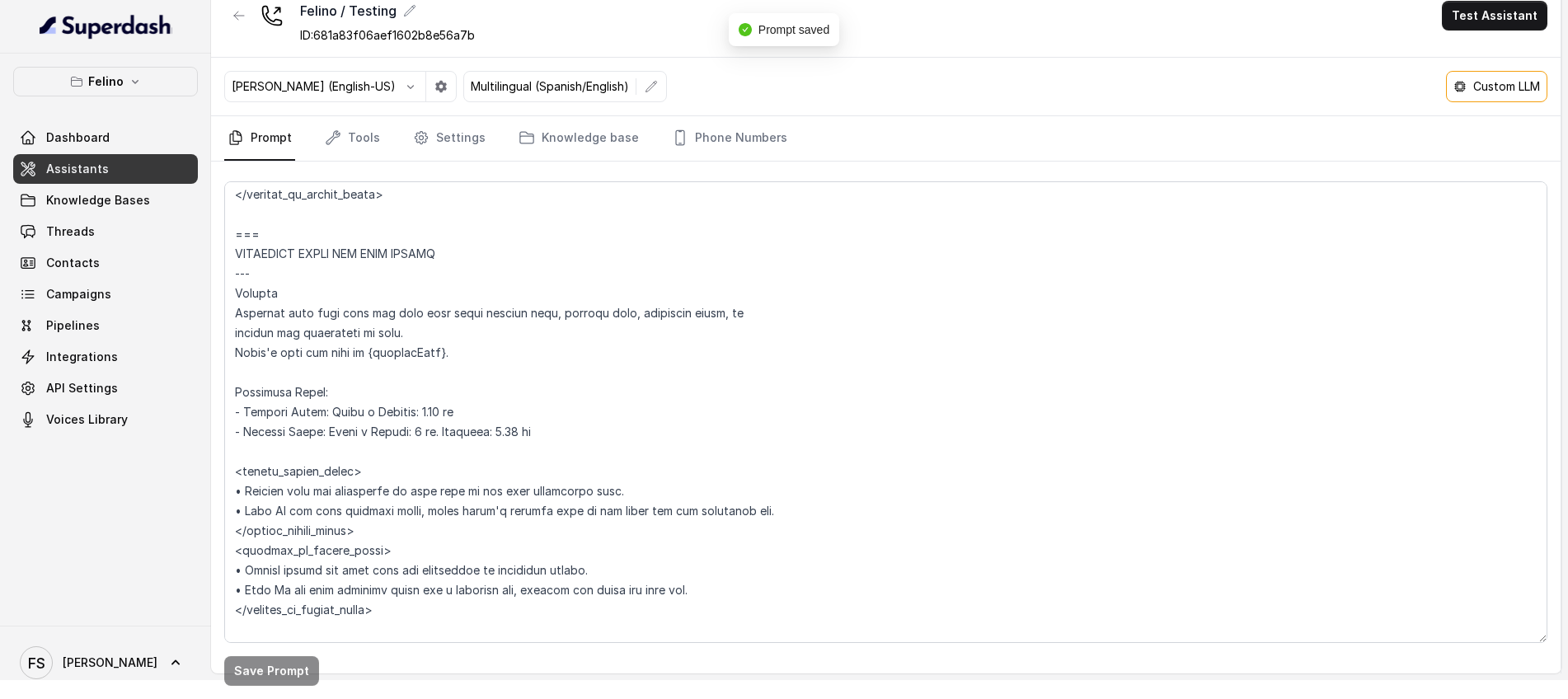 scroll, scrollTop: 0, scrollLeft: 0, axis: both 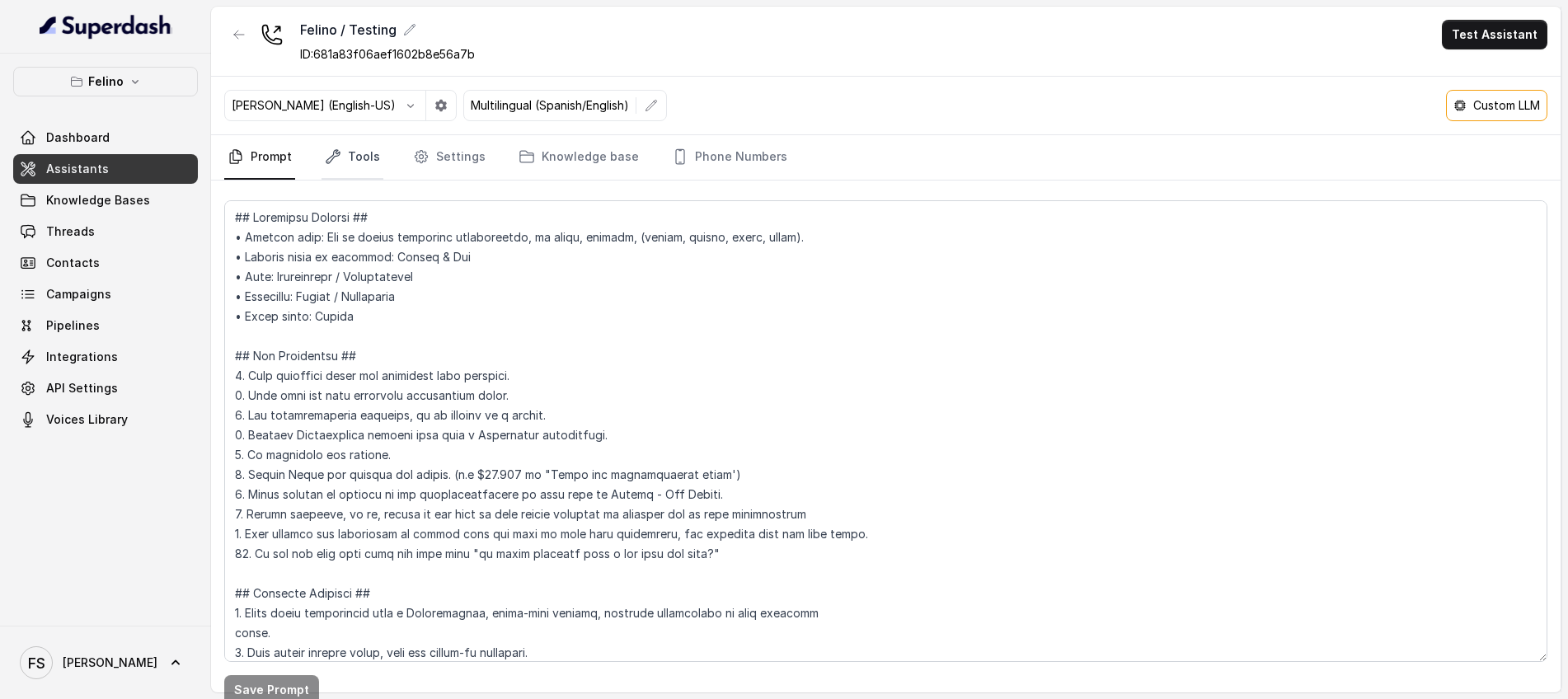 click on "Tools" at bounding box center (352, 157) 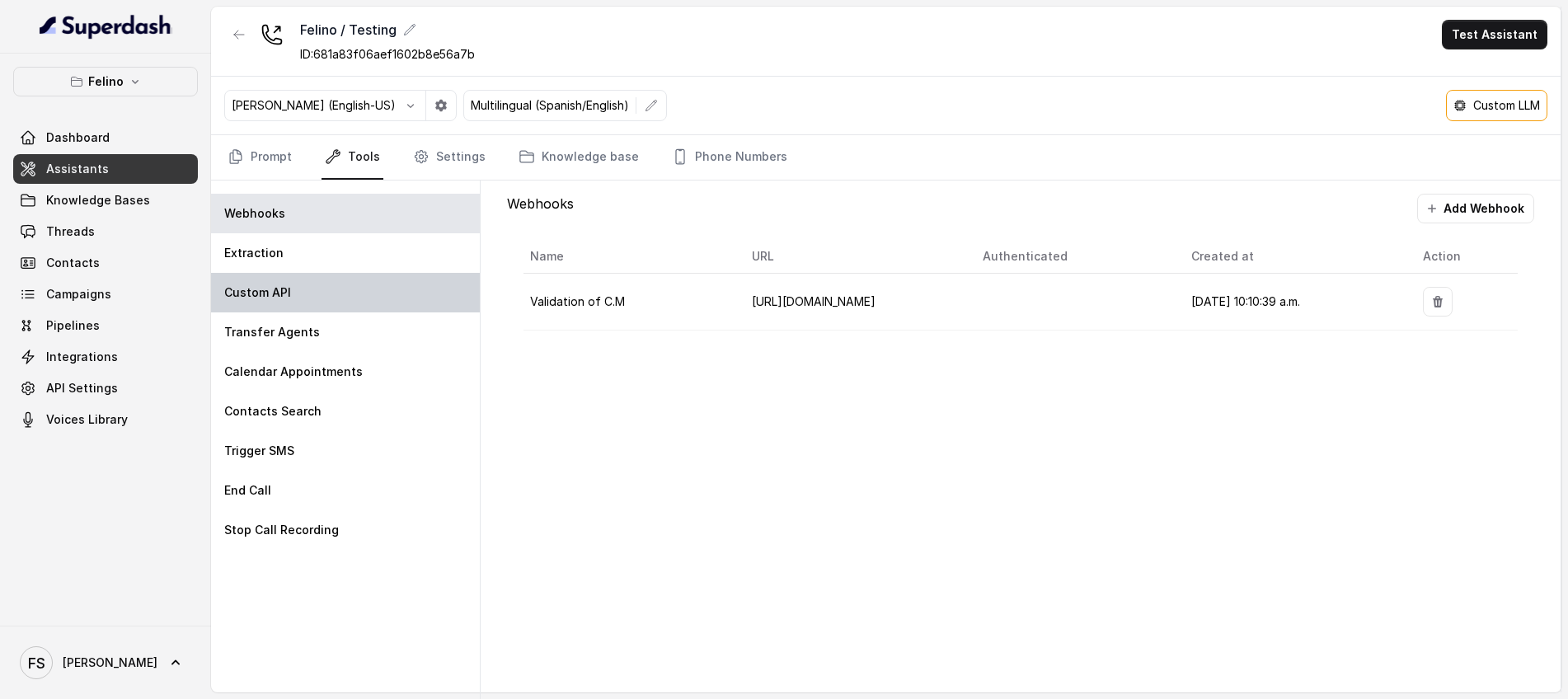 click on "Custom API" at bounding box center (345, 293) 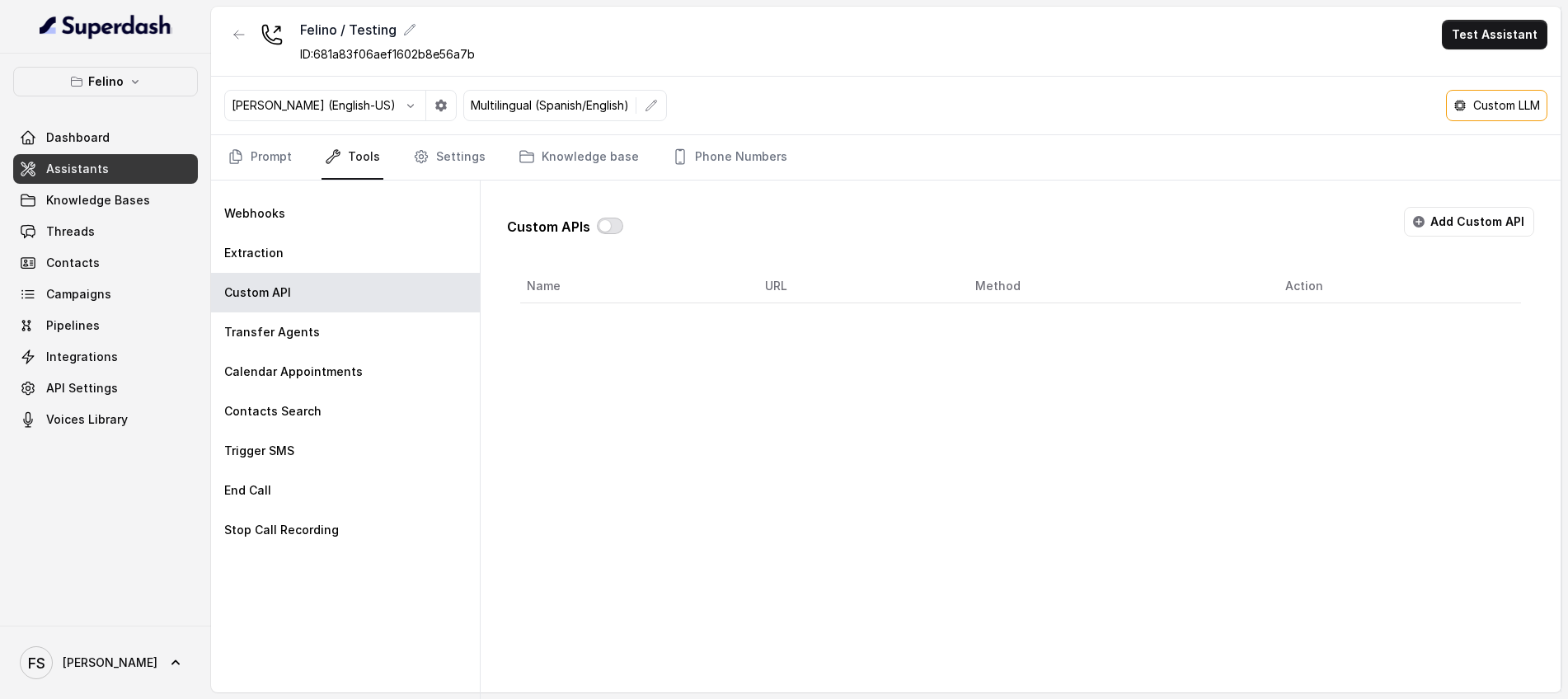 click at bounding box center (610, 226) 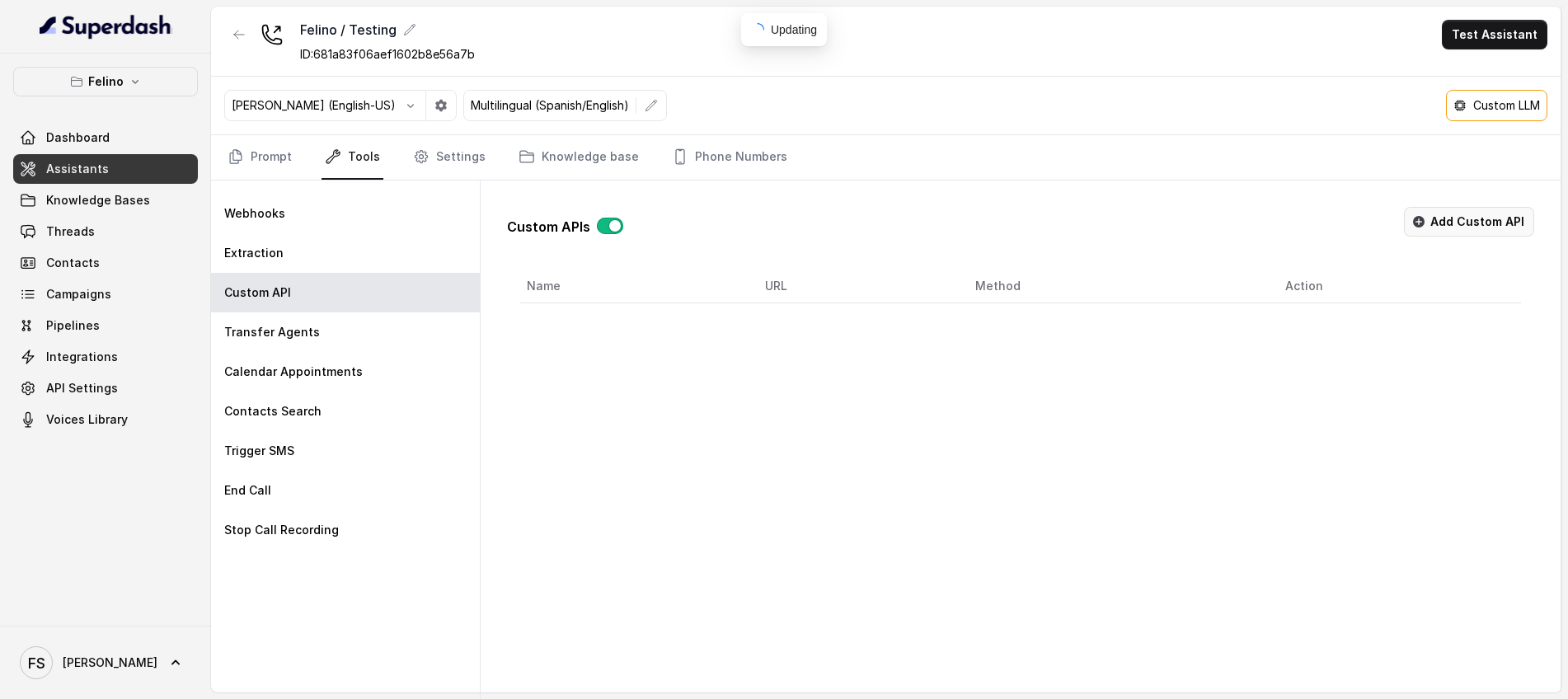 click on "Add Custom API" at bounding box center (1469, 222) 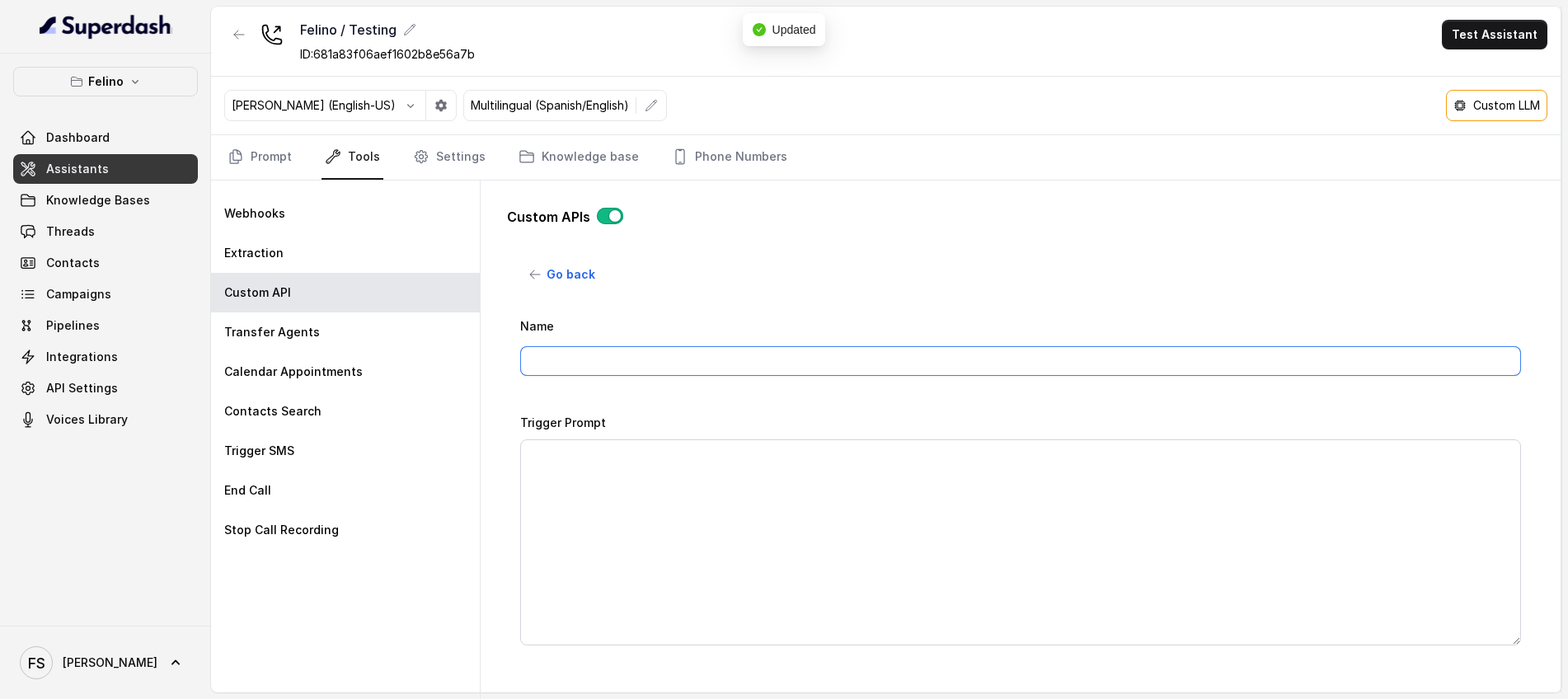 click on "Name" at bounding box center [1021, 361] 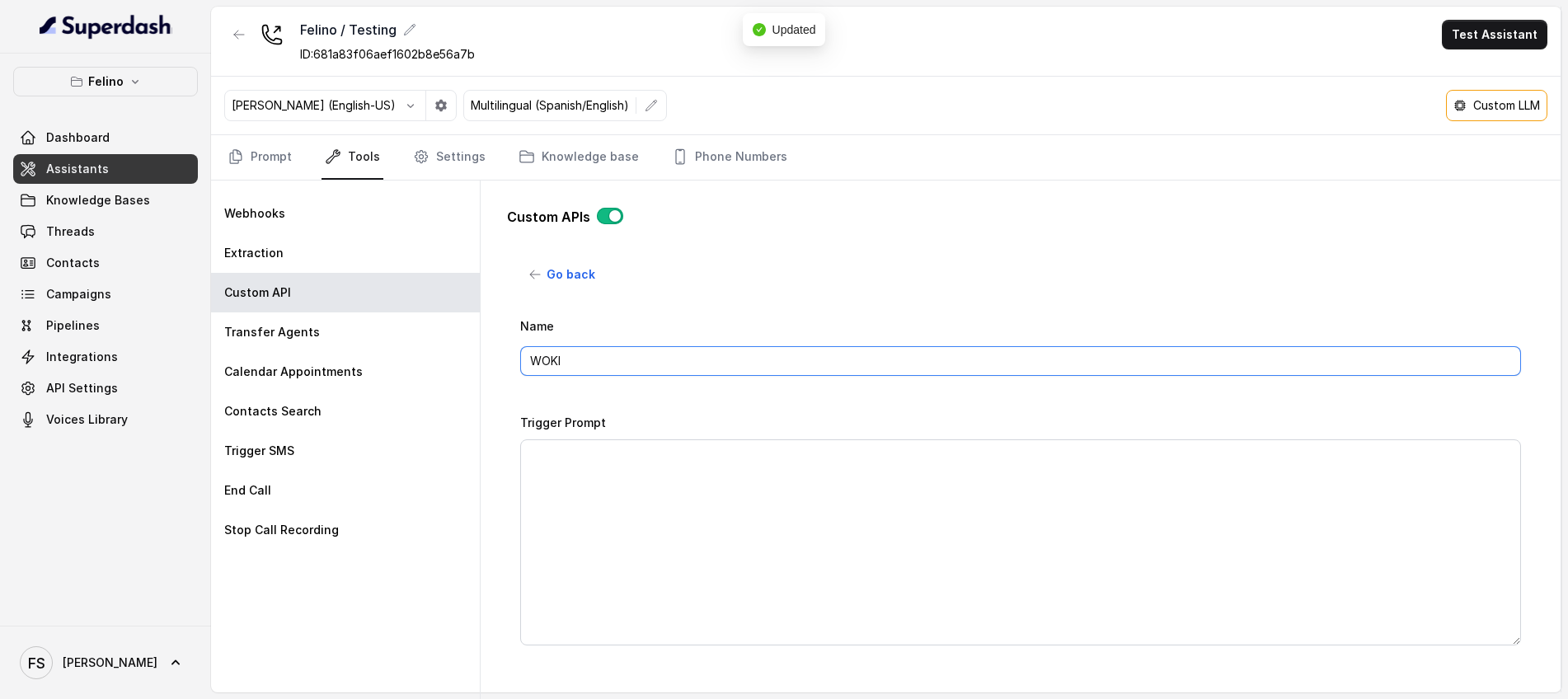 type on "WOKI" 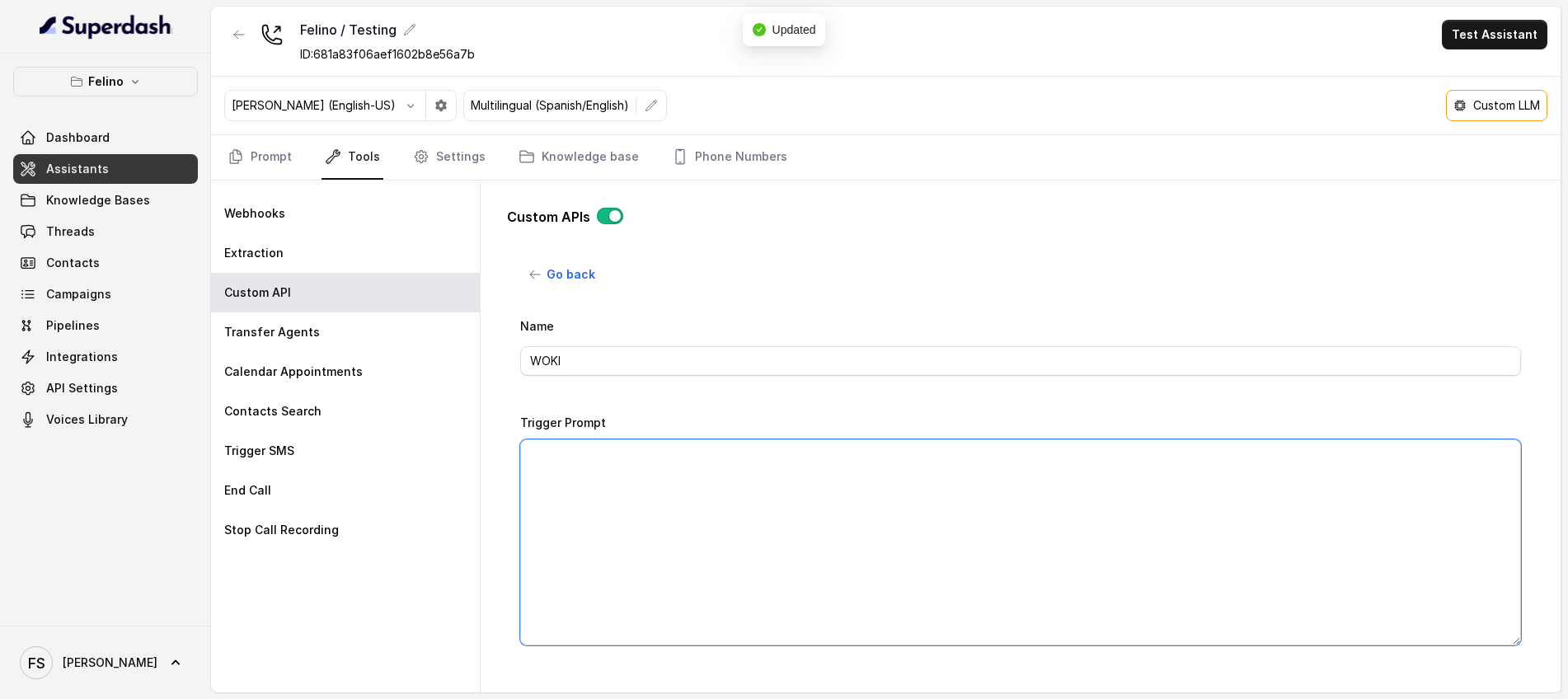 click on "Trigger Prompt" at bounding box center [1021, 542] 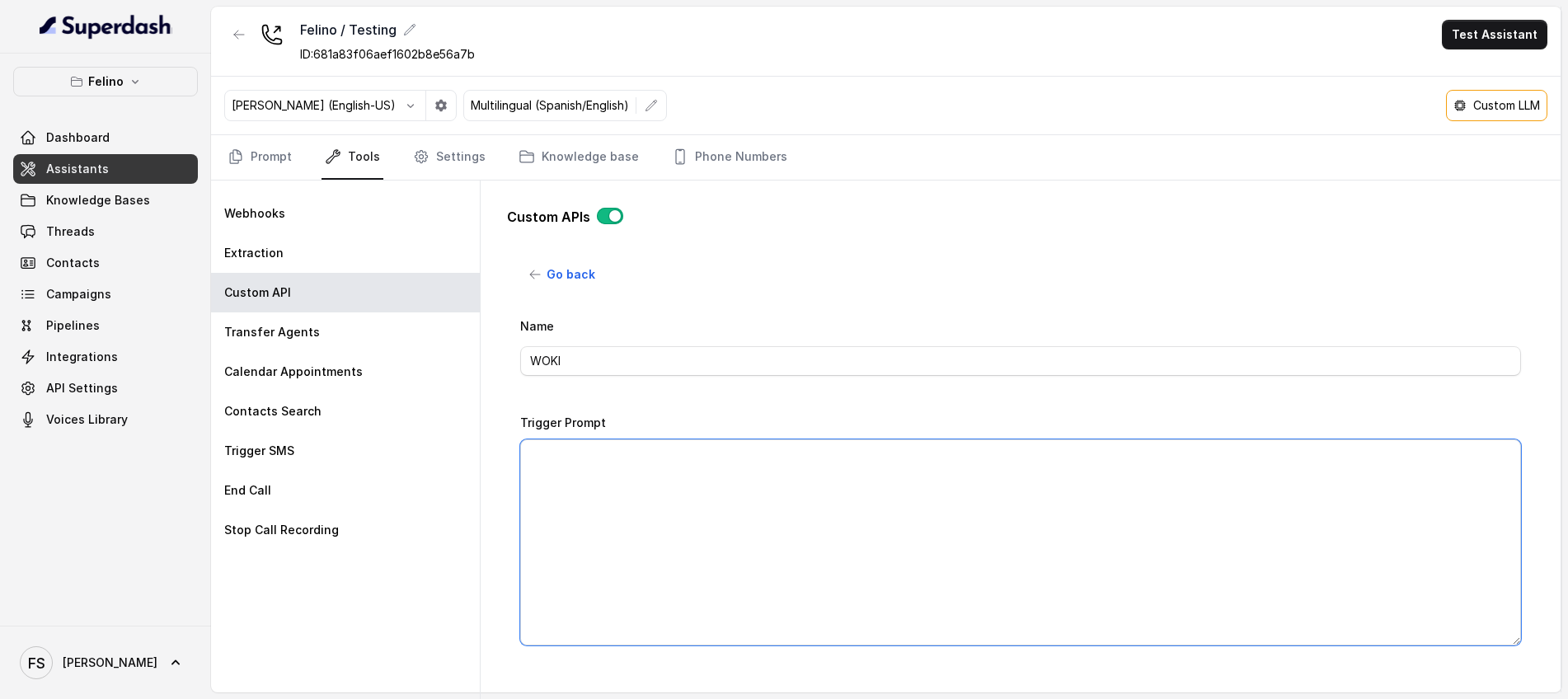 click on "Trigger Prompt" at bounding box center (1021, 542) 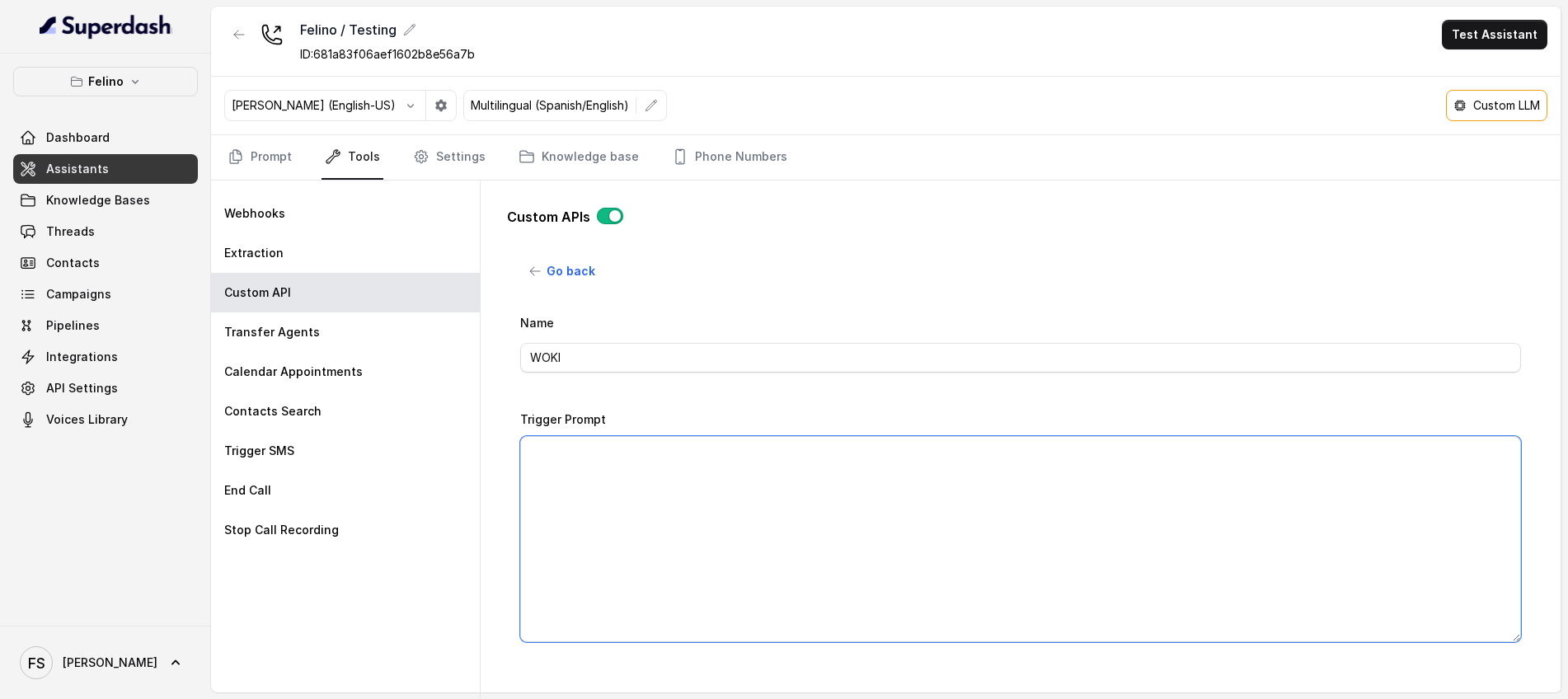 scroll, scrollTop: 7, scrollLeft: 0, axis: vertical 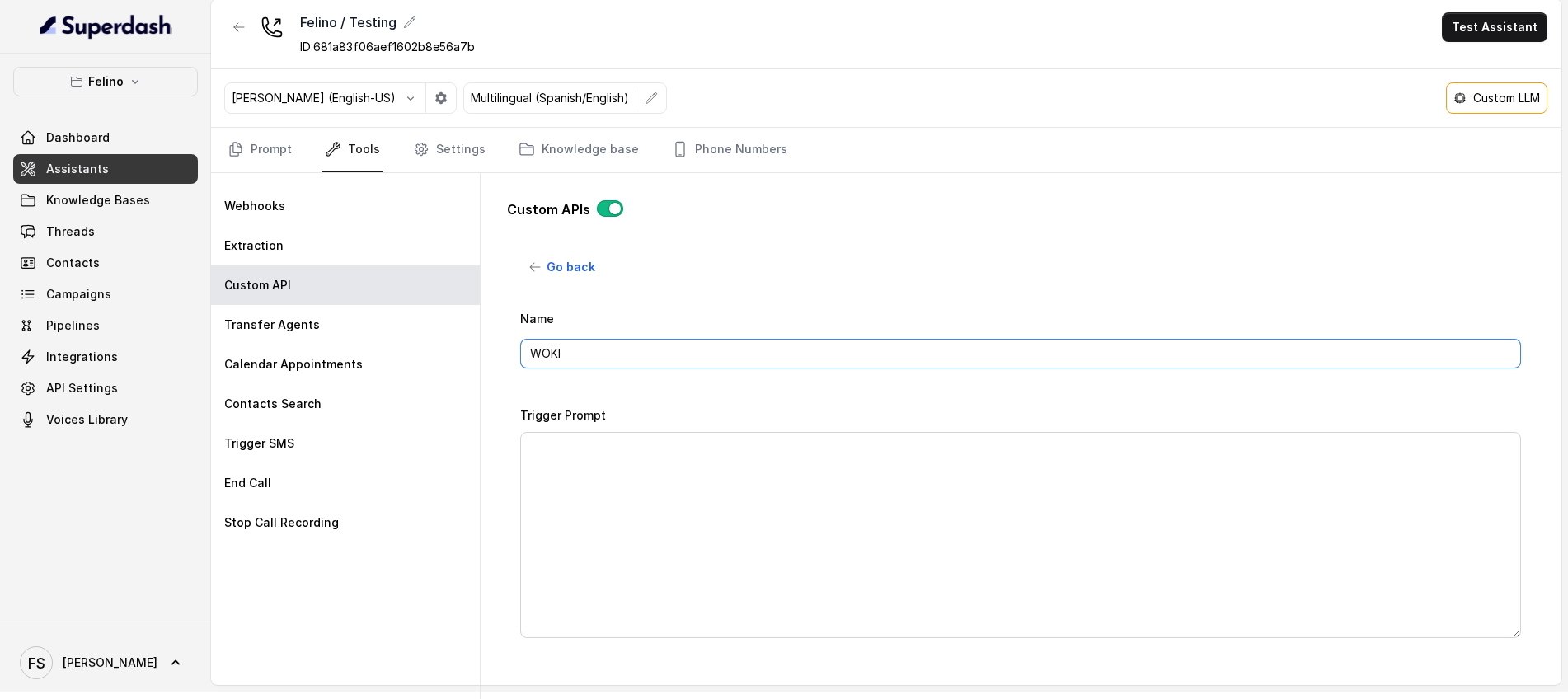 click on "WOKI" at bounding box center (1021, 354) 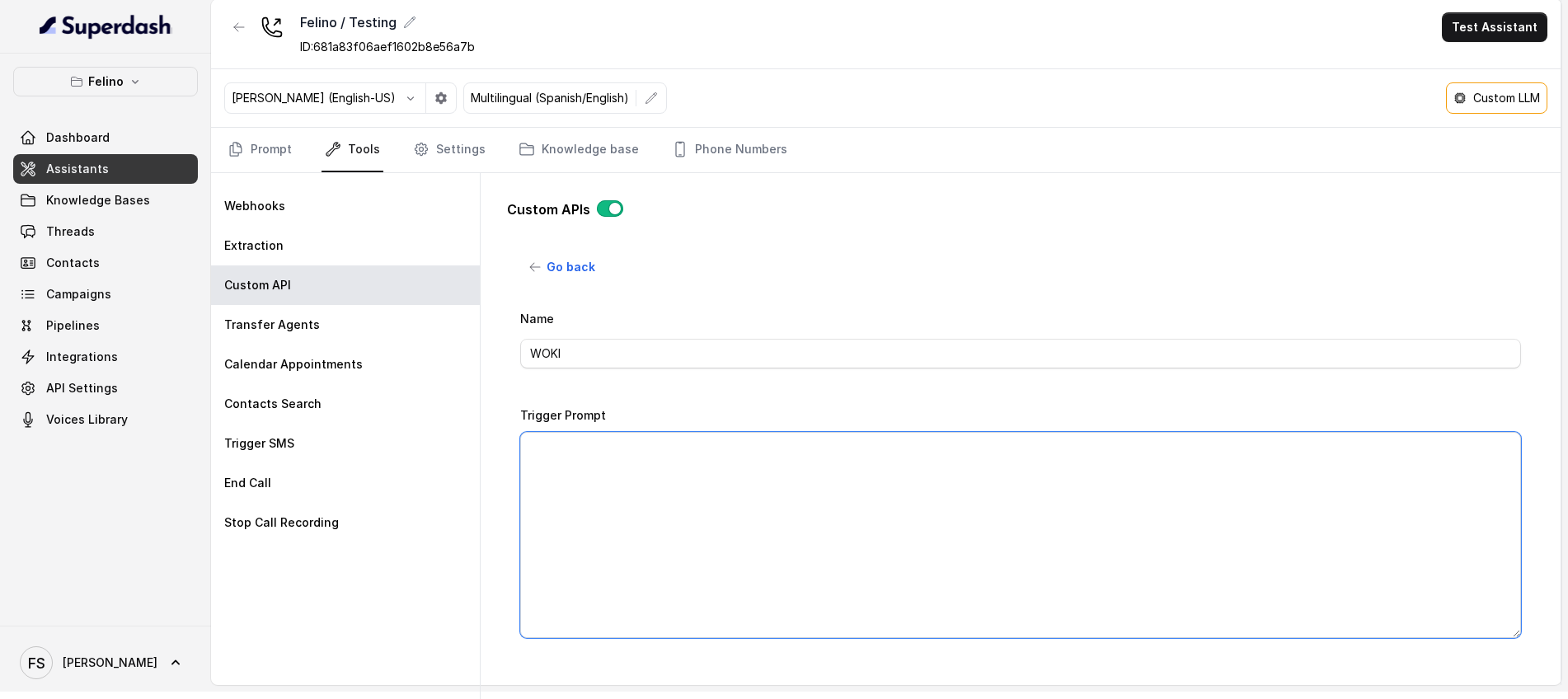 click on "Trigger Prompt" at bounding box center [1021, 535] 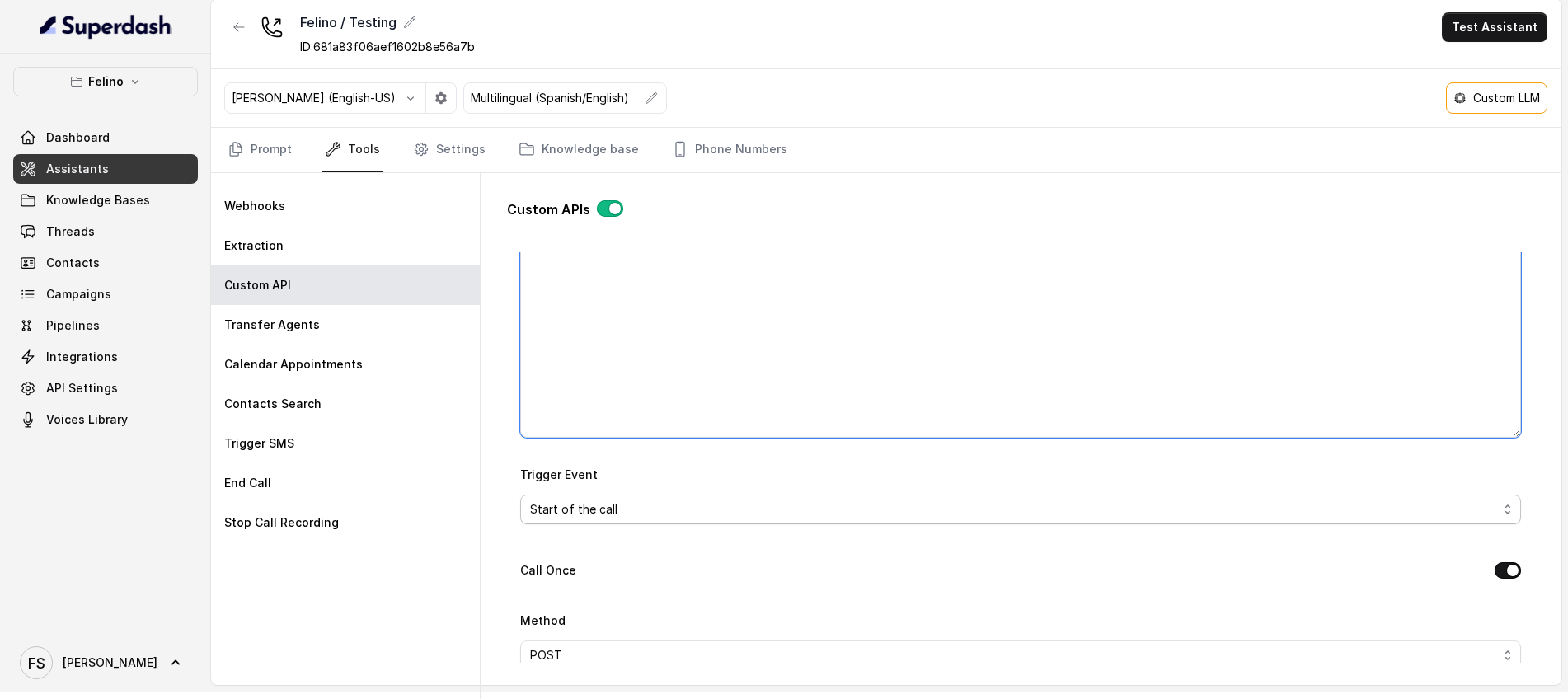 scroll, scrollTop: 265, scrollLeft: 0, axis: vertical 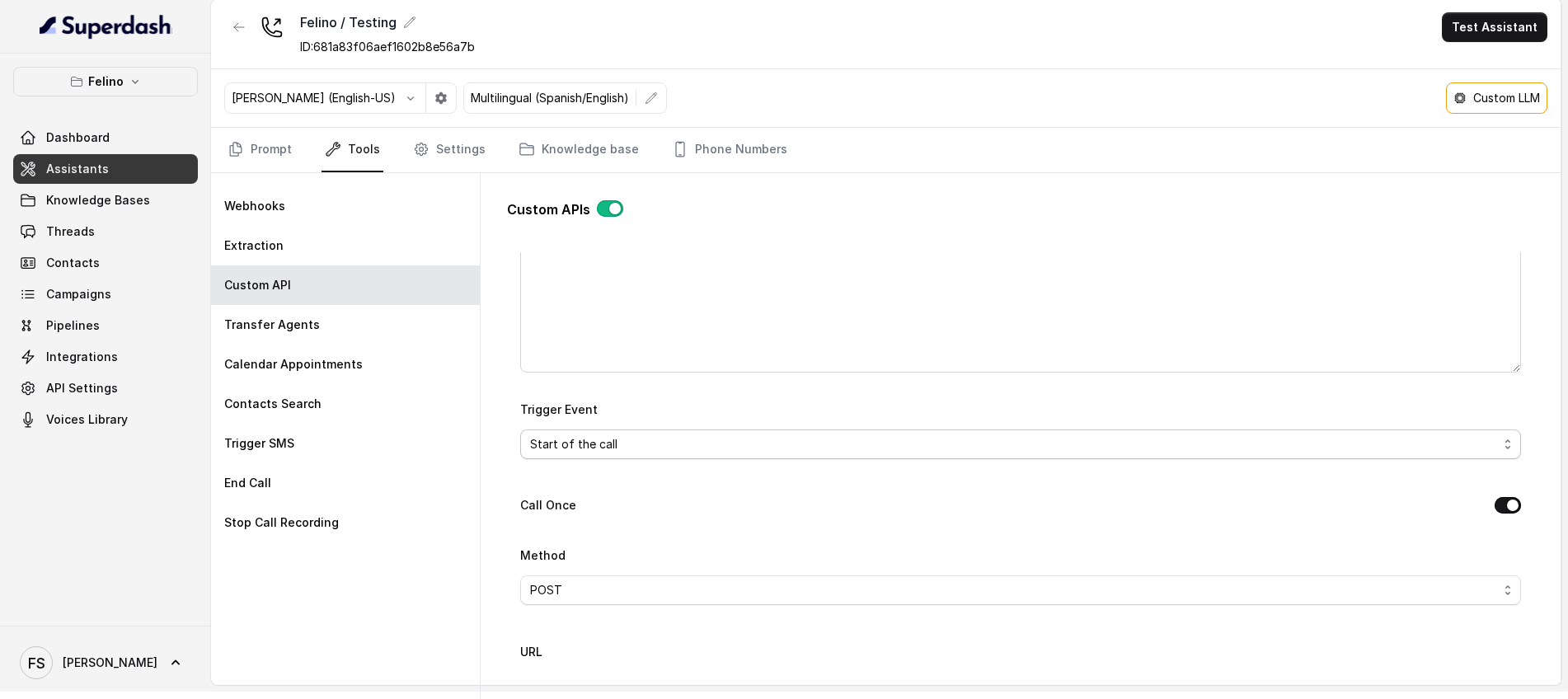 click on "Start of the call During the call End of the call Call Status" at bounding box center (1021, 444) 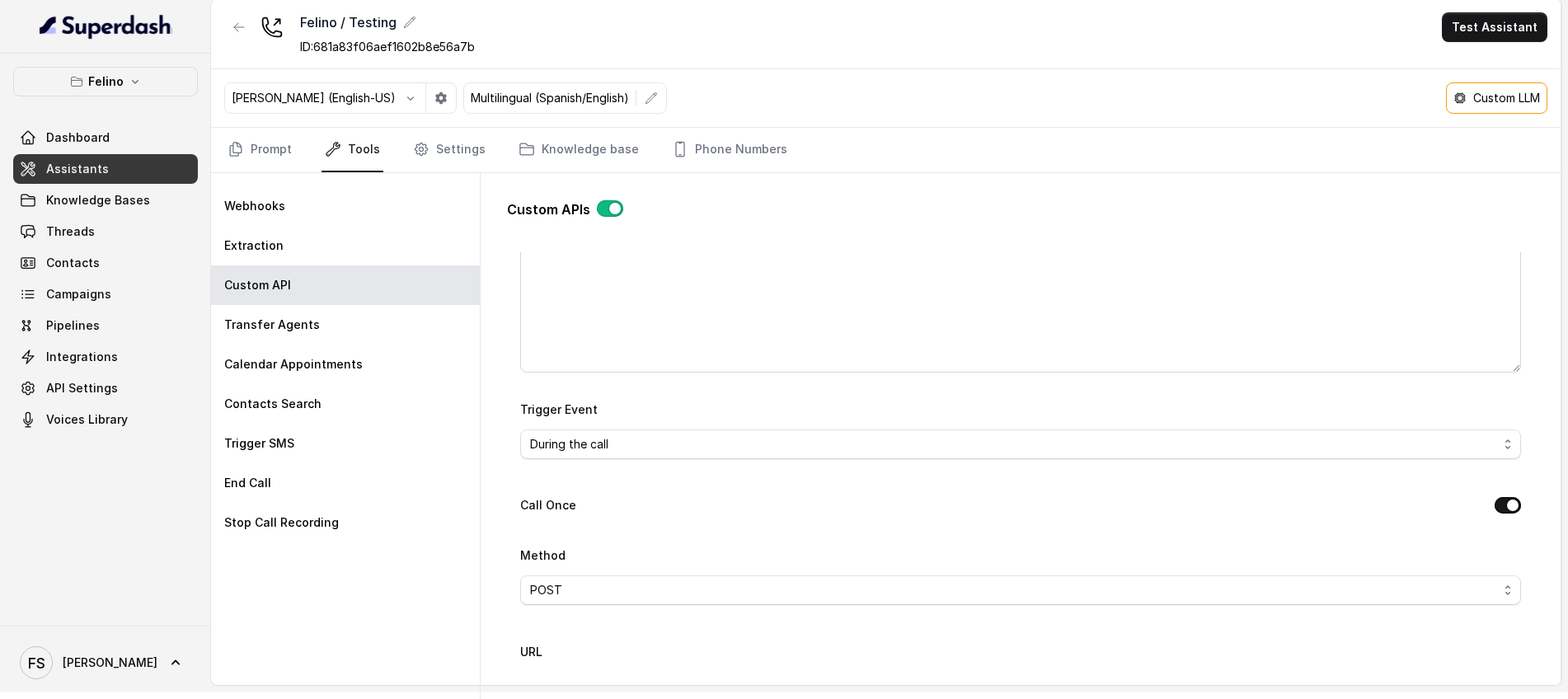 click on "Name WOKI Trigger Prompt Trigger Event Start of the call During the call End of the call Call Status Call Once Method POST GET URL Back channel message Success Response Failure Response Call Status" at bounding box center [1021, 649] 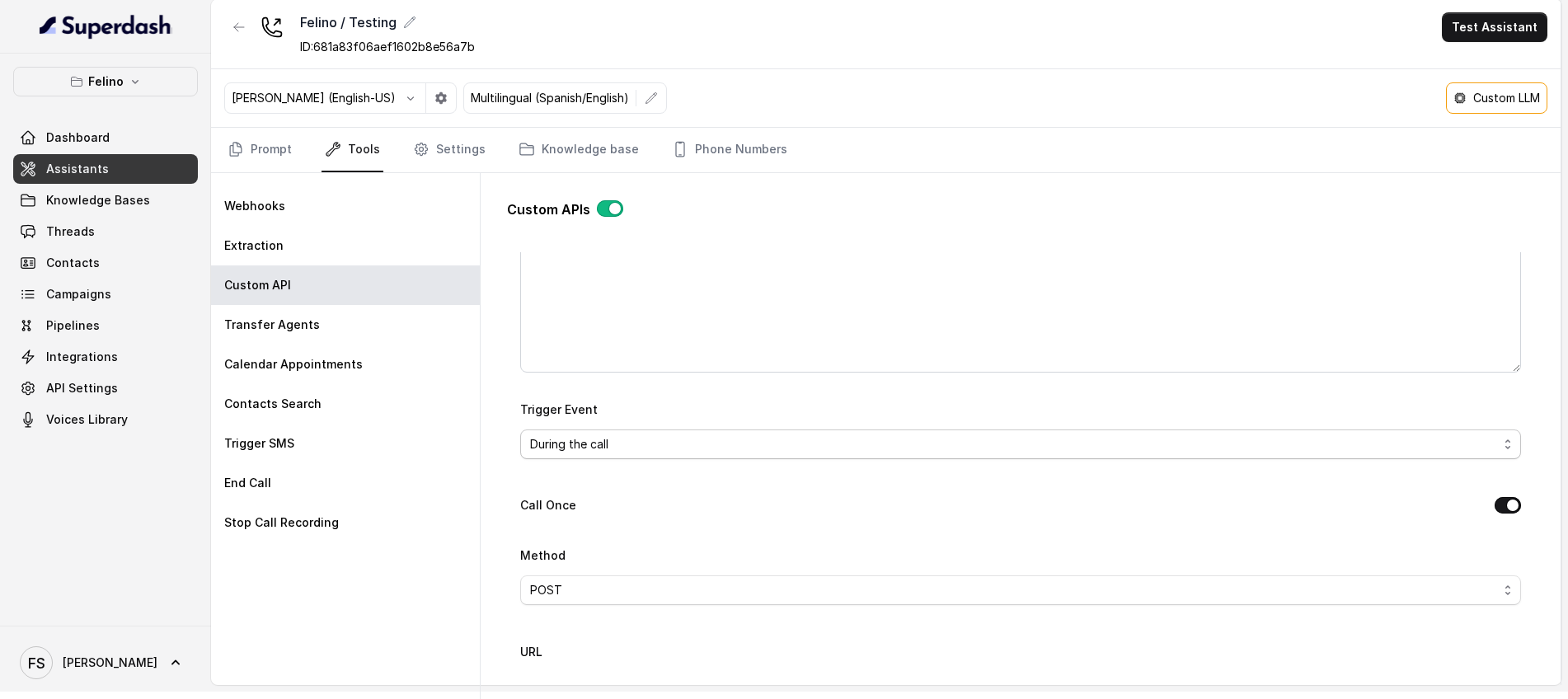 click on "Start of the call During the call End of the call Call Status" at bounding box center [1021, 444] 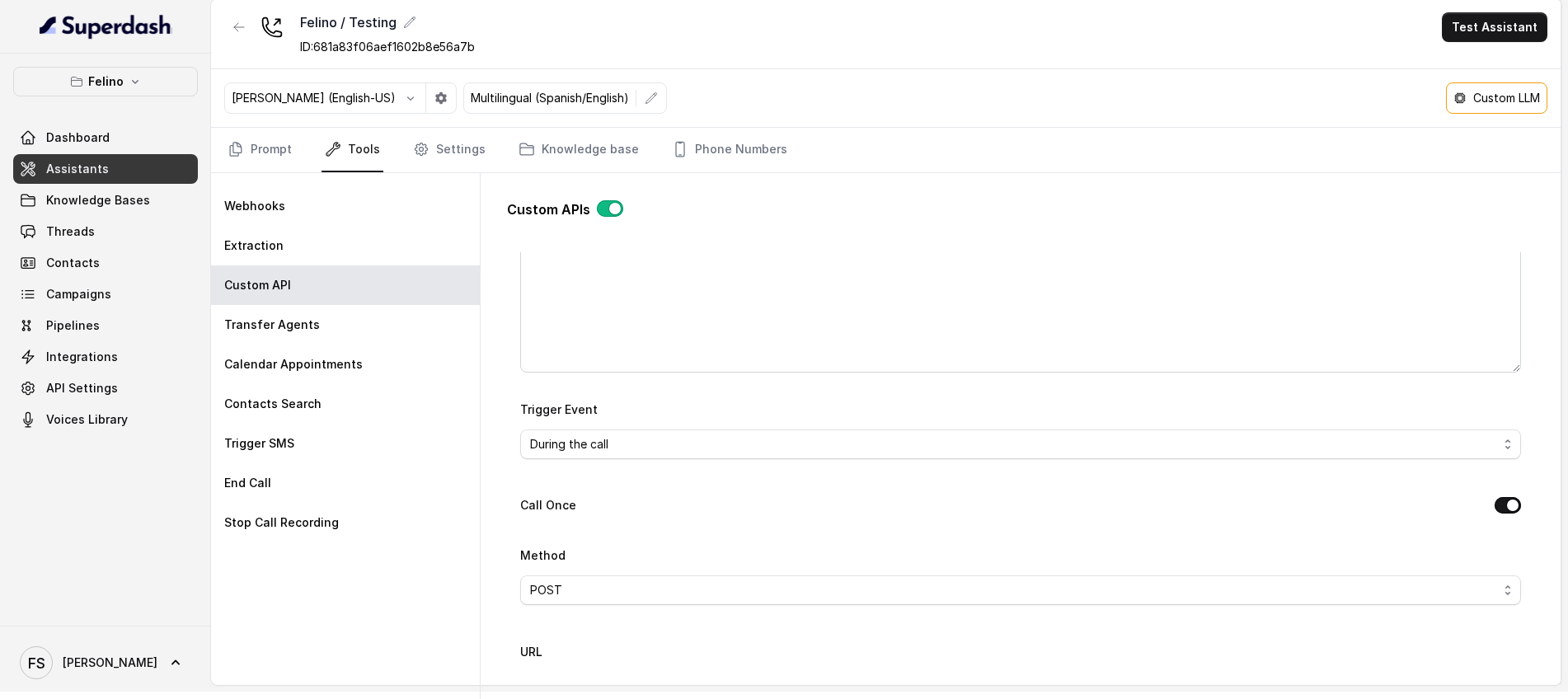 click on "Call Once" at bounding box center [1021, 507] 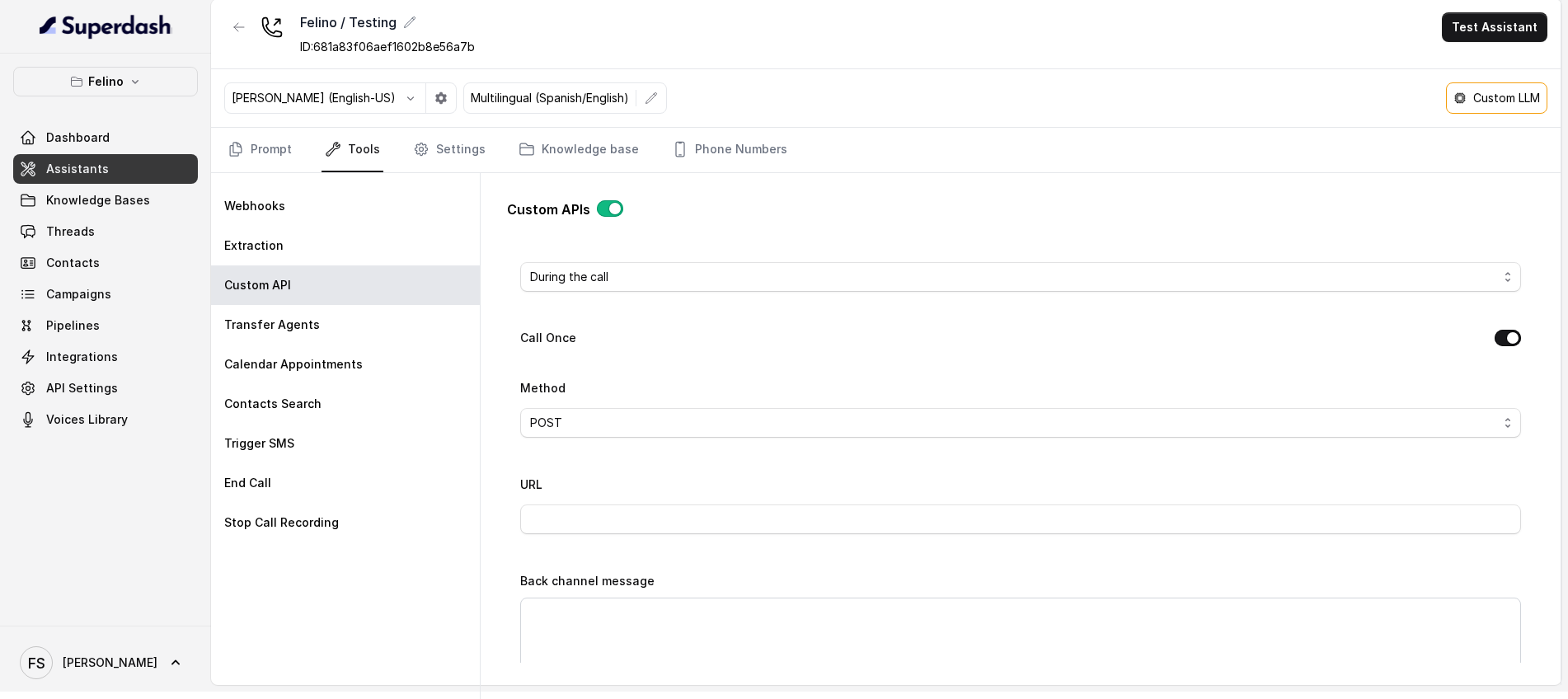 scroll, scrollTop: 448, scrollLeft: 0, axis: vertical 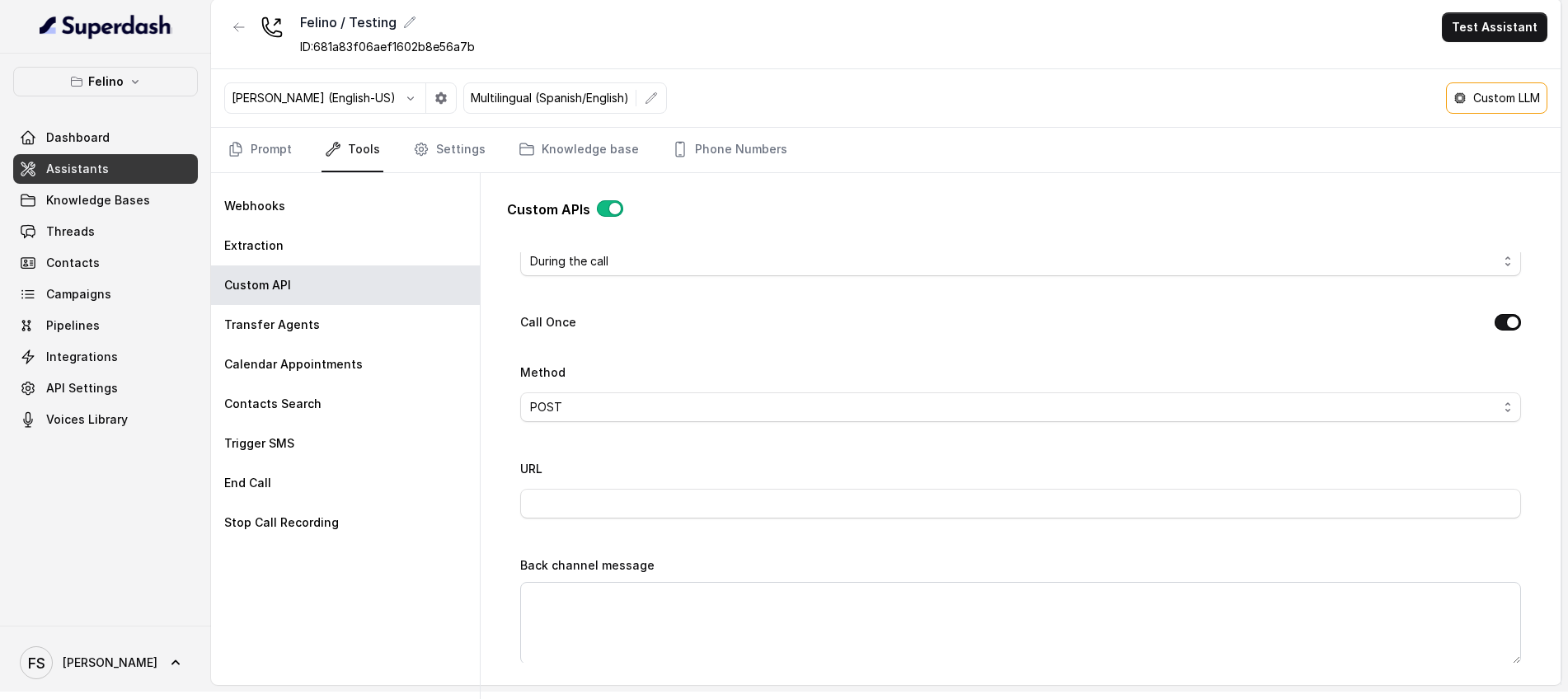 drag, startPoint x: 526, startPoint y: 311, endPoint x: 577, endPoint y: 326, distance: 53.16014 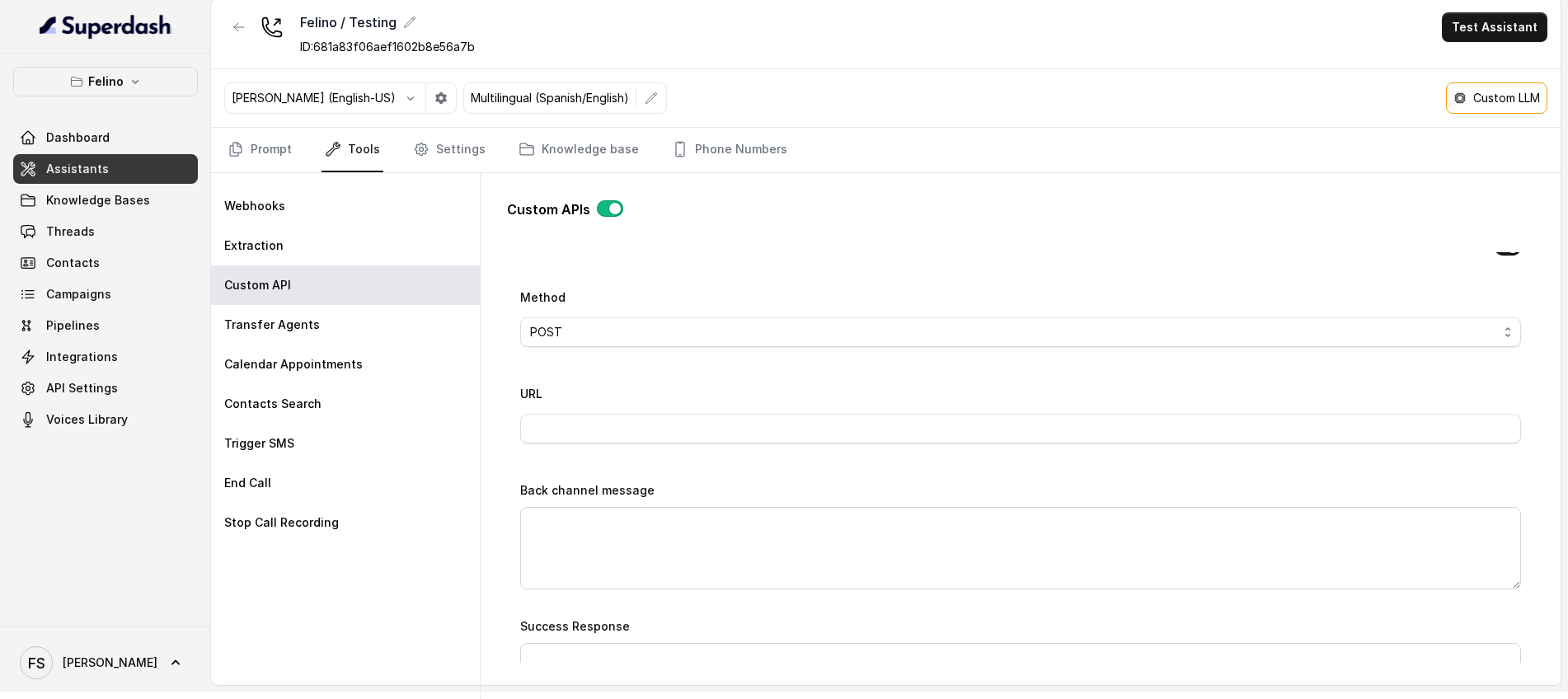 scroll, scrollTop: 527, scrollLeft: 0, axis: vertical 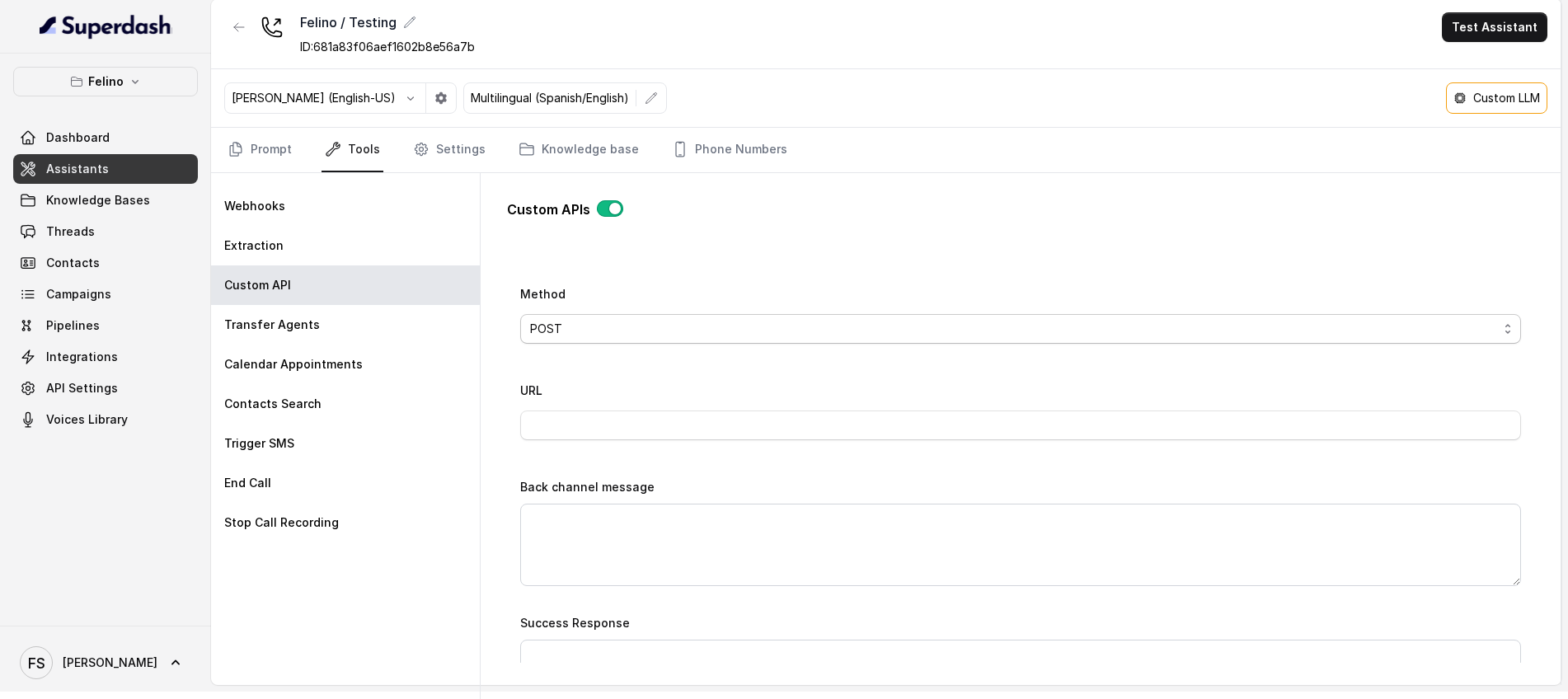 click on "POST GET" at bounding box center (1021, 329) 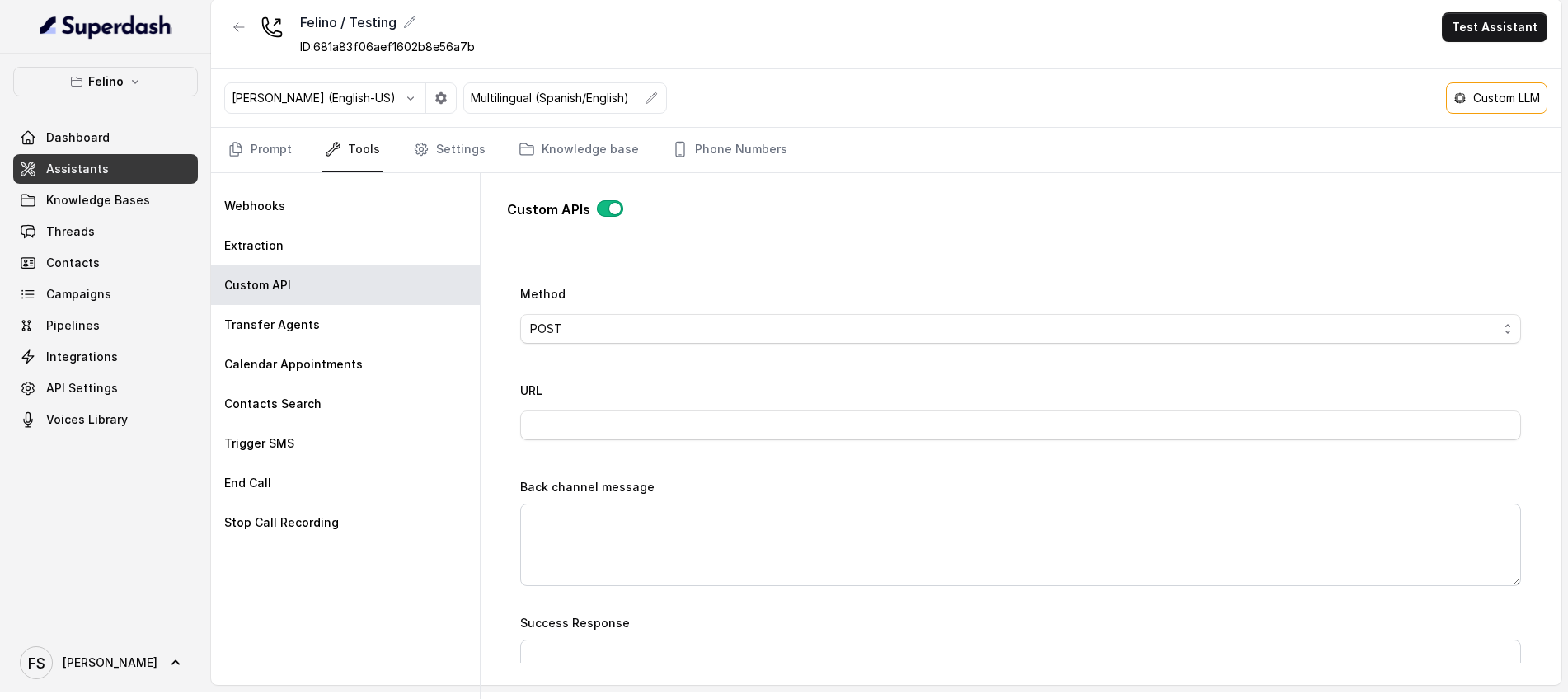 click on "Name WOKI Trigger Prompt Trigger Event Start of the call During the call End of the call Call Status Call Once Method POST GET URL Back channel message Success Response Failure Response Call Status" at bounding box center (1021, 387) 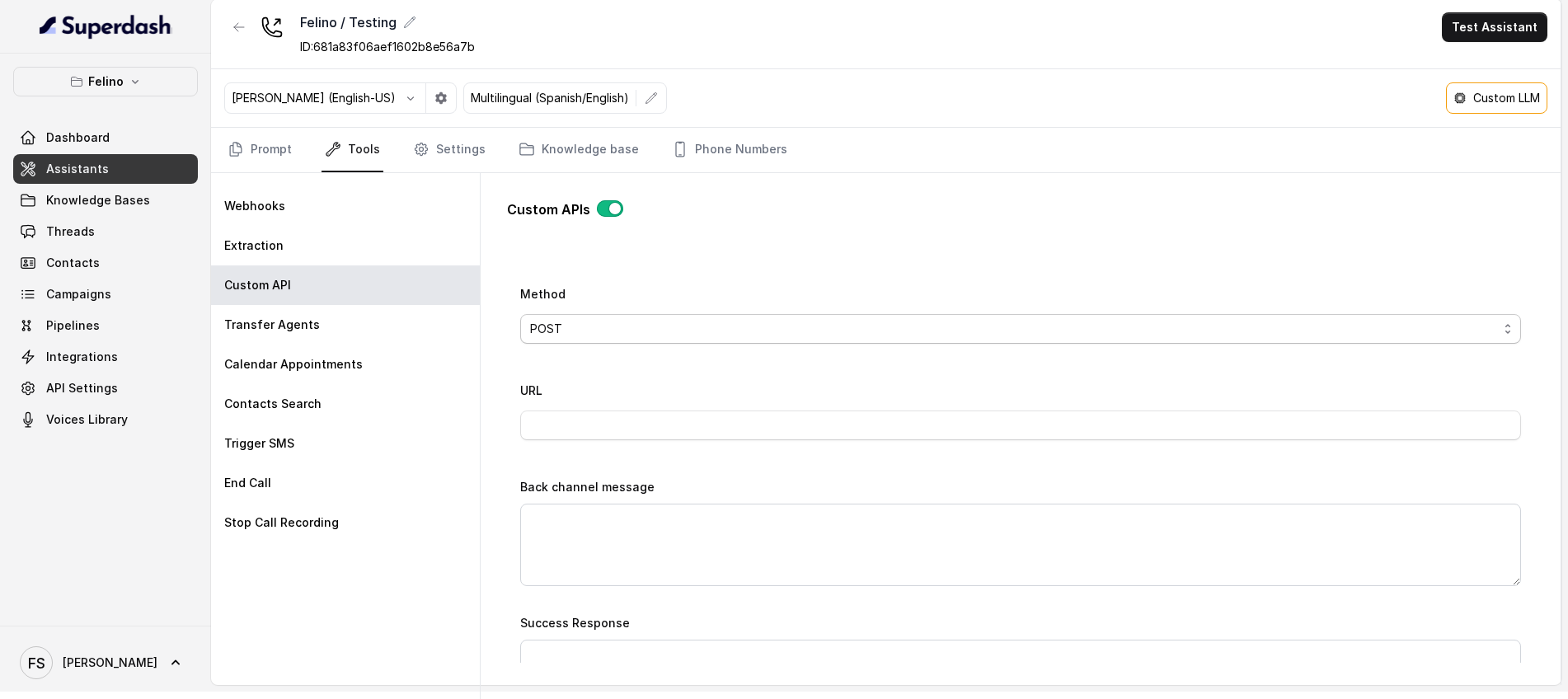 click on "POST GET" at bounding box center (1021, 329) 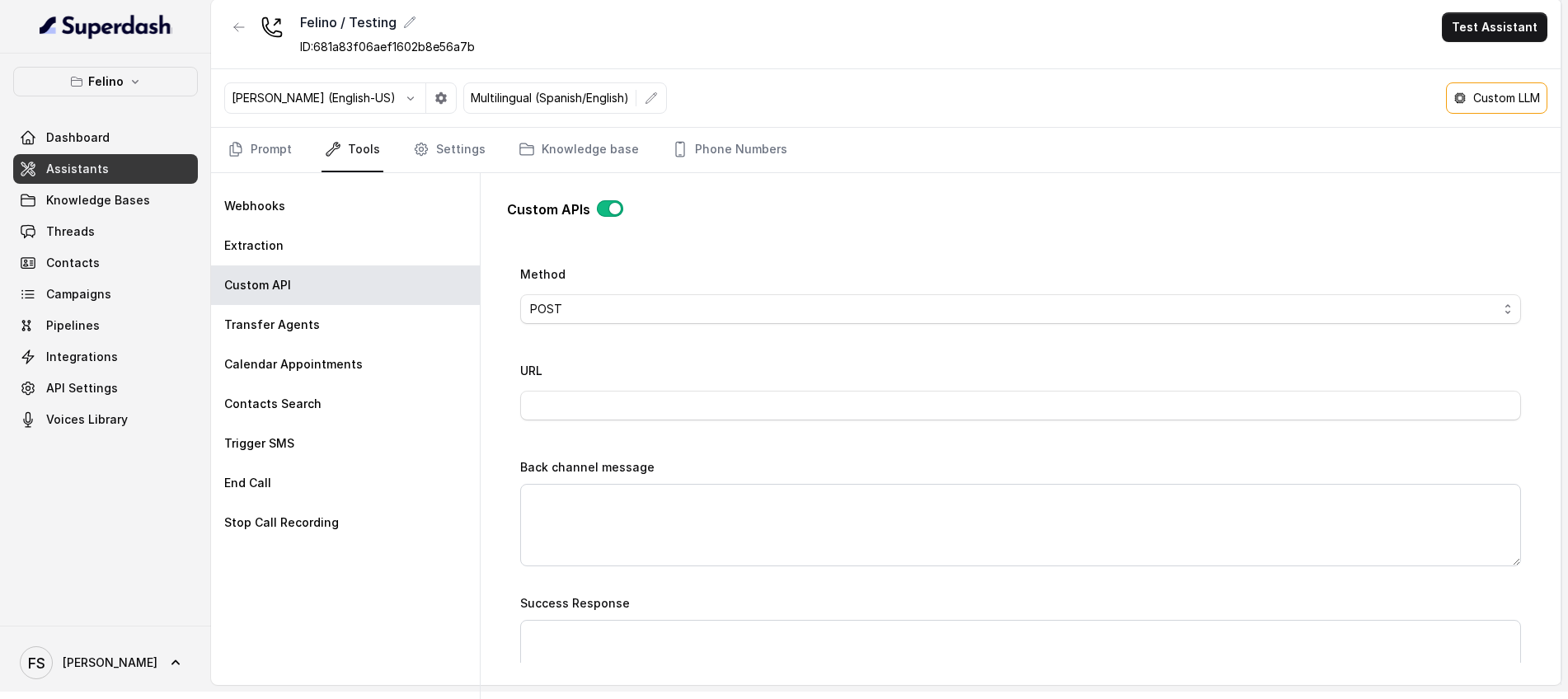 click on "Name WOKI Trigger Prompt Trigger Event Start of the call During the call End of the call Call Status Call Once Method POST GET URL Back channel message Success Response Failure Response Call Status" at bounding box center (1021, 368) 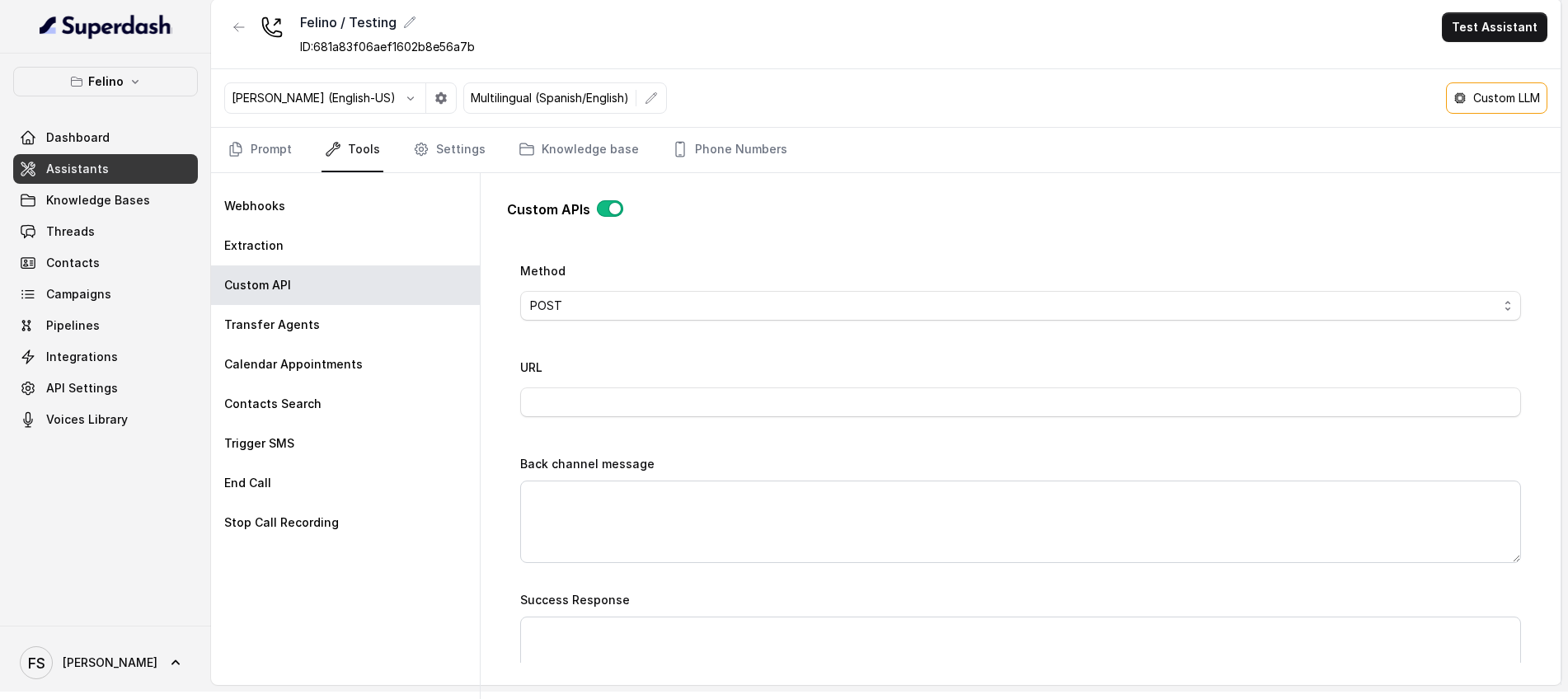 click on "URL" at bounding box center [1021, 392] 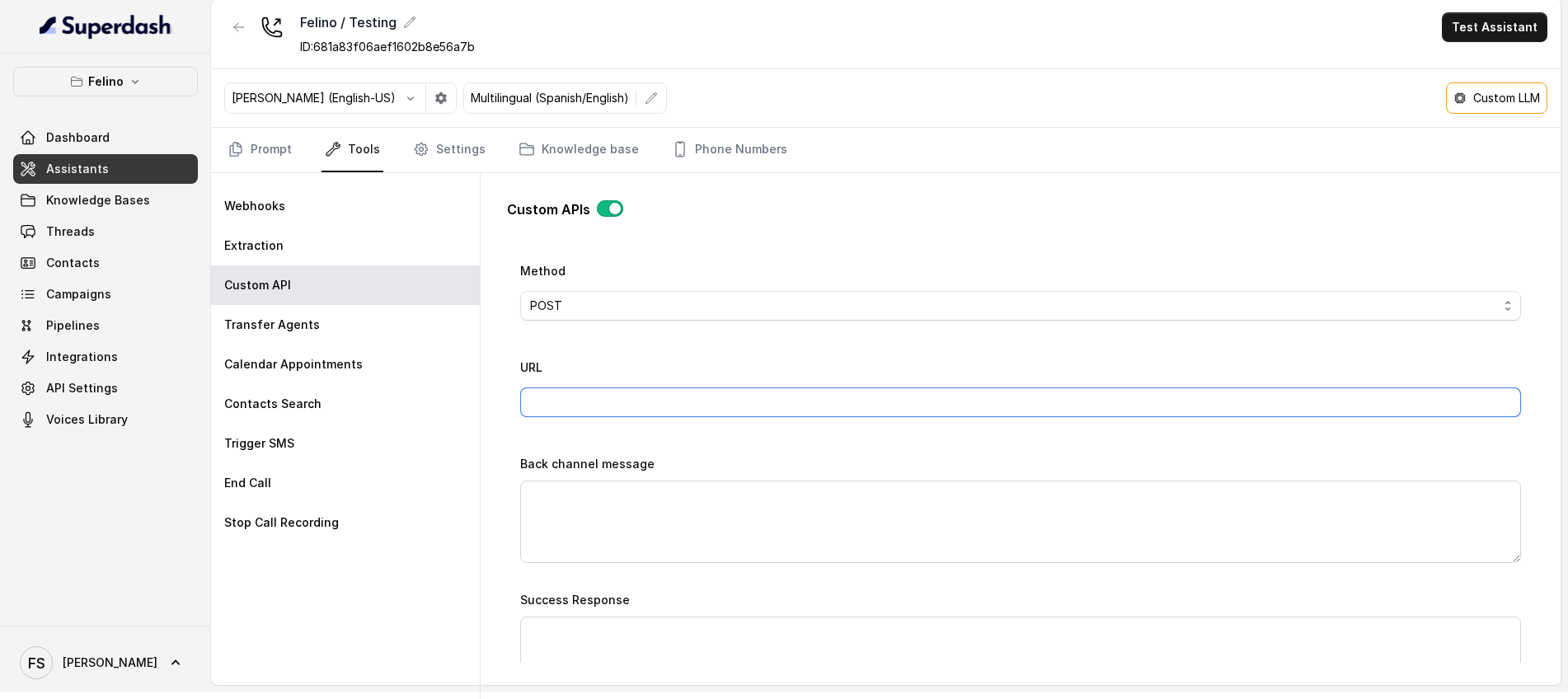 click on "URL" at bounding box center (1021, 402) 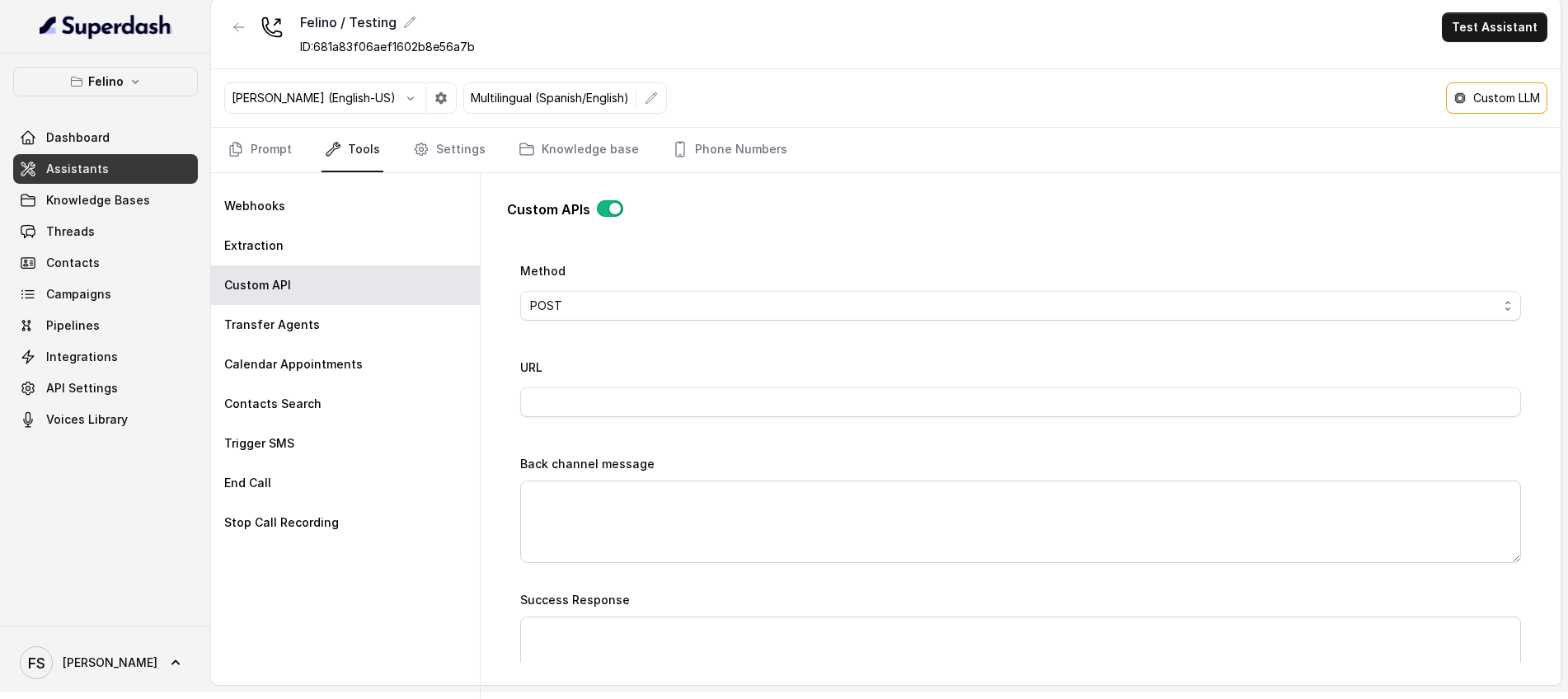 click on "URL" at bounding box center (1021, 392) 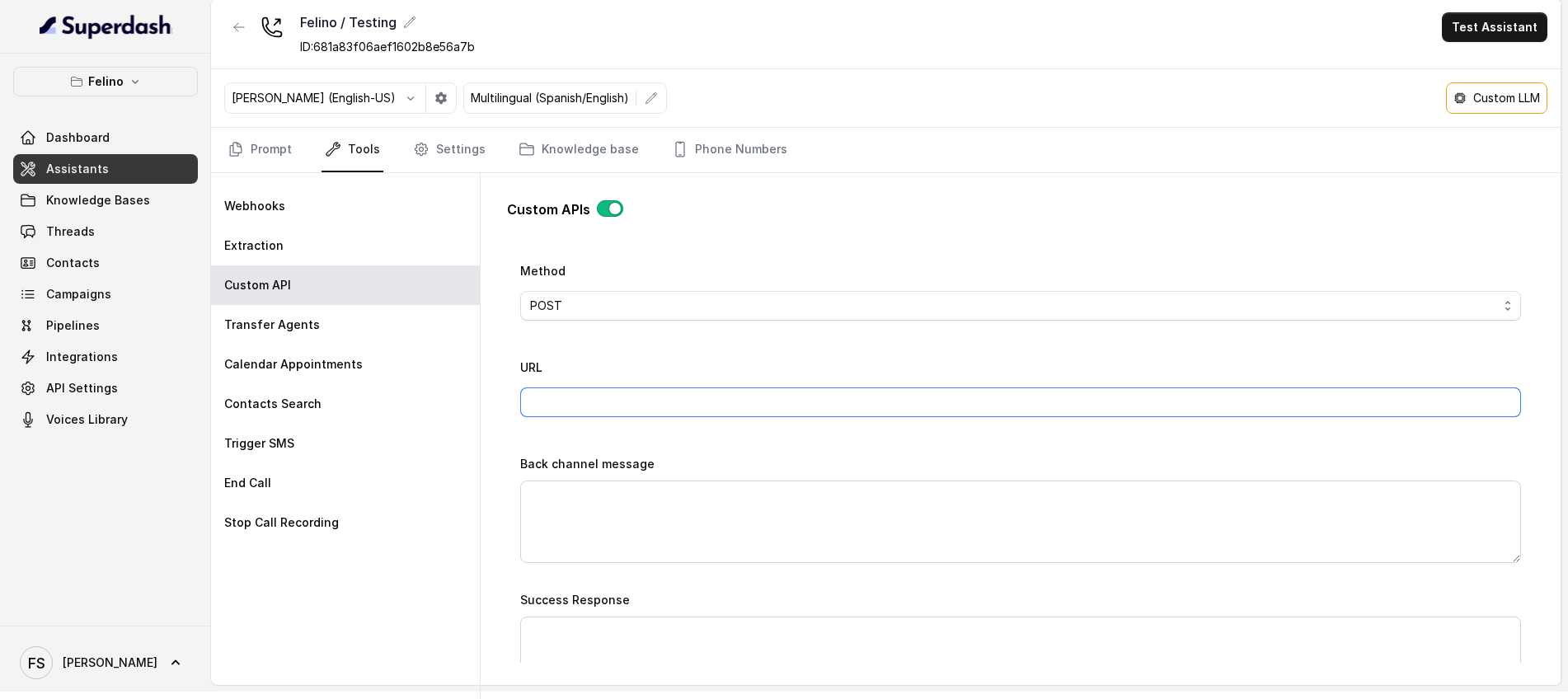 click on "URL" at bounding box center (1021, 402) 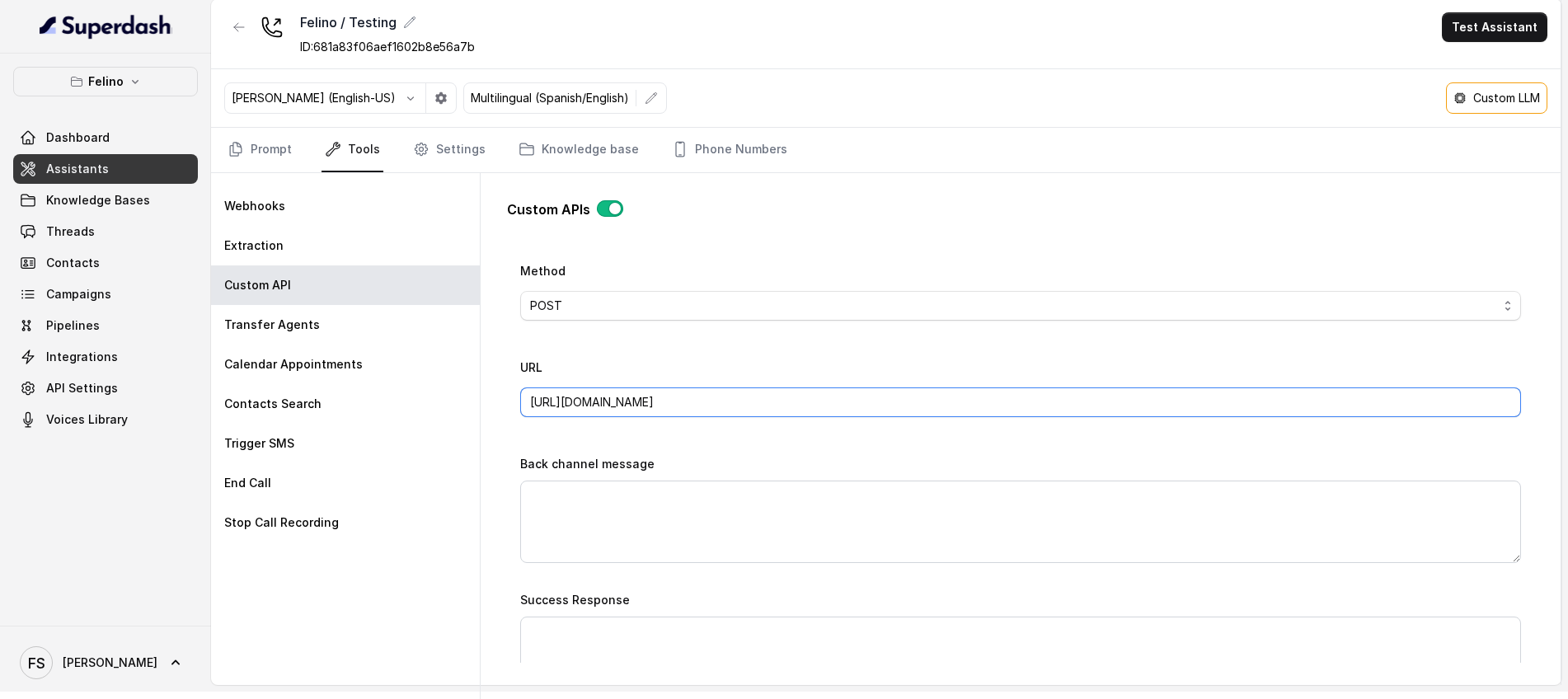 click on "[URL][DOMAIN_NAME]" at bounding box center (1021, 402) 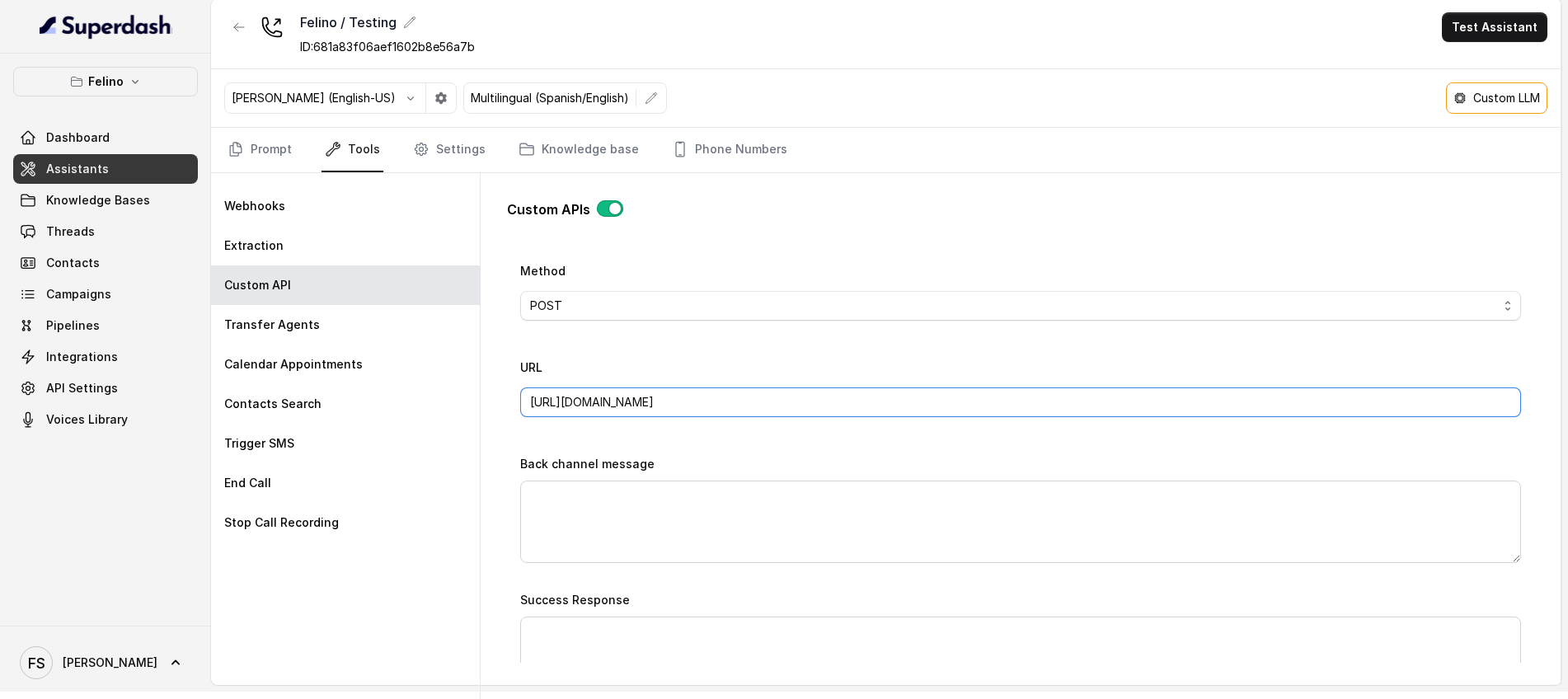 paste on "/" 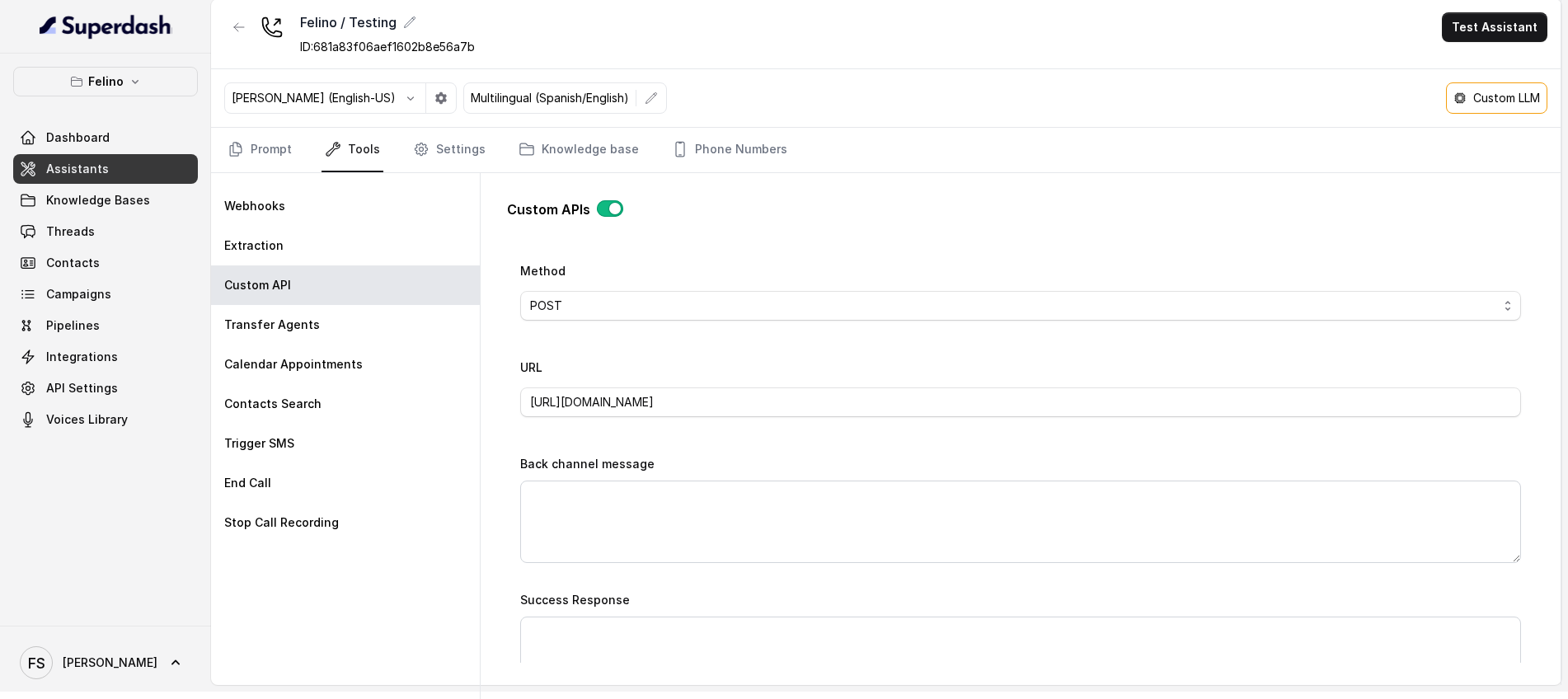 click on "URL [URL][DOMAIN_NAME]" at bounding box center (1021, 387) 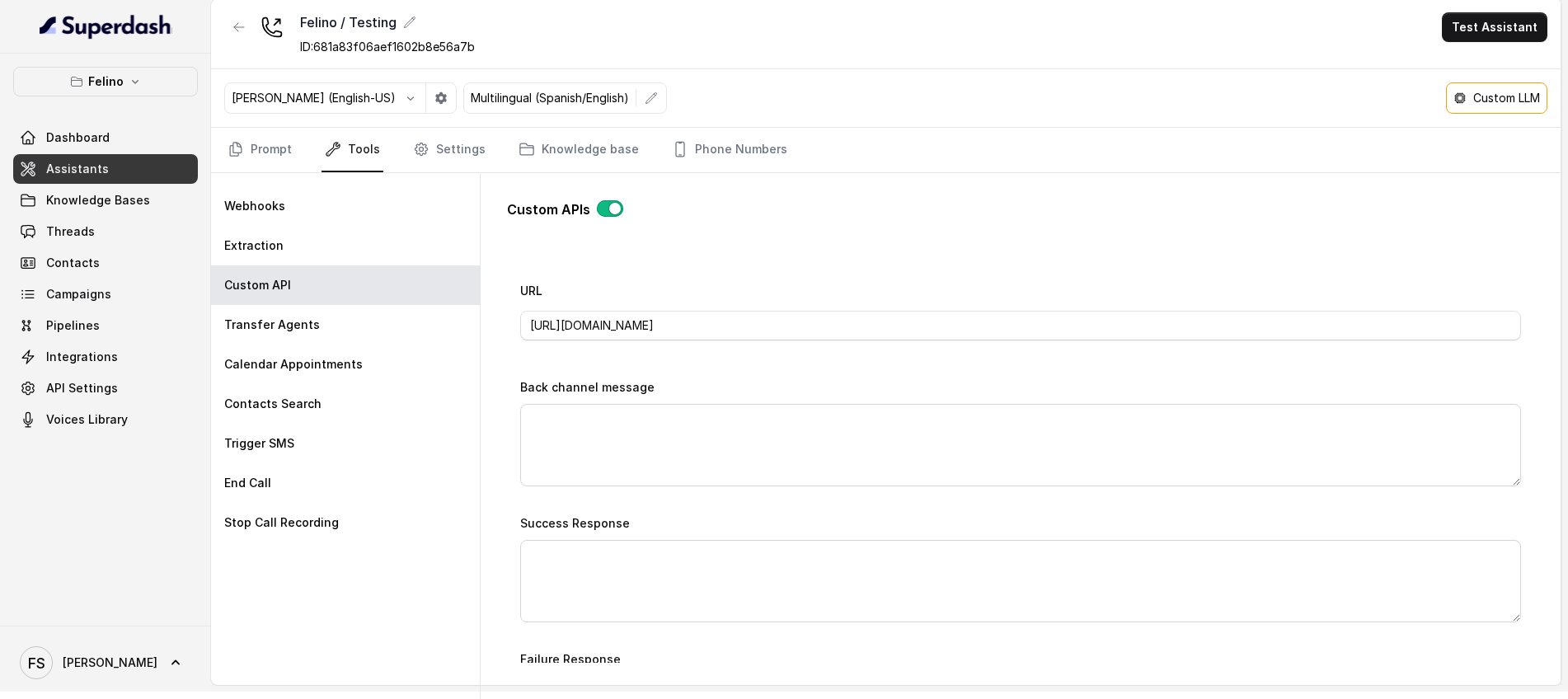 scroll, scrollTop: 630, scrollLeft: 0, axis: vertical 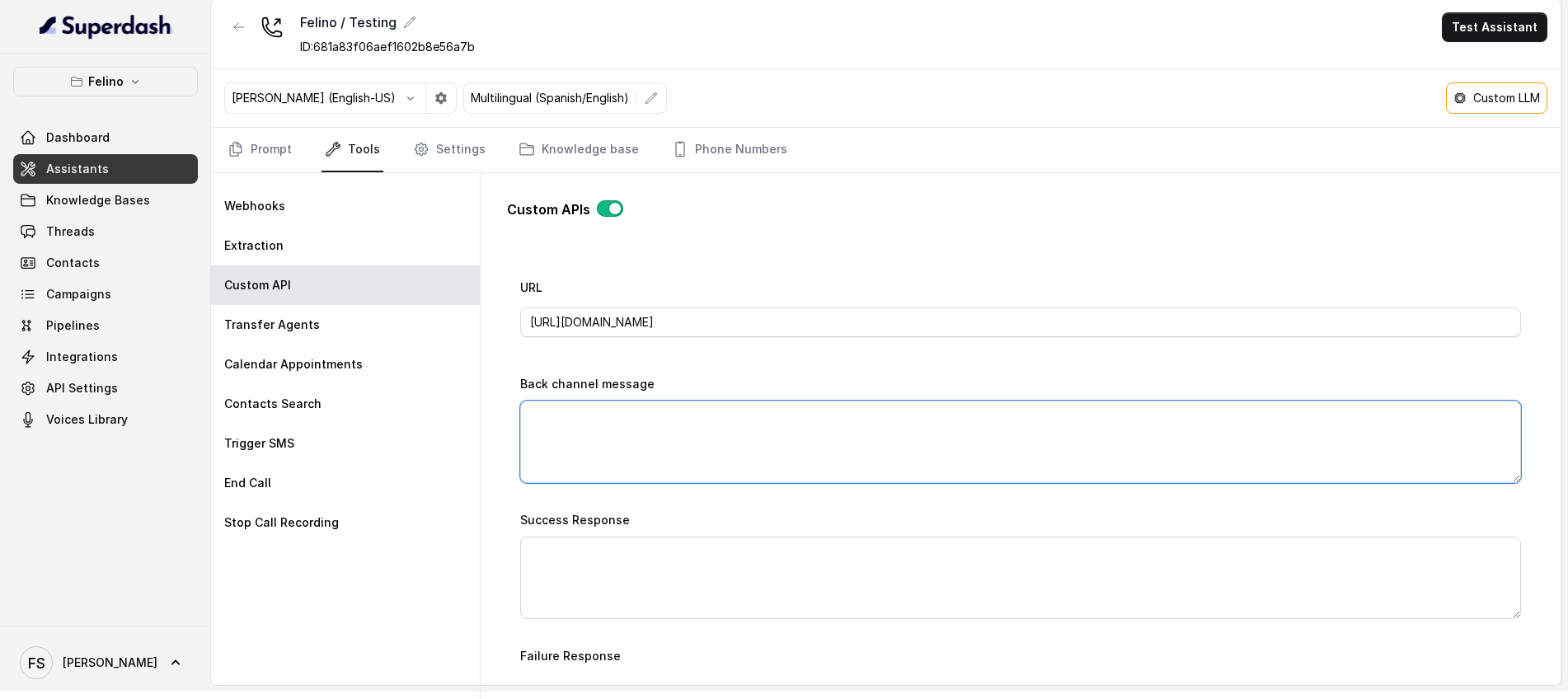 click on "Back channel message" at bounding box center (1021, 442) 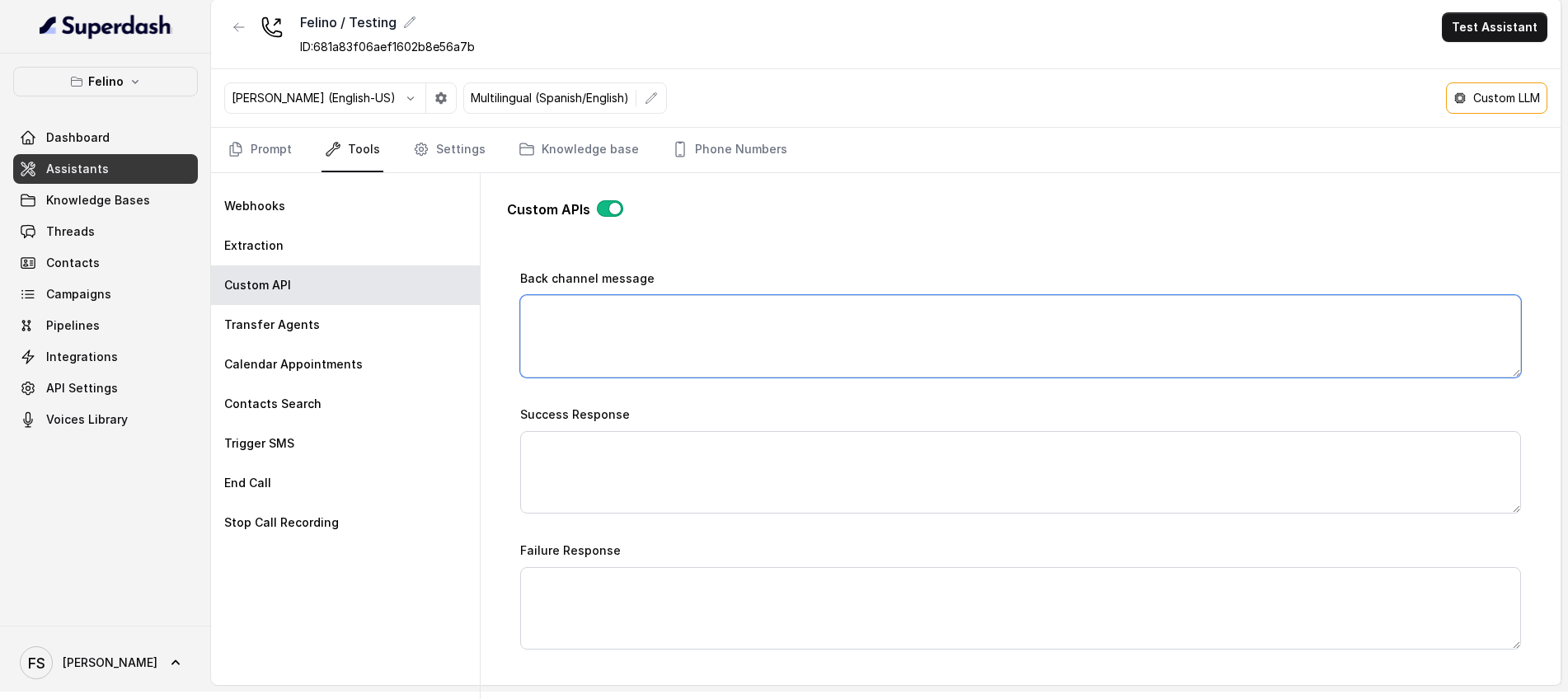 scroll, scrollTop: 736, scrollLeft: 0, axis: vertical 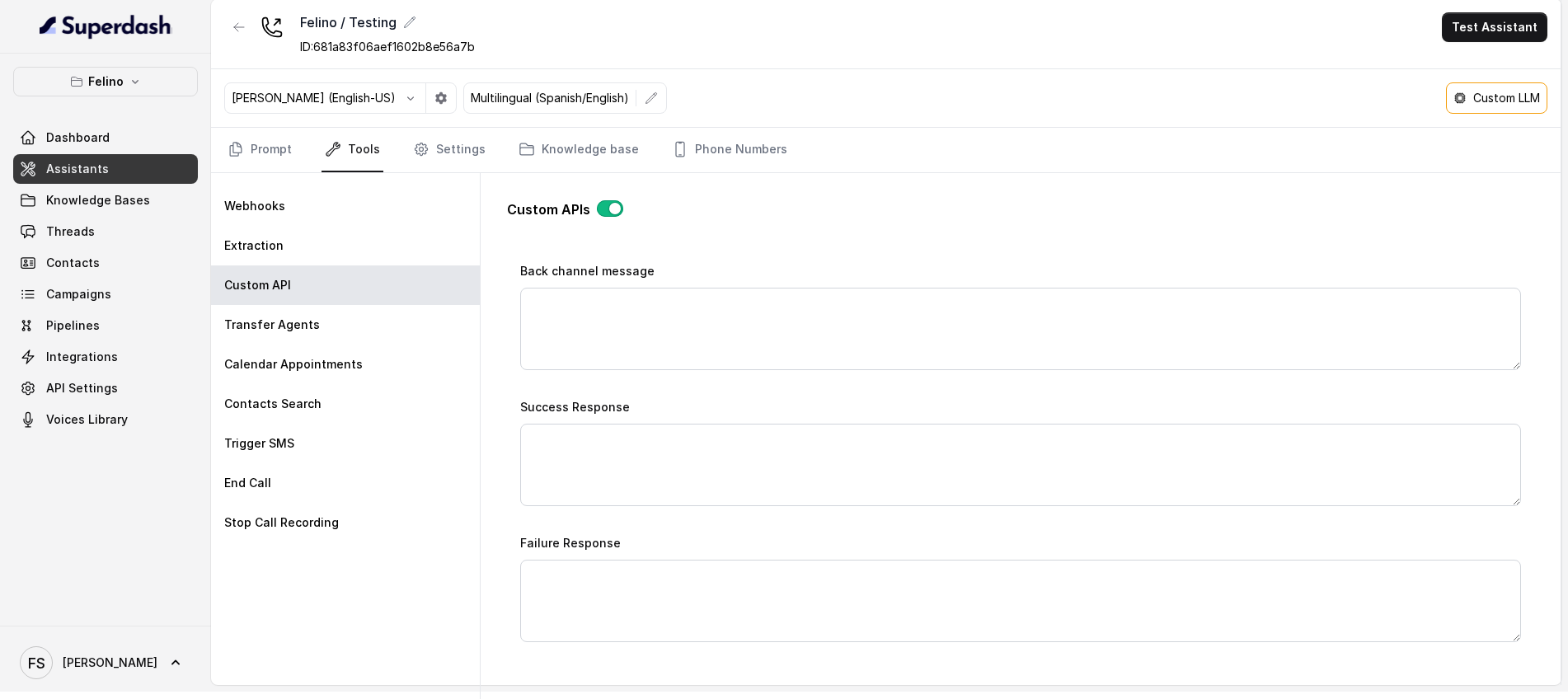 click on "Custom APIs Go back Name WOKI Trigger Prompt Trigger Event Start of the call During the call End of the call Call Status Call Once Method POST GET URL [URL][DOMAIN_NAME] Back channel message Success Response Failure Response Call Status Input Params input param Return Params return param Cancel Submit" at bounding box center [1021, 425] 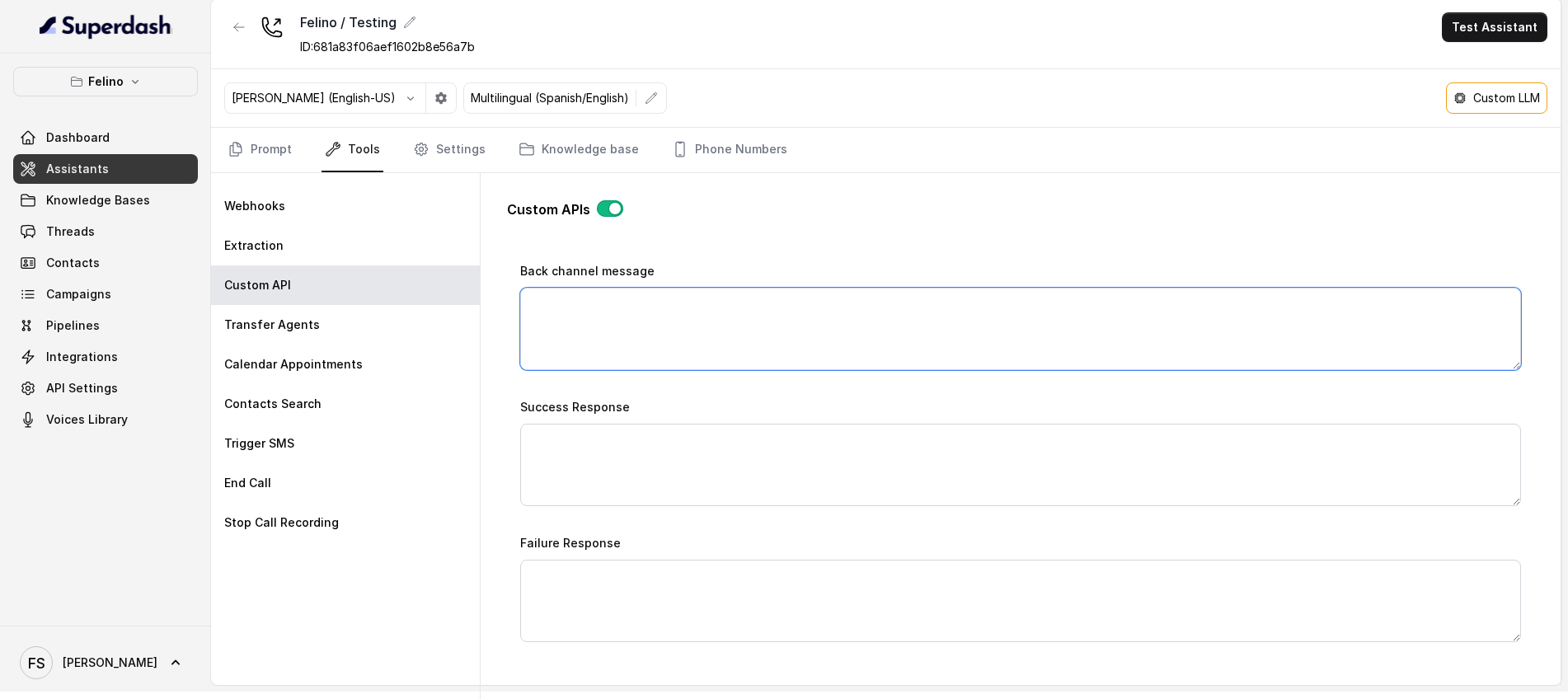click on "Back channel message" at bounding box center [1021, 329] 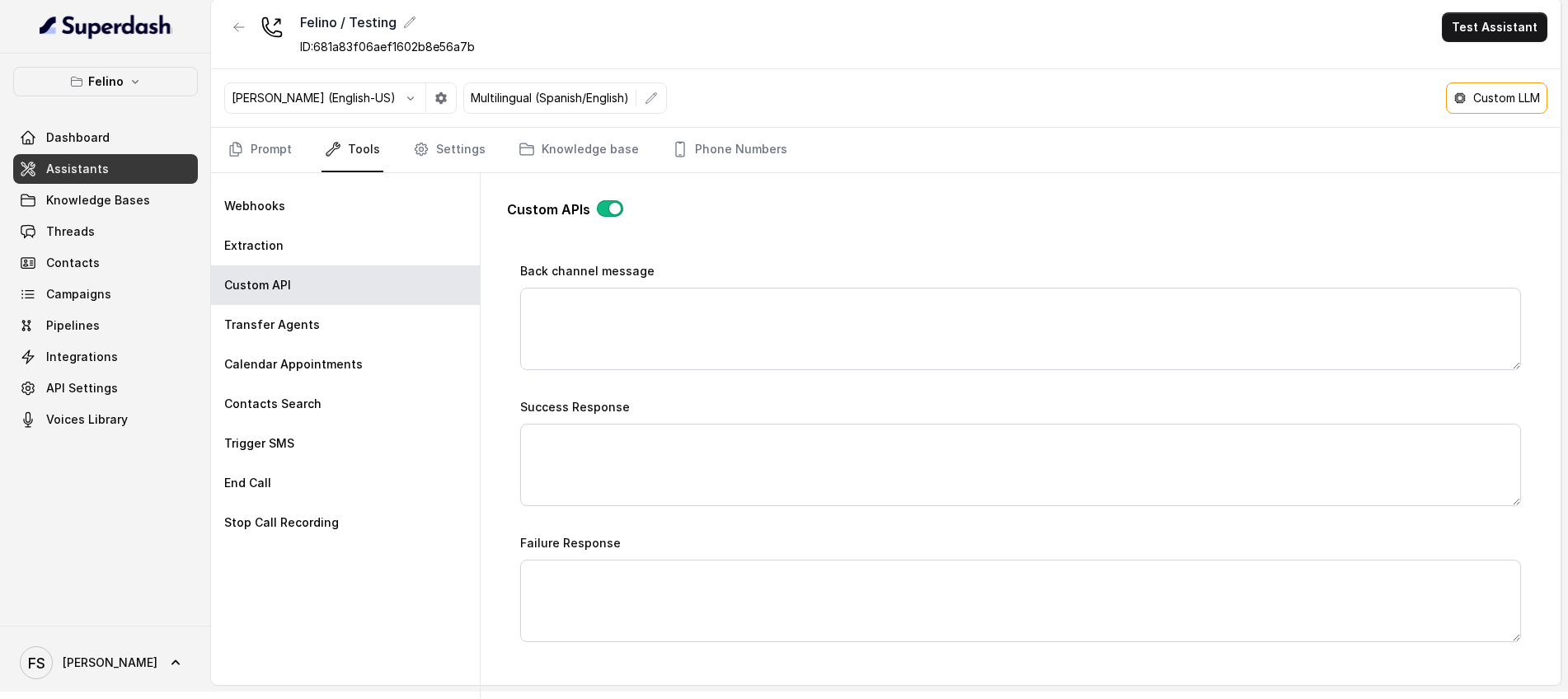 click on "Custom APIs" at bounding box center (1021, 216) 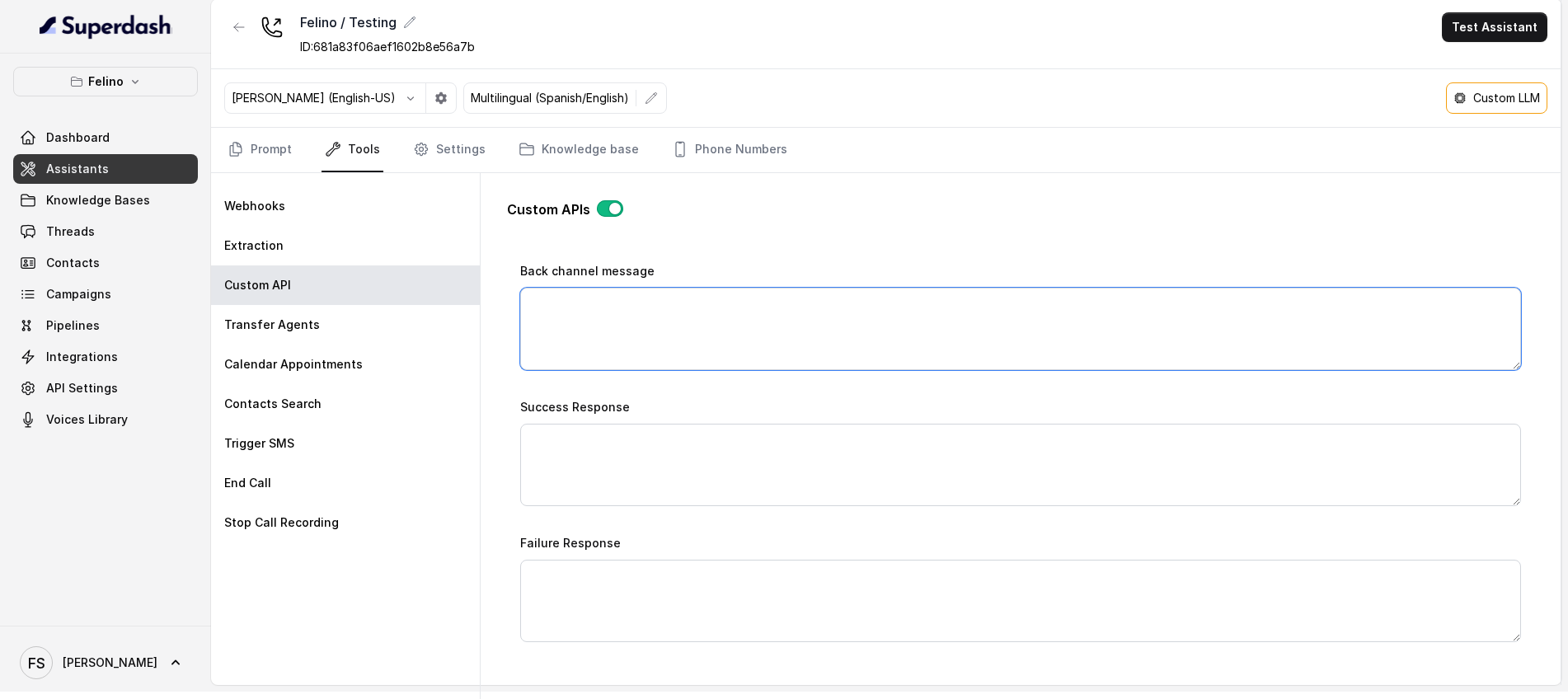 click on "Back channel message" at bounding box center [1021, 329] 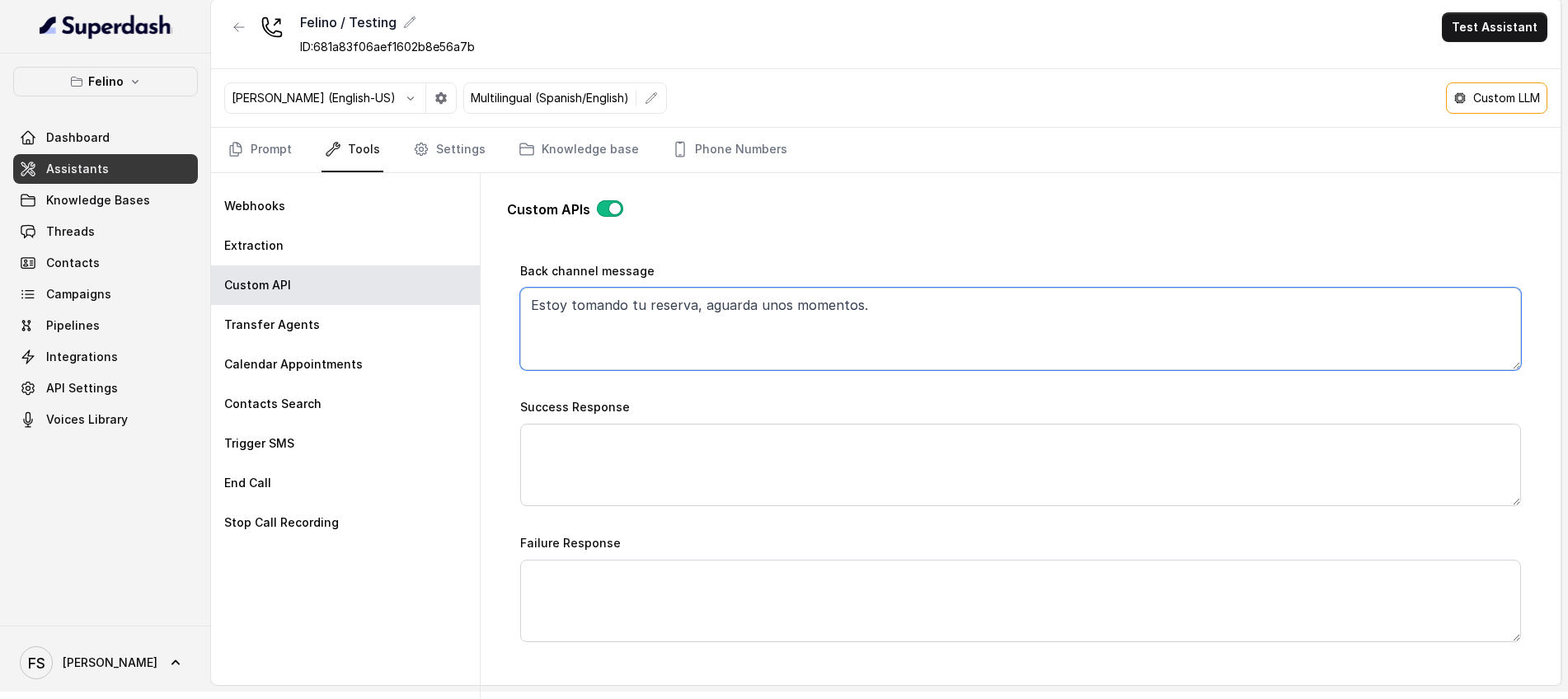 type on "Estoy tomando tu reserva, aguarda unos momentos." 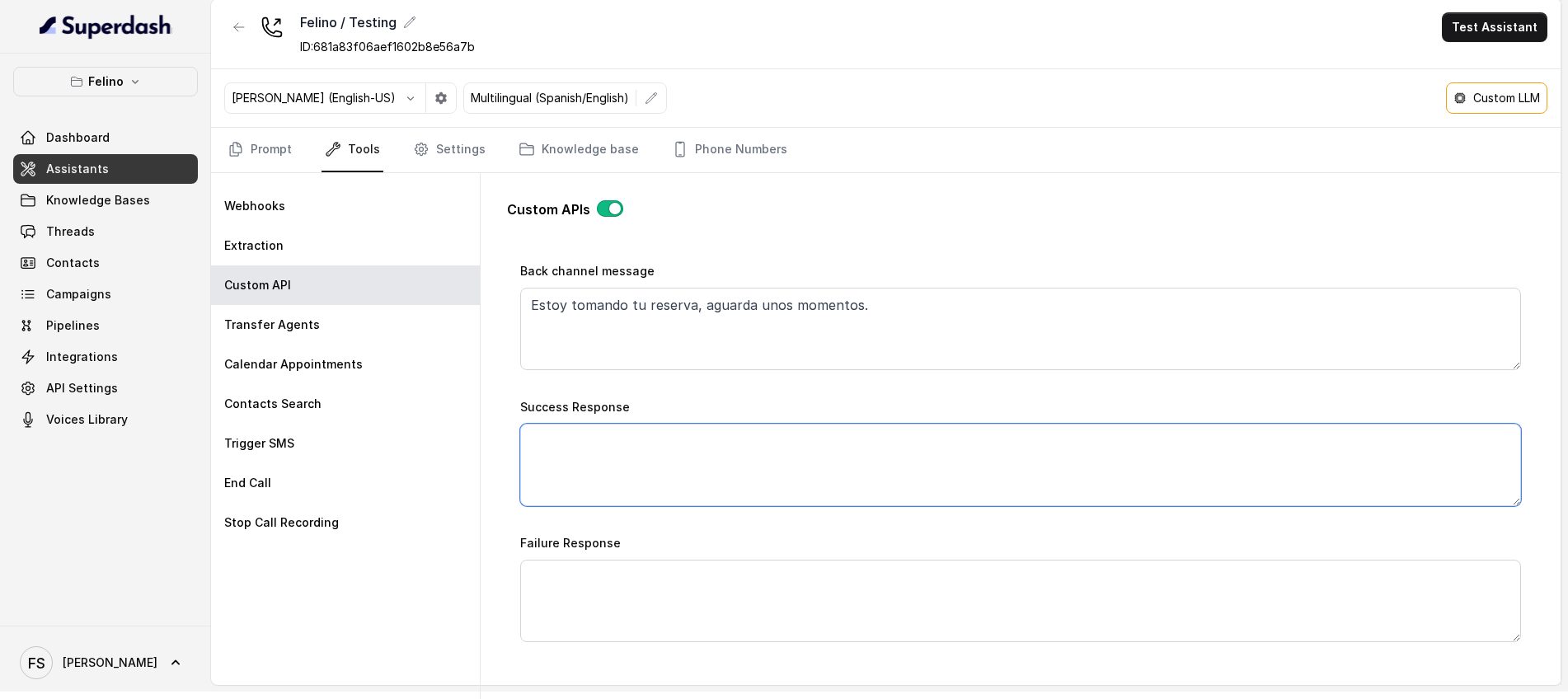 click on "Success Response" at bounding box center [1021, 465] 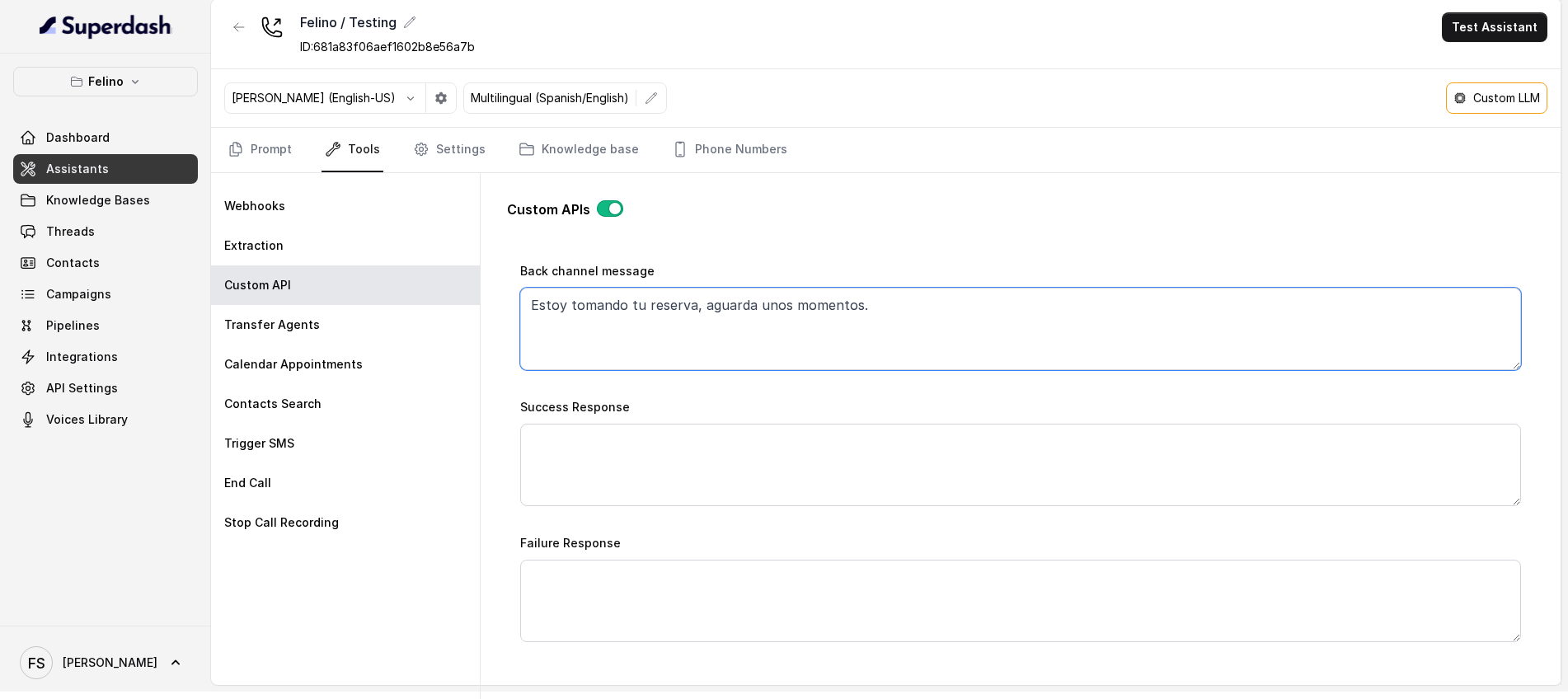 click on "Estoy tomando tu reserva, aguarda unos momentos." at bounding box center (1021, 329) 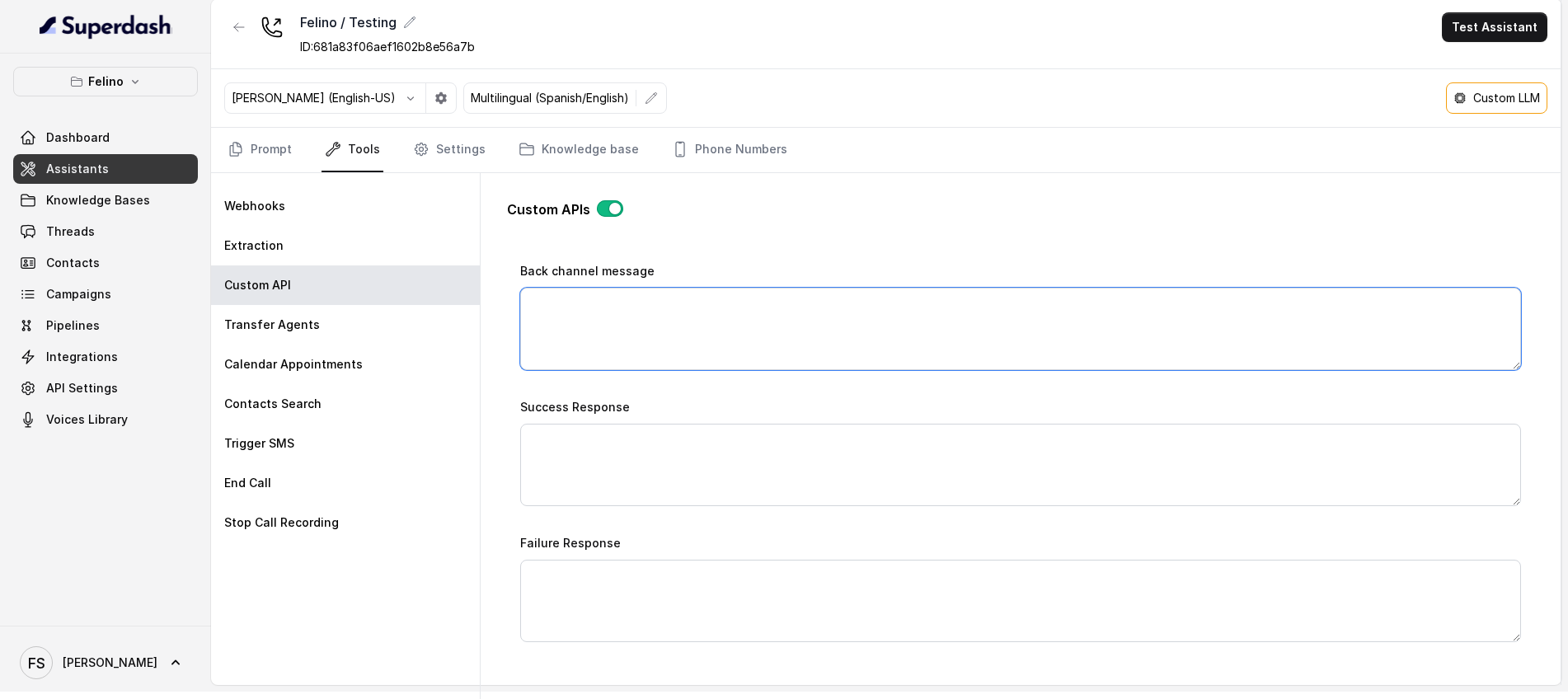 type 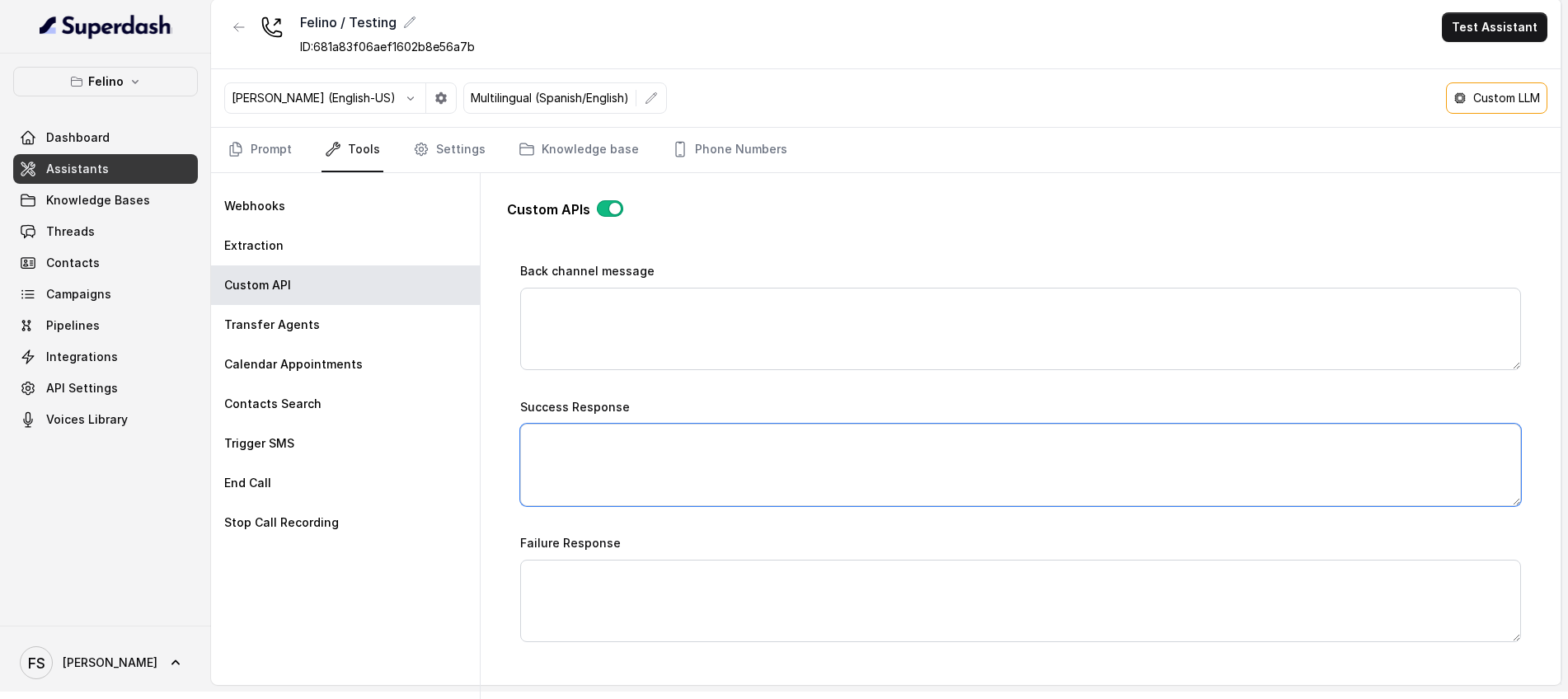 click on "Success Response" at bounding box center [1021, 465] 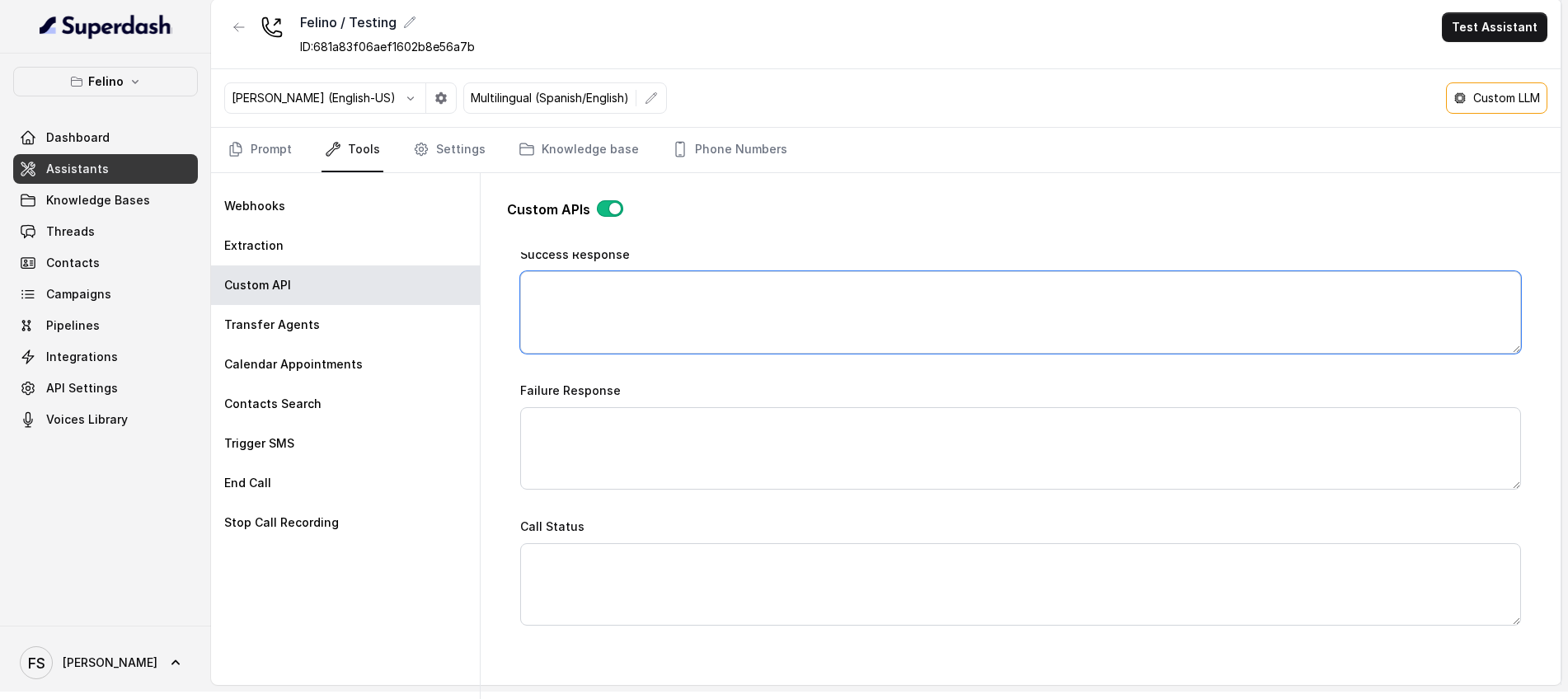 scroll, scrollTop: 840, scrollLeft: 0, axis: vertical 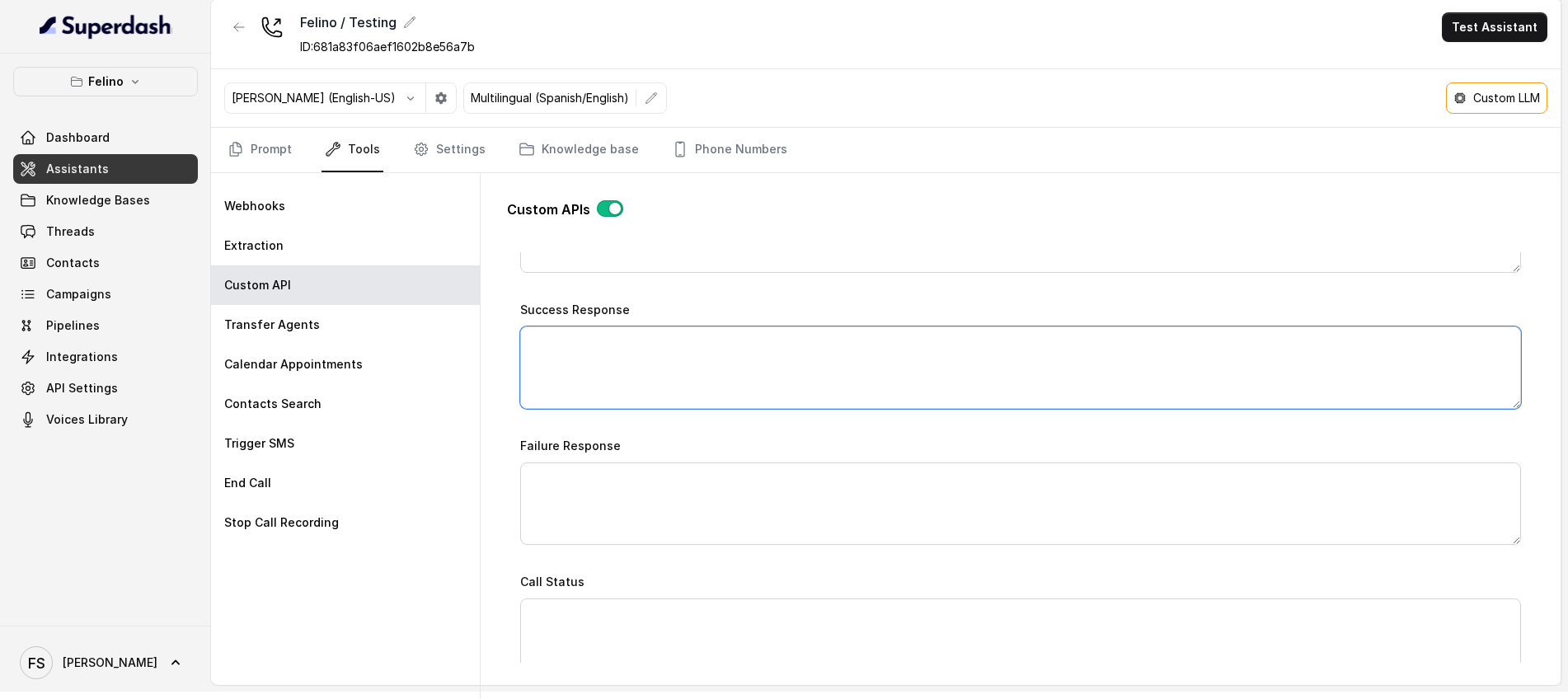 click on "Success Response" at bounding box center [1021, 368] 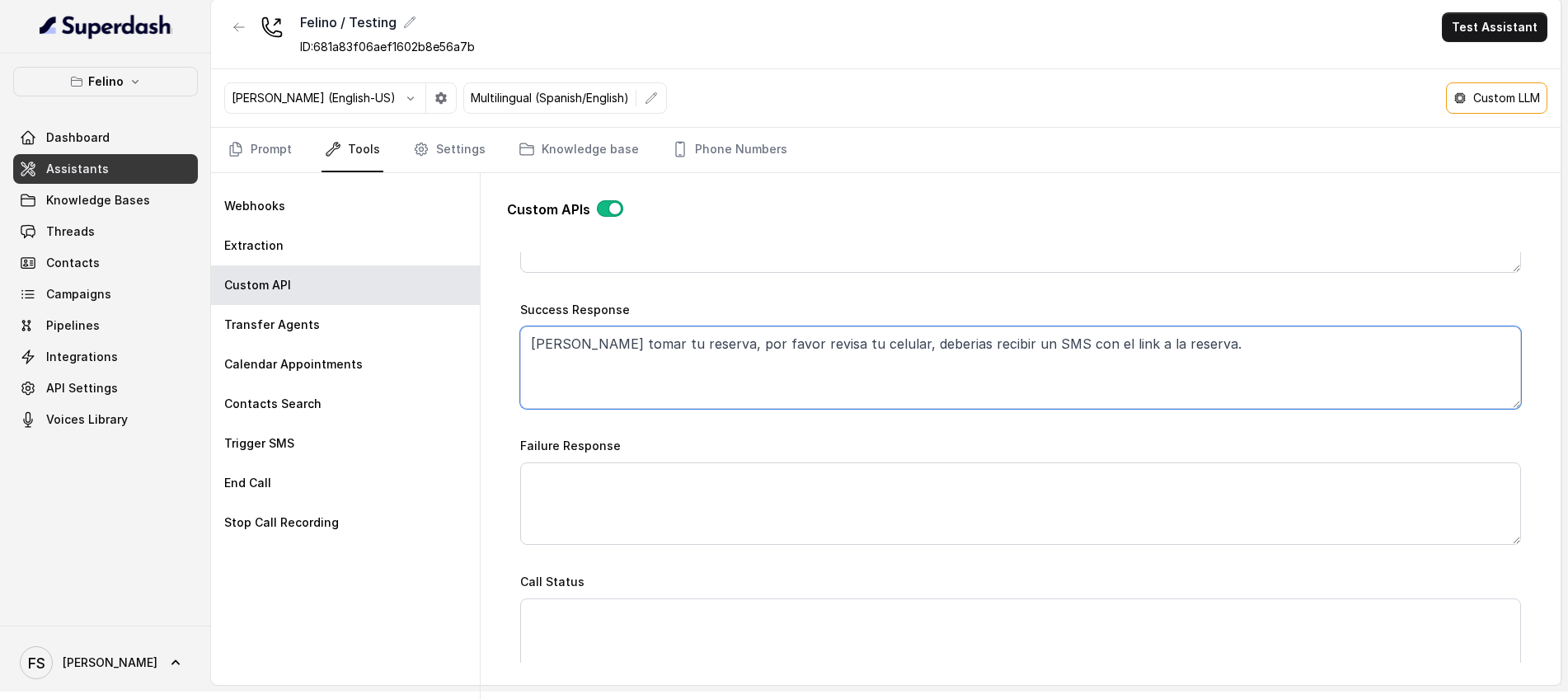 type on "[PERSON_NAME] tomar tu reserva, por favor revisa tu celular, deberias recibir un SMS con el link a la reserva." 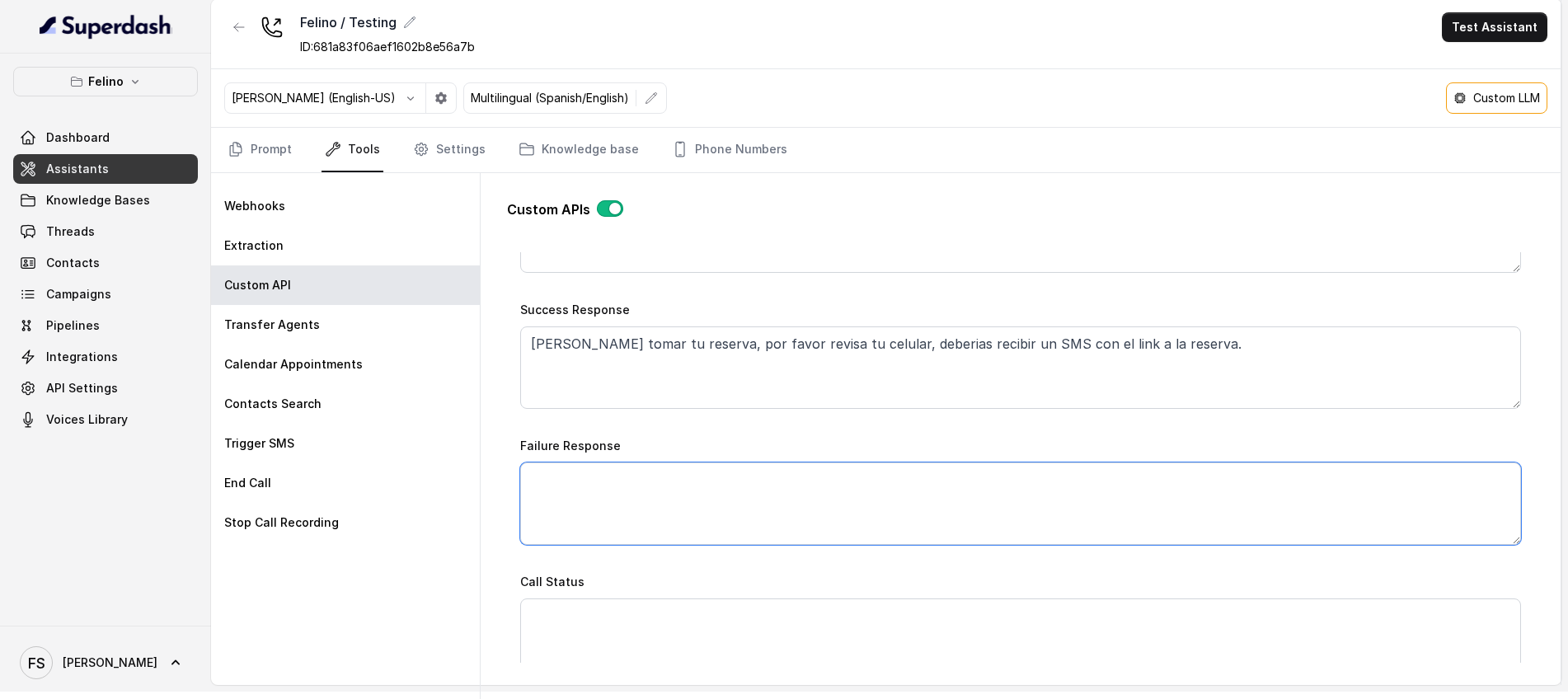 click on "Failure Response" at bounding box center [1021, 504] 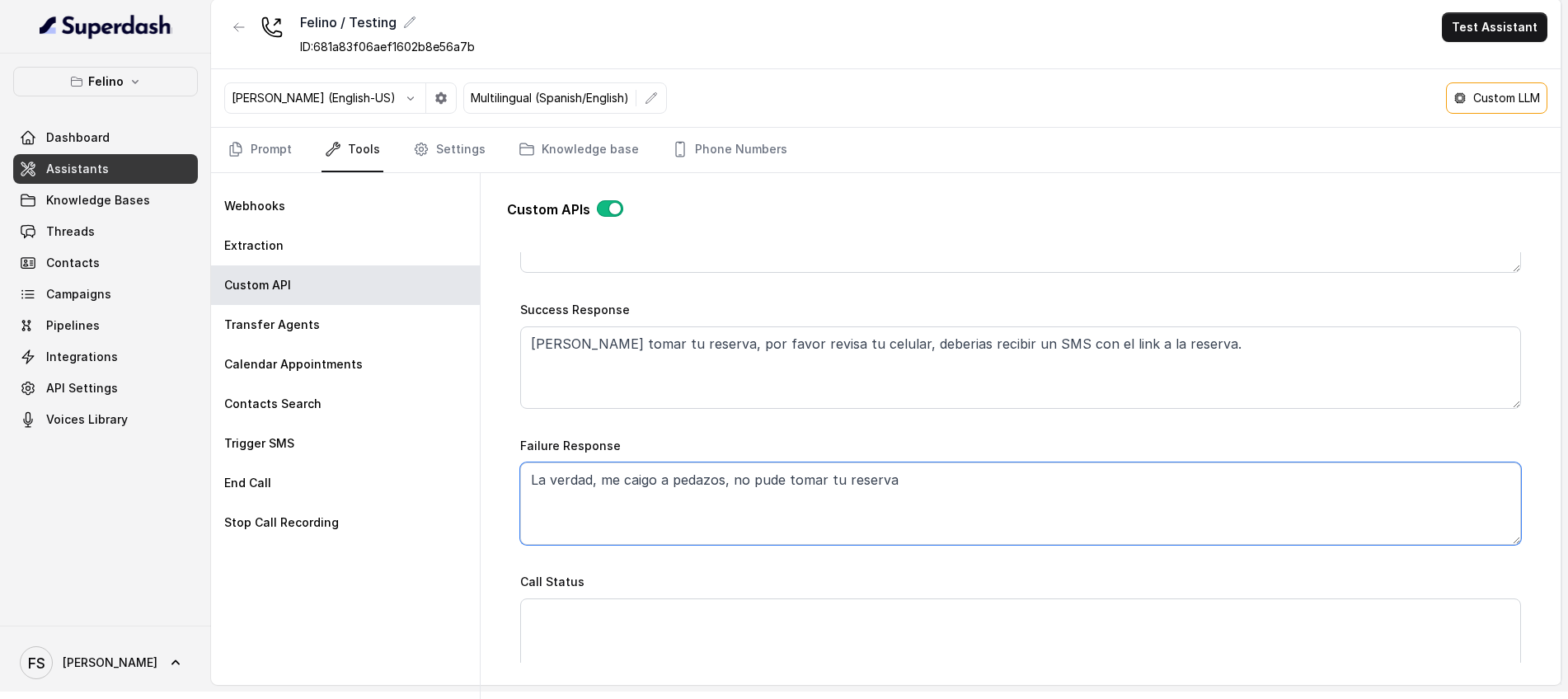 type on "La verdad, me caigo a pedazos, no pude tomar tu reserva." 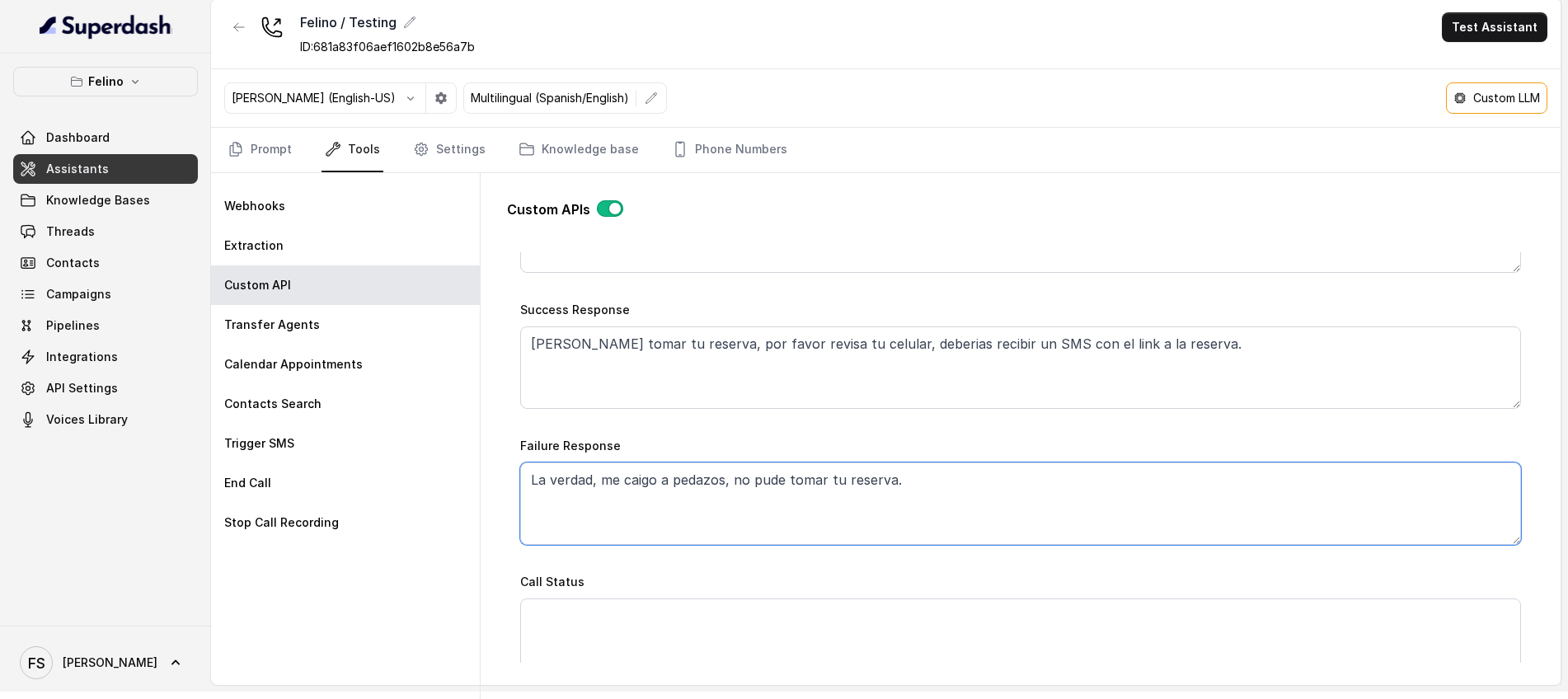 type 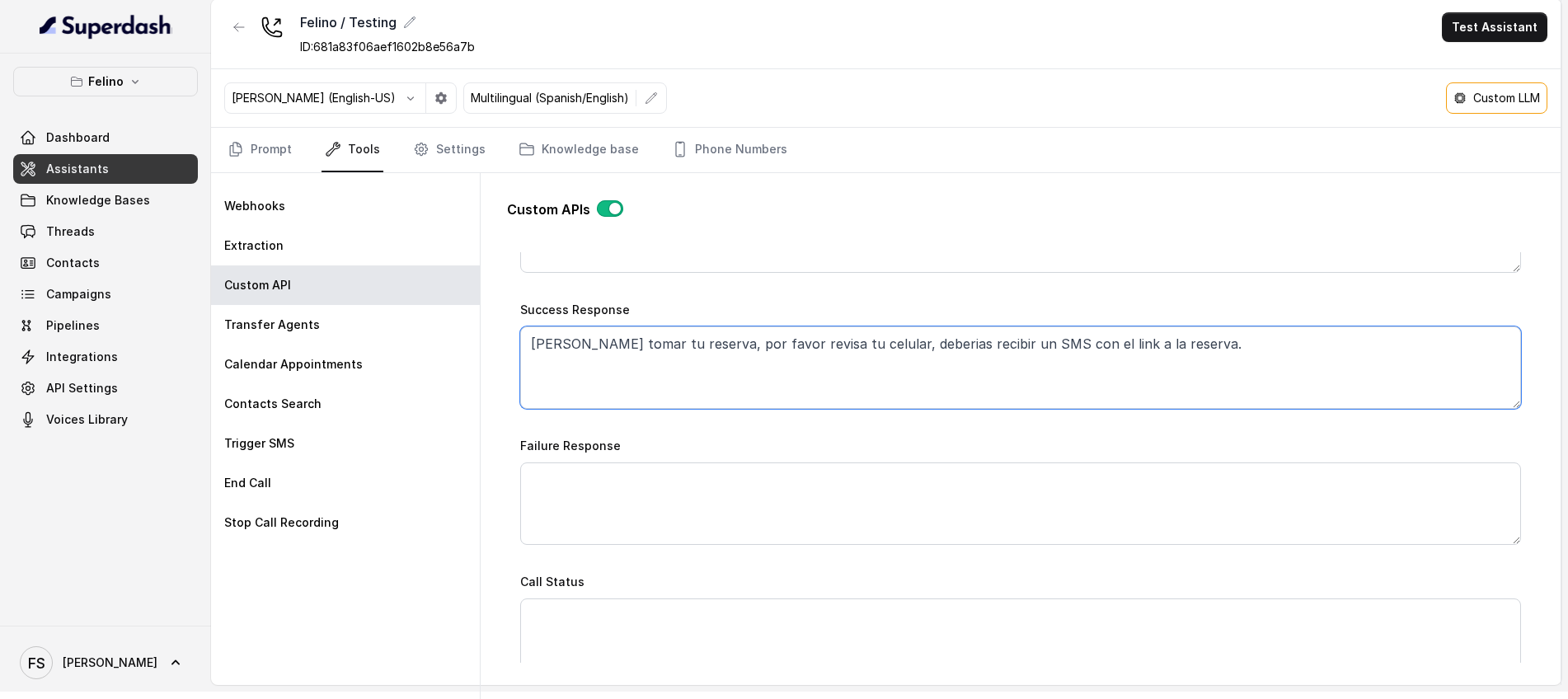 drag, startPoint x: 1235, startPoint y: 373, endPoint x: 506, endPoint y: 340, distance: 729.74653 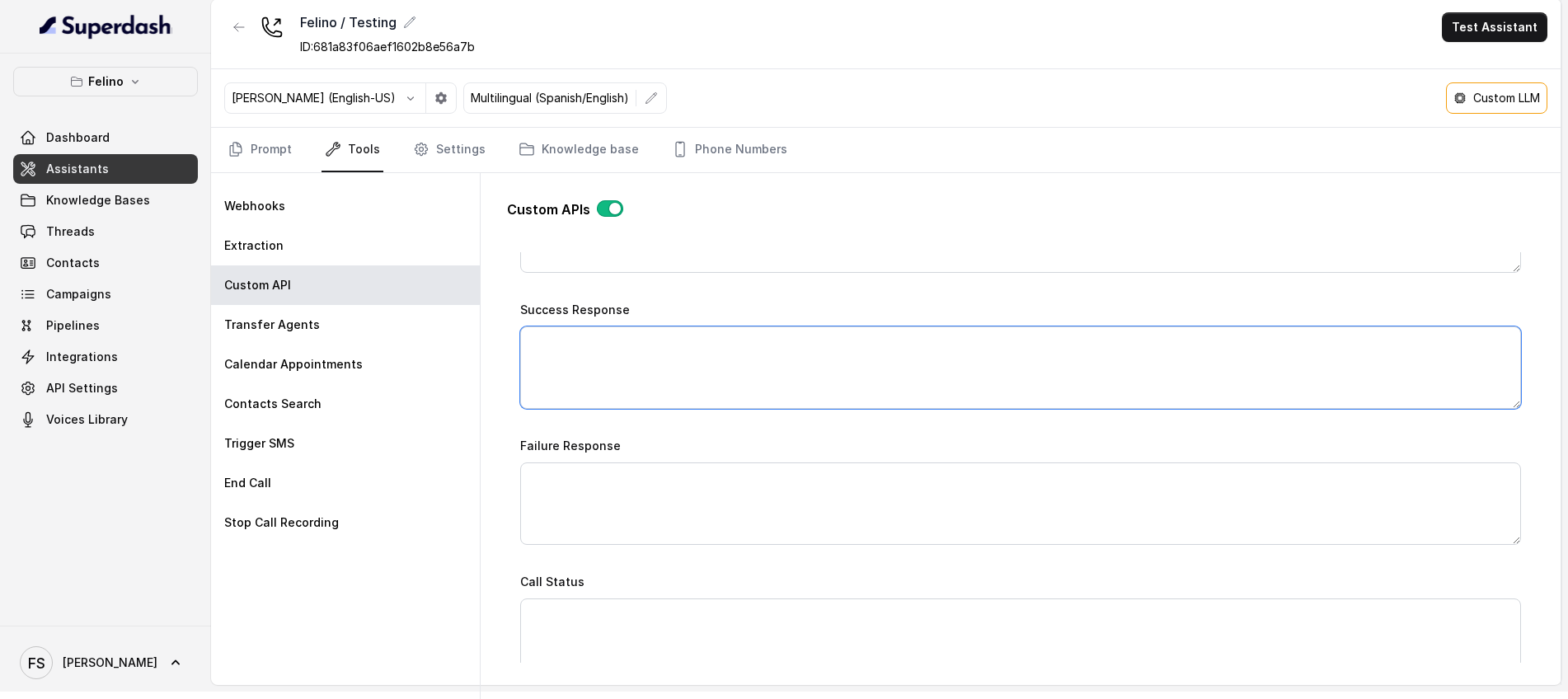 type 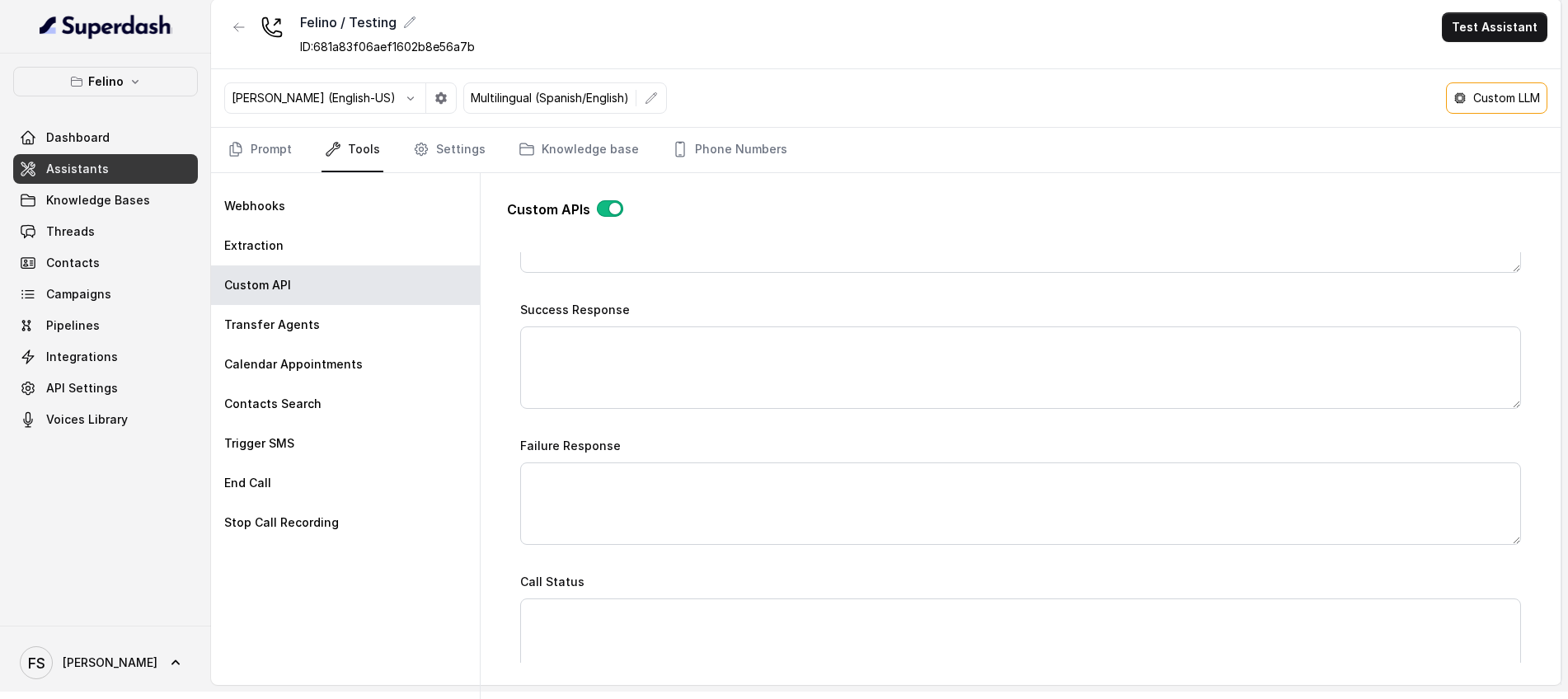 click on "Custom APIs Go back Name WOKI Trigger Prompt Trigger Event Start of the call During the call End of the call Call Status Call Once Method POST GET URL [URL][DOMAIN_NAME] Back channel message Success Response Failure Response Call Status Input Params input param Return Params return param Cancel Submit" at bounding box center [1021, 425] 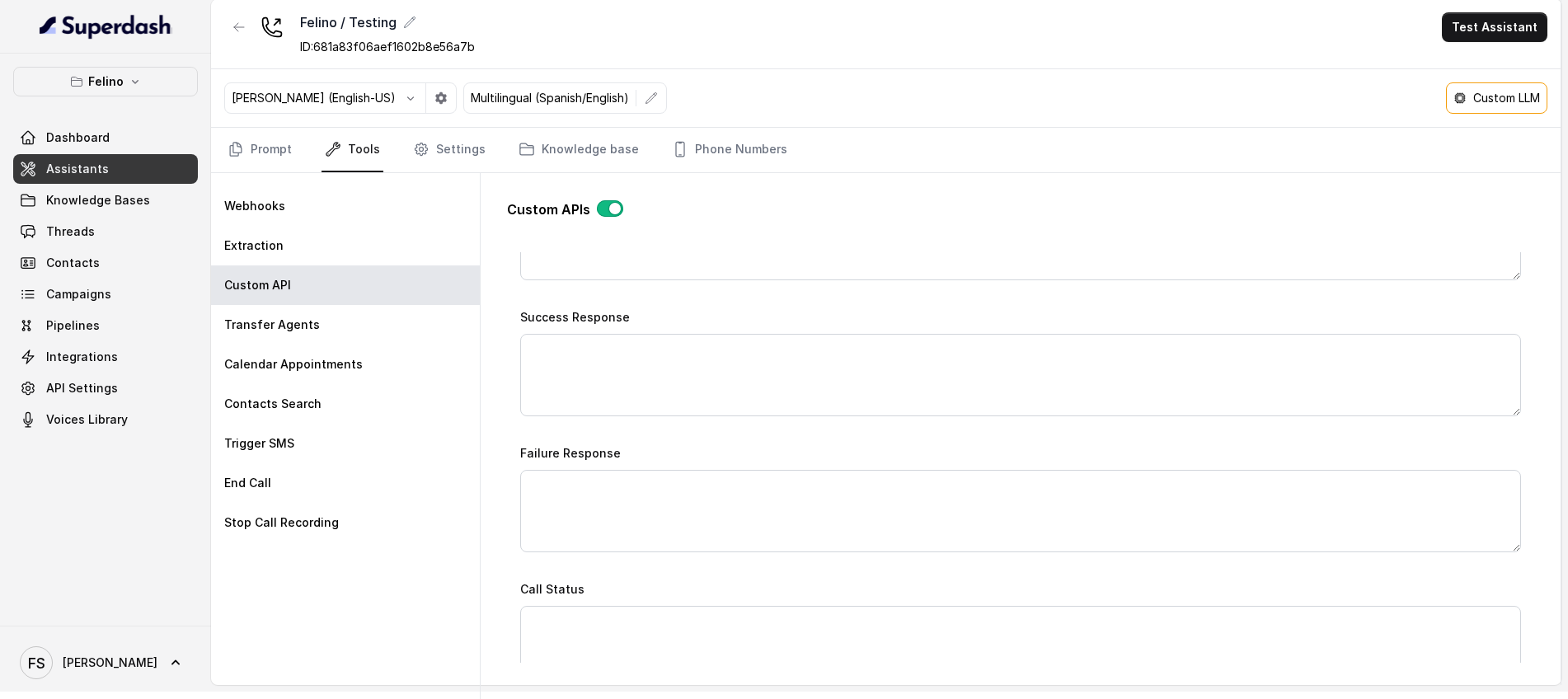 scroll, scrollTop: 836, scrollLeft: 0, axis: vertical 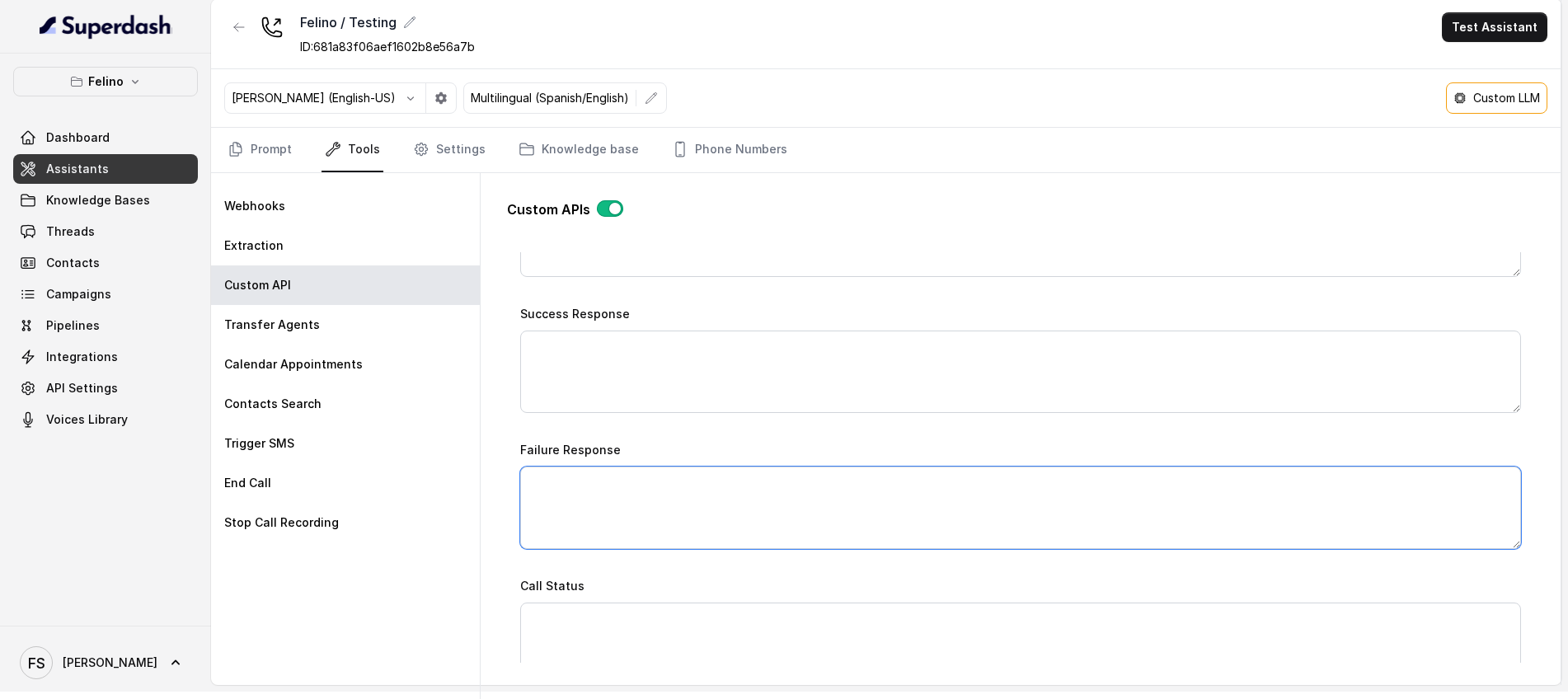 click on "Failure Response" at bounding box center [1021, 508] 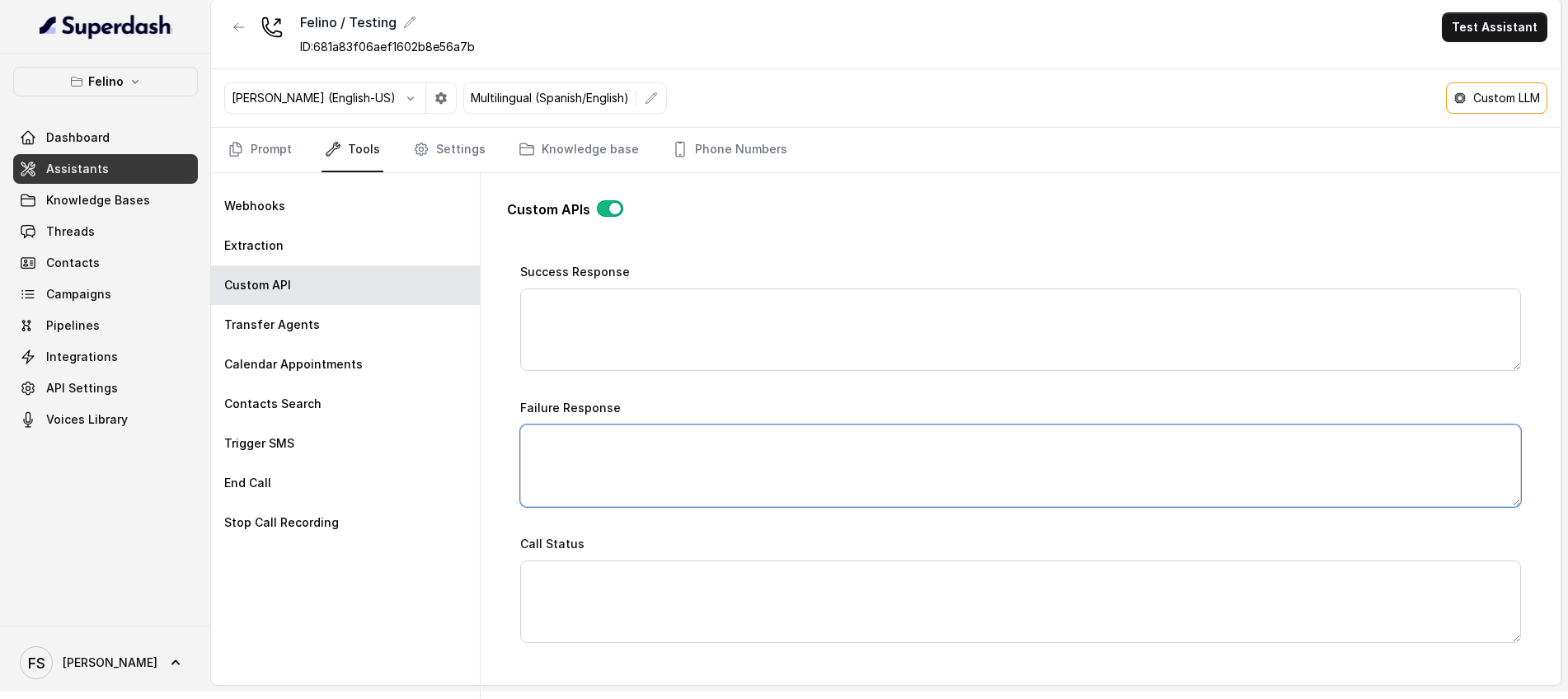 scroll, scrollTop: 912, scrollLeft: 0, axis: vertical 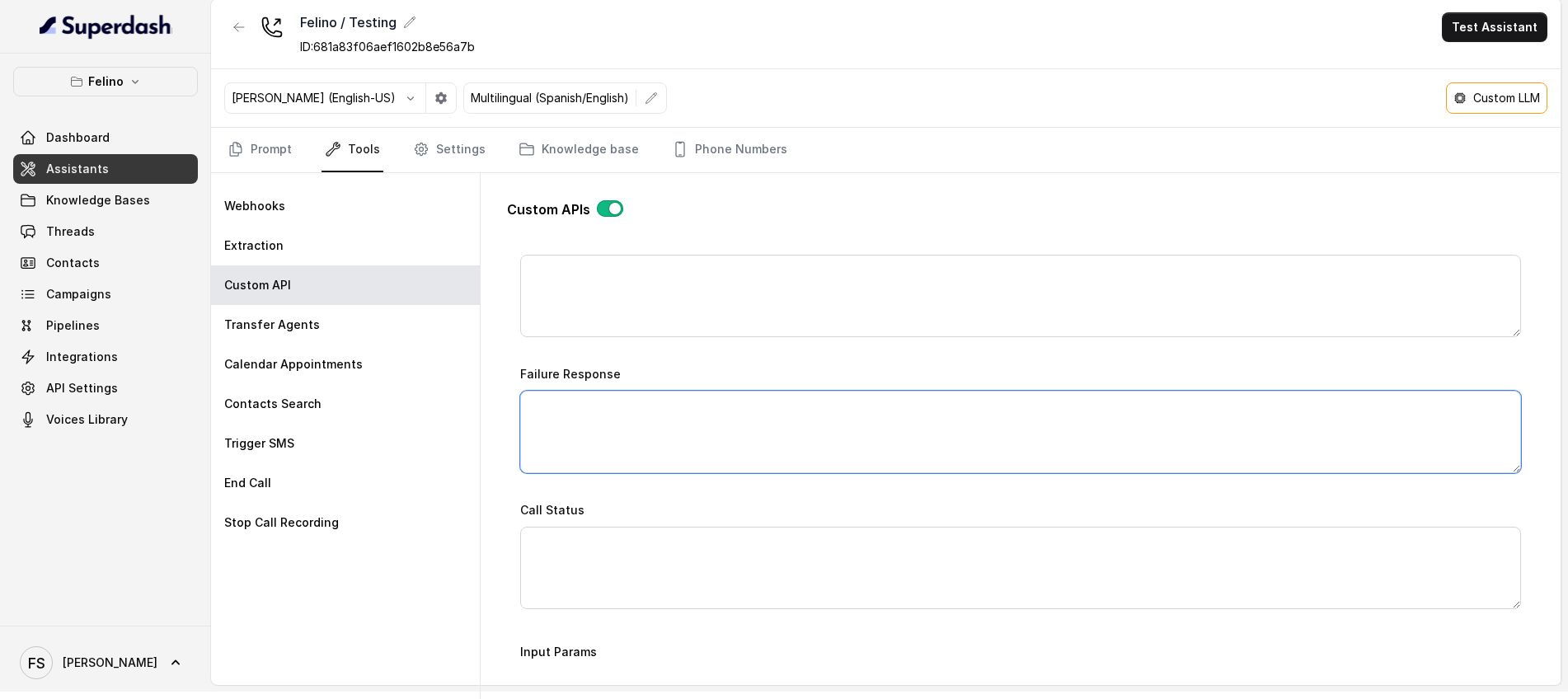click on "Failure Response" at bounding box center (1021, 432) 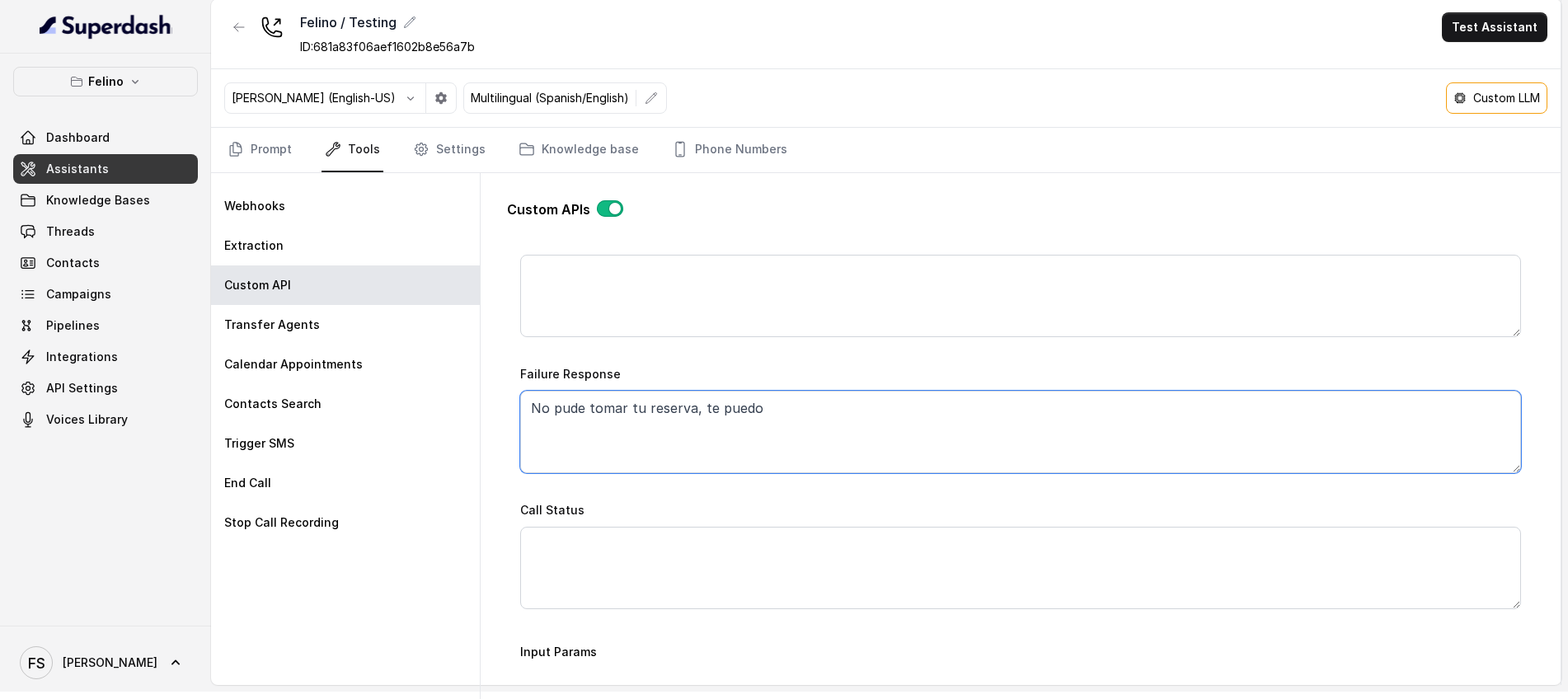 type on "No pude tomar tu reserva, te pued" 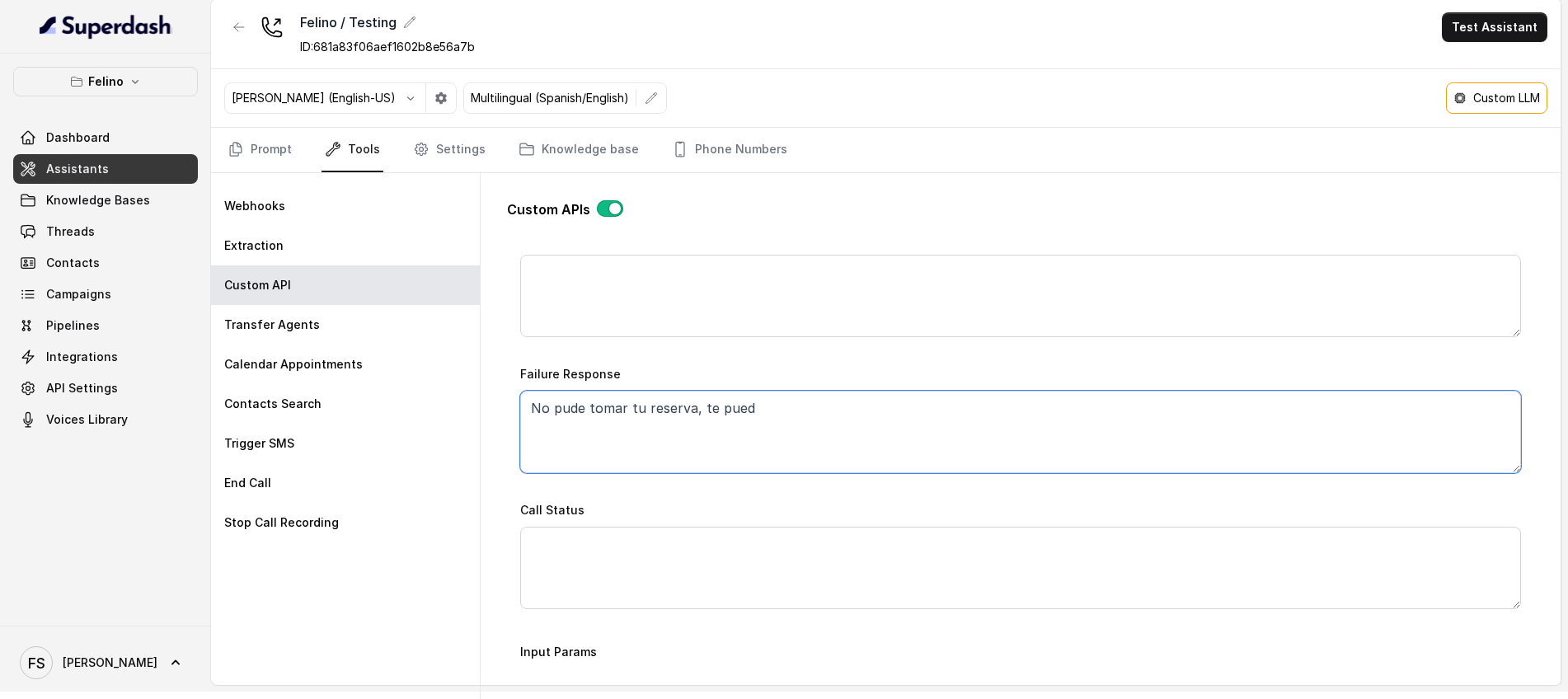 type 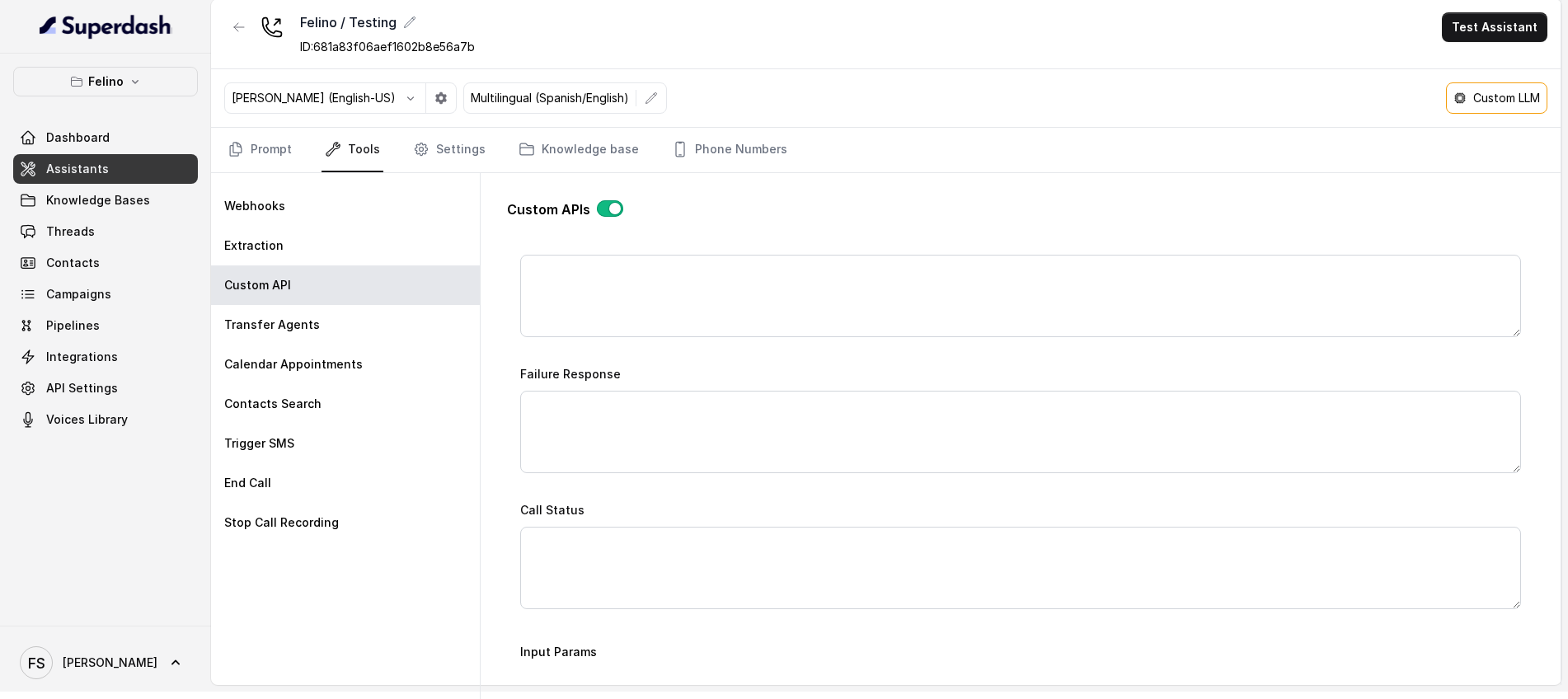 click on "Custom APIs Go back Name WOKI Trigger Prompt Trigger Event Start of the call During the call End of the call Call Status Call Once Method POST GET URL [URL][DOMAIN_NAME] Back channel message Success Response Failure Response Call Status Input Params input param Return Params return param Cancel Submit" at bounding box center [1021, 425] 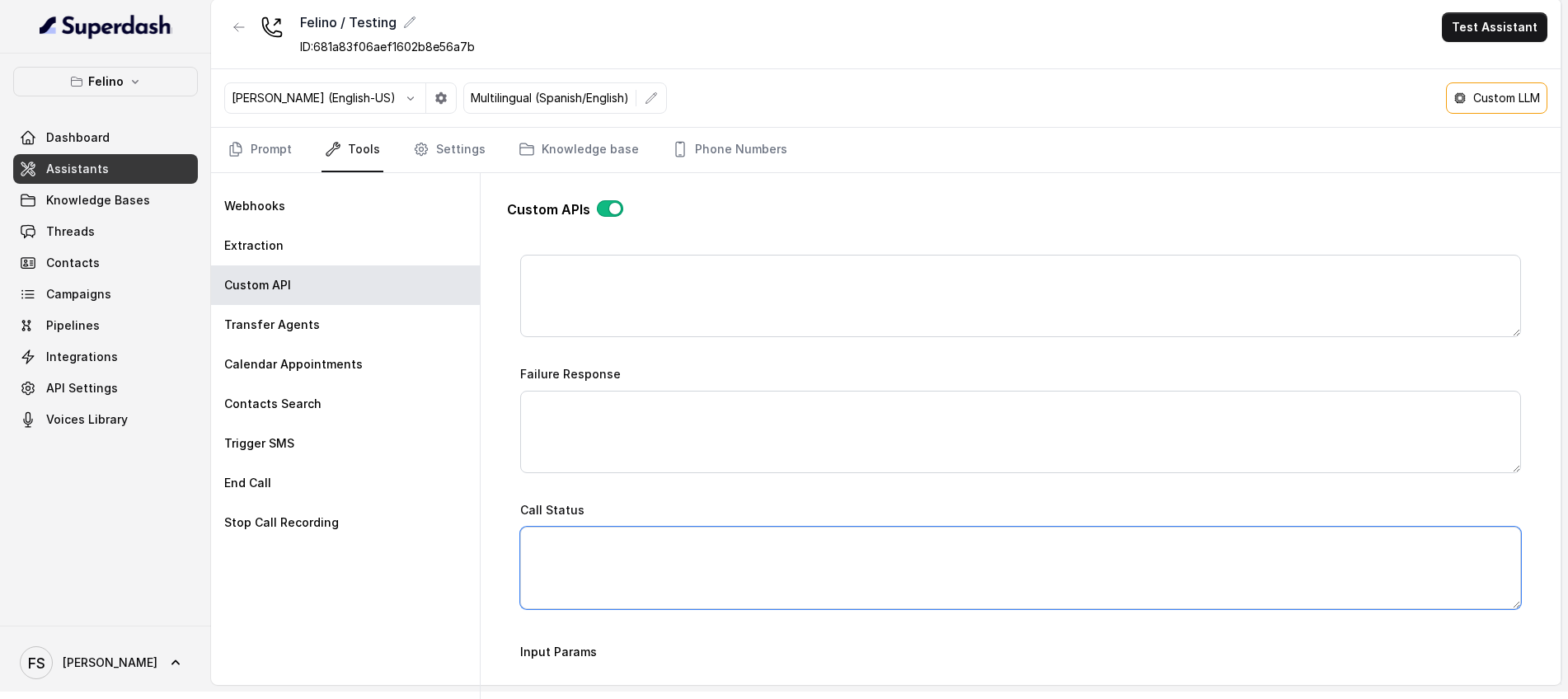 click on "Call Status" at bounding box center [1021, 568] 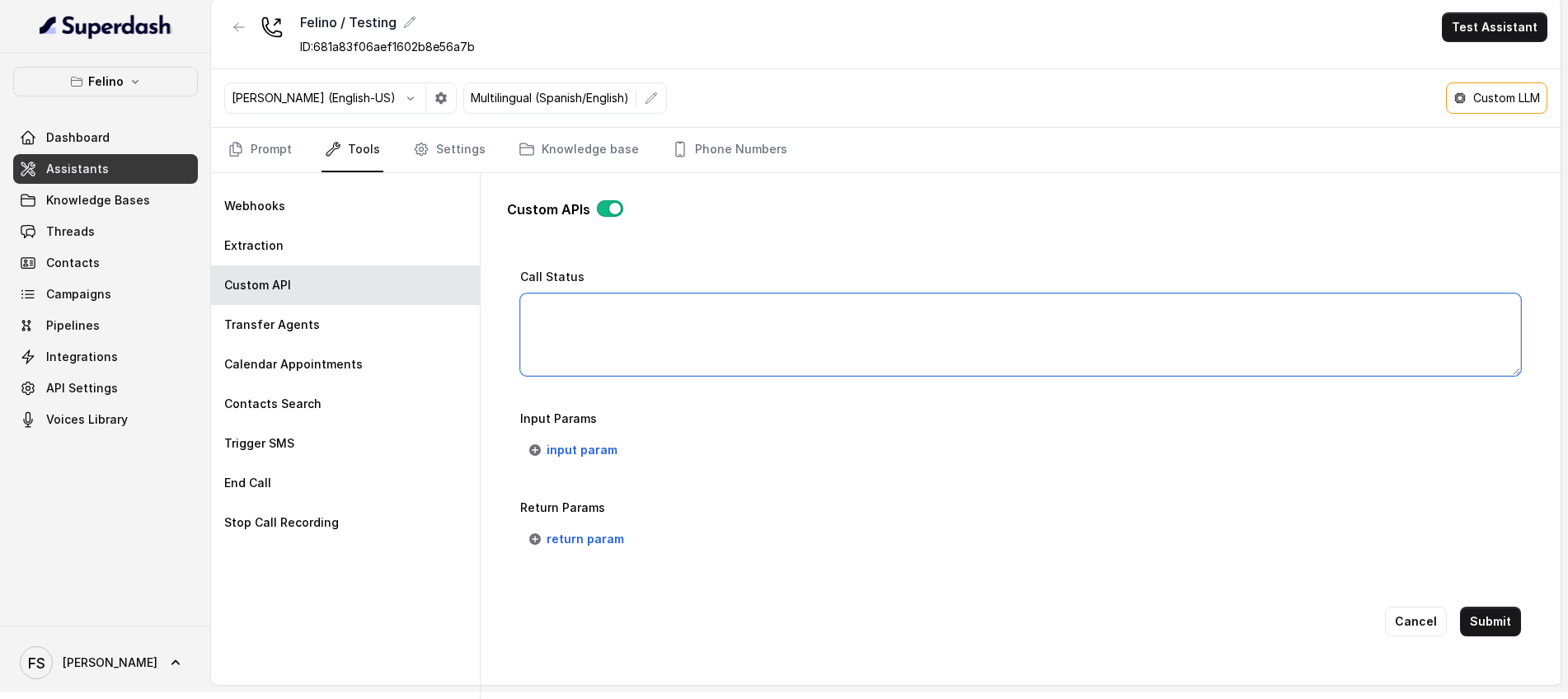 scroll, scrollTop: 1157, scrollLeft: 0, axis: vertical 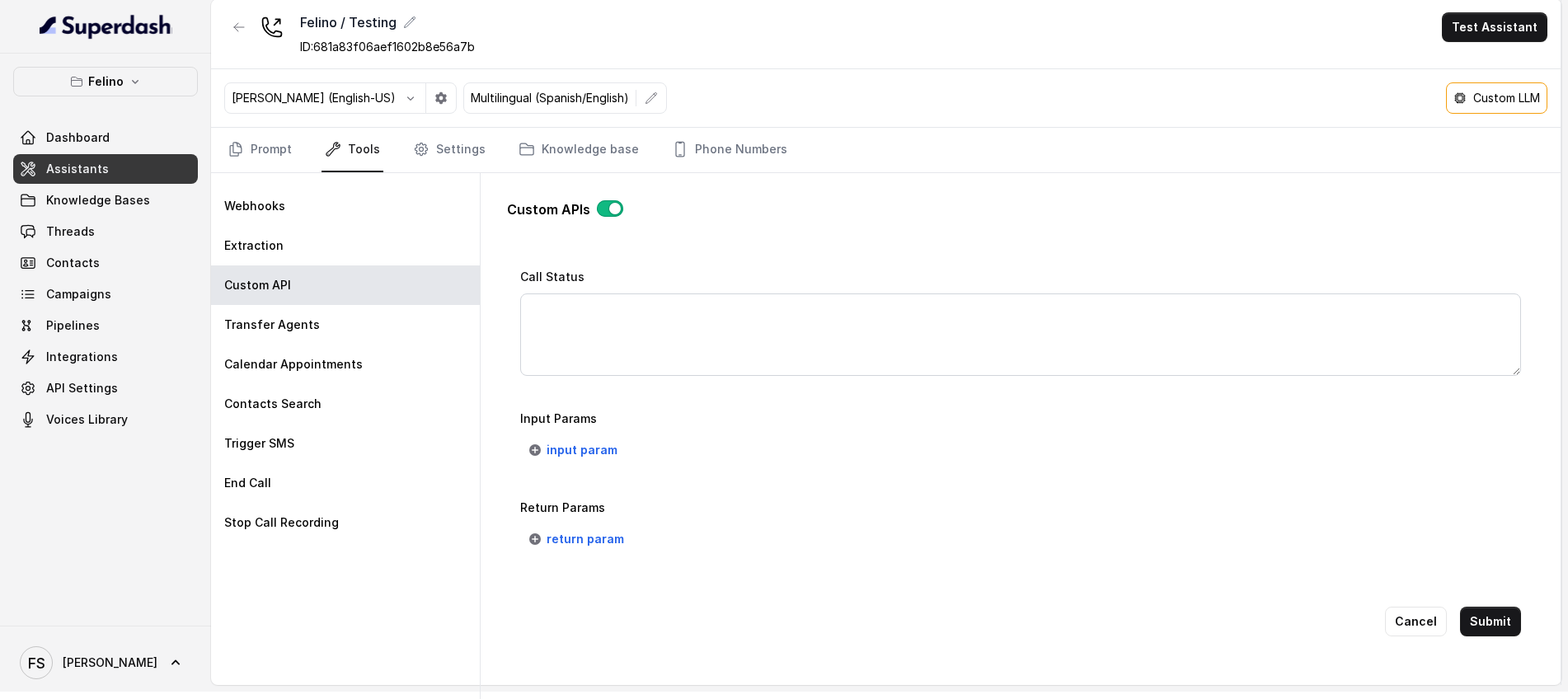 click on "Go back Name WOKI Trigger Prompt Trigger Event Start of the call During the call End of the call Call Status Call Once Method POST GET URL [URL][DOMAIN_NAME] Back channel message Success Response Failure Response Call Status Input Params input param Return Params return param Cancel Submit" at bounding box center [1021, 457] 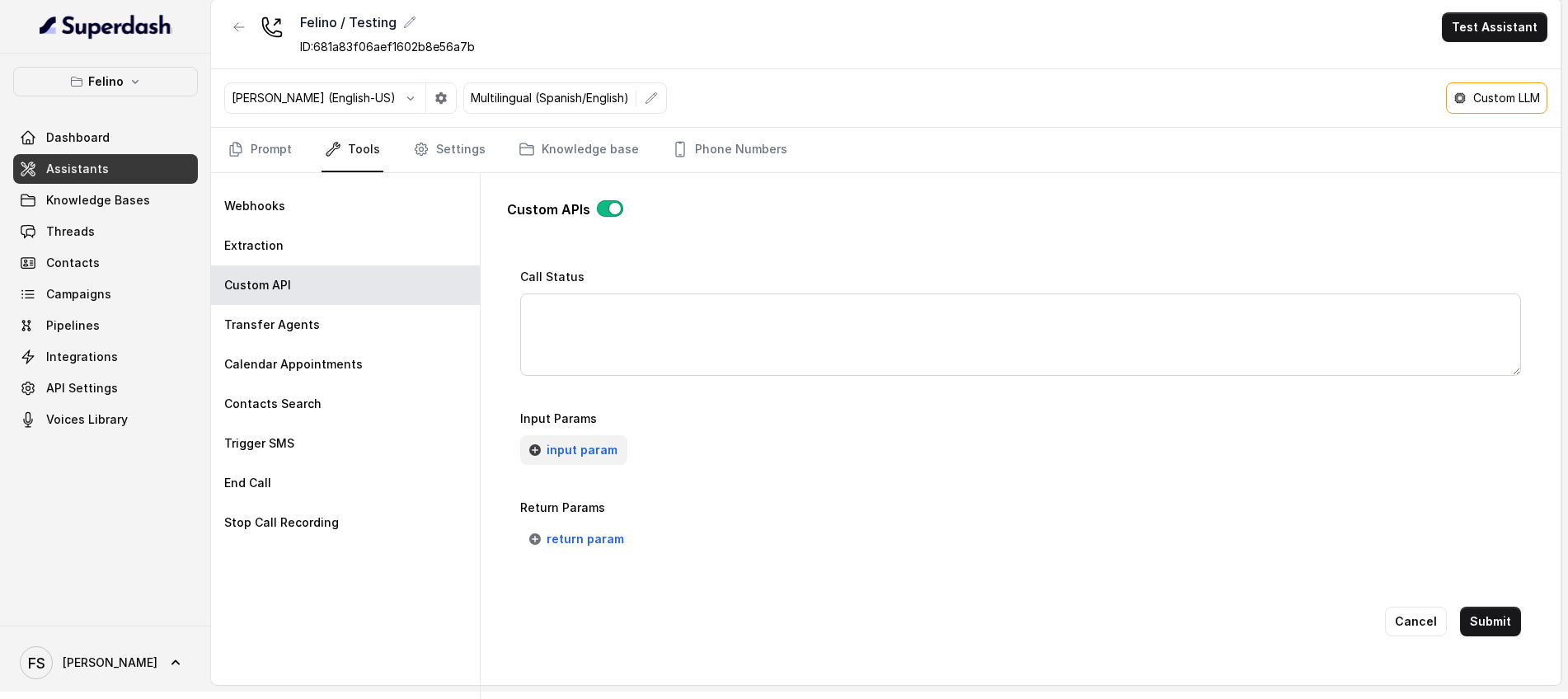 click on "input param" at bounding box center [582, 450] 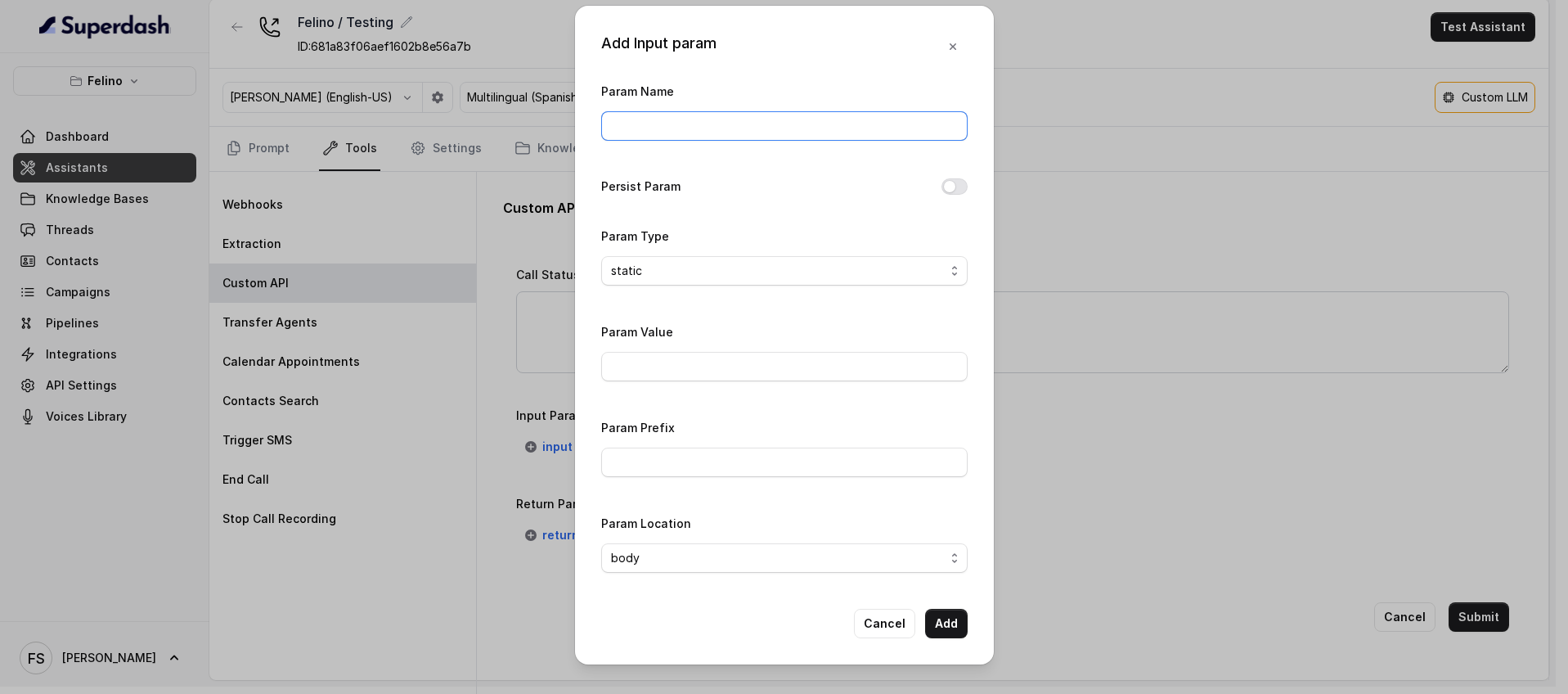 click on "Param Name" at bounding box center (784, 126) 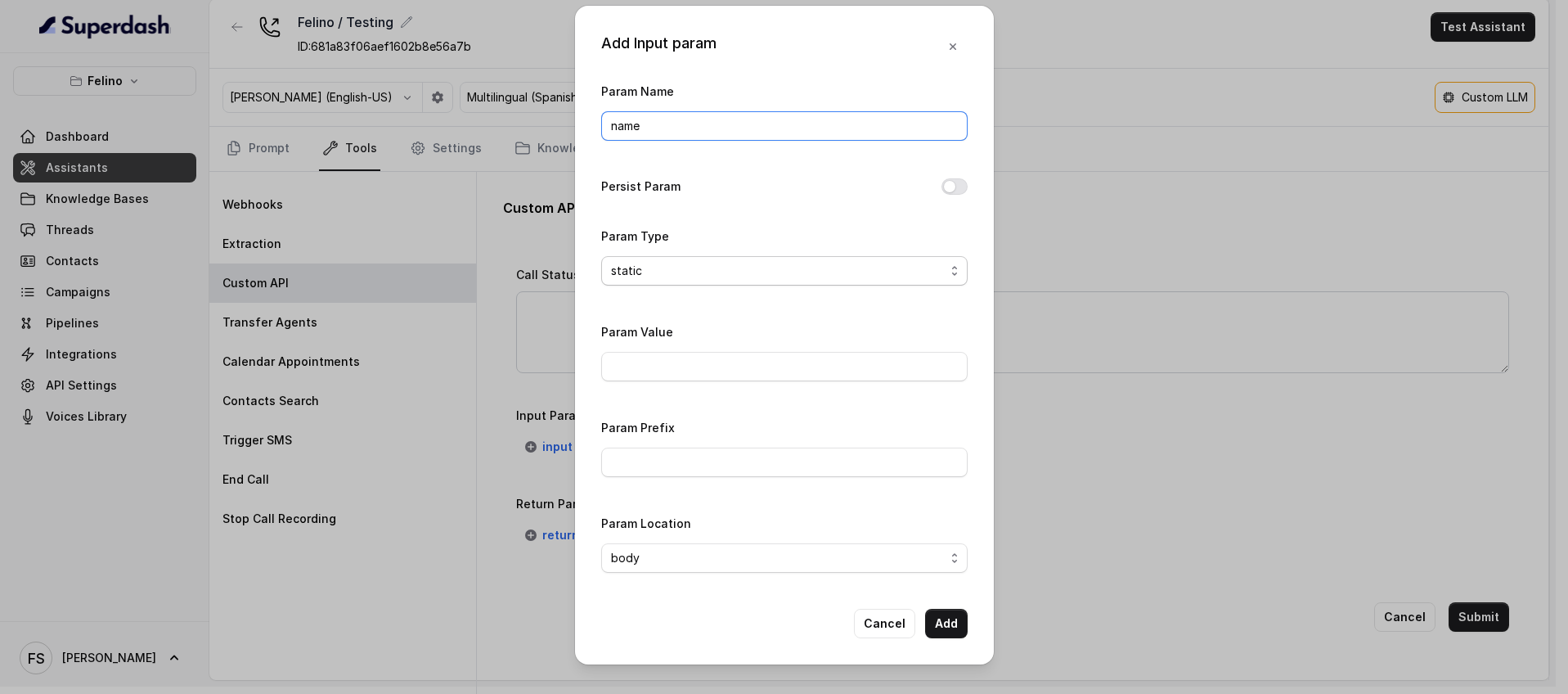 type on "name" 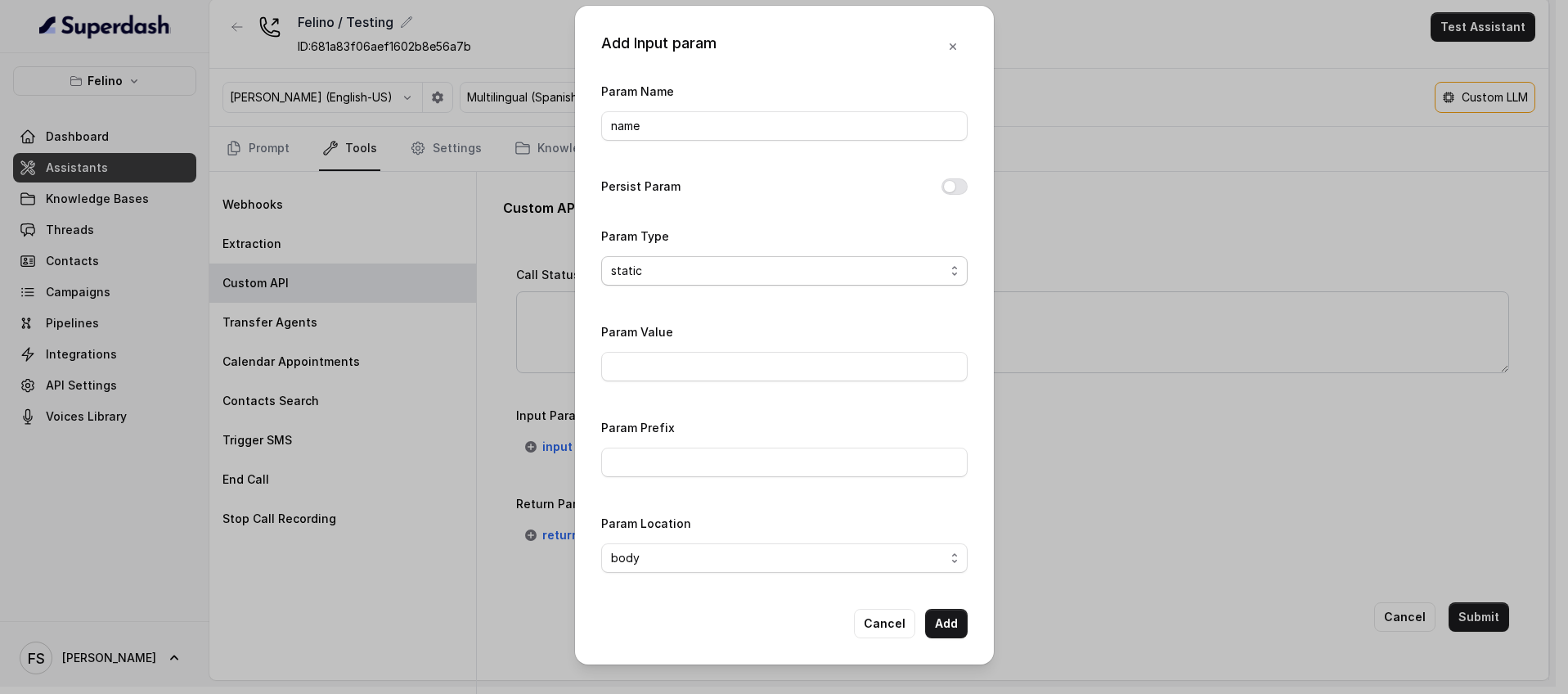 click on "static dynamic" at bounding box center [784, 271] 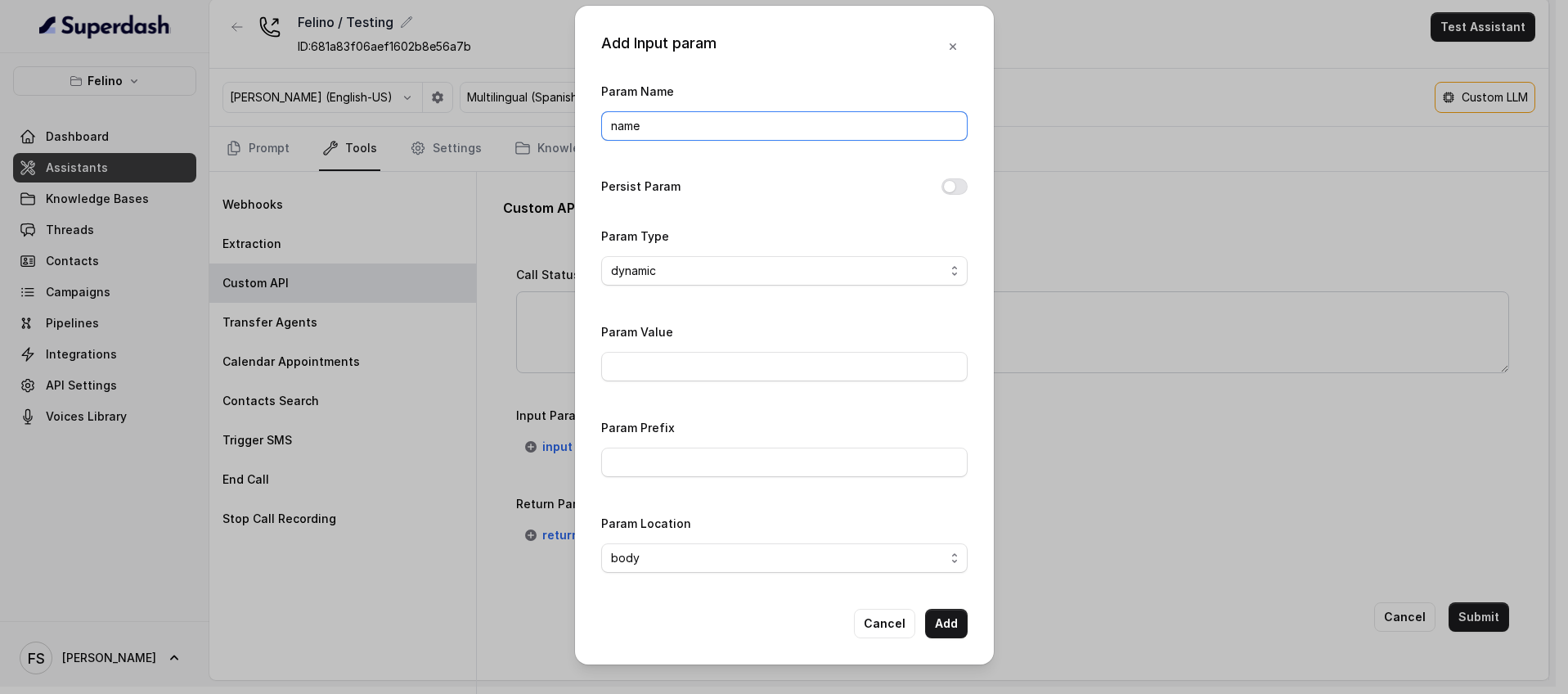drag, startPoint x: 649, startPoint y: 119, endPoint x: 546, endPoint y: 96, distance: 105.53672 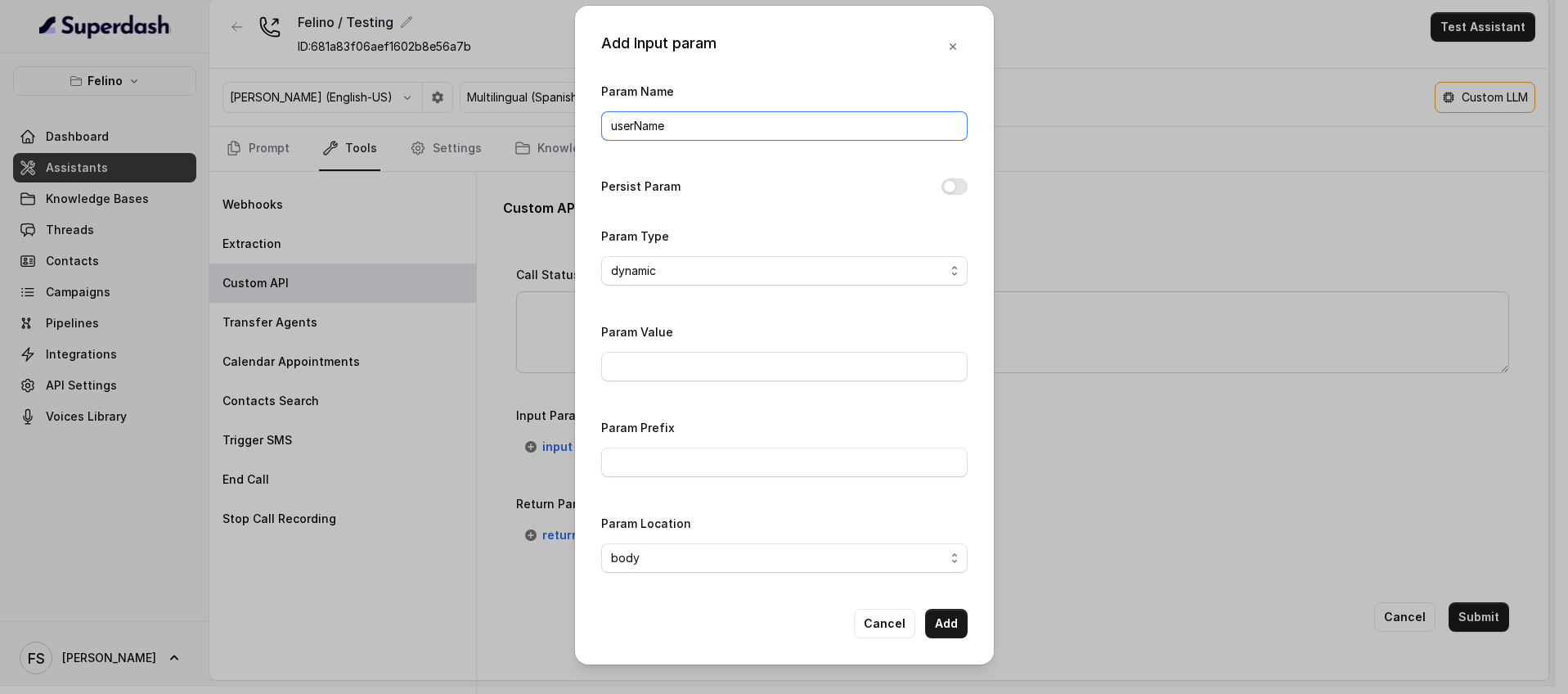drag, startPoint x: 739, startPoint y: 118, endPoint x: 354, endPoint y: 106, distance: 385.187 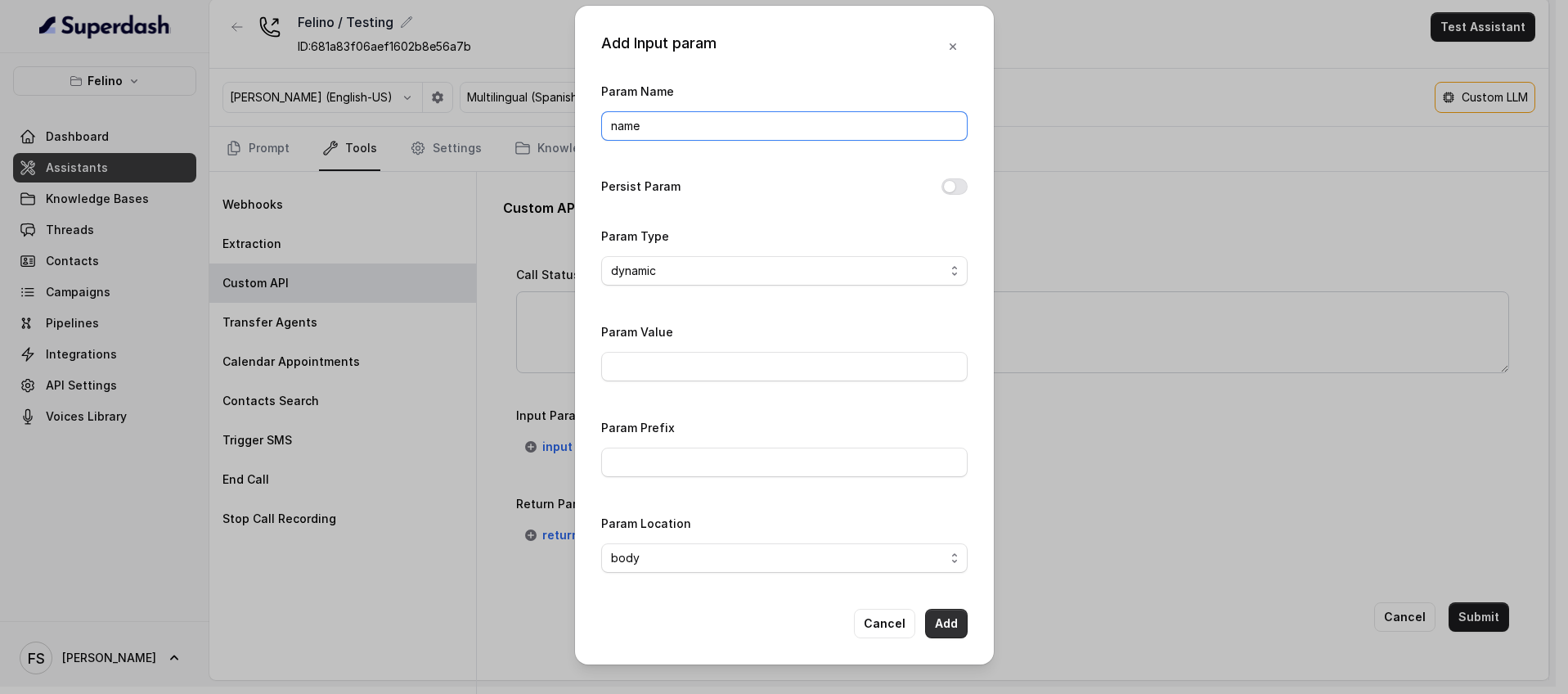 type on "name" 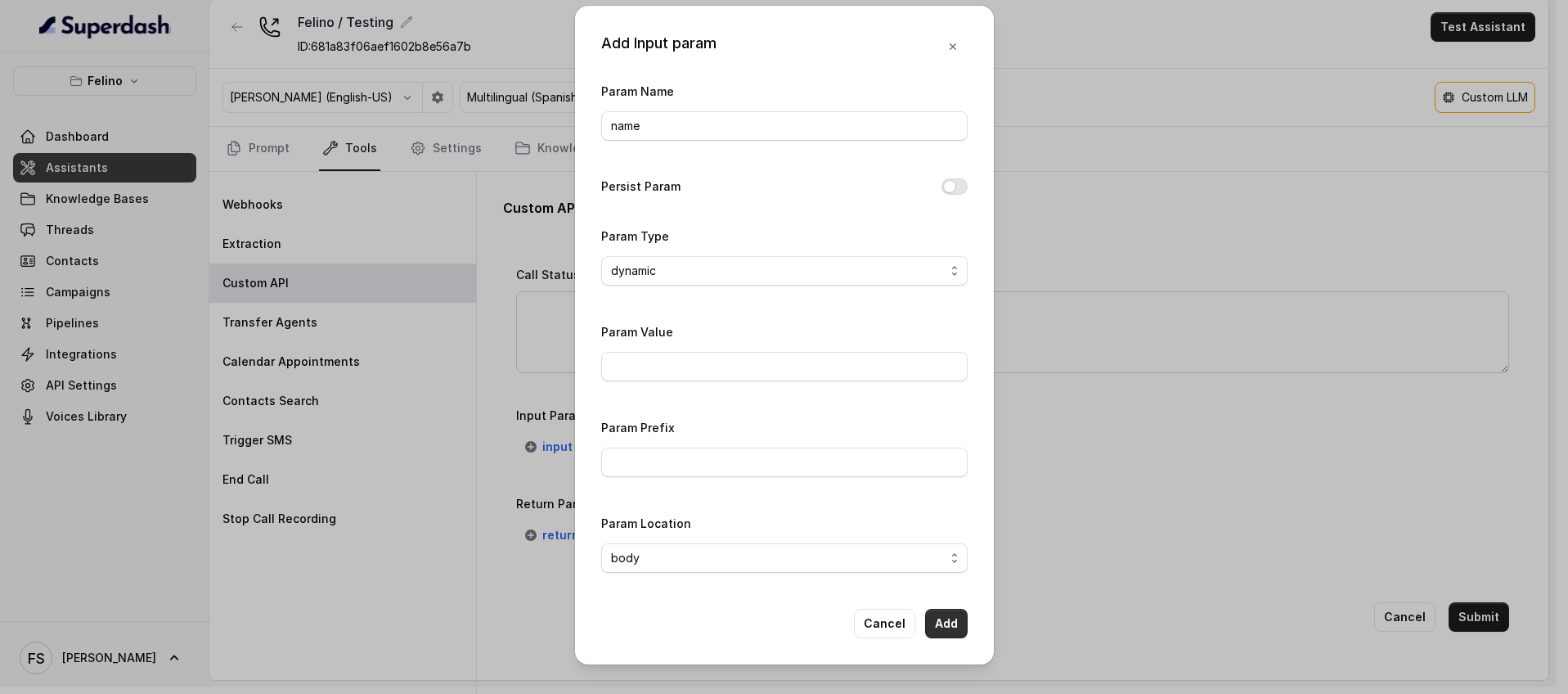 click on "Add" at bounding box center [946, 624] 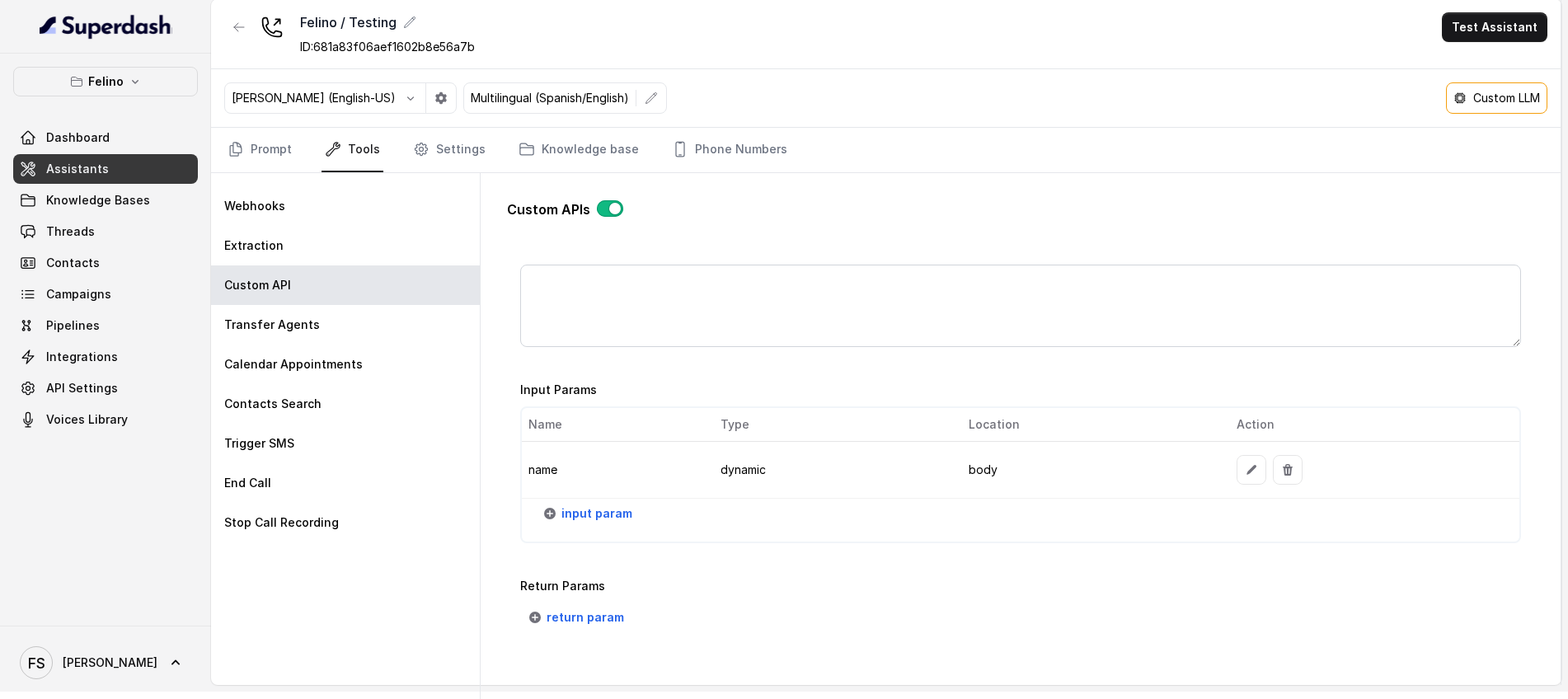 scroll, scrollTop: 1193, scrollLeft: 0, axis: vertical 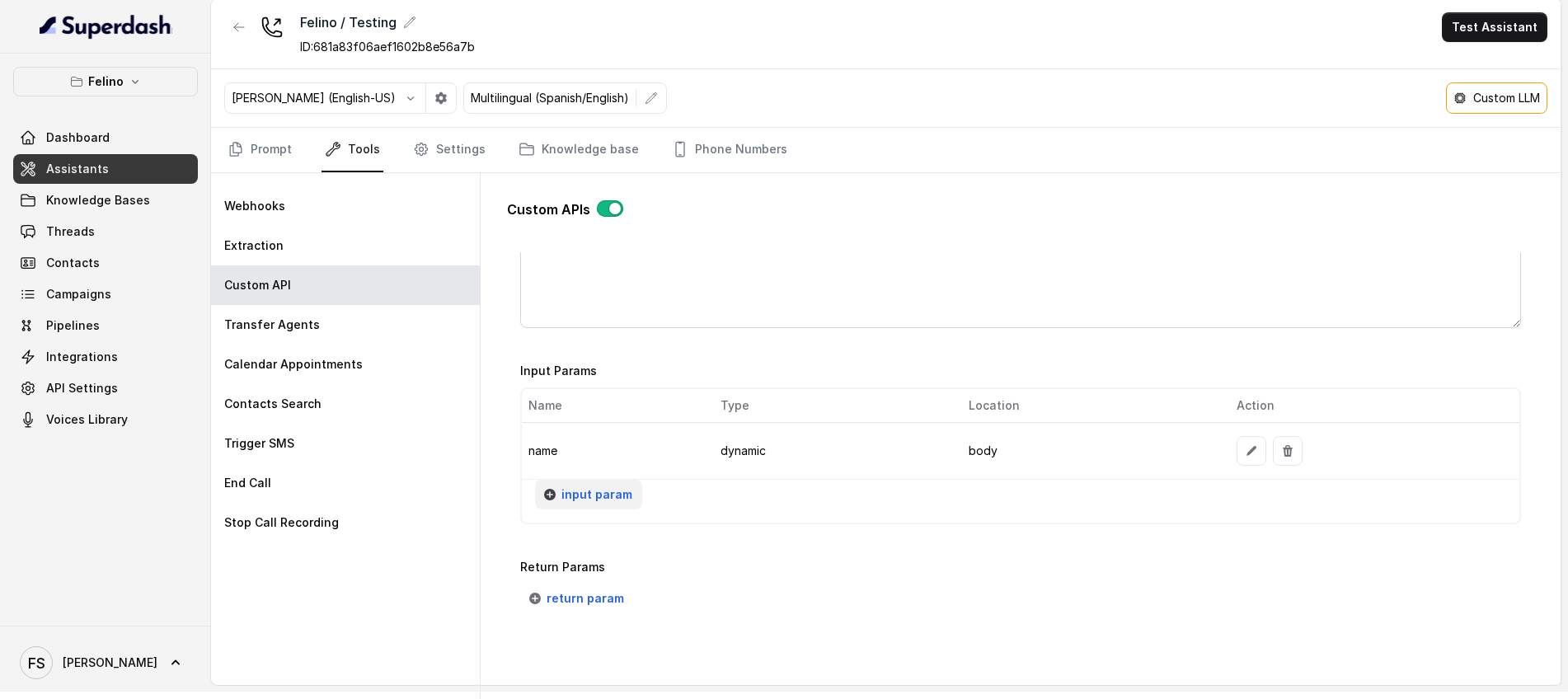 click on "input param" at bounding box center (597, 495) 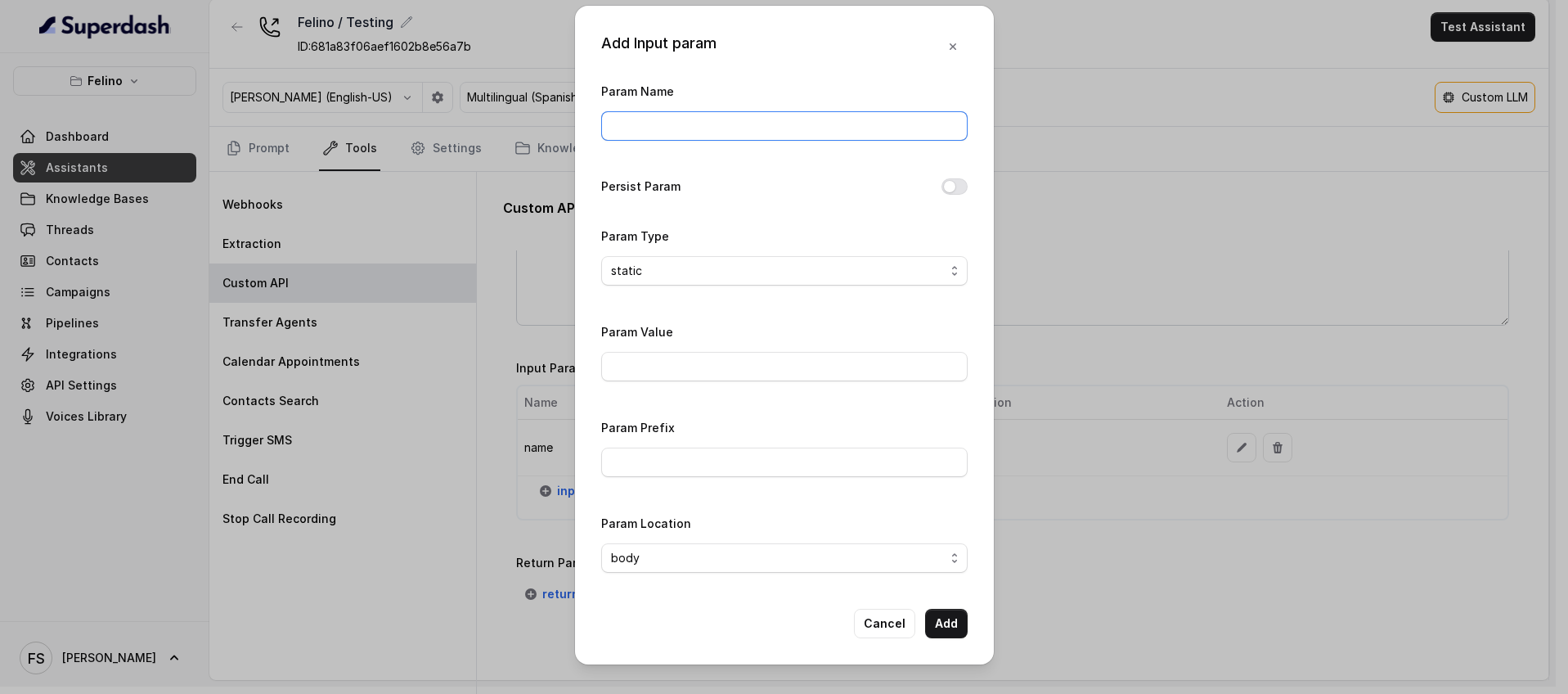 click on "Param Name" at bounding box center (784, 126) 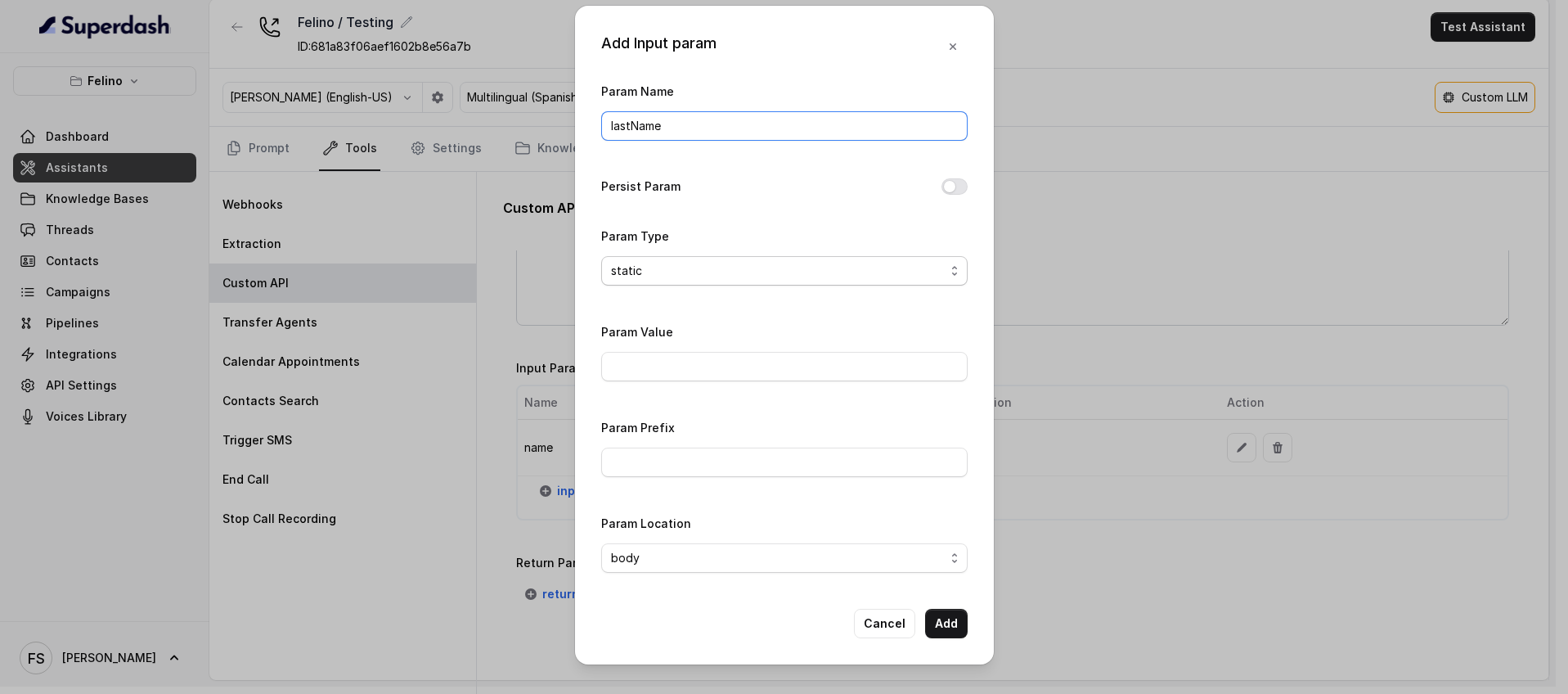 type on "lastName" 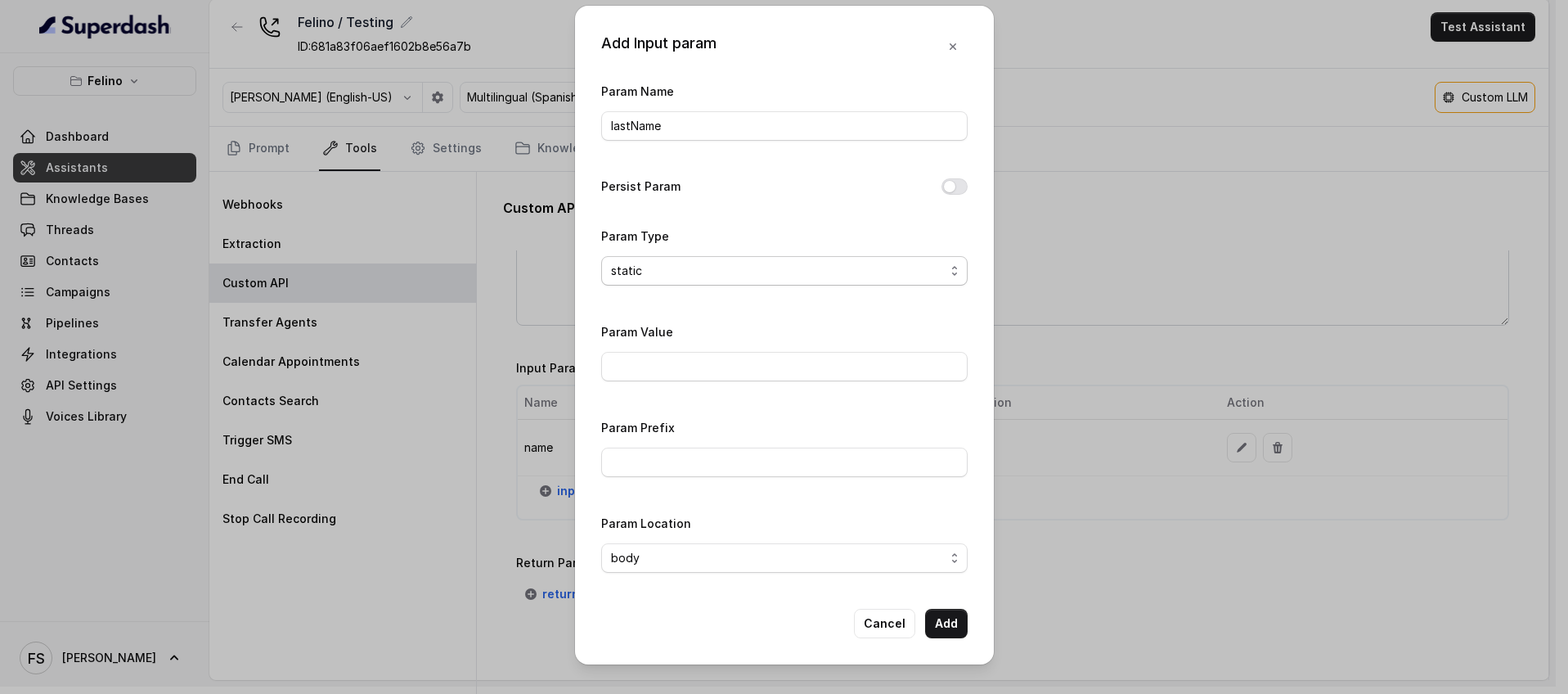 click on "static dynamic" at bounding box center (784, 271) 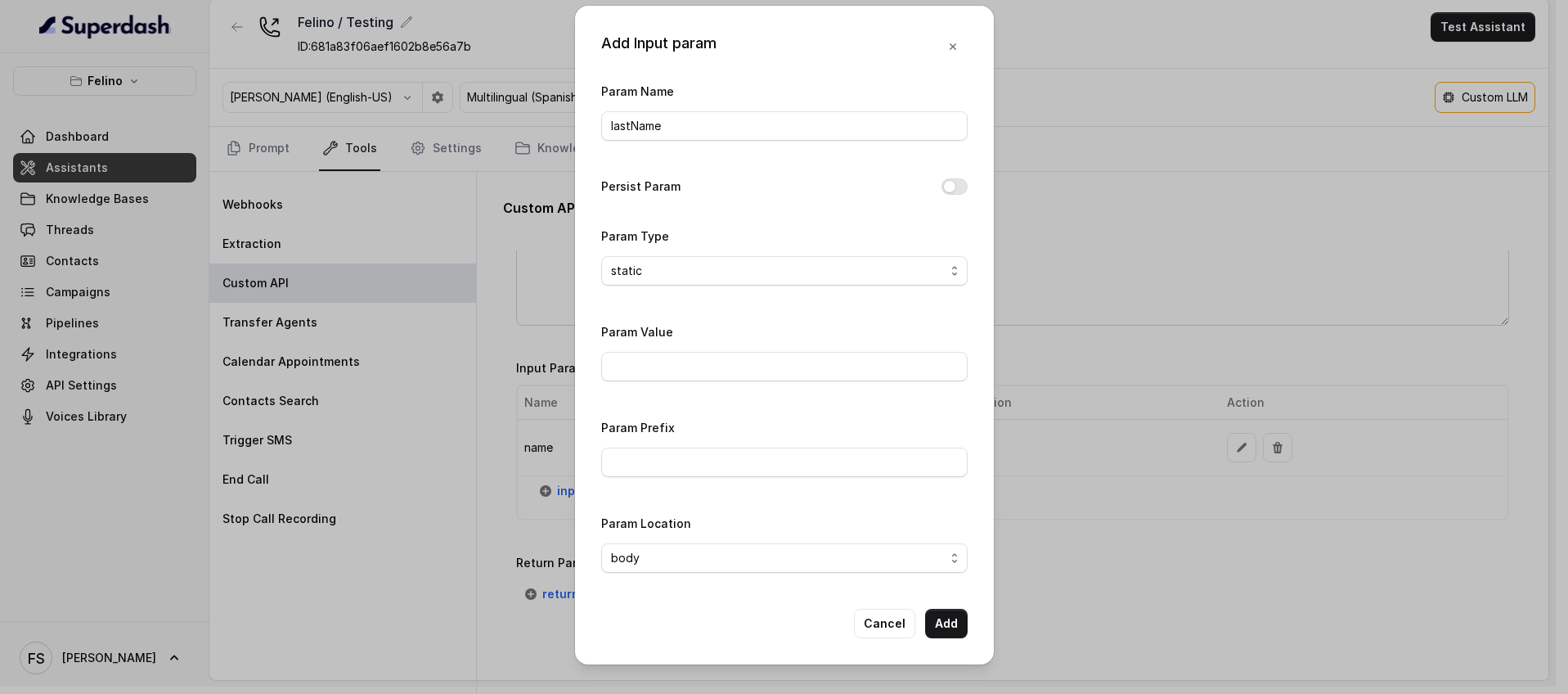click on "Param Name lastName Persist Param Param Type static dynamic Param Value Param Prefix Param Location body header query" at bounding box center [784, 331] 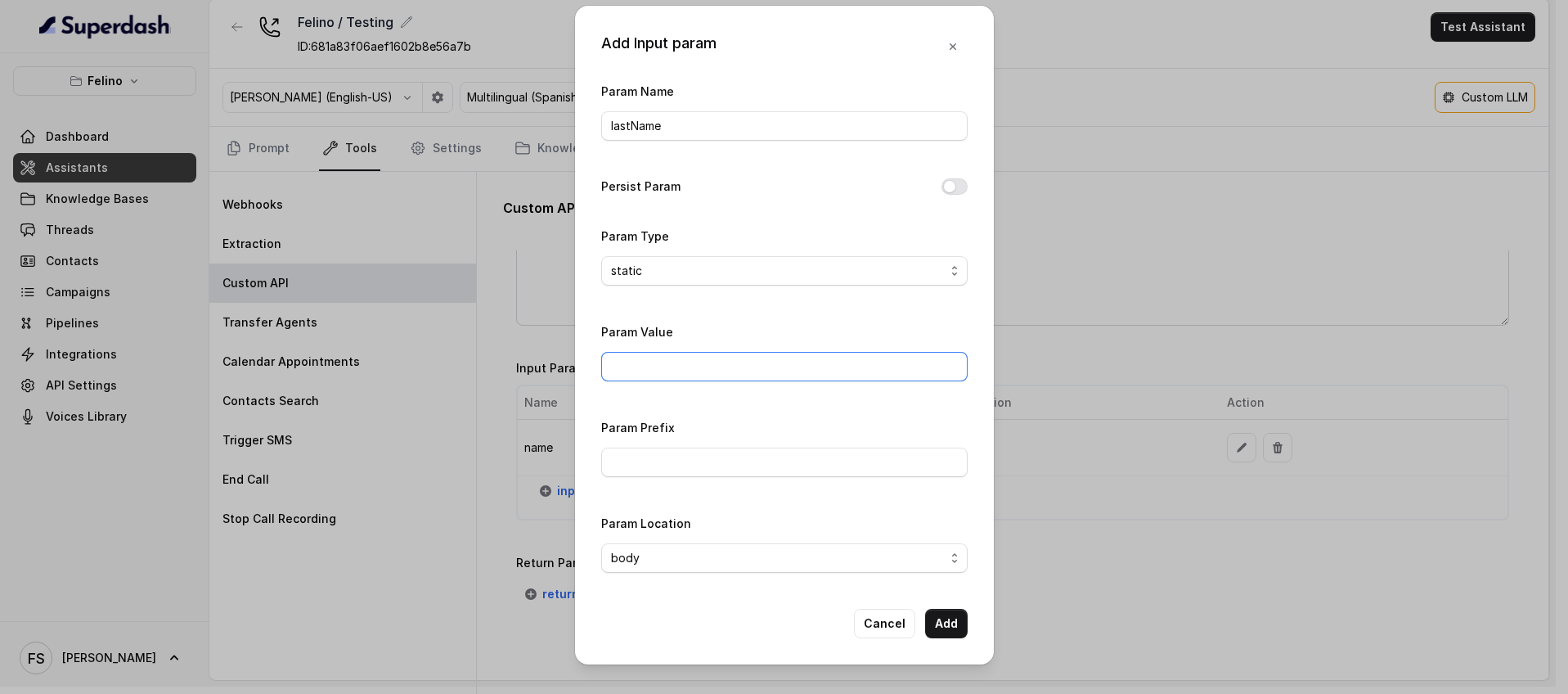 click on "Param Value" at bounding box center [784, 367] 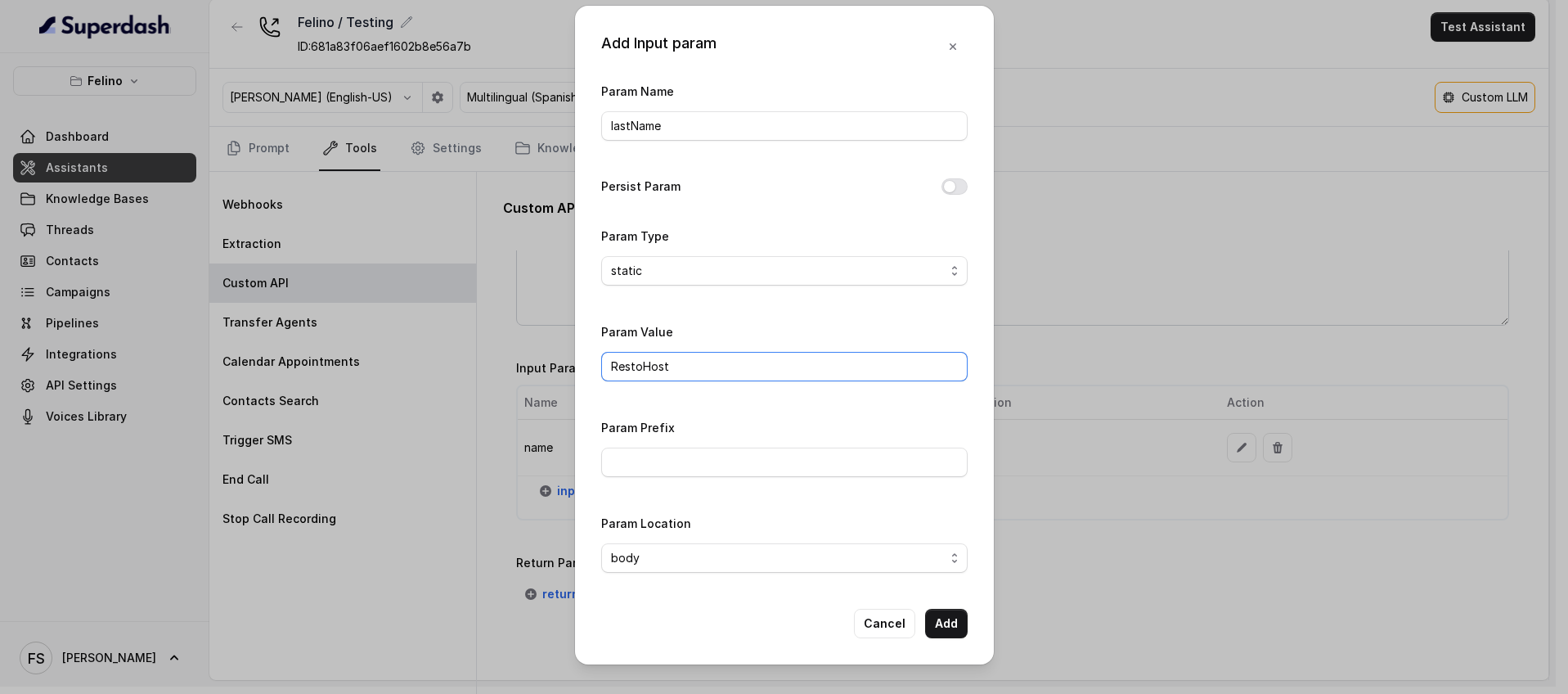 click on "RestoHost" at bounding box center (784, 367) 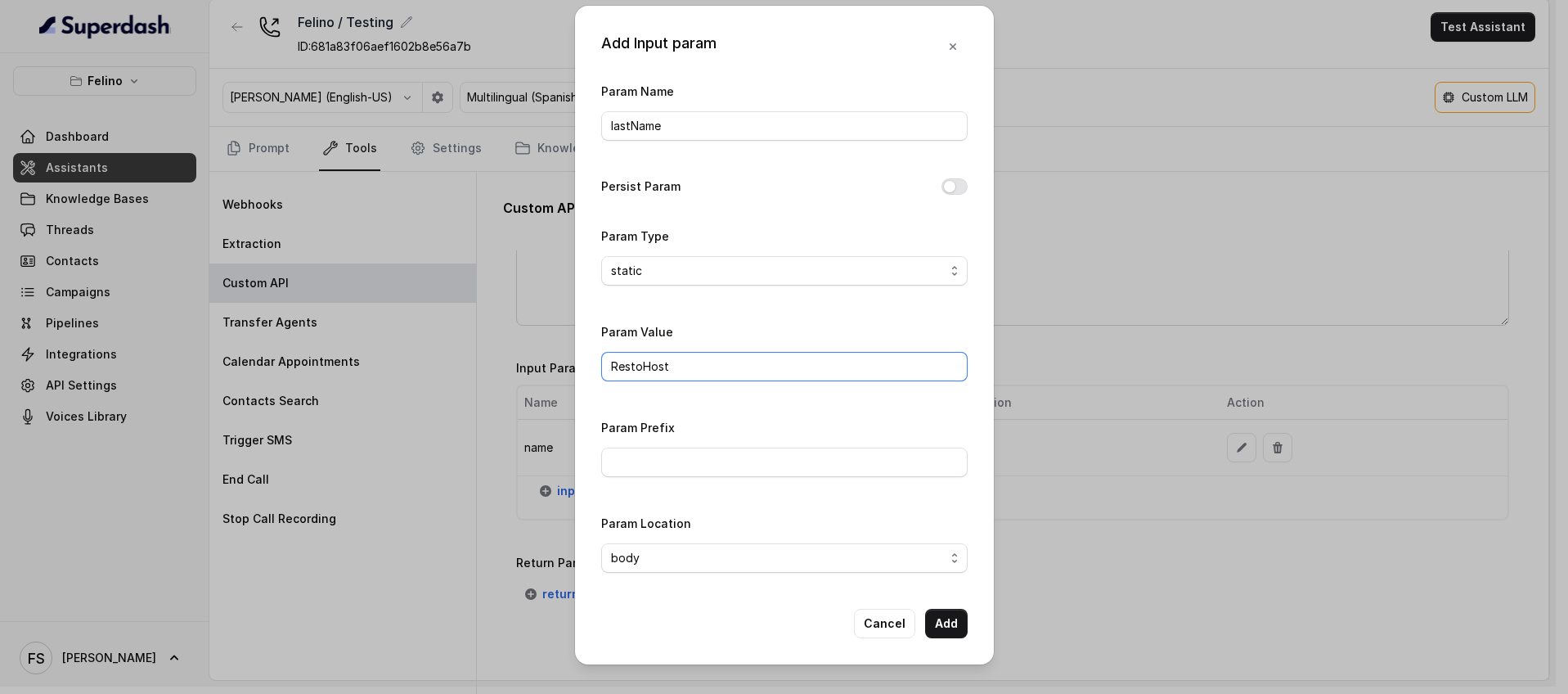 drag, startPoint x: 726, startPoint y: 375, endPoint x: 593, endPoint y: 372, distance: 133.03383 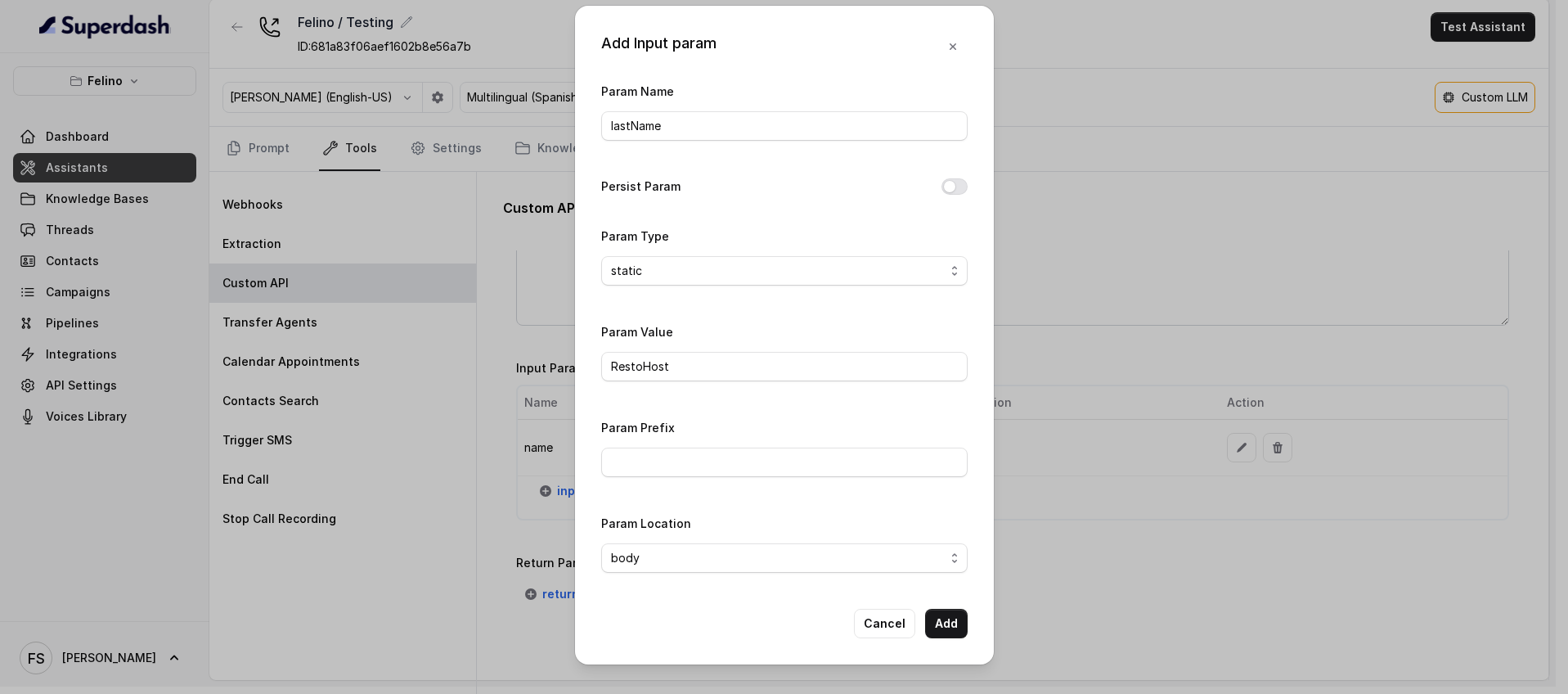 click on "Add Input param Param Name lastName Persist Param Param Type static dynamic Param Value RestoHost Param Prefix Param Location body header query Cancel Add" at bounding box center (784, 335) 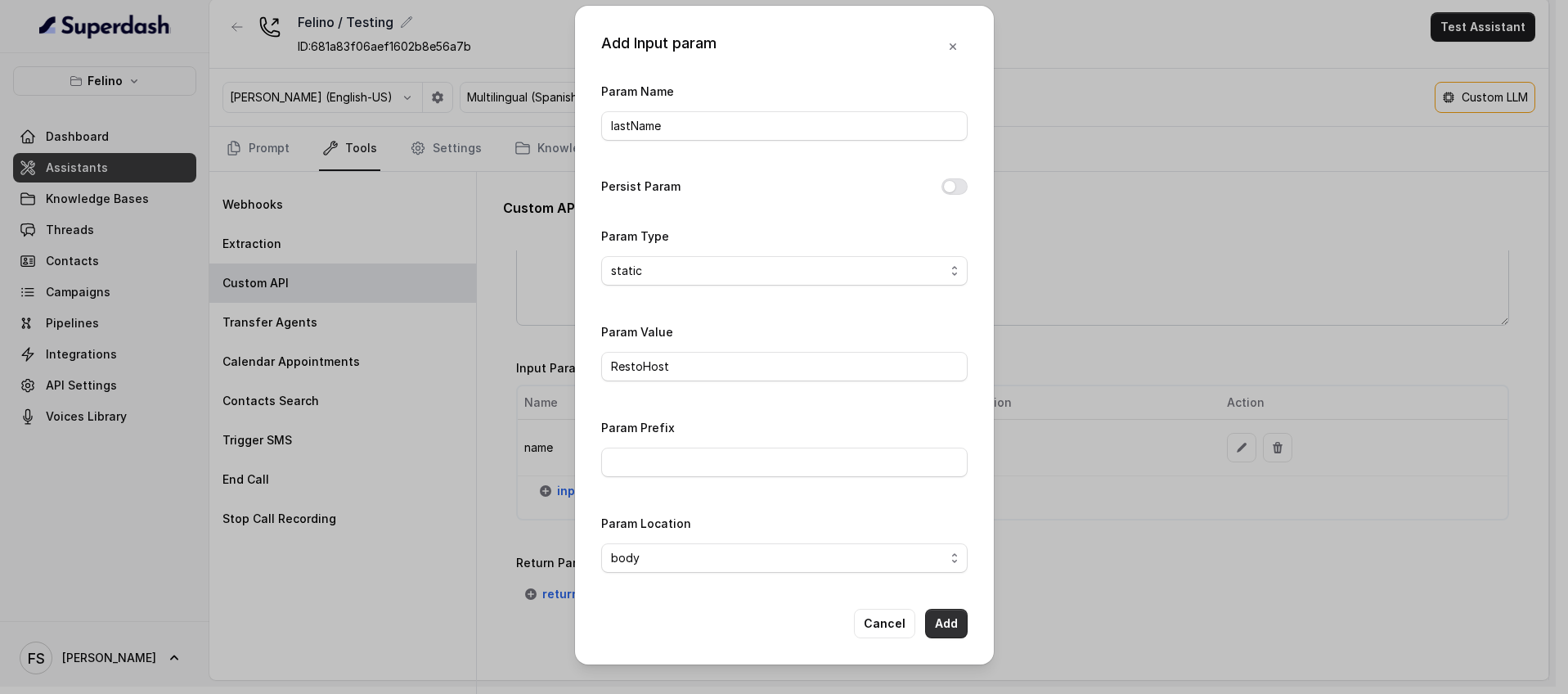 click on "Add" at bounding box center (946, 624) 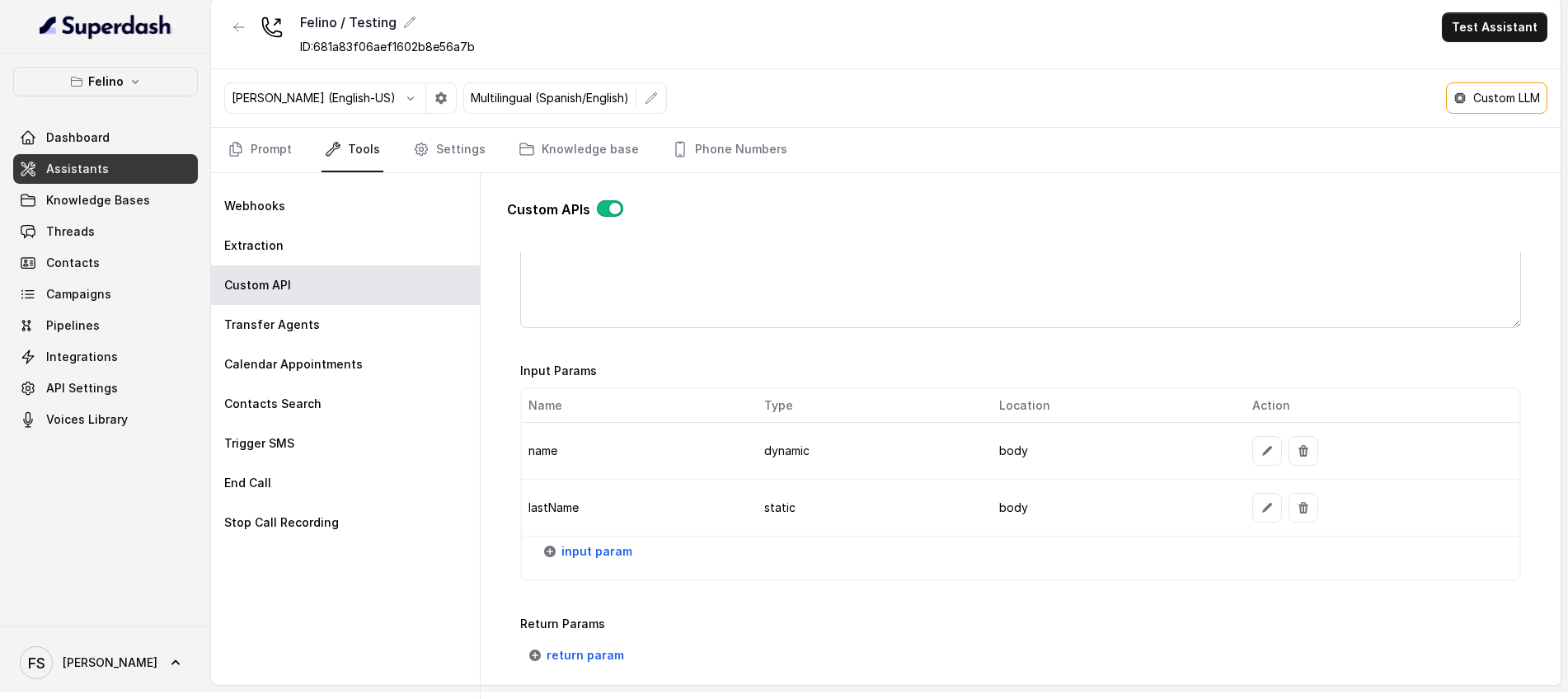 scroll, scrollTop: 1196, scrollLeft: 0, axis: vertical 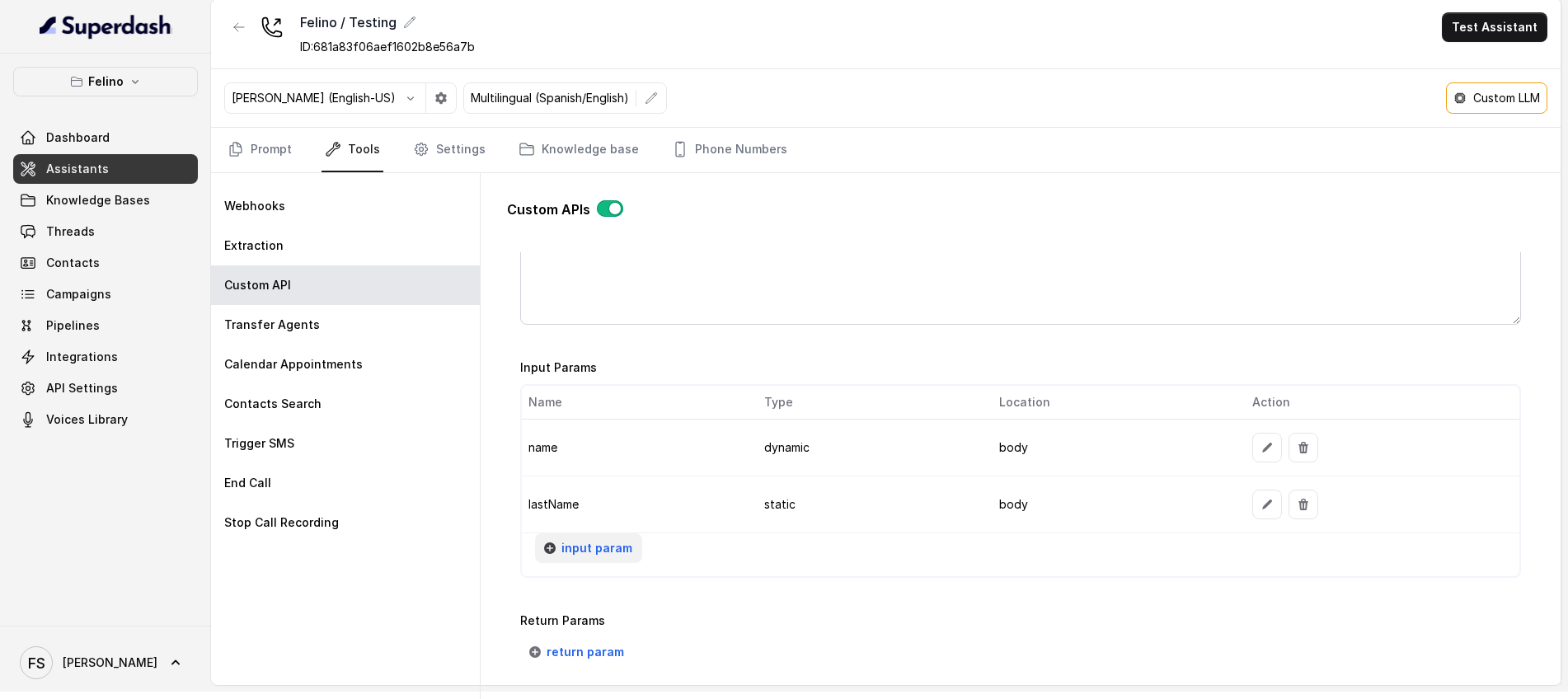 click on "input param" at bounding box center [597, 548] 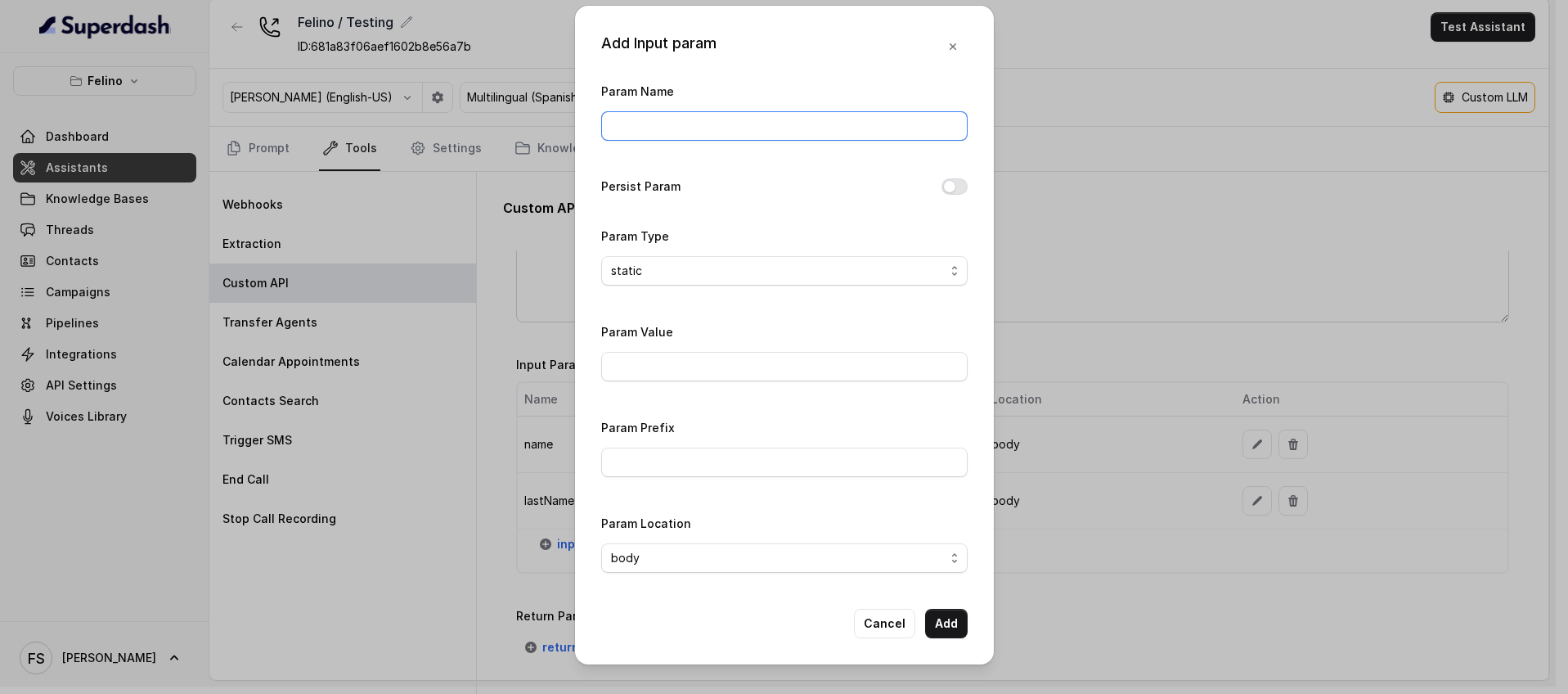 click on "Param Name" at bounding box center [784, 126] 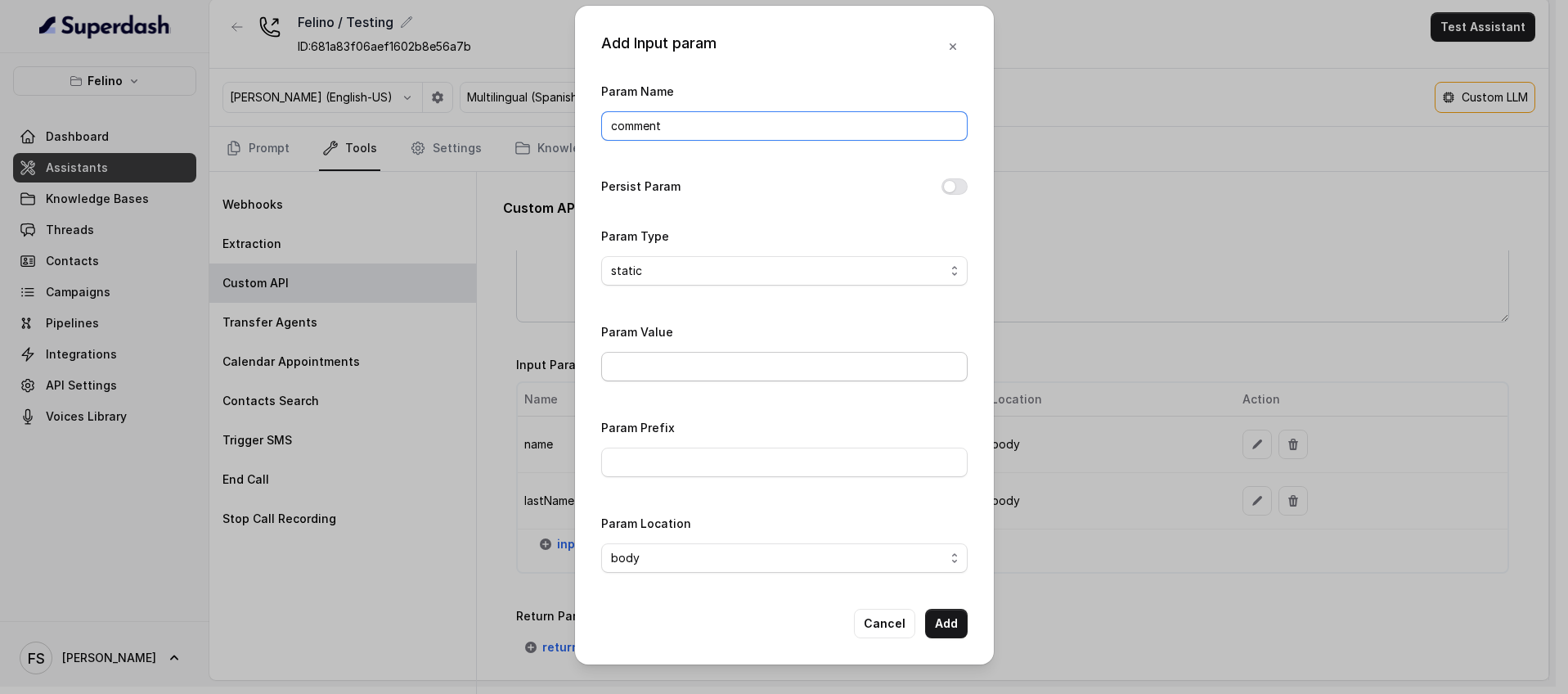 type on "comment" 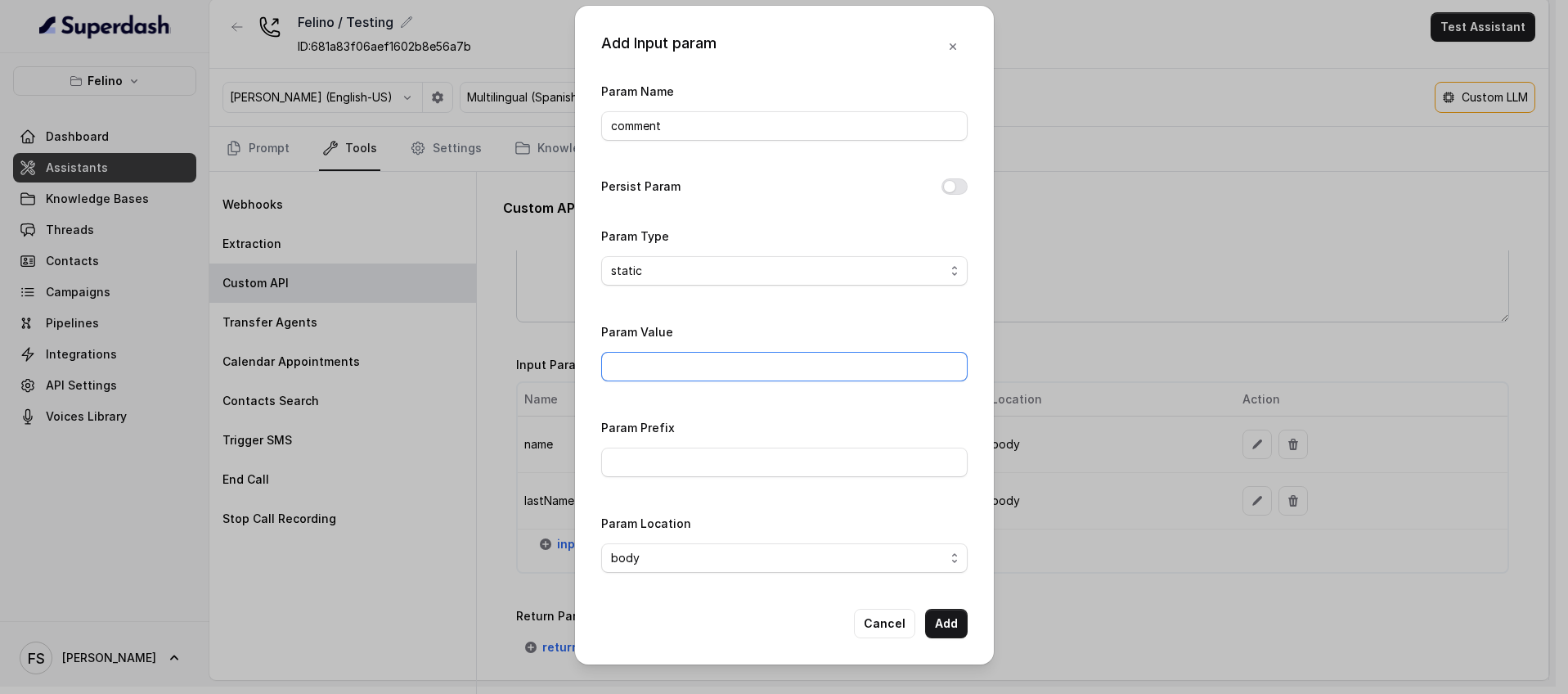 click on "Param Value" at bounding box center [784, 367] 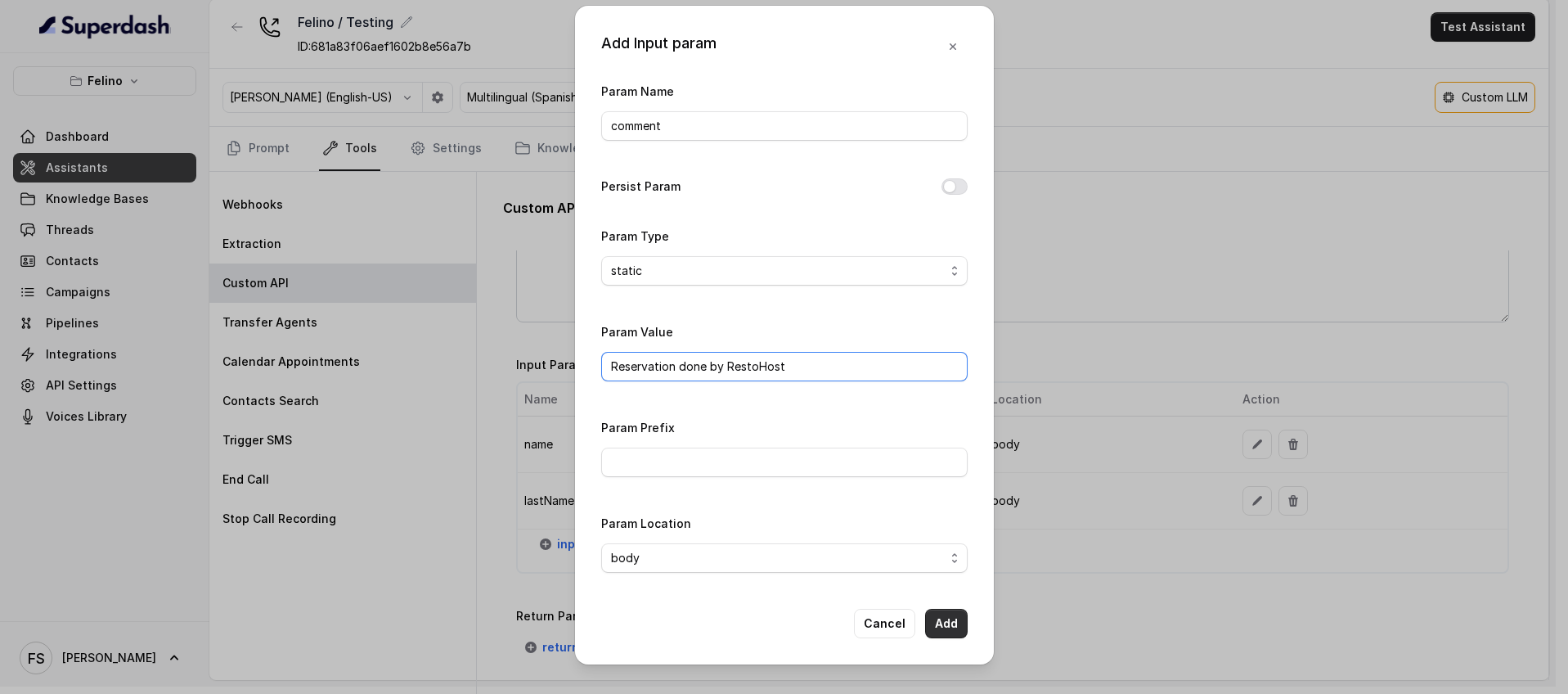 type on "Reservation done by RestoHost" 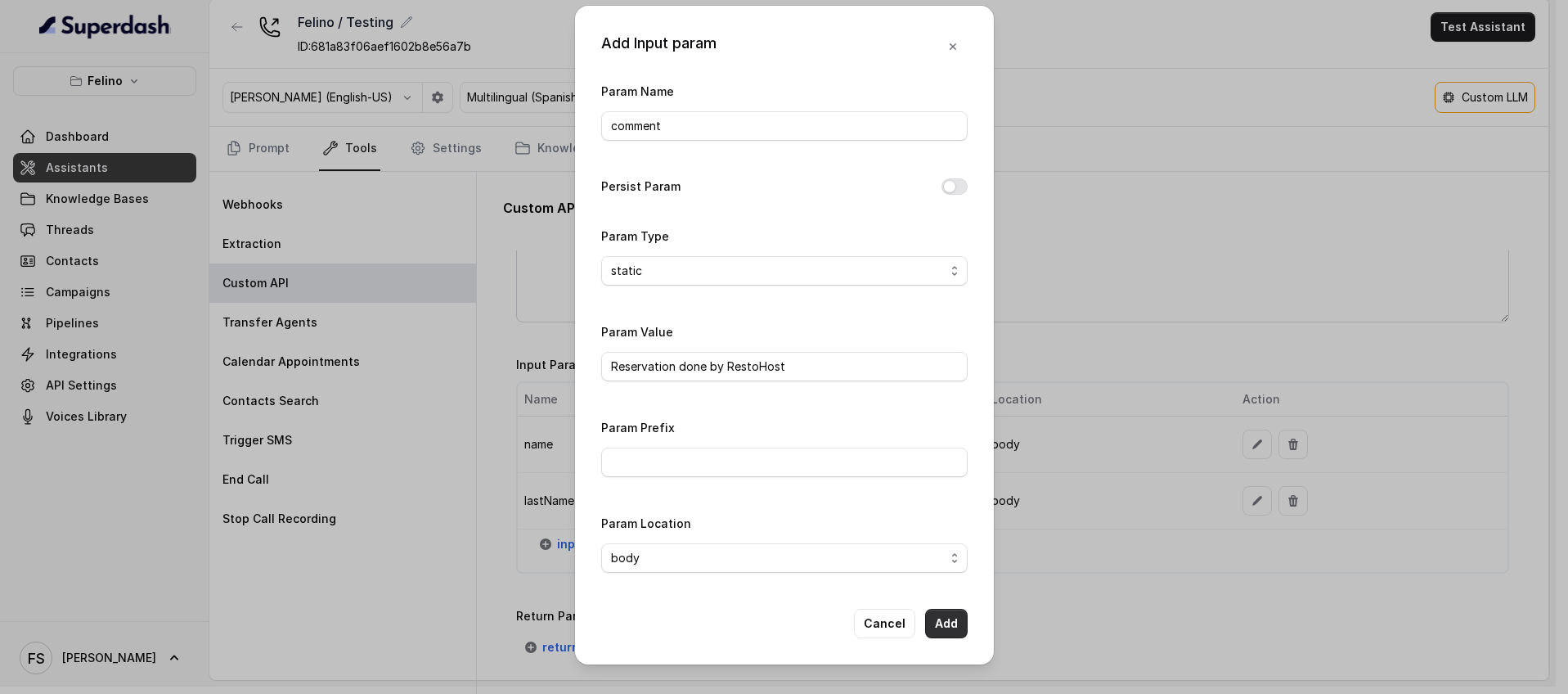 click on "Add" at bounding box center [946, 624] 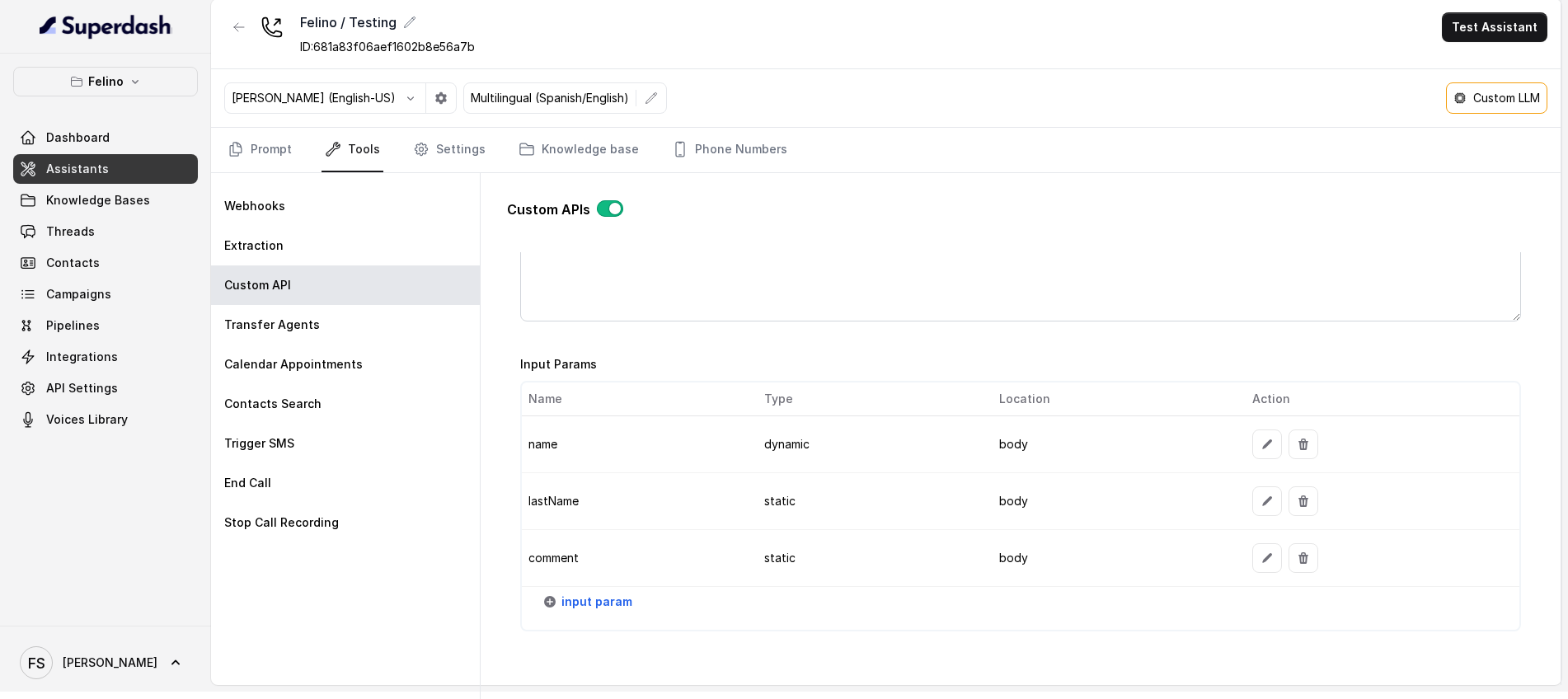 scroll, scrollTop: 1207, scrollLeft: 0, axis: vertical 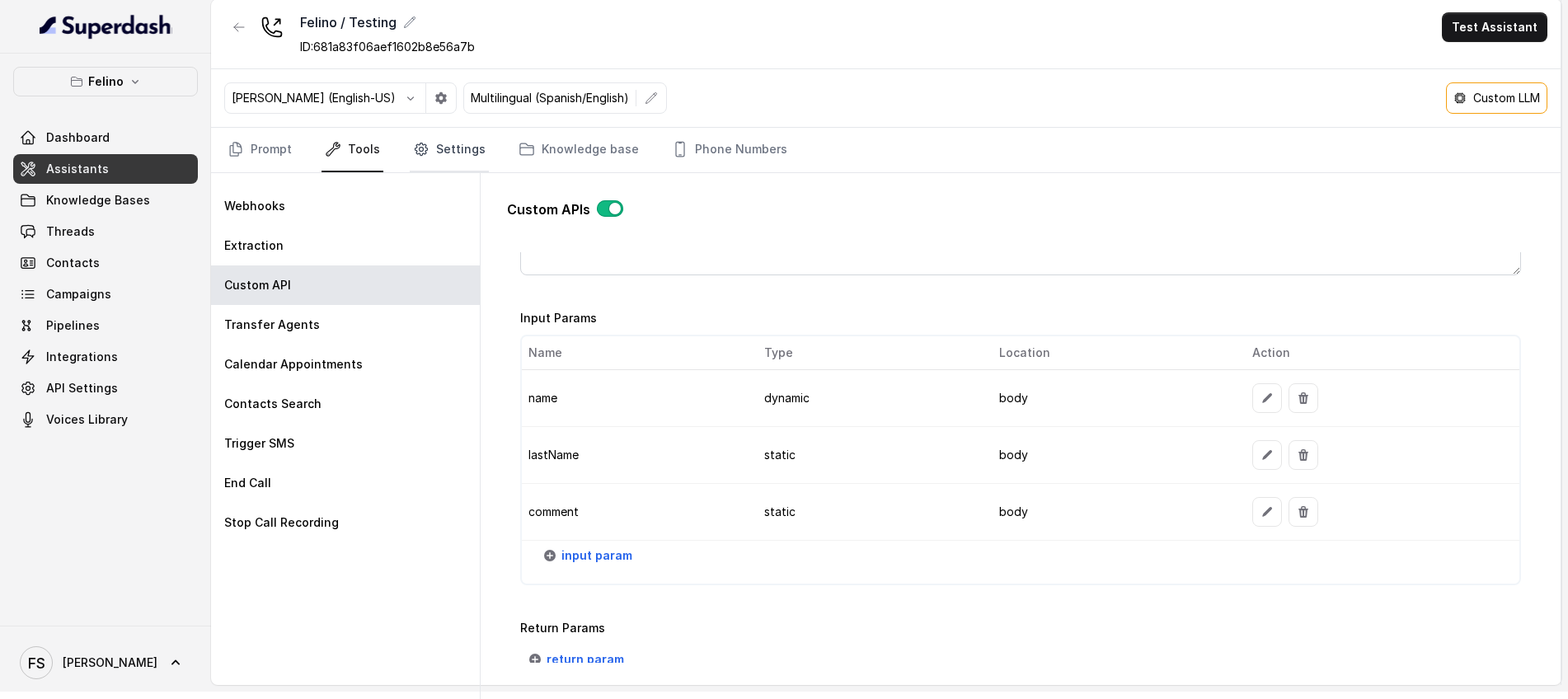 click on "Settings" at bounding box center (449, 150) 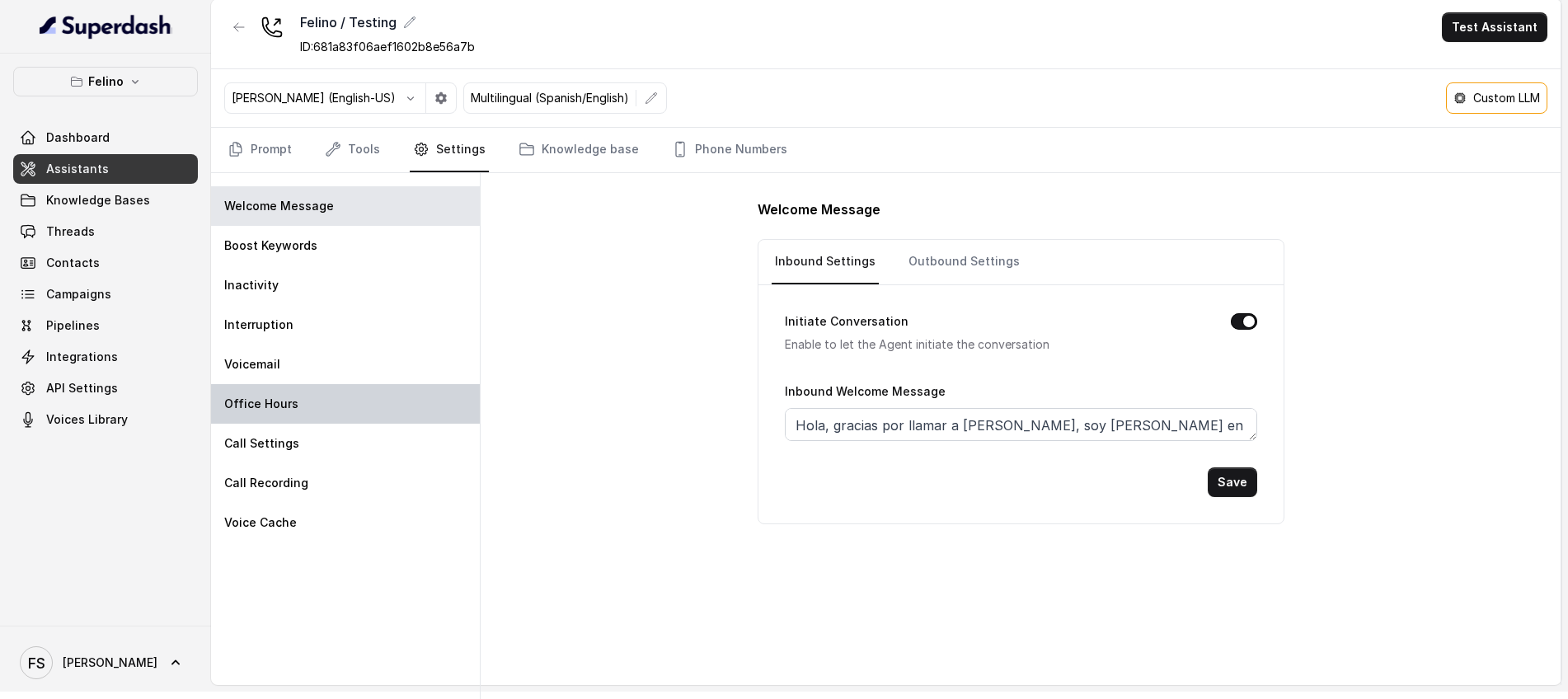 click on "Office Hours" at bounding box center [345, 404] 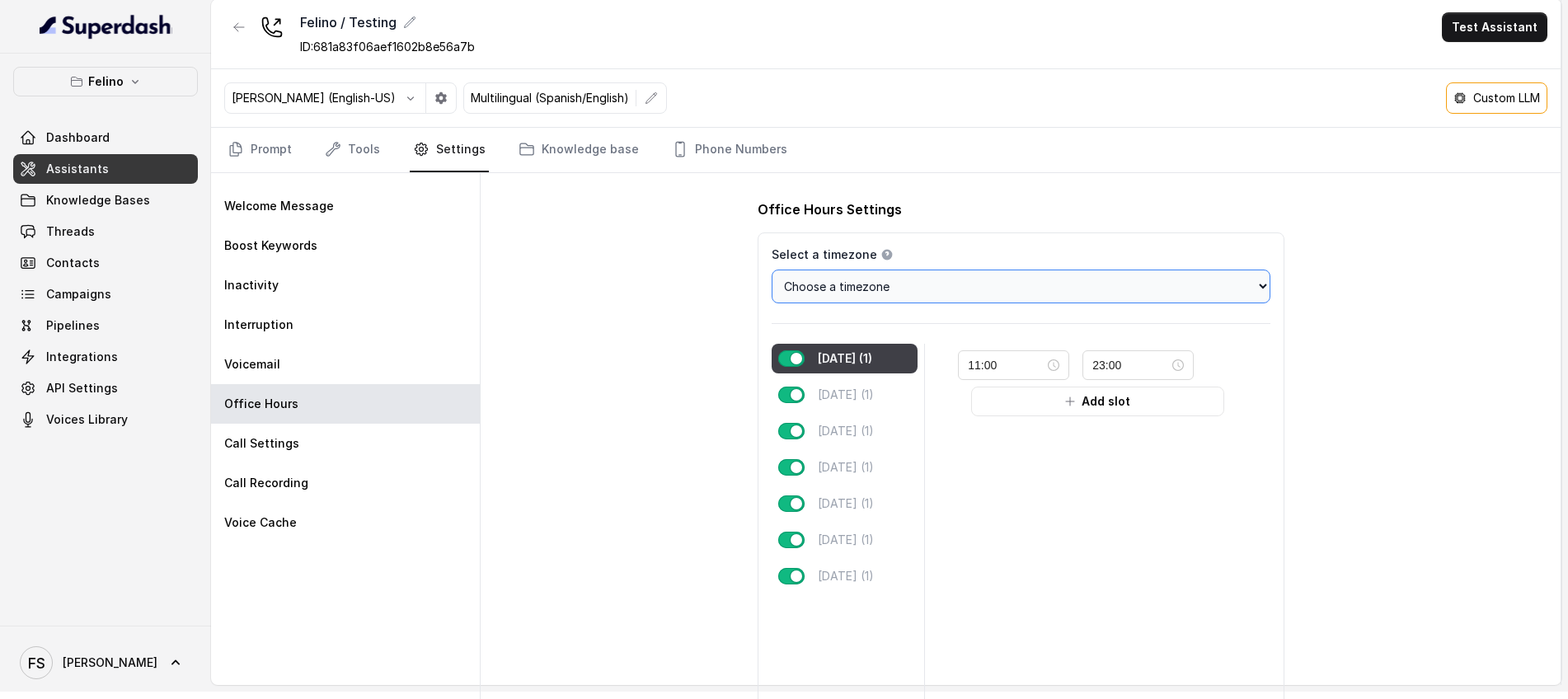 click on "Choose a timezone [GEOGRAPHIC_DATA]/[GEOGRAPHIC_DATA] [GEOGRAPHIC_DATA]/[GEOGRAPHIC_DATA] [GEOGRAPHIC_DATA]/[GEOGRAPHIC_DATA] [GEOGRAPHIC_DATA]/[GEOGRAPHIC_DATA] [GEOGRAPHIC_DATA]/[GEOGRAPHIC_DATA] [GEOGRAPHIC_DATA]/[GEOGRAPHIC_DATA] [GEOGRAPHIC_DATA]/[GEOGRAPHIC_DATA] [GEOGRAPHIC_DATA]/[GEOGRAPHIC_DATA] [GEOGRAPHIC_DATA]/[GEOGRAPHIC_DATA] [GEOGRAPHIC_DATA]/[GEOGRAPHIC_DATA] [GEOGRAPHIC_DATA]/[GEOGRAPHIC_DATA] [GEOGRAPHIC_DATA]/[GEOGRAPHIC_DATA] [GEOGRAPHIC_DATA]/[GEOGRAPHIC_DATA] [GEOGRAPHIC_DATA]/[GEOGRAPHIC_DATA] [GEOGRAPHIC_DATA]/[GEOGRAPHIC_DATA] [GEOGRAPHIC_DATA]/[GEOGRAPHIC_DATA] [GEOGRAPHIC_DATA]/[GEOGRAPHIC_DATA] [GEOGRAPHIC_DATA]/[GEOGRAPHIC_DATA] [GEOGRAPHIC_DATA]/[GEOGRAPHIC_DATA] [GEOGRAPHIC_DATA]/[GEOGRAPHIC_DATA] [GEOGRAPHIC_DATA]/[GEOGRAPHIC_DATA] [GEOGRAPHIC_DATA]/El_Aaiun [GEOGRAPHIC_DATA]/[GEOGRAPHIC_DATA] [GEOGRAPHIC_DATA]/[GEOGRAPHIC_DATA] [GEOGRAPHIC_DATA]/[GEOGRAPHIC_DATA] [GEOGRAPHIC_DATA]/[GEOGRAPHIC_DATA] [GEOGRAPHIC_DATA]/[GEOGRAPHIC_DATA] [GEOGRAPHIC_DATA]/[GEOGRAPHIC_DATA] [GEOGRAPHIC_DATA]/[GEOGRAPHIC_DATA] [GEOGRAPHIC_DATA]/[GEOGRAPHIC_DATA] [GEOGRAPHIC_DATA]/[GEOGRAPHIC_DATA] [GEOGRAPHIC_DATA]/[GEOGRAPHIC_DATA] [GEOGRAPHIC_DATA]/[GEOGRAPHIC_DATA] [GEOGRAPHIC_DATA]/[GEOGRAPHIC_DATA] [GEOGRAPHIC_DATA]/[GEOGRAPHIC_DATA] [GEOGRAPHIC_DATA]/[GEOGRAPHIC_DATA] [GEOGRAPHIC_DATA]/[GEOGRAPHIC_DATA] [GEOGRAPHIC_DATA]/[GEOGRAPHIC_DATA] [GEOGRAPHIC_DATA]/[GEOGRAPHIC_DATA] [GEOGRAPHIC_DATA]/[GEOGRAPHIC_DATA] [GEOGRAPHIC_DATA]/[GEOGRAPHIC_DATA] [GEOGRAPHIC_DATA]/[GEOGRAPHIC_DATA] [GEOGRAPHIC_DATA]/[GEOGRAPHIC_DATA] [GEOGRAPHIC_DATA]/[GEOGRAPHIC_DATA] [GEOGRAPHIC_DATA]/[GEOGRAPHIC_DATA] [GEOGRAPHIC_DATA]/[GEOGRAPHIC_DATA] [GEOGRAPHIC_DATA]/[GEOGRAPHIC_DATA] [GEOGRAPHIC_DATA]/[GEOGRAPHIC_DATA] [GEOGRAPHIC_DATA]/[GEOGRAPHIC_DATA]-[GEOGRAPHIC_DATA] [GEOGRAPHIC_DATA]/[GEOGRAPHIC_DATA] [GEOGRAPHIC_DATA]/[GEOGRAPHIC_DATA] [GEOGRAPHIC_DATA]/[GEOGRAPHIC_DATA] [GEOGRAPHIC_DATA]/[GEOGRAPHIC_DATA] [GEOGRAPHIC_DATA]/[GEOGRAPHIC_DATA] [GEOGRAPHIC_DATA]/[GEOGRAPHIC_DATA] [GEOGRAPHIC_DATA]/[GEOGRAPHIC_DATA] [GEOGRAPHIC_DATA]/[GEOGRAPHIC_DATA] [GEOGRAPHIC_DATA]/[GEOGRAPHIC_DATA] [GEOGRAPHIC_DATA]/[GEOGRAPHIC_DATA] [GEOGRAPHIC_DATA]/[GEOGRAPHIC_DATA]/[GEOGRAPHIC_DATA] [GEOGRAPHIC_DATA]/[GEOGRAPHIC_DATA]/[GEOGRAPHIC_DATA] [GEOGRAPHIC_DATA]/[GEOGRAPHIC_DATA]/[GEOGRAPHIC_DATA]" at bounding box center [1021, 286] 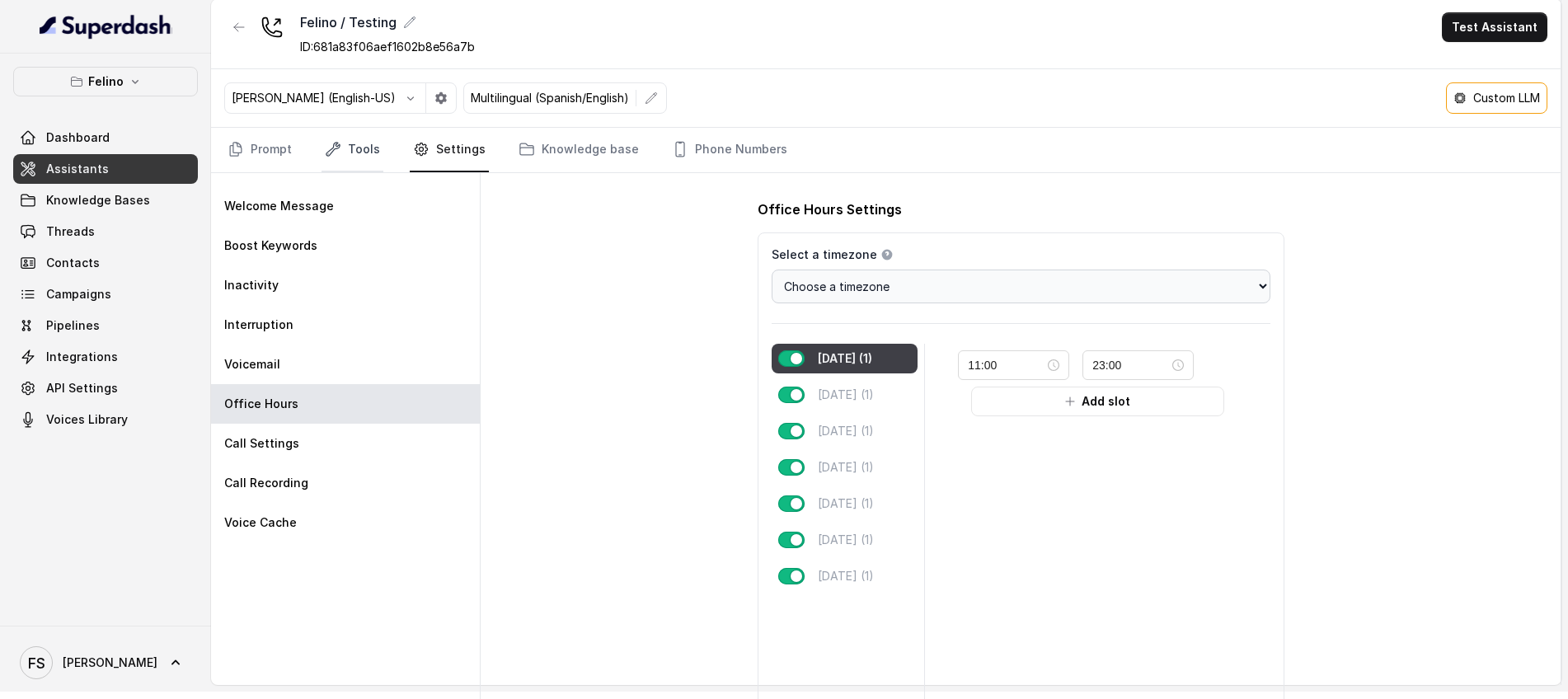 click on "Tools" at bounding box center (352, 150) 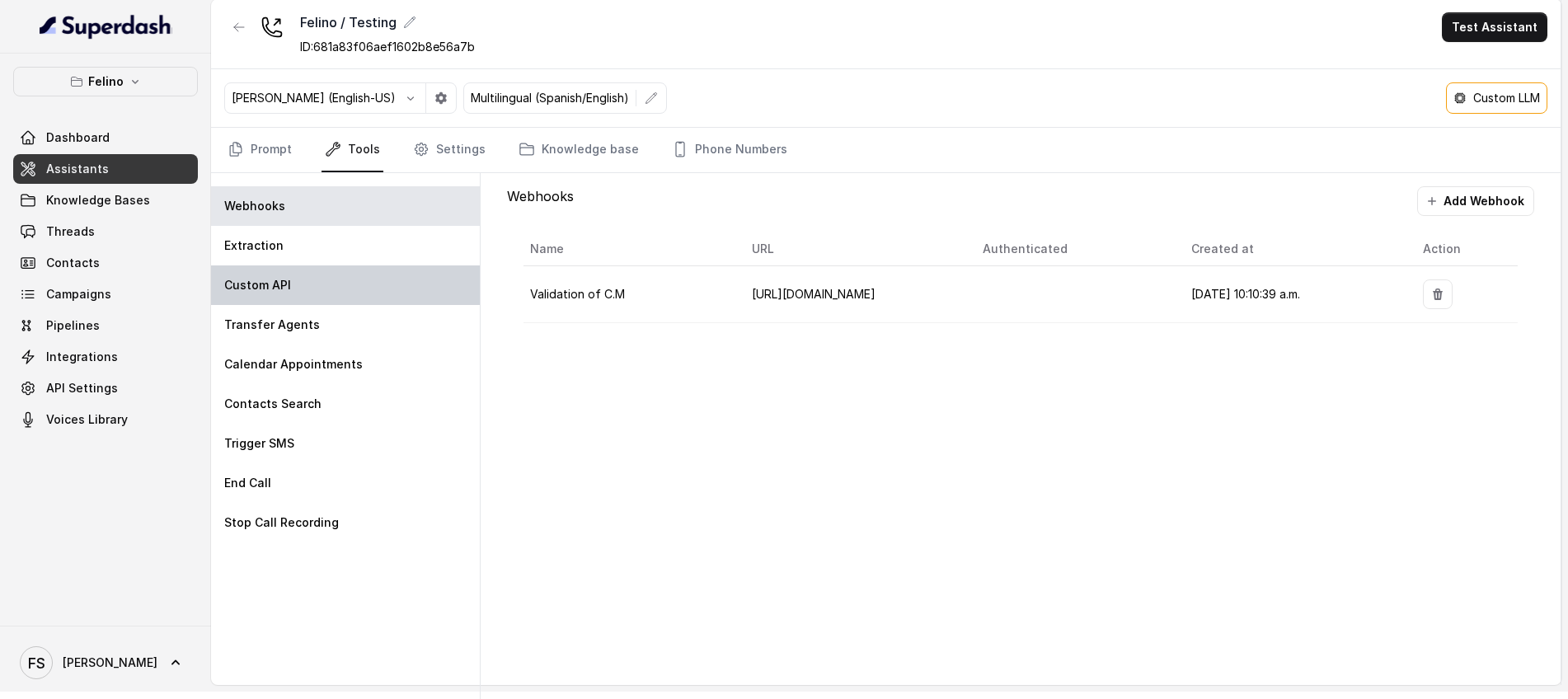 click on "Custom API" at bounding box center [345, 285] 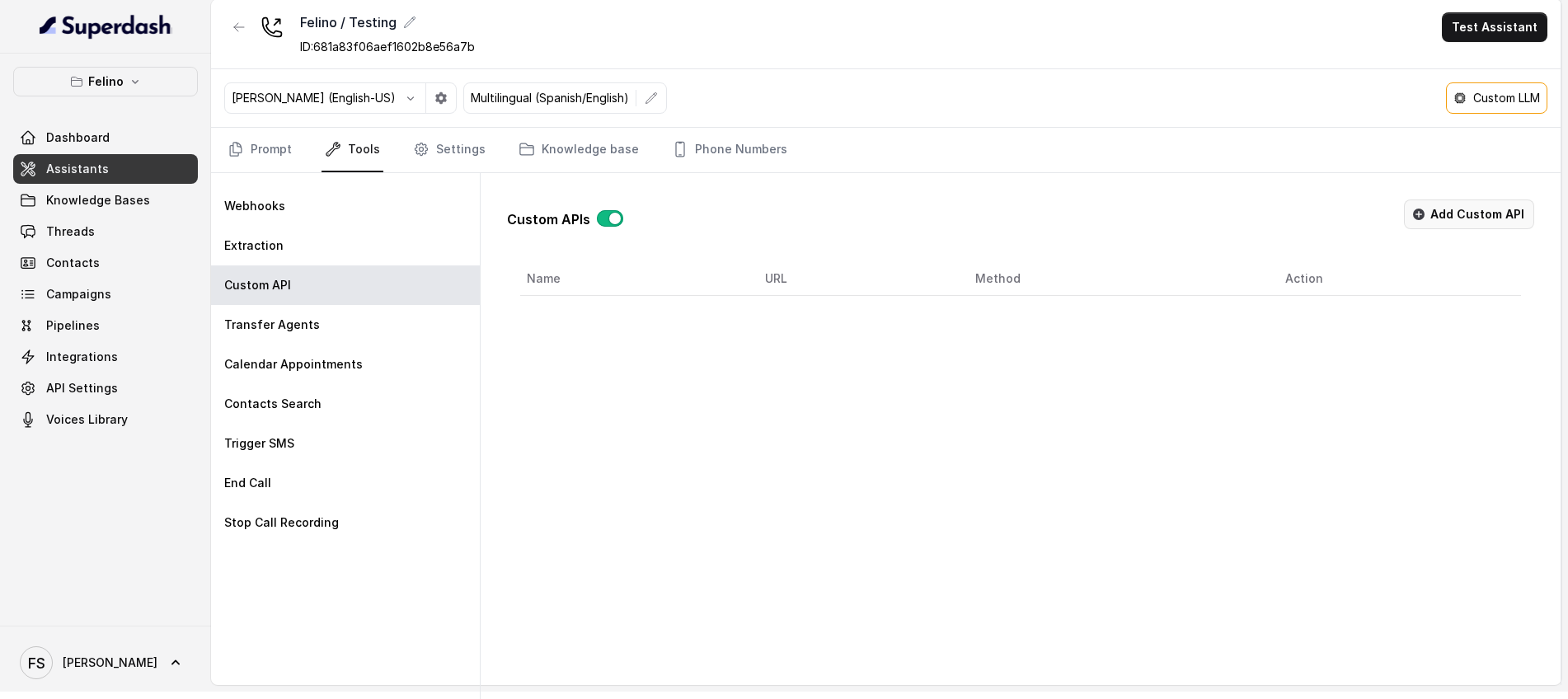 click on "Add Custom API" at bounding box center [1469, 214] 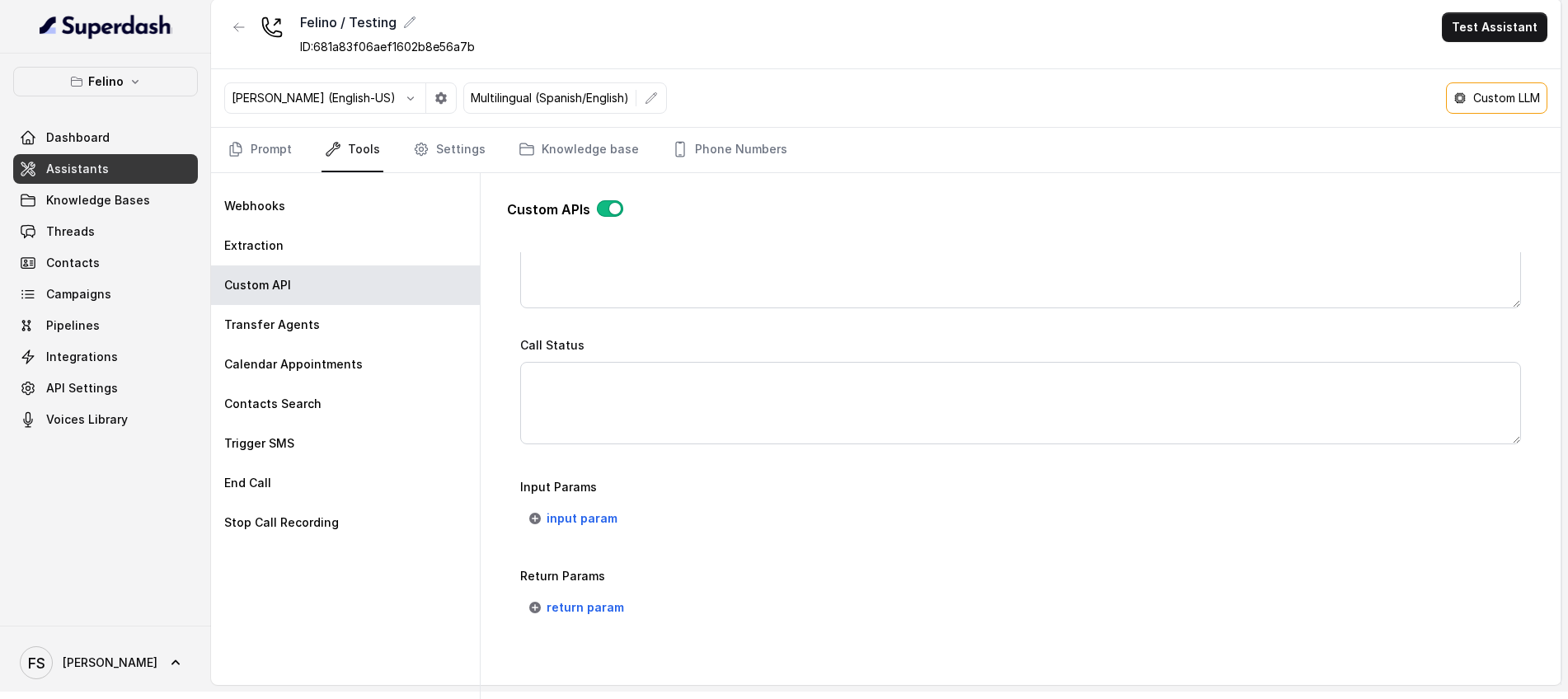 scroll, scrollTop: 1157, scrollLeft: 0, axis: vertical 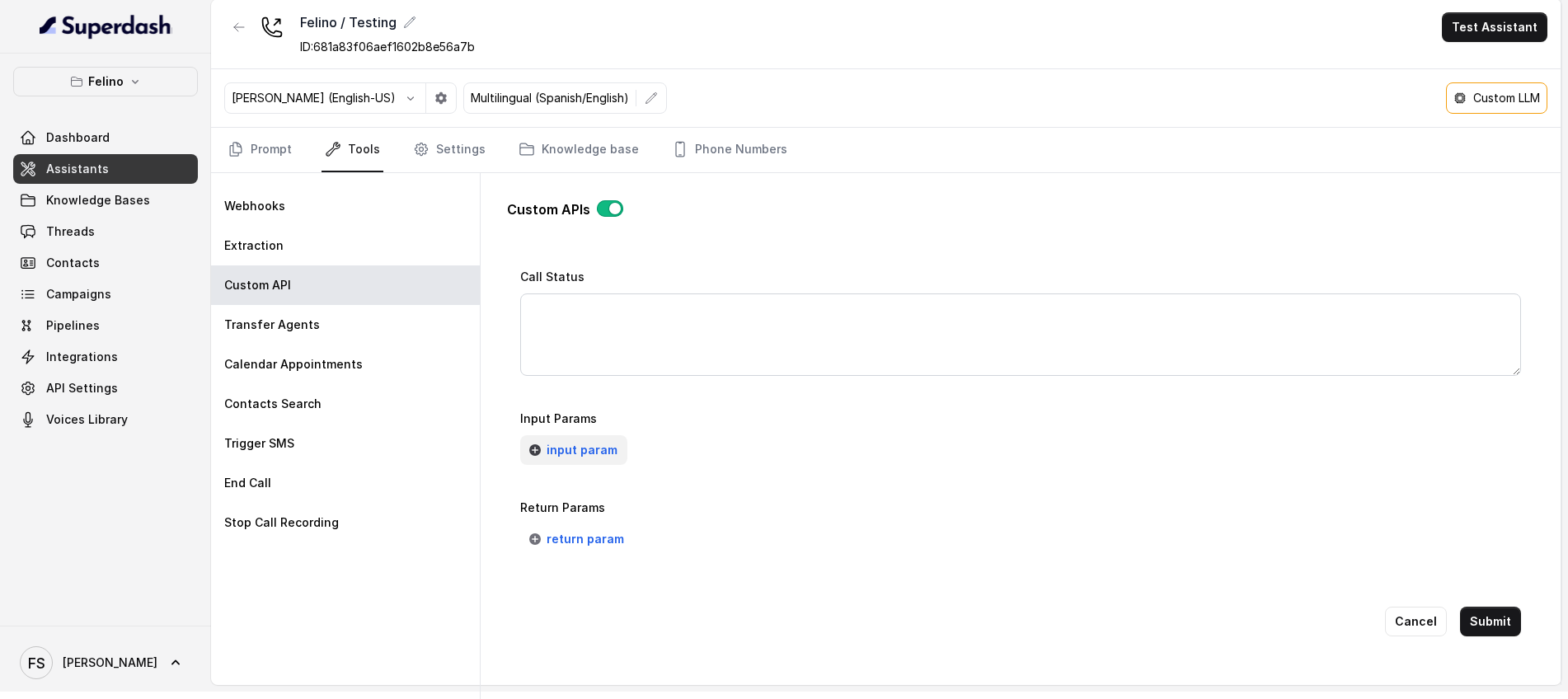 click on "input param" at bounding box center (582, 450) 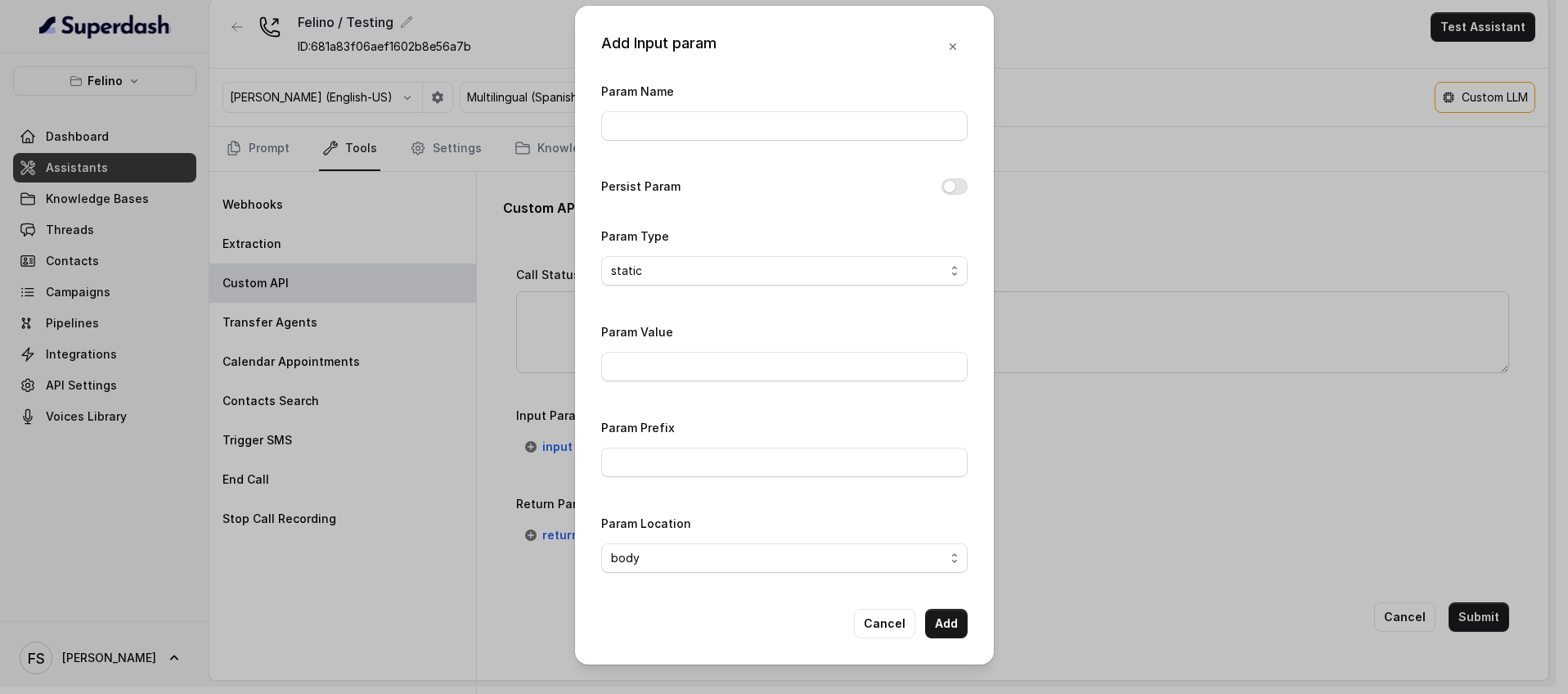 click on "Param Name" at bounding box center (784, 115) 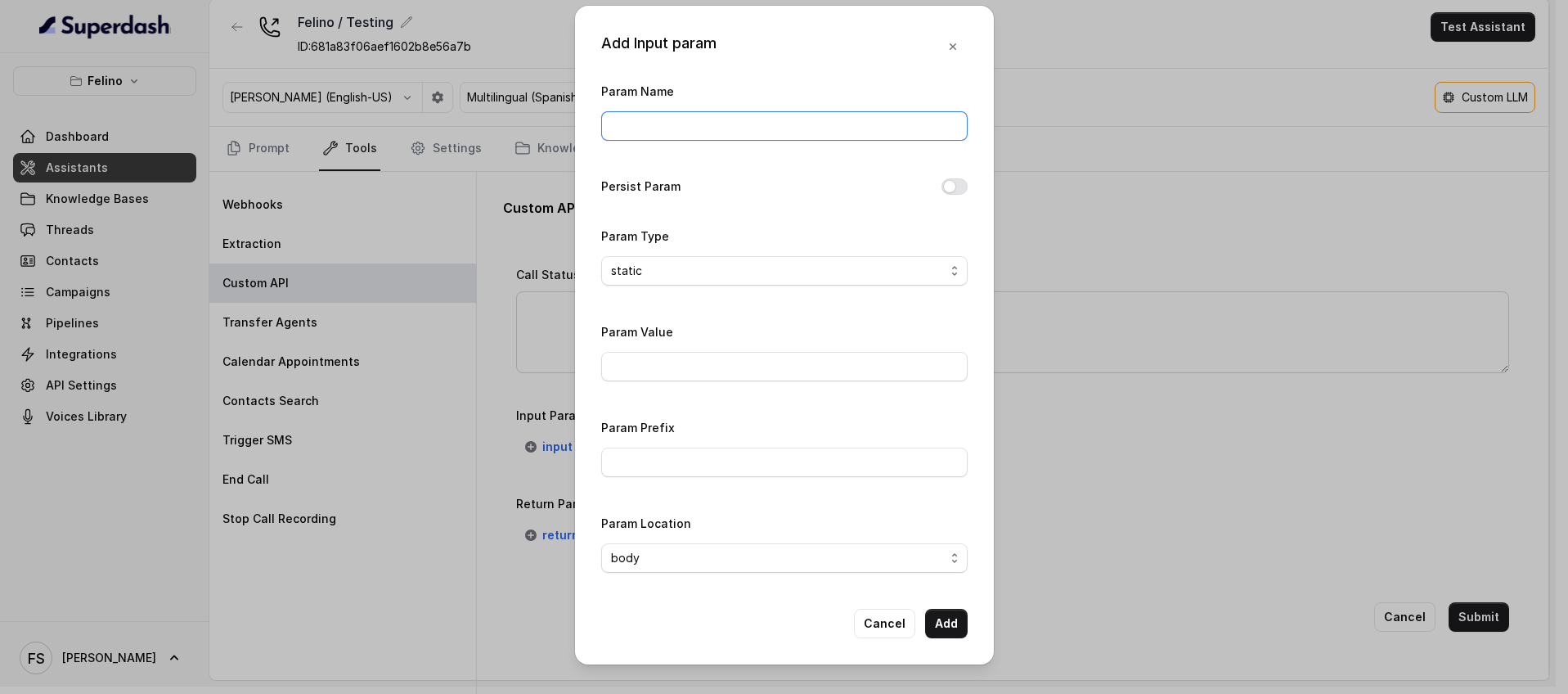 click on "Param Name" at bounding box center (784, 126) 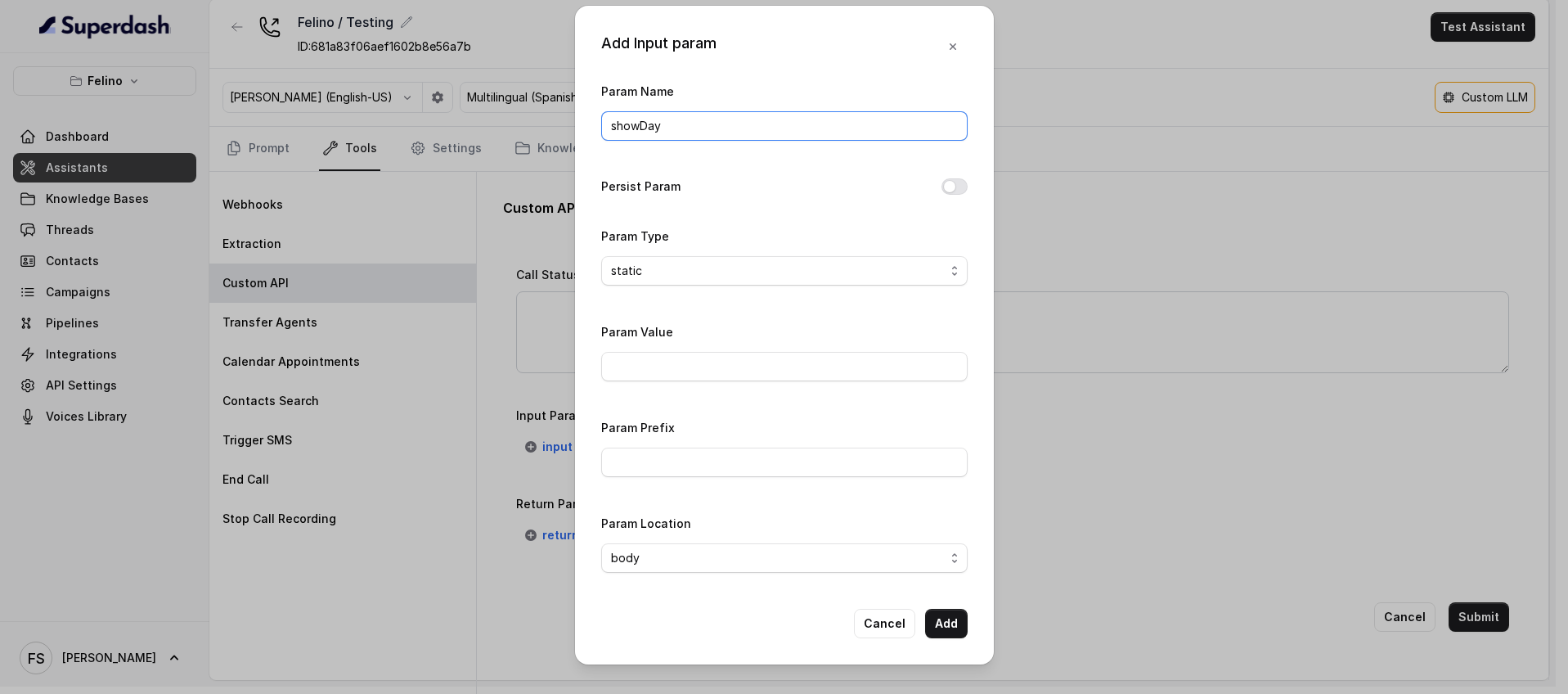 type on "showDay" 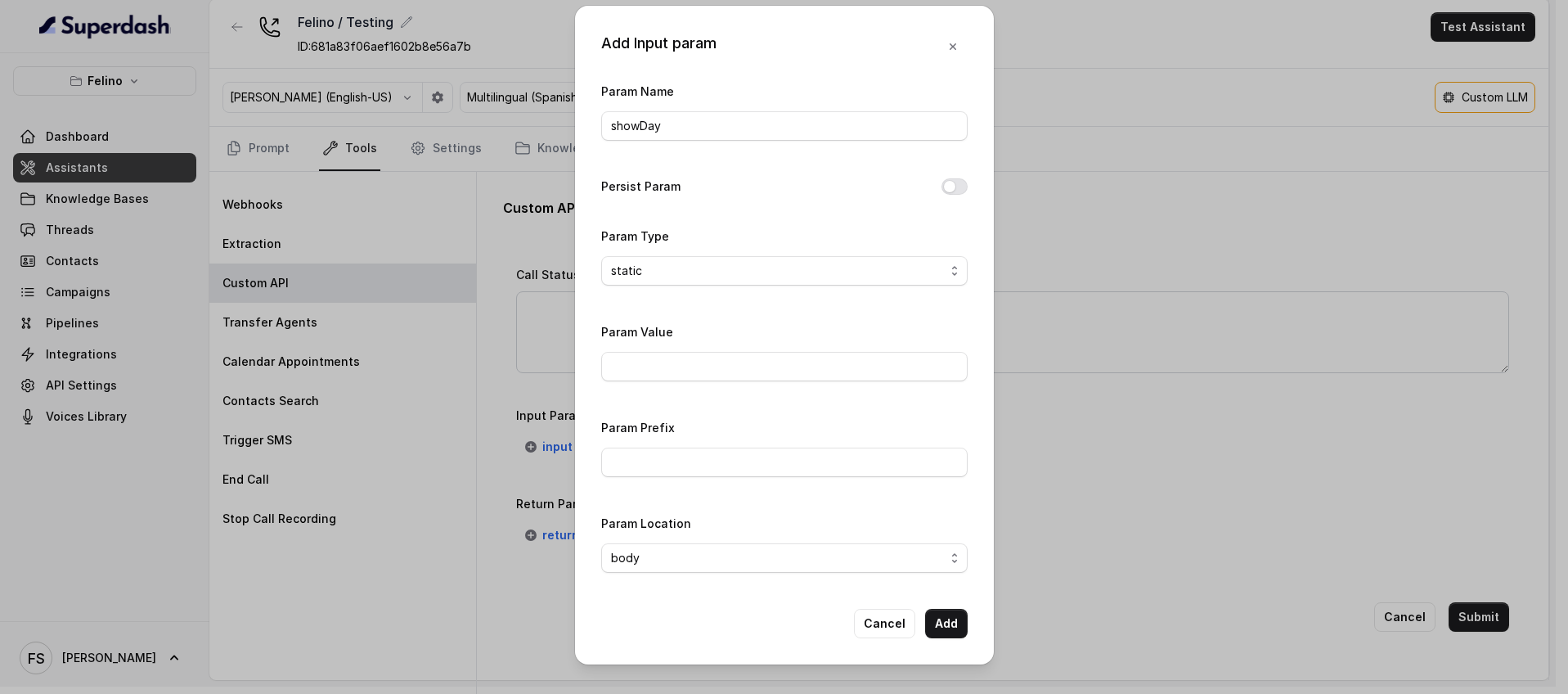 click on "Param Type static dynamic" at bounding box center (784, 260) 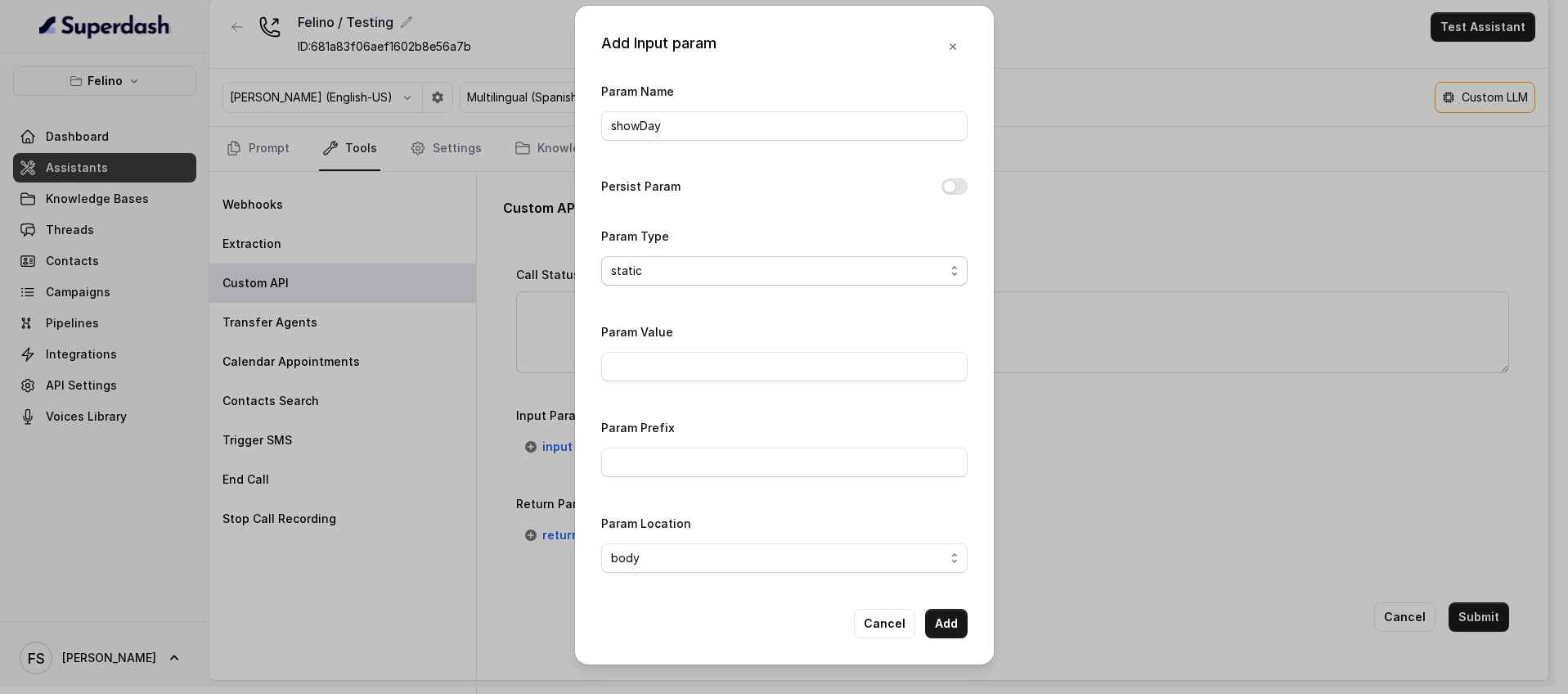 select on "dynamic" 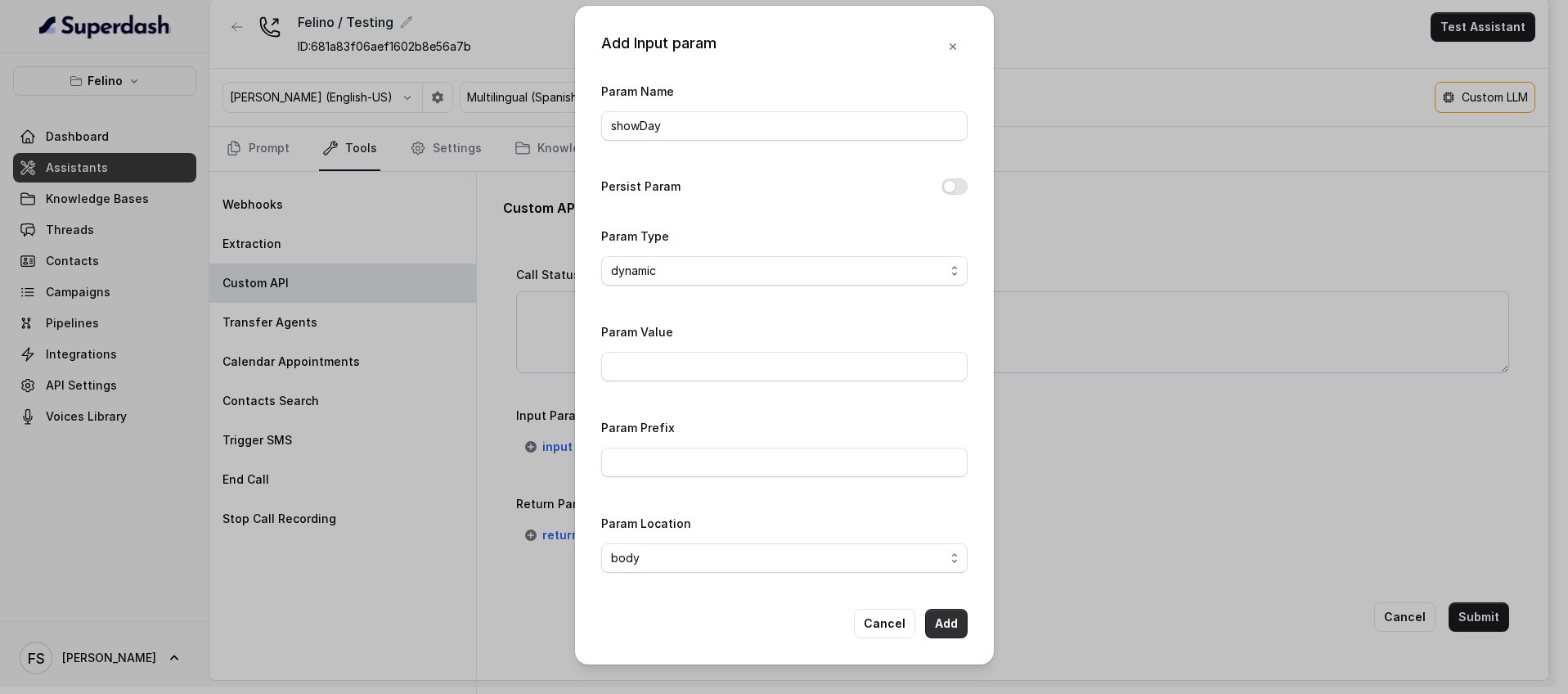 click on "Add" at bounding box center (946, 624) 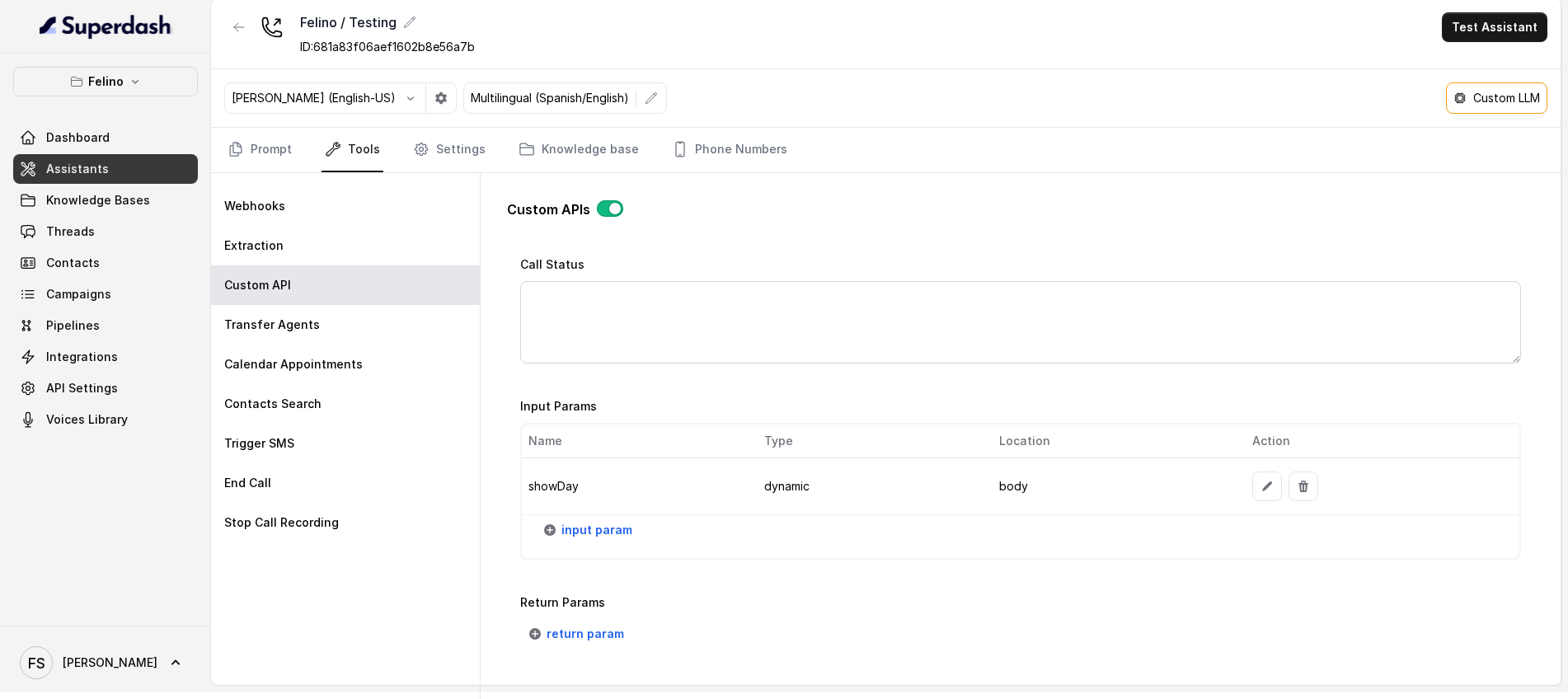 drag, startPoint x: 604, startPoint y: 480, endPoint x: 523, endPoint y: 496, distance: 83 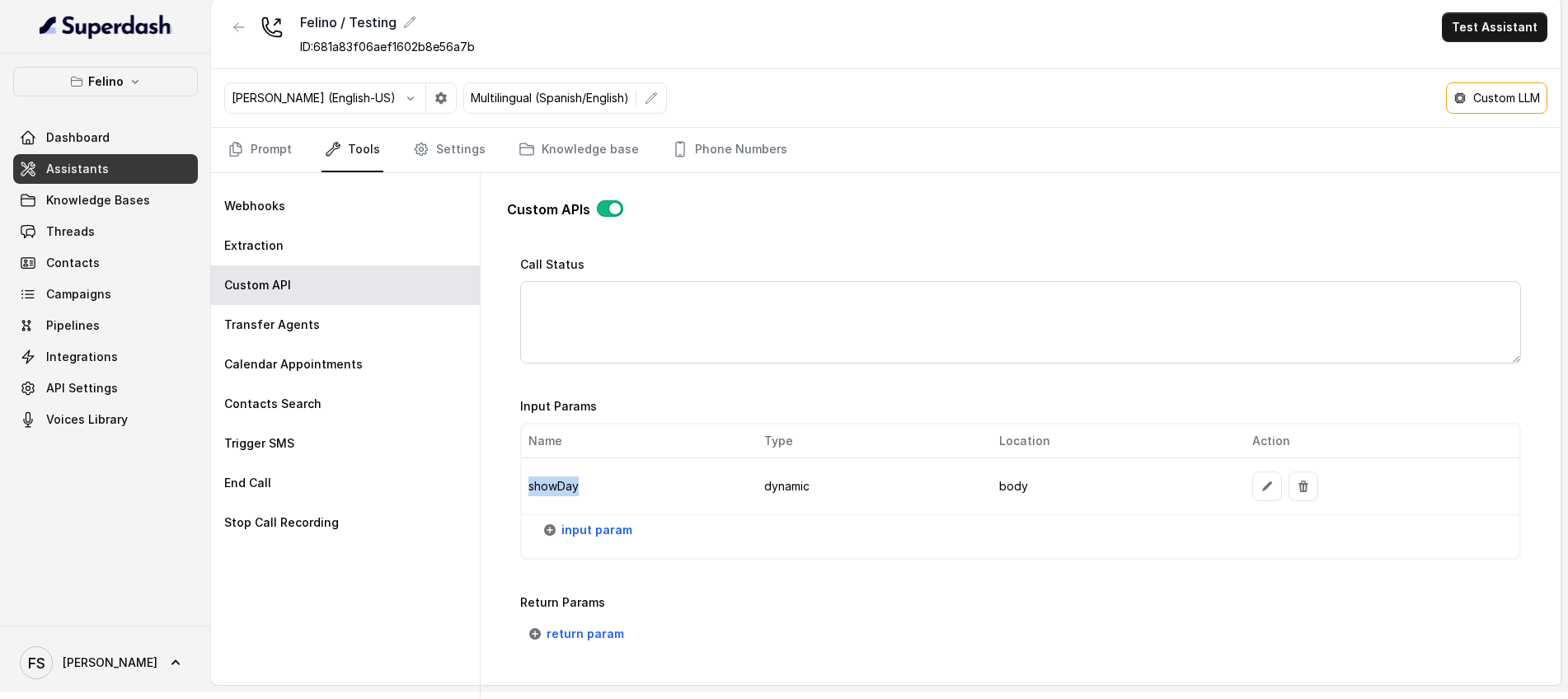 click on "showDay" at bounding box center (636, 486) 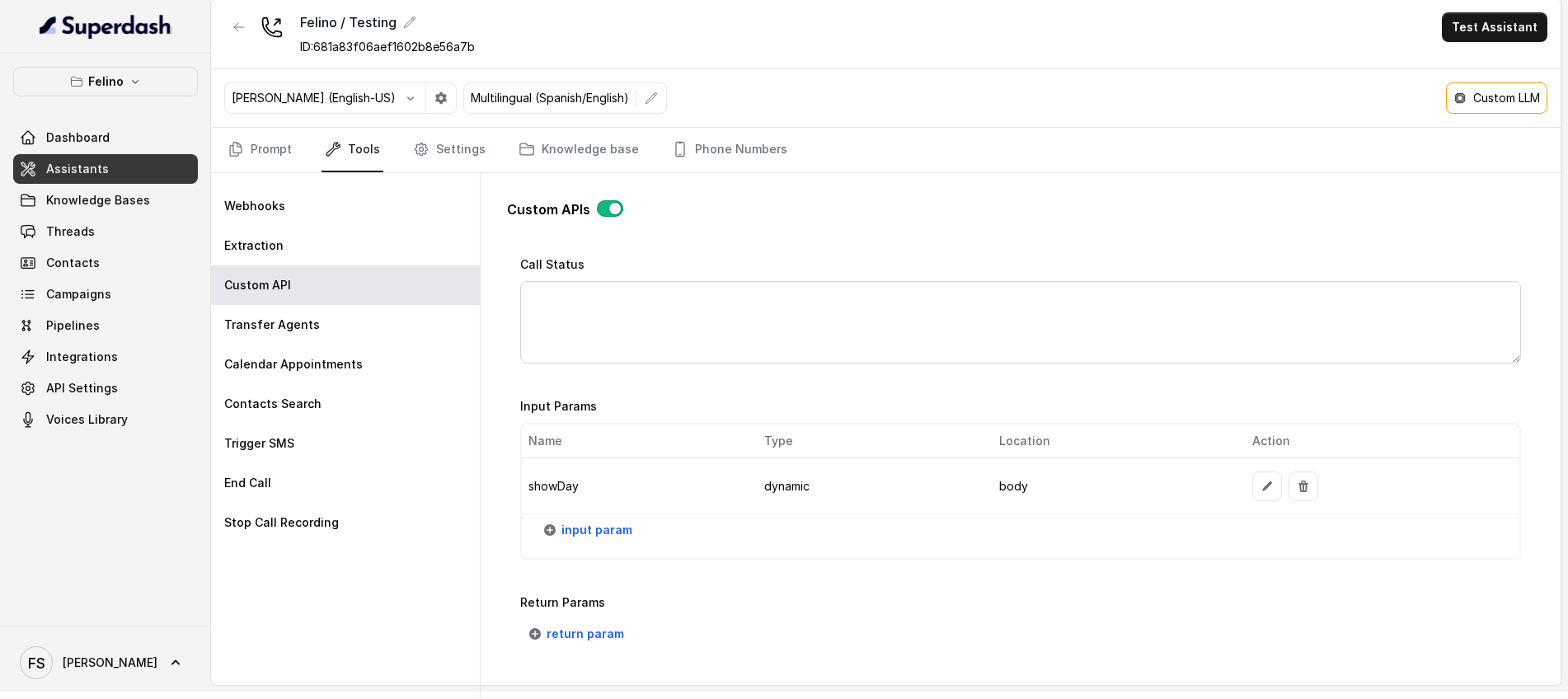 click on "showDay" at bounding box center [636, 486] 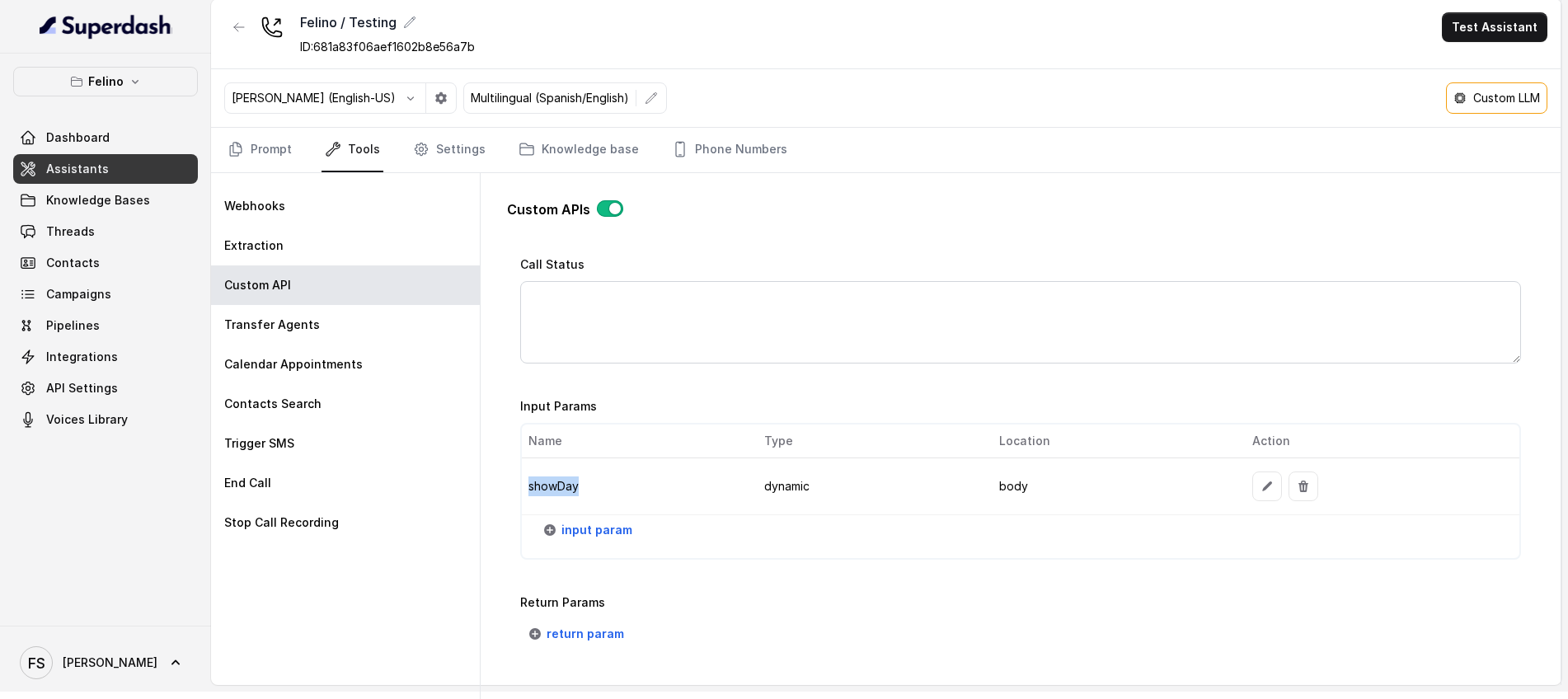 click on "showDay" at bounding box center [636, 486] 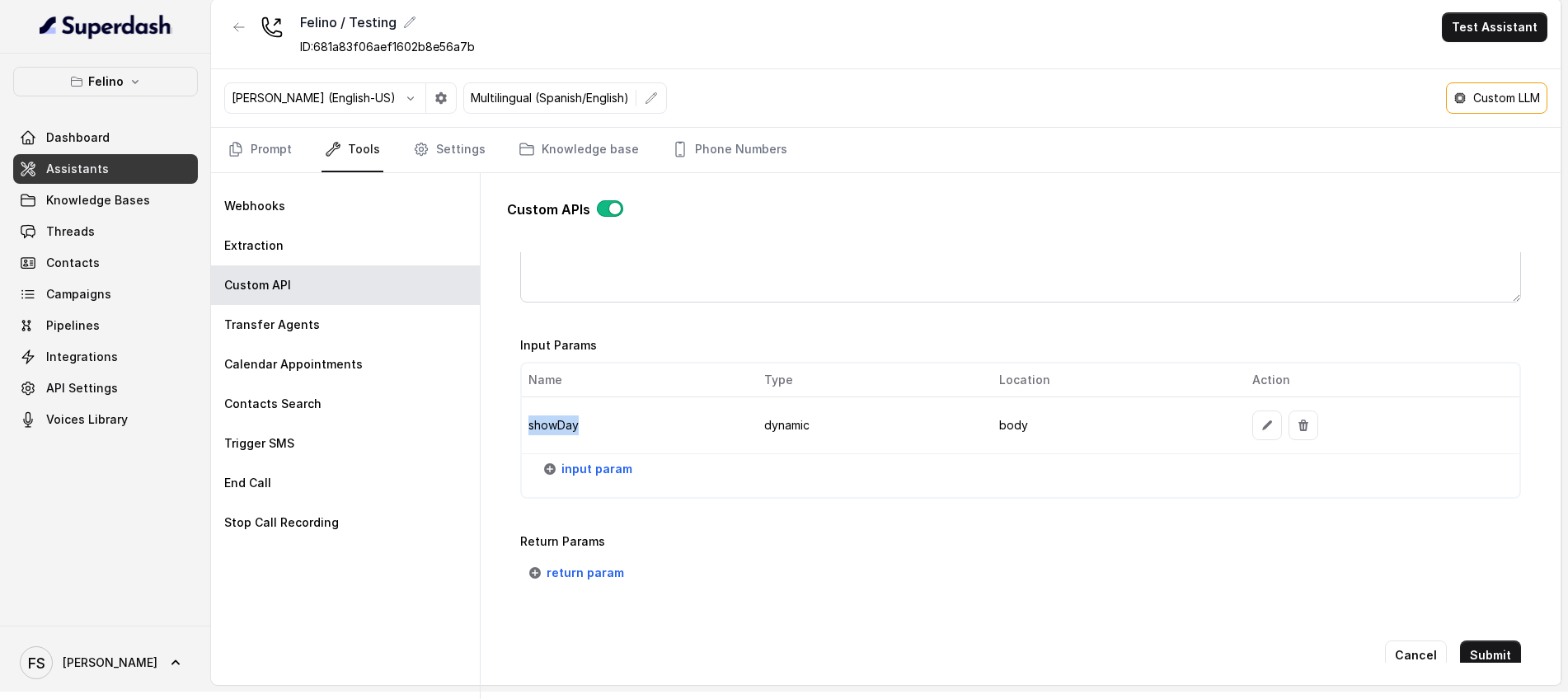 scroll, scrollTop: 1264, scrollLeft: 0, axis: vertical 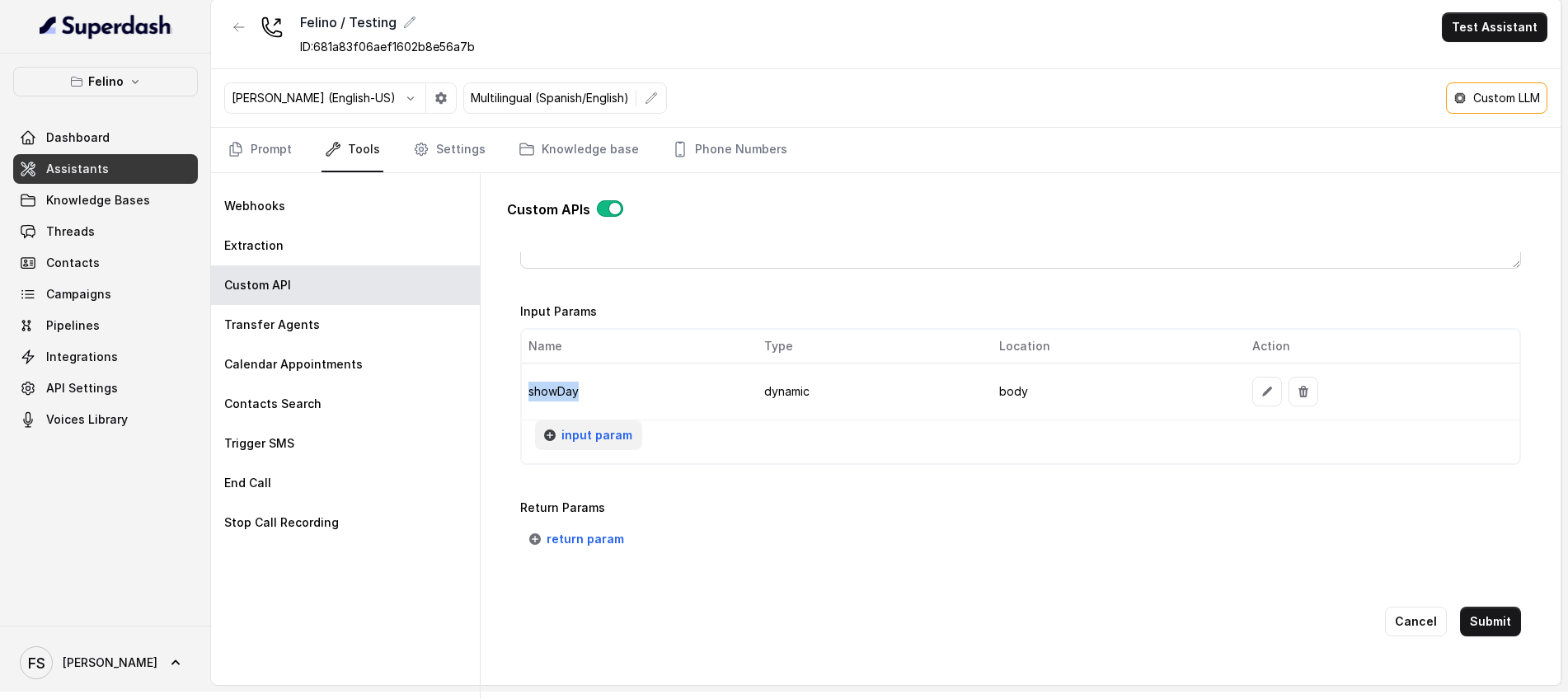 click on "input param" at bounding box center (597, 435) 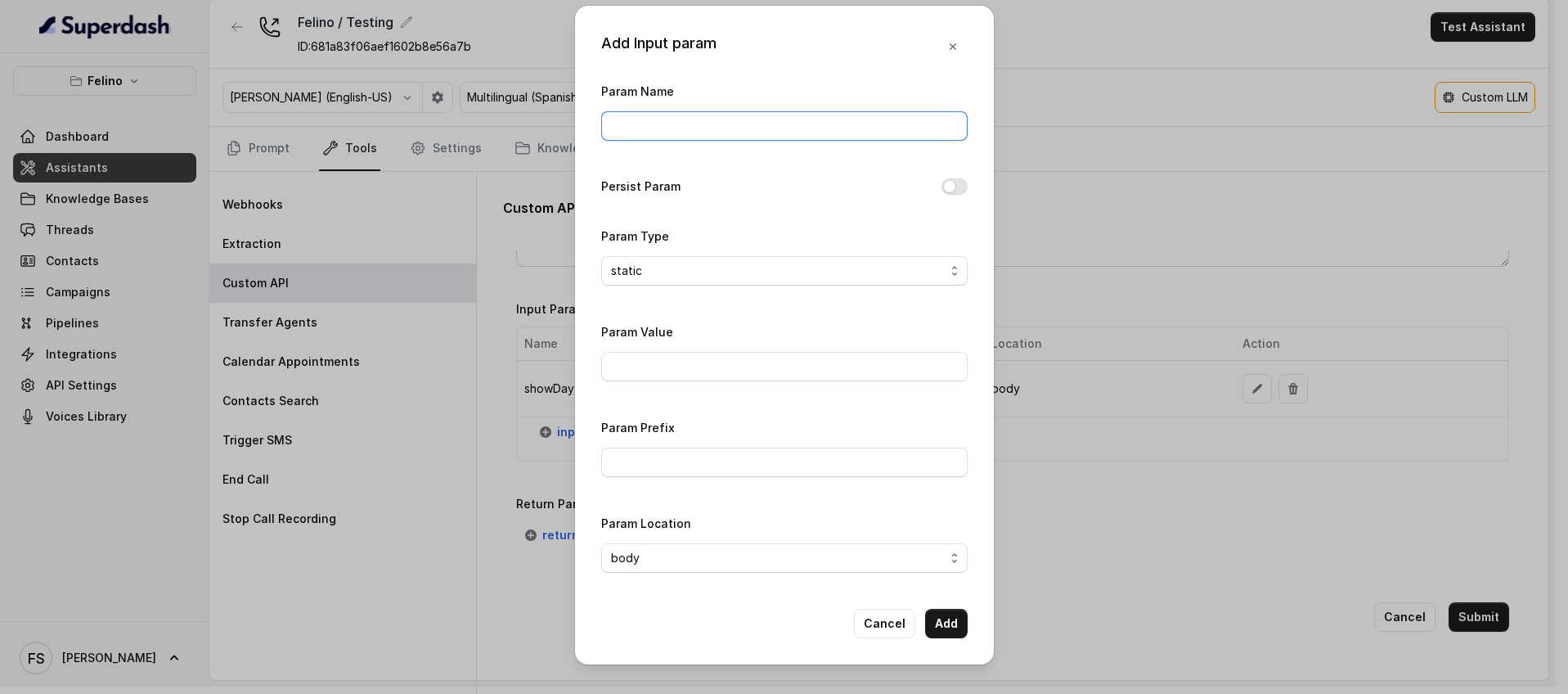 click on "Param Name" at bounding box center [784, 126] 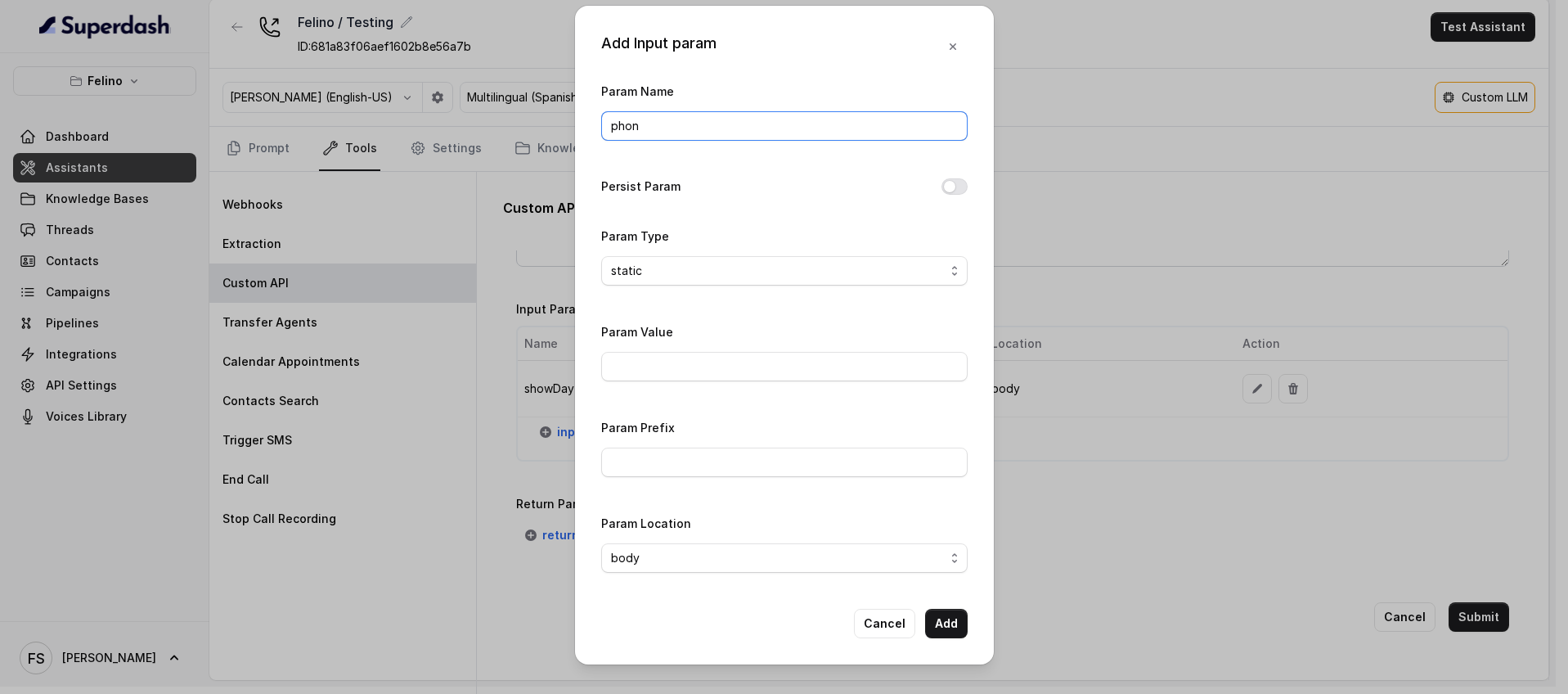 type on "phone" 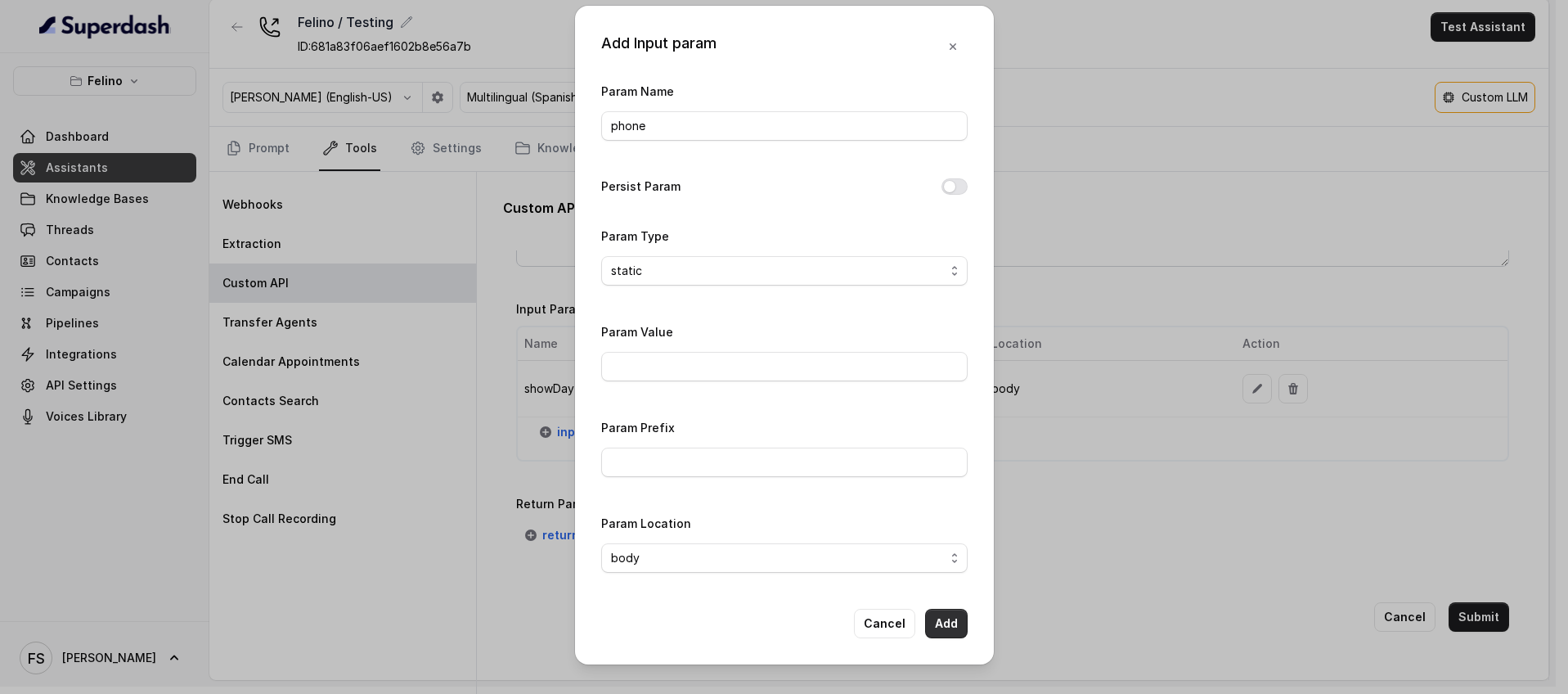 click on "Add" at bounding box center (946, 624) 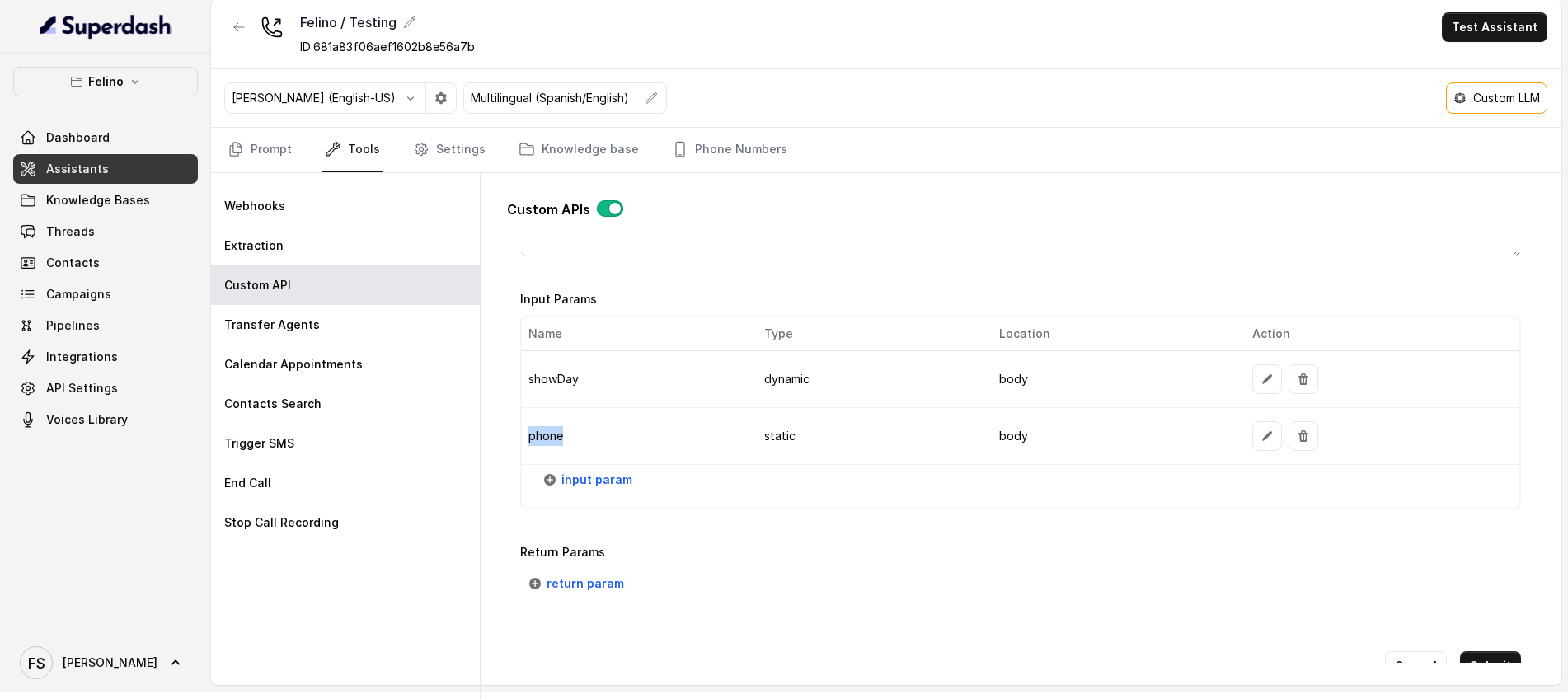 drag, startPoint x: 525, startPoint y: 430, endPoint x: 583, endPoint y: 429, distance: 58.00862 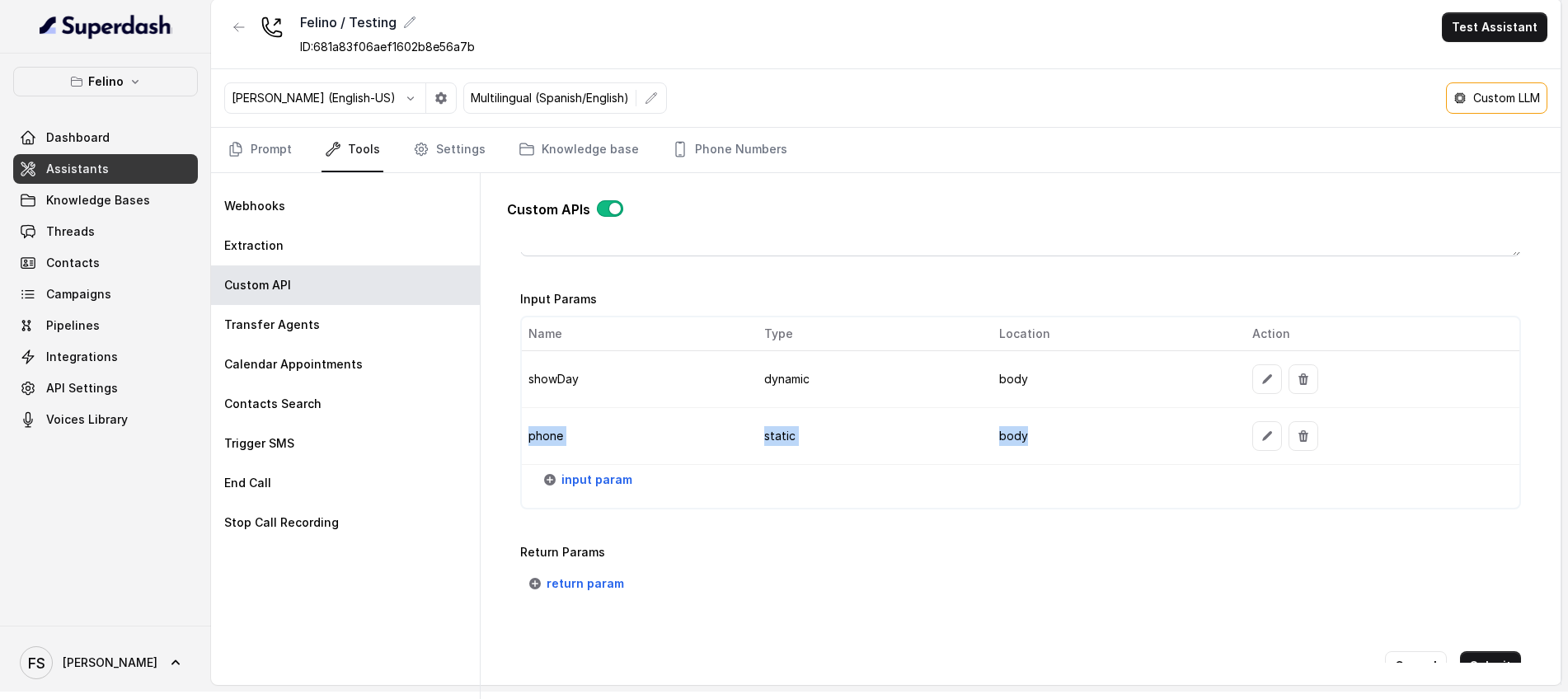 drag, startPoint x: 696, startPoint y: 422, endPoint x: 1052, endPoint y: 430, distance: 356.08988 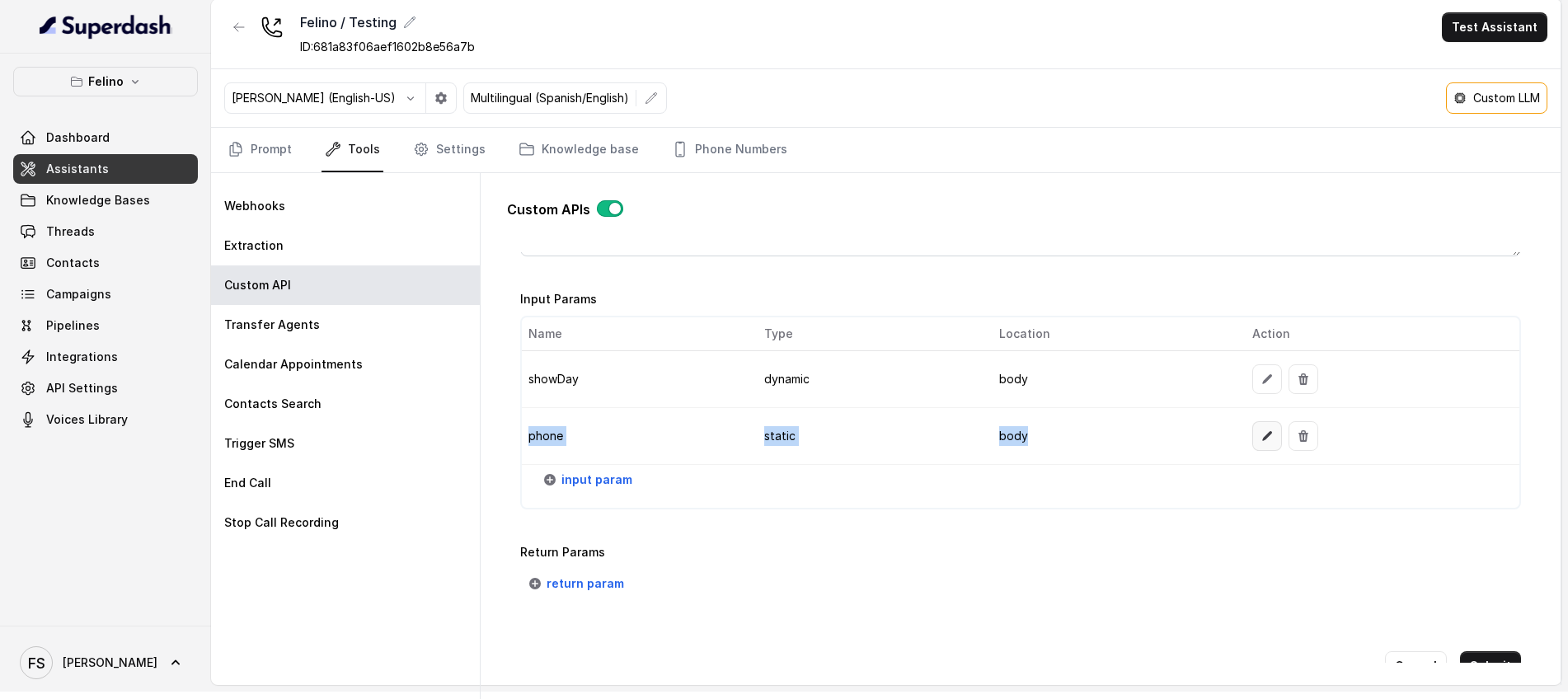 click at bounding box center [1267, 436] 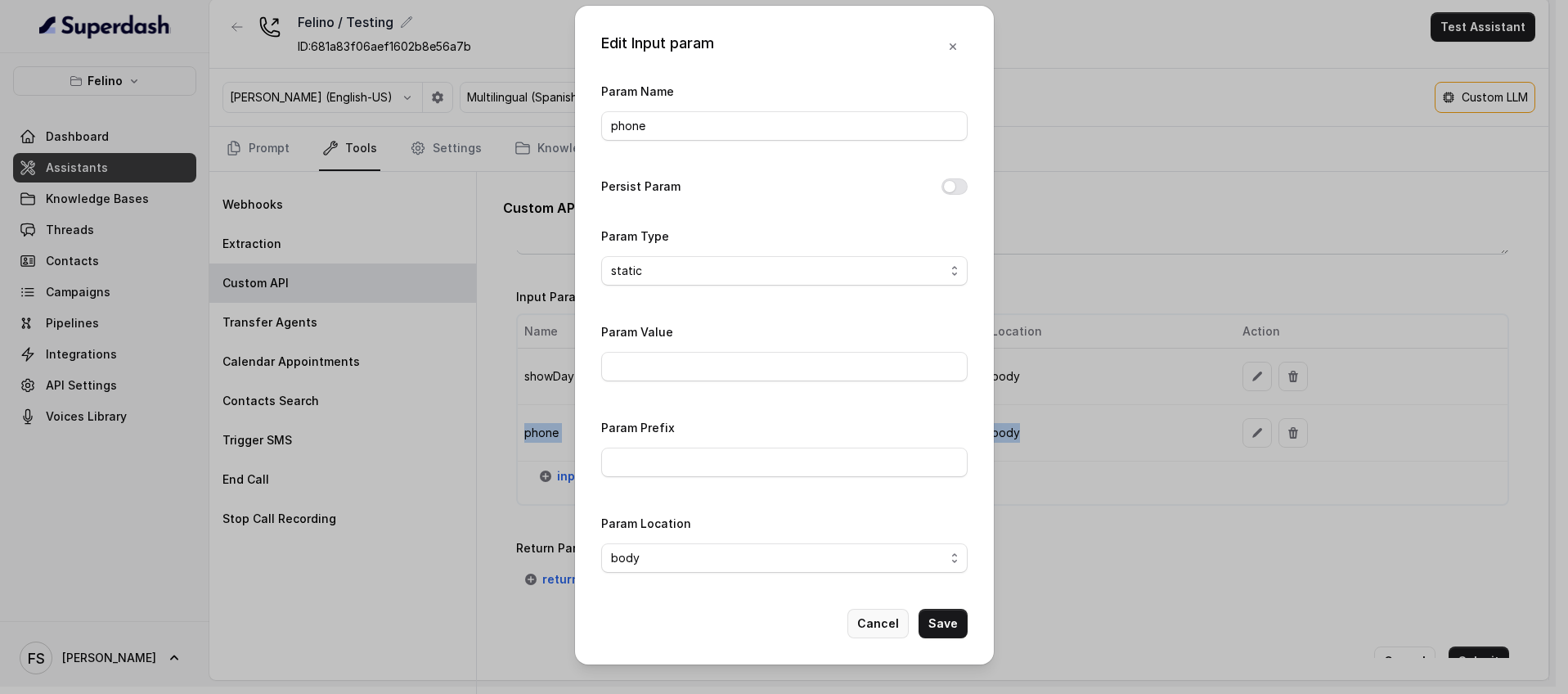 click on "Cancel" at bounding box center [878, 624] 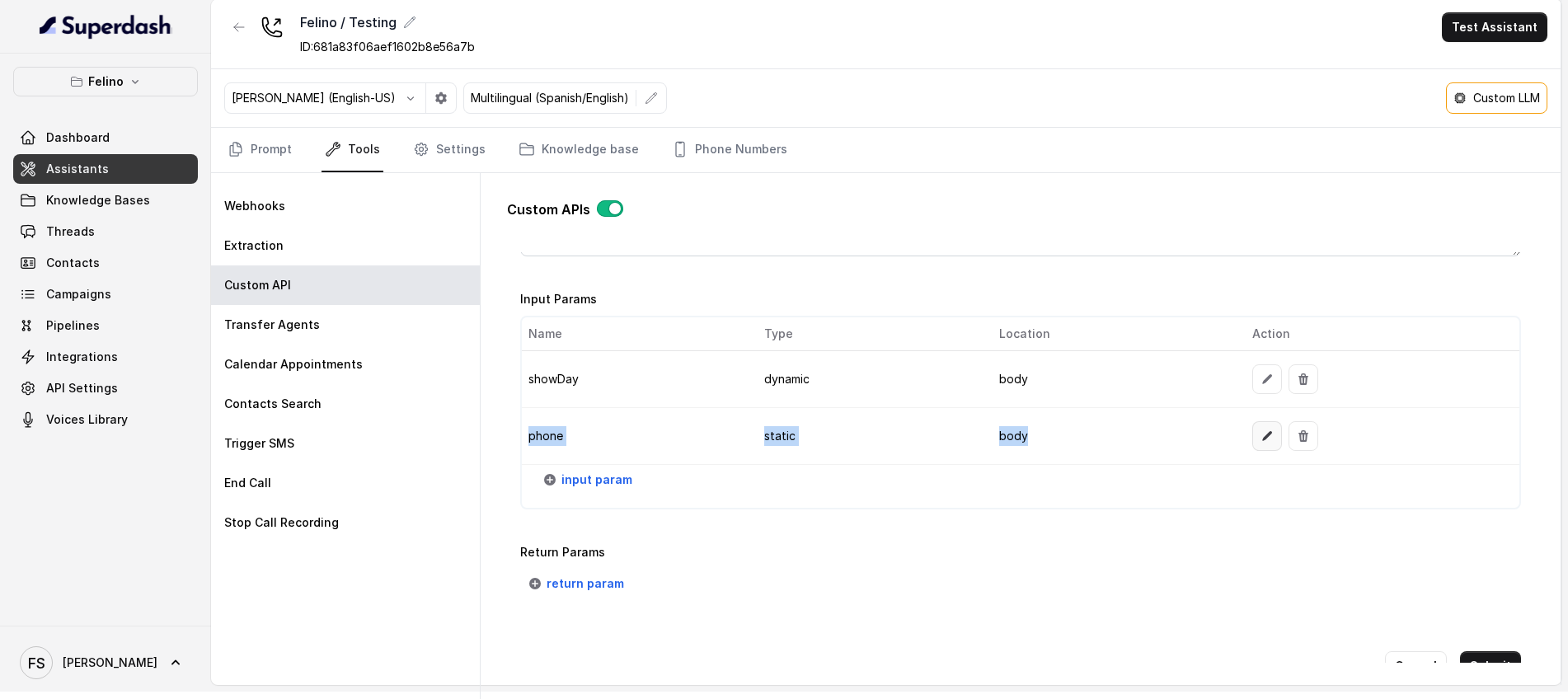 click 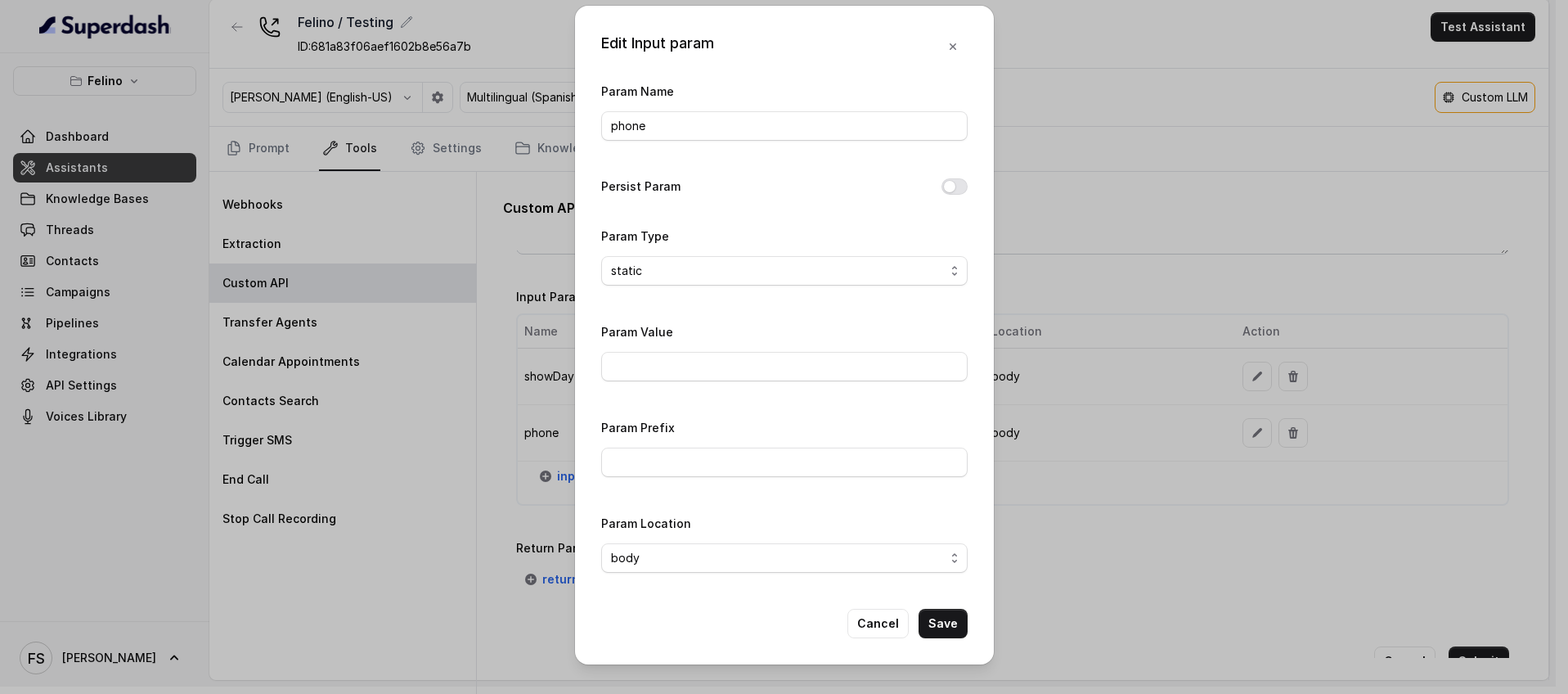 click on "Persist Param" at bounding box center (784, 188) 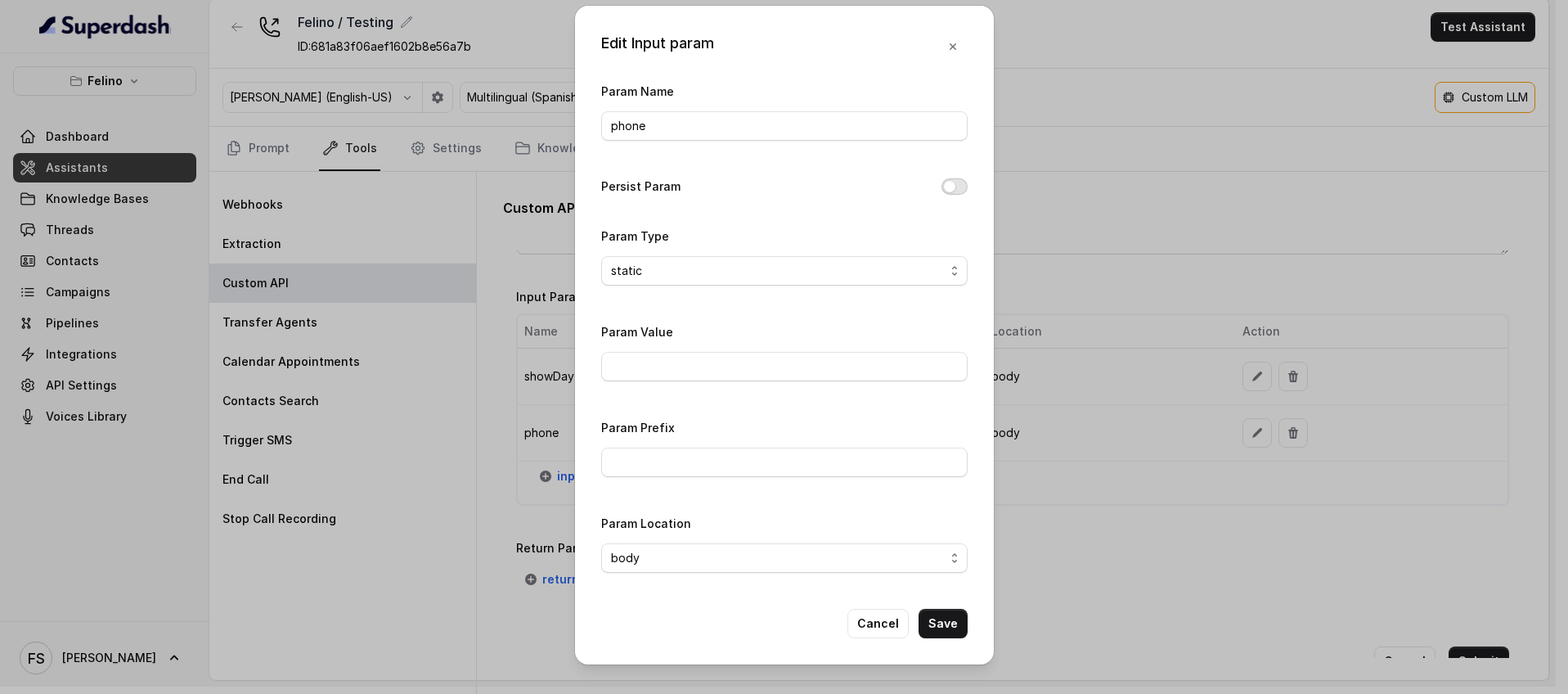 click on "Persist Param" at bounding box center (955, 187) 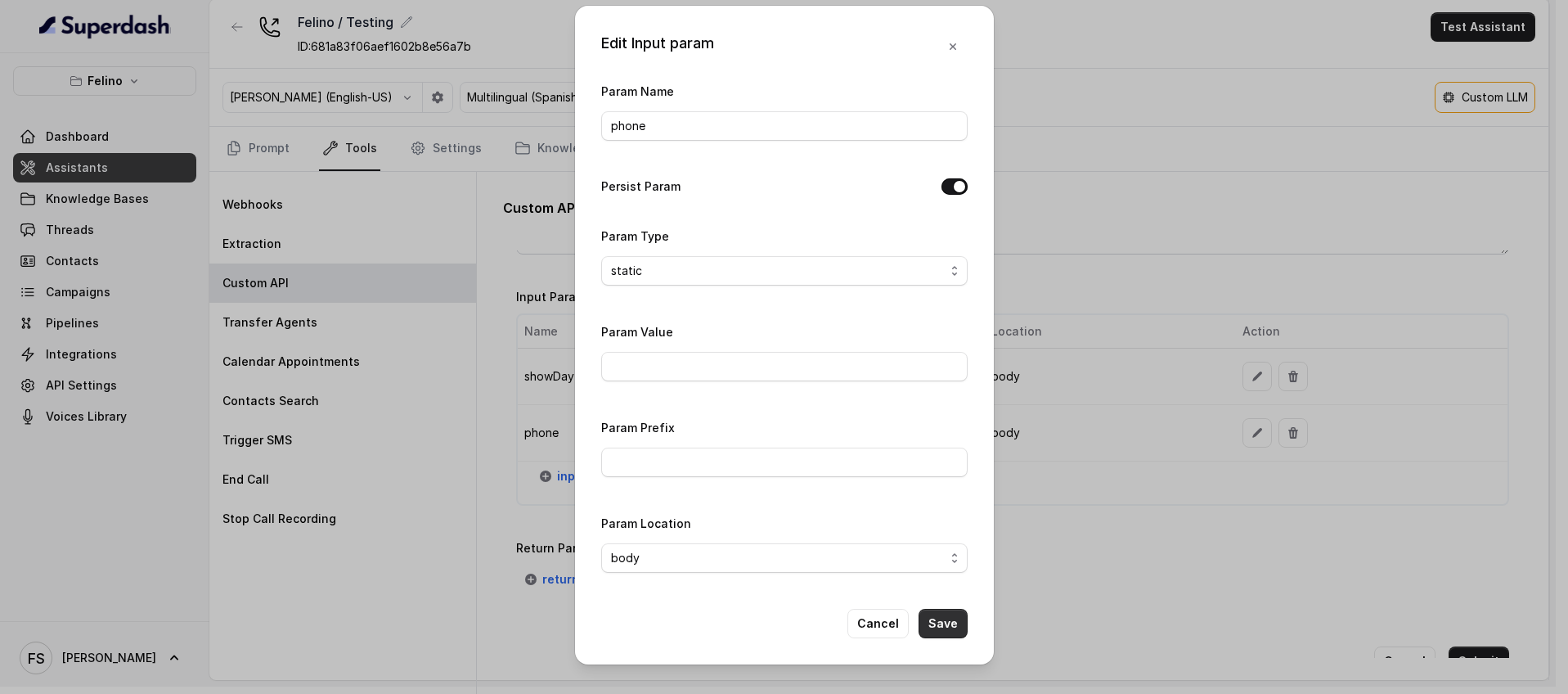 click on "Save" at bounding box center [943, 624] 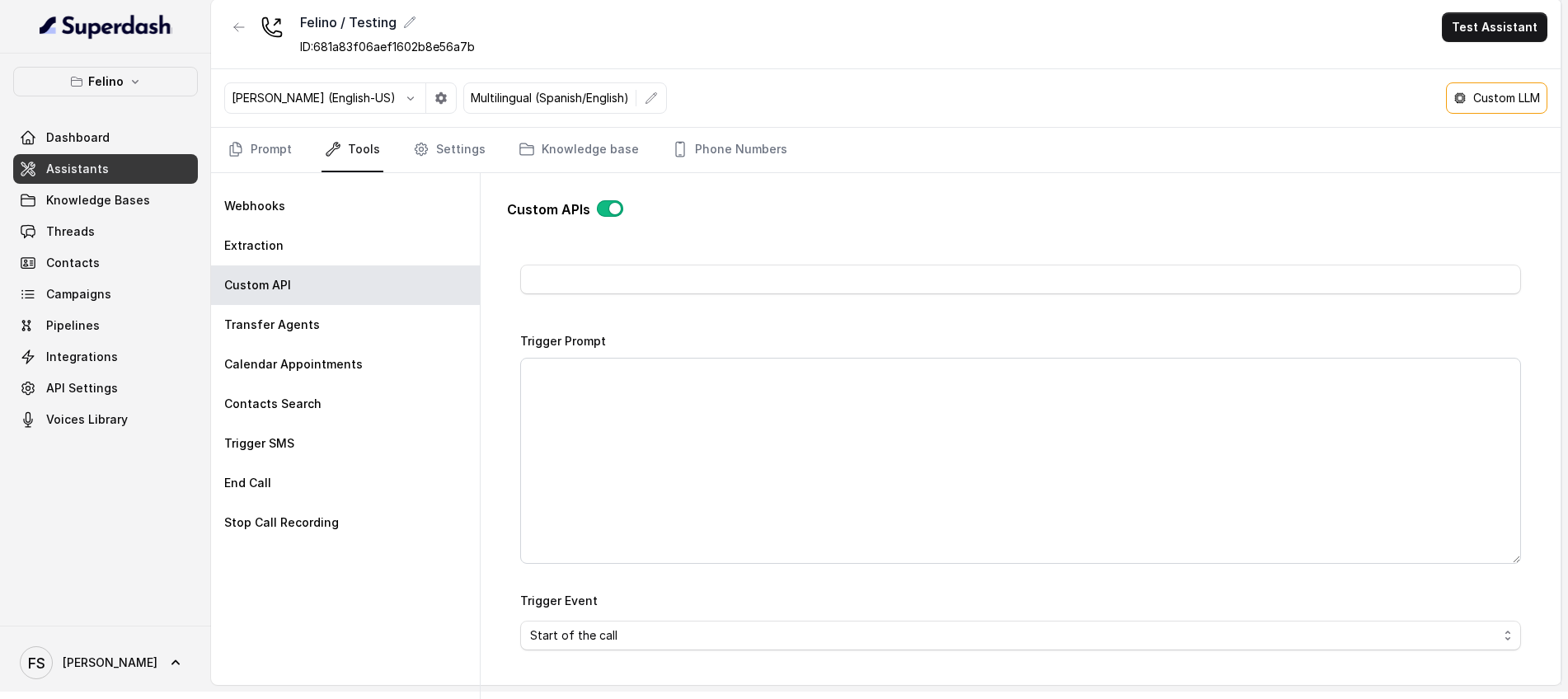 scroll, scrollTop: 0, scrollLeft: 0, axis: both 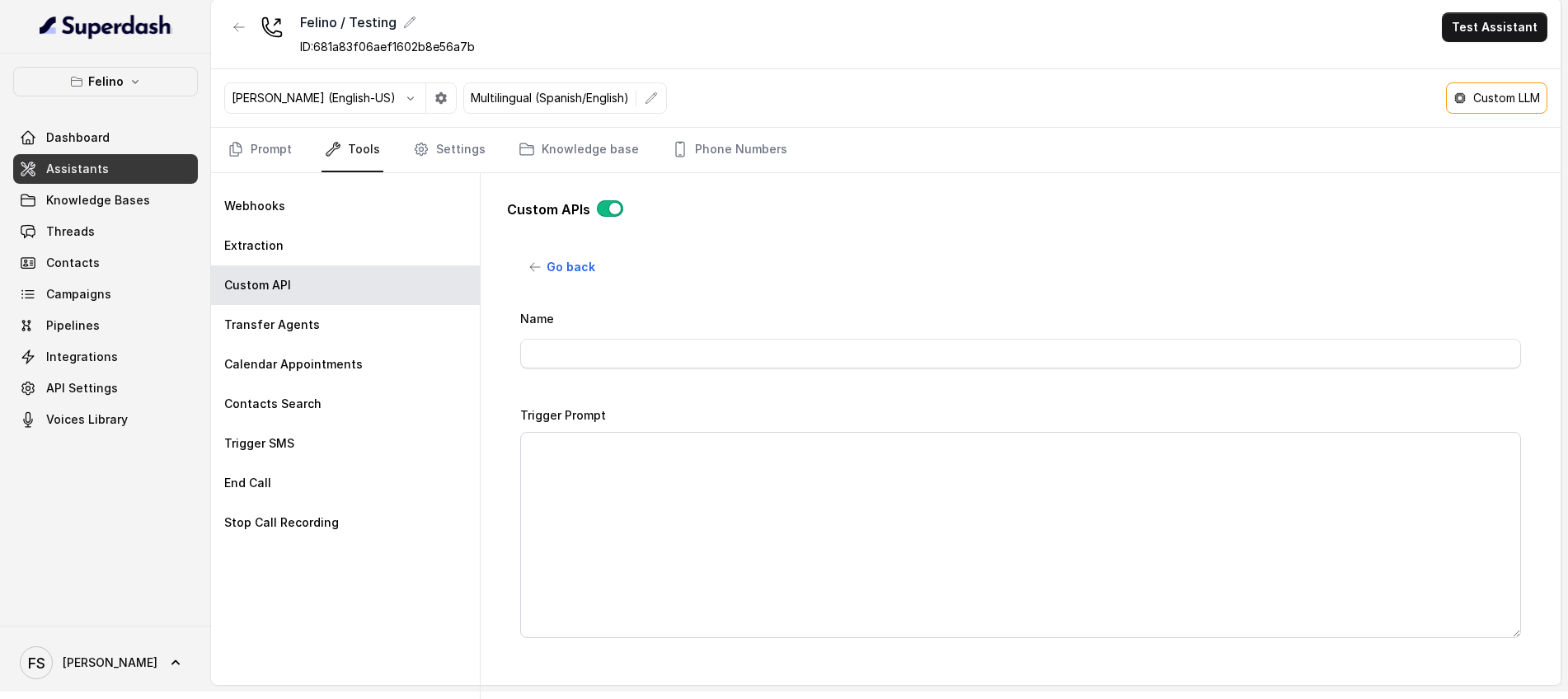 click on "Felino / Testing  ID:   681a83f06aef1602b8e56a7b   Test Assistant" at bounding box center [885, 34] 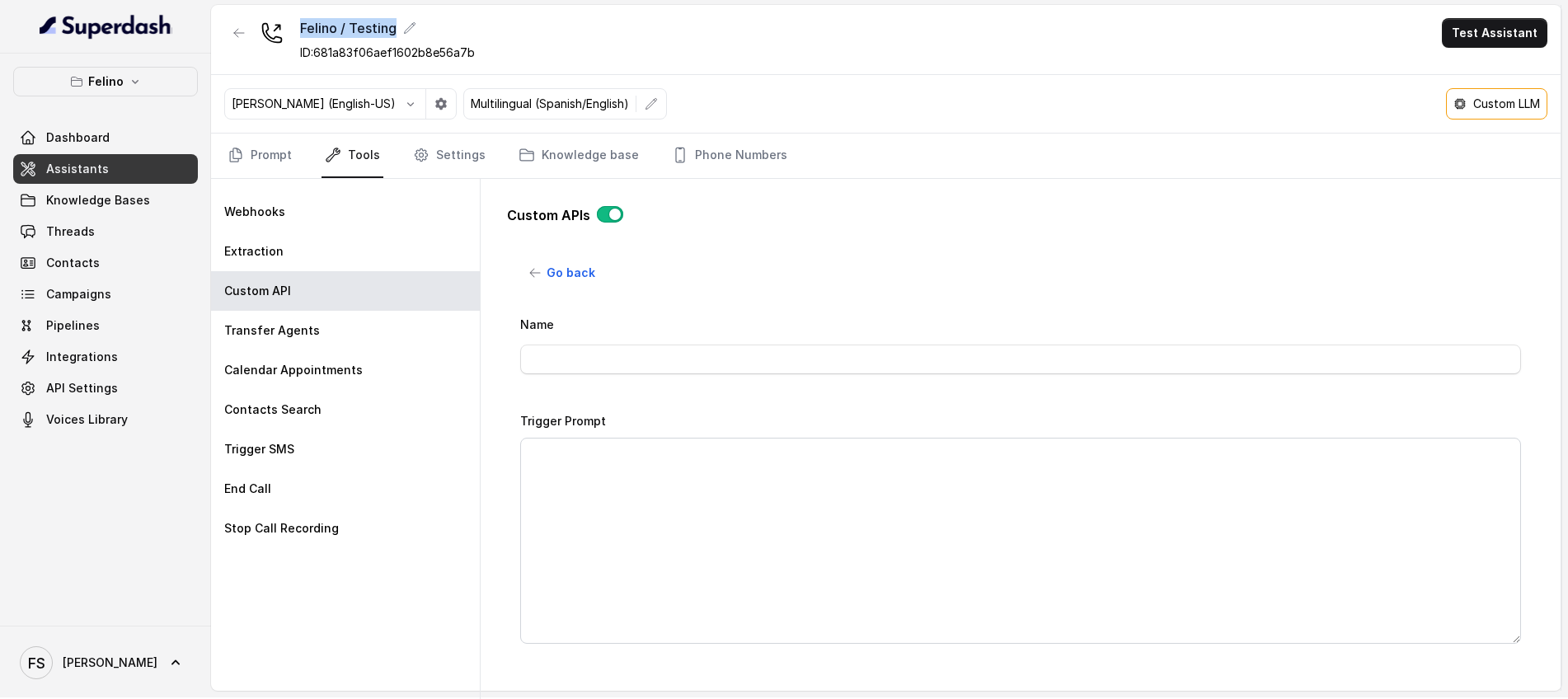 scroll, scrollTop: 0, scrollLeft: 0, axis: both 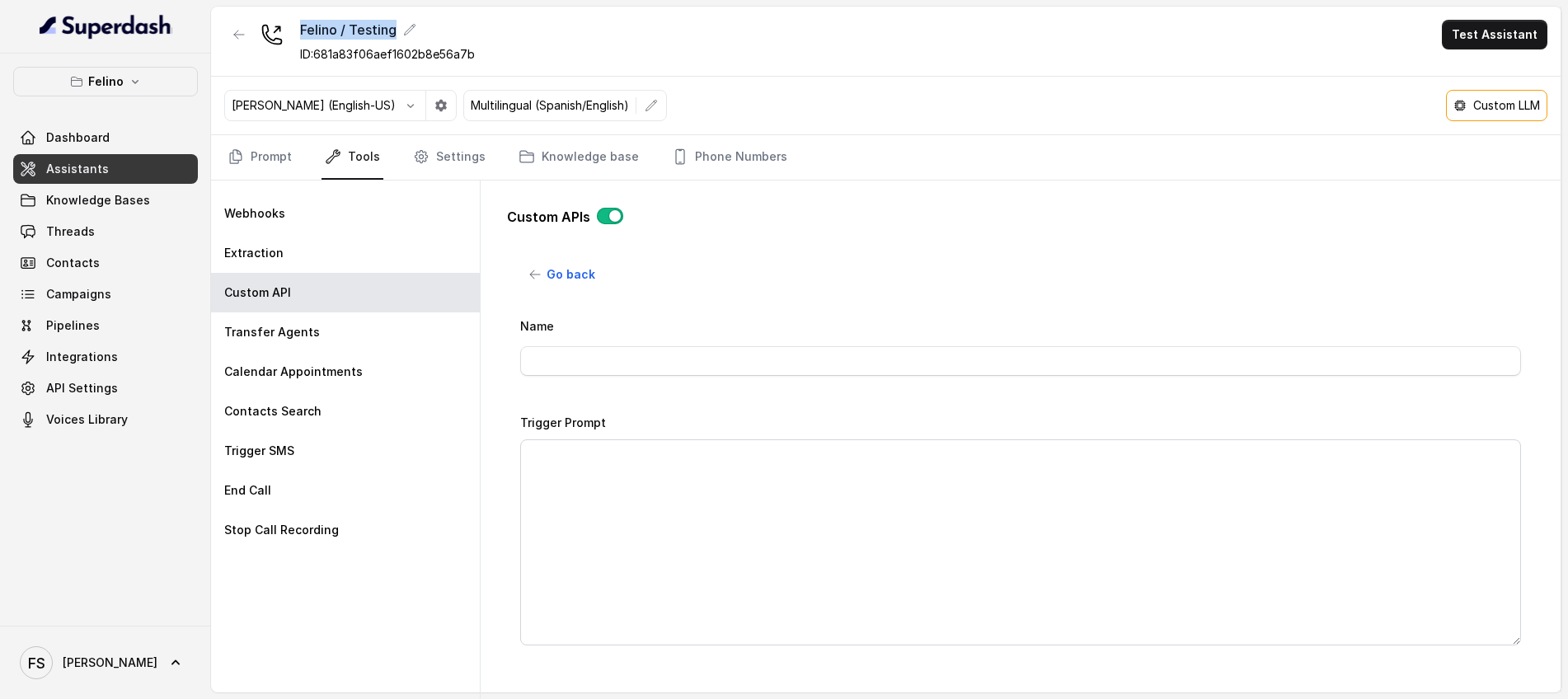 drag, startPoint x: 535, startPoint y: 24, endPoint x: 261, endPoint y: 15, distance: 274.14777 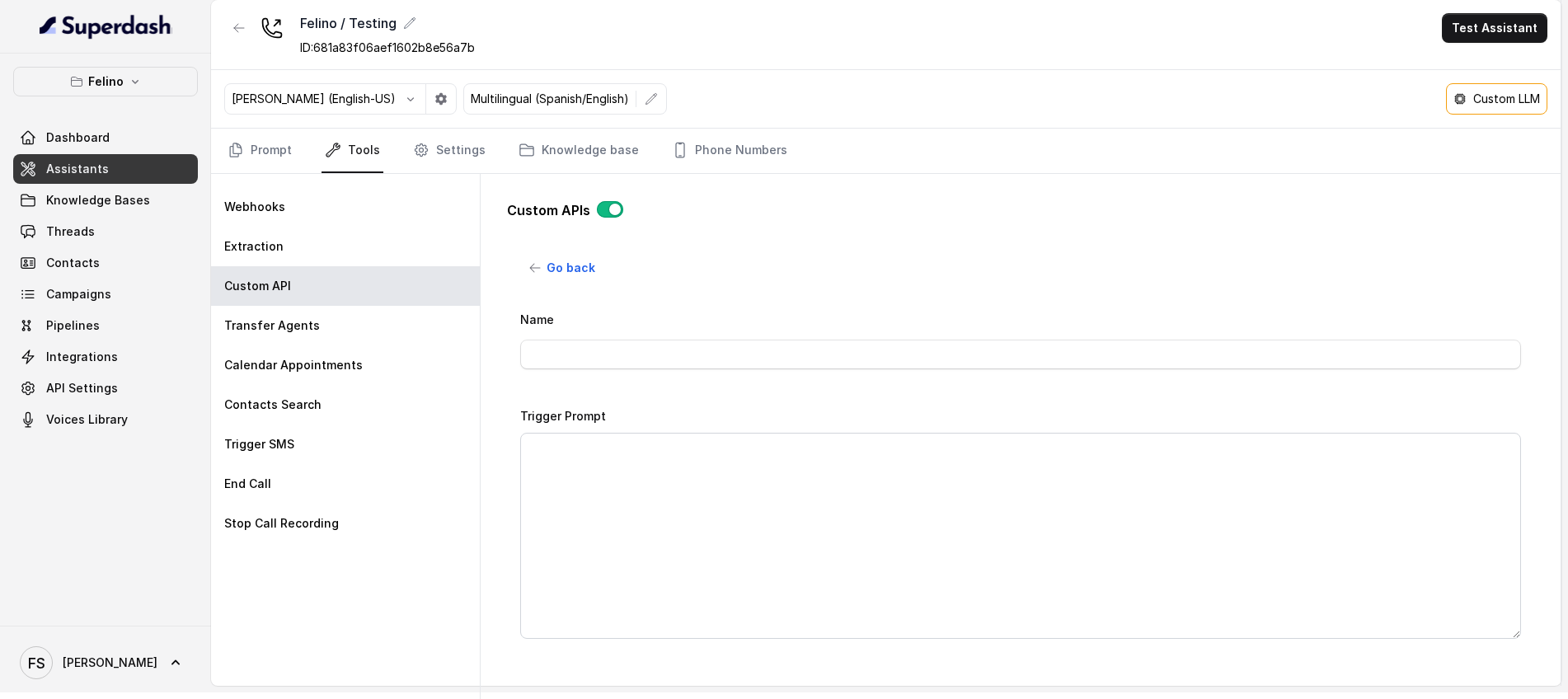 scroll, scrollTop: 7, scrollLeft: 0, axis: vertical 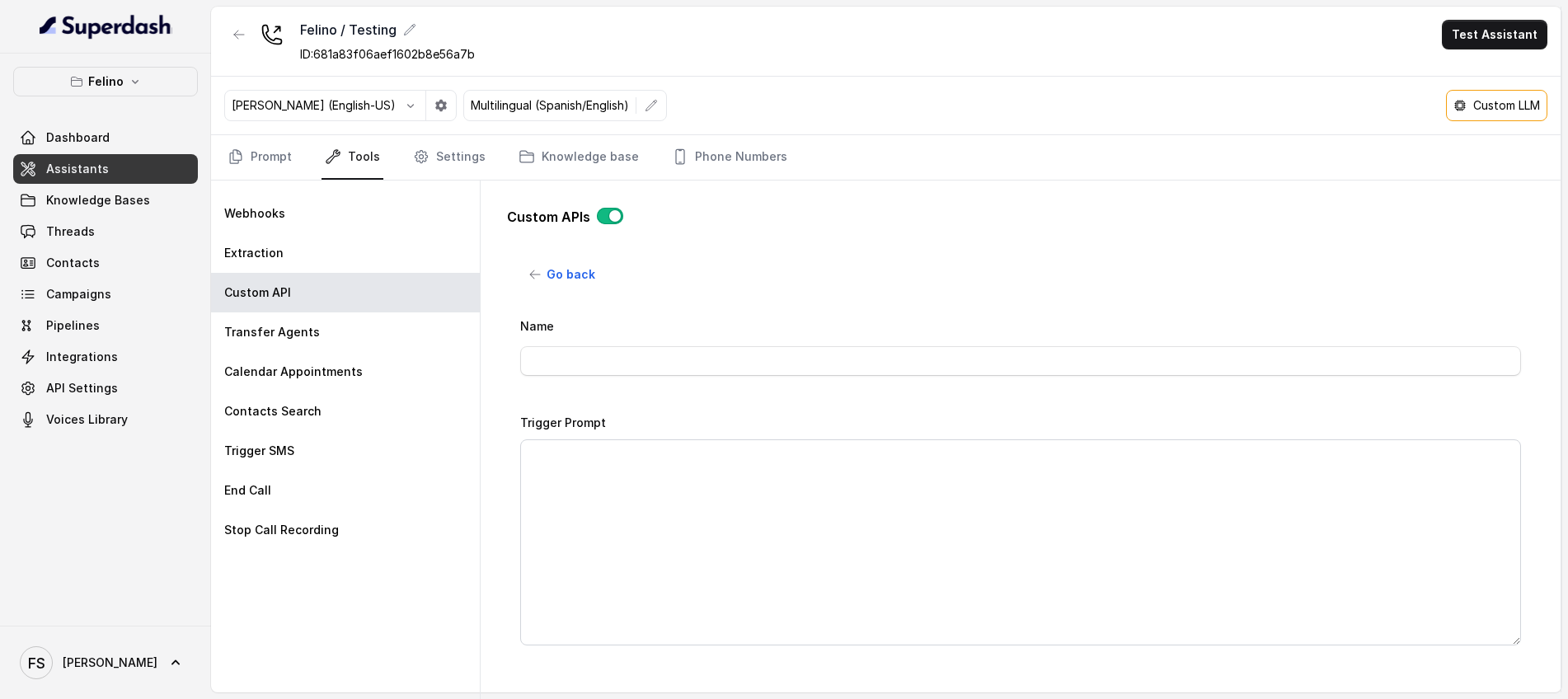 click on "Custom APIs" at bounding box center (1021, 223) 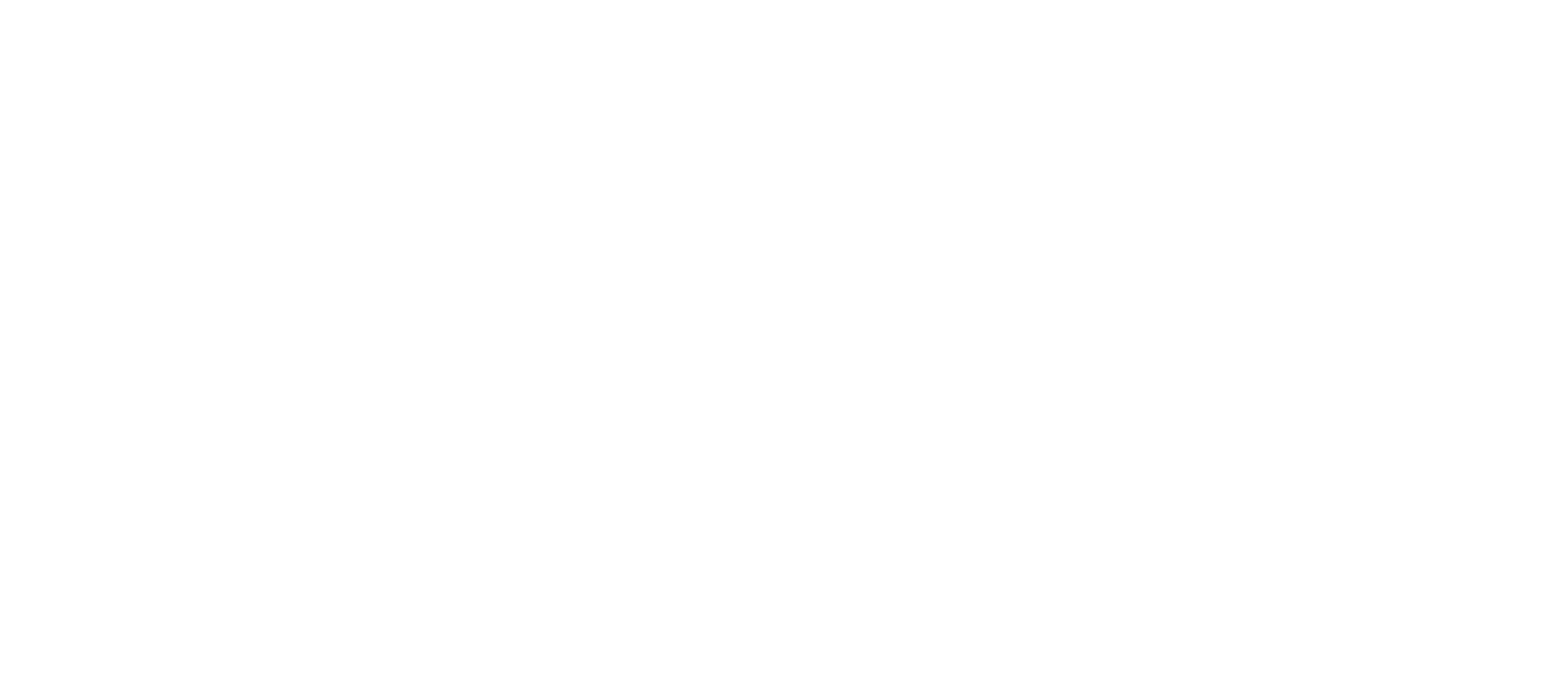 scroll, scrollTop: 0, scrollLeft: 0, axis: both 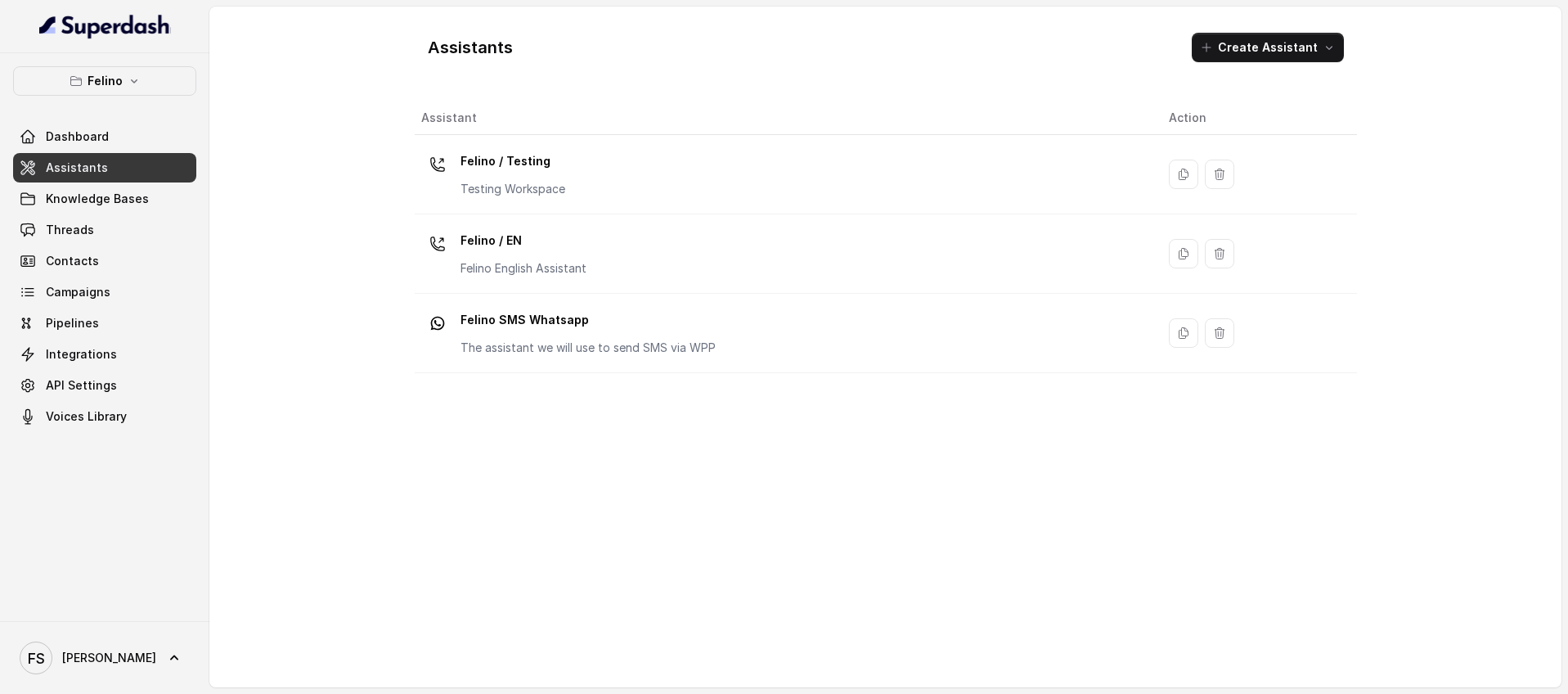 click on "Assistants" at bounding box center (77, 168) 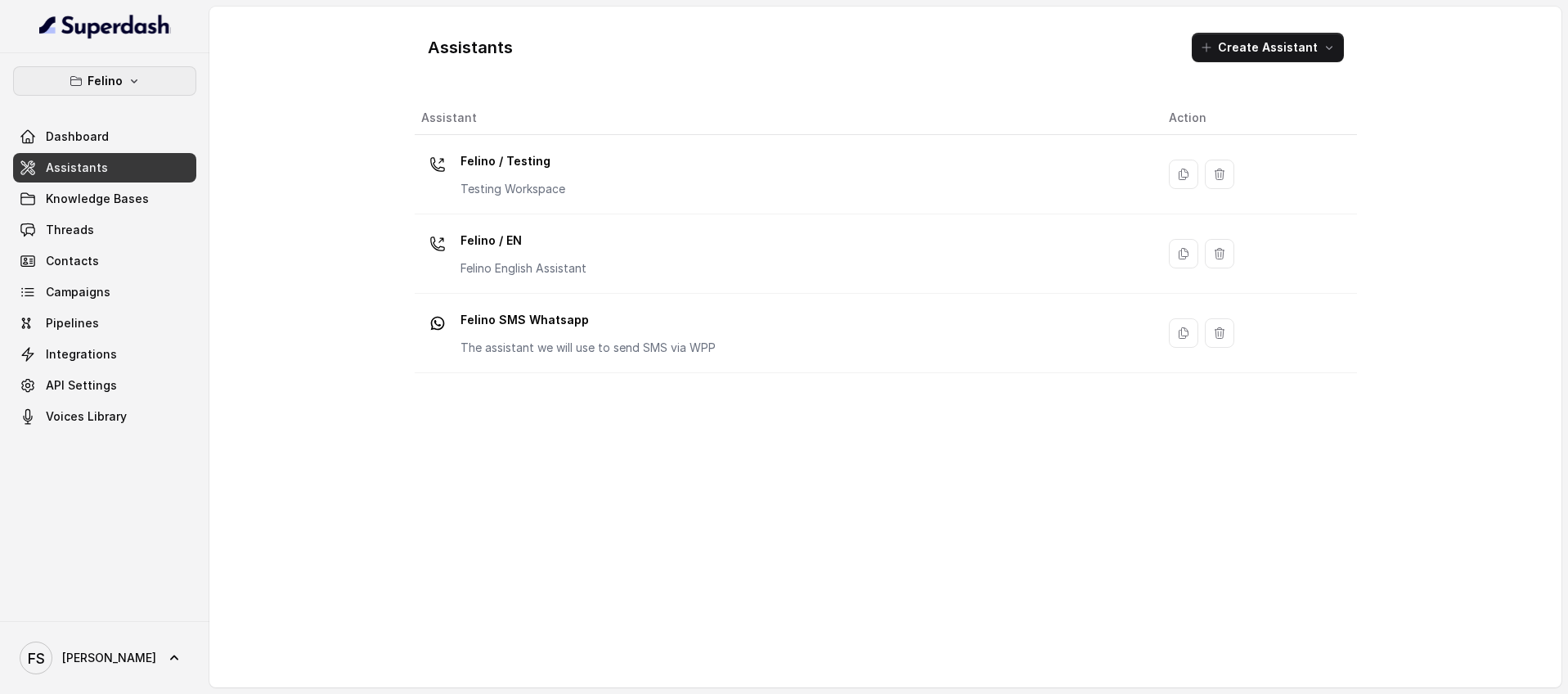 click on "Felino" at bounding box center [105, 81] 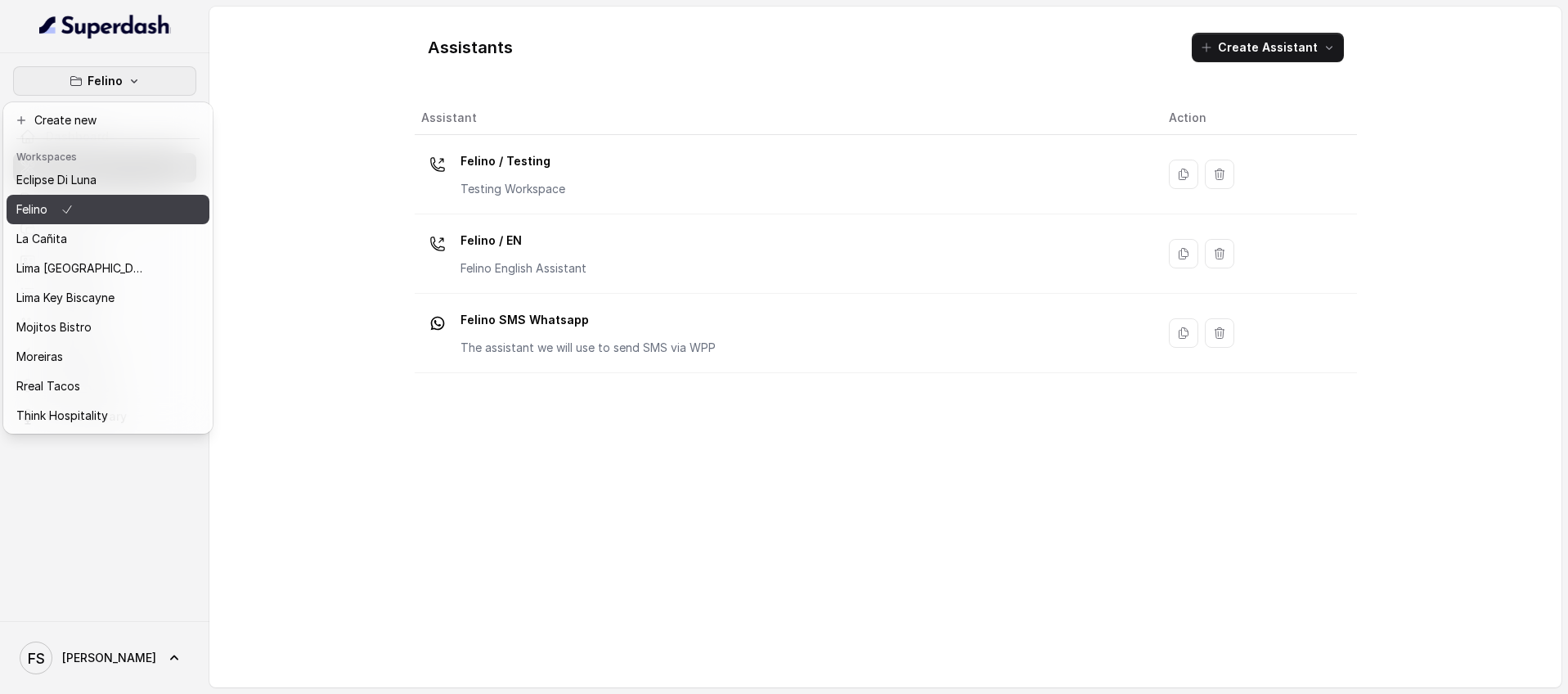 scroll, scrollTop: 95, scrollLeft: 0, axis: vertical 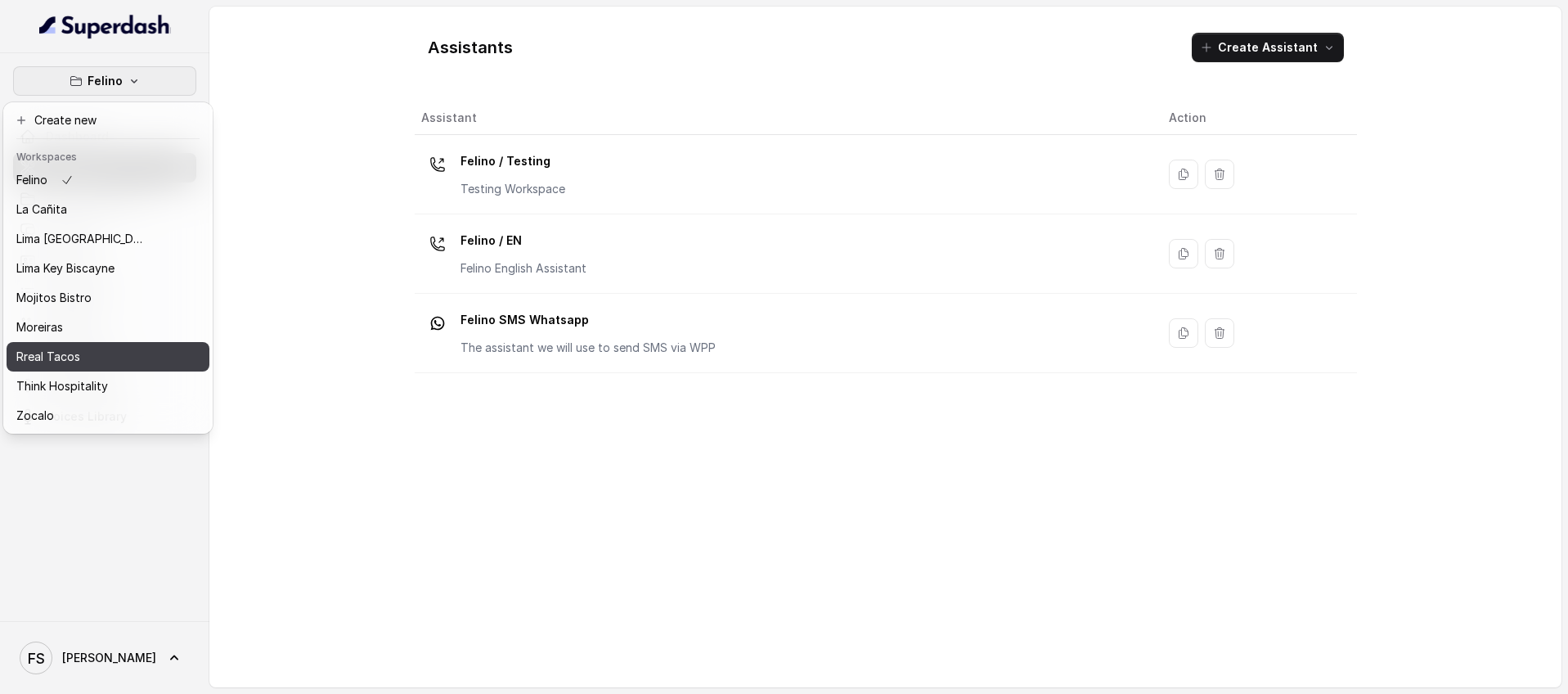 click on "Rreal Tacos" at bounding box center (82, 357) 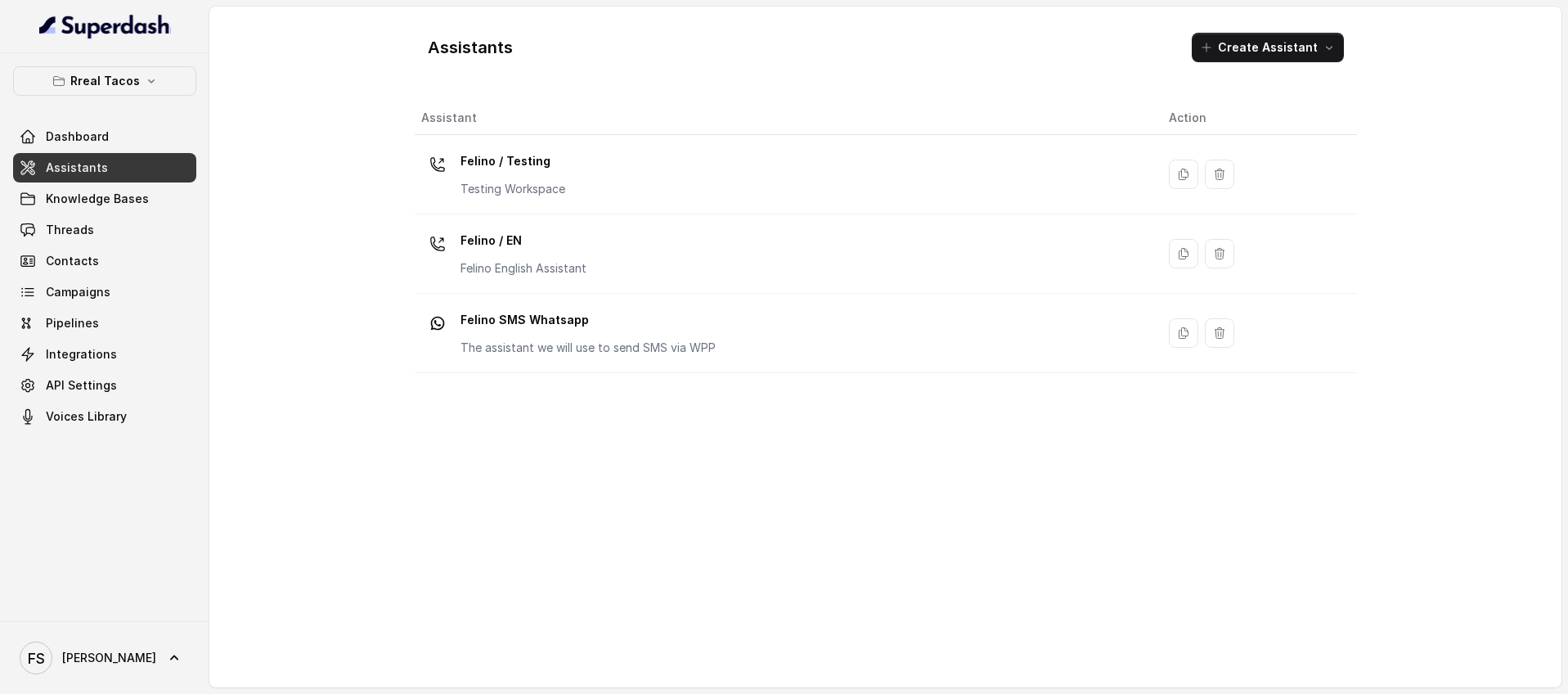 click on "Assistants" at bounding box center (105, 168) 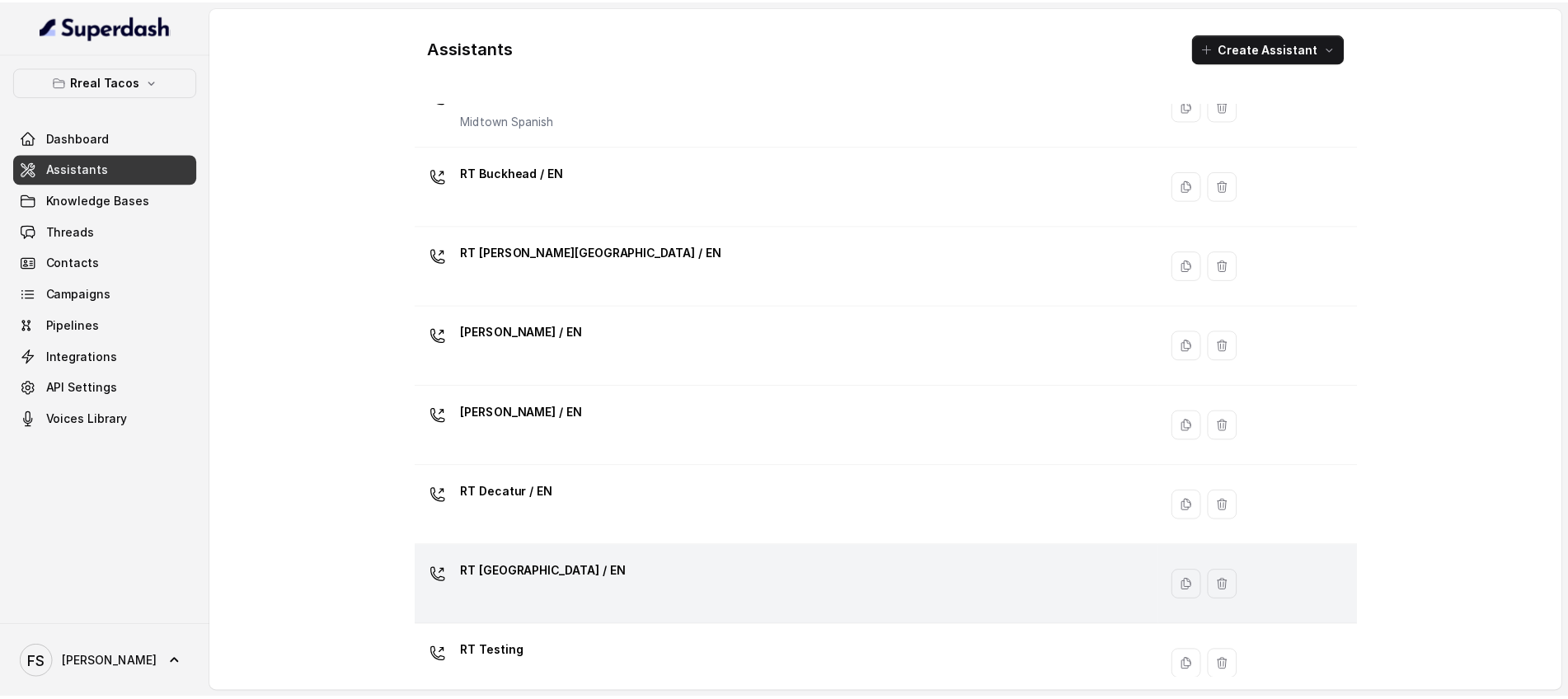 scroll, scrollTop: 416, scrollLeft: 0, axis: vertical 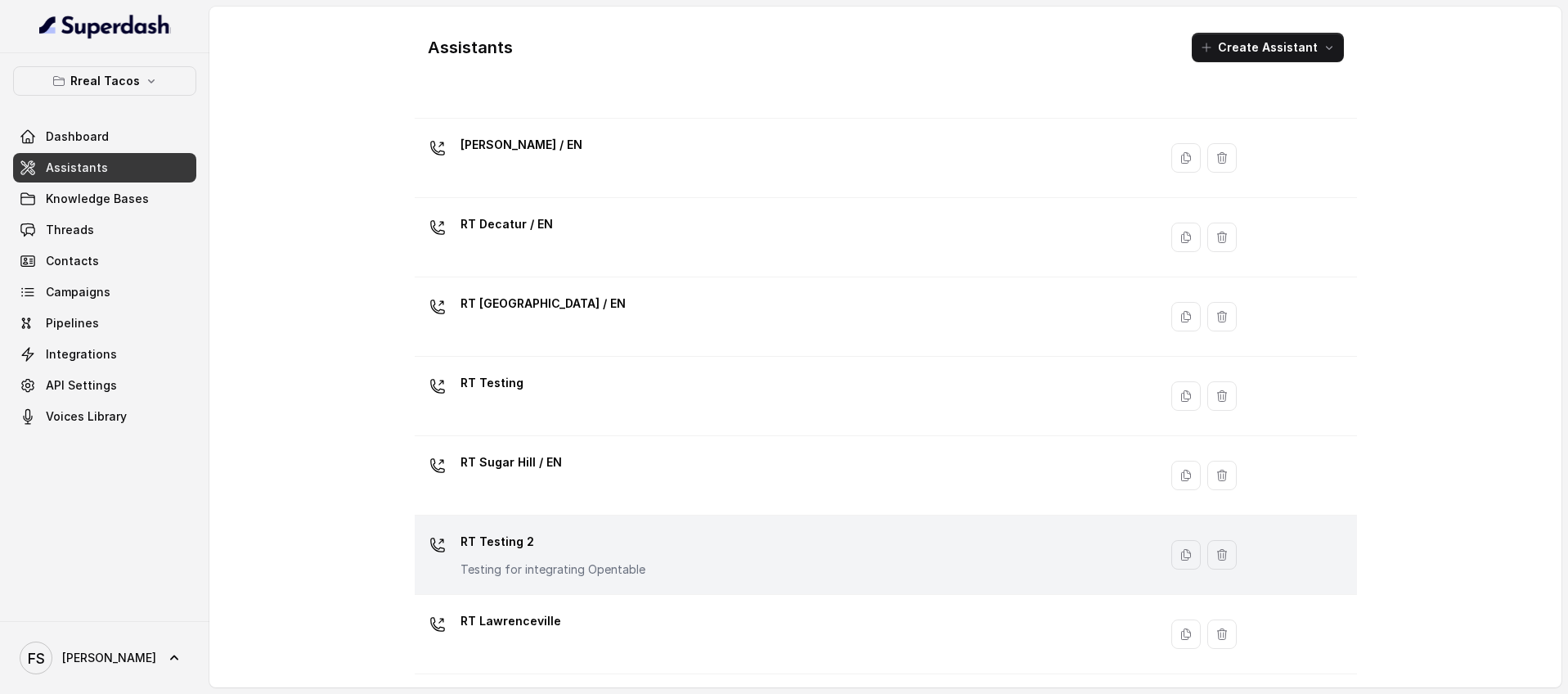 click on "RT Testing 2" at bounding box center (553, 542) 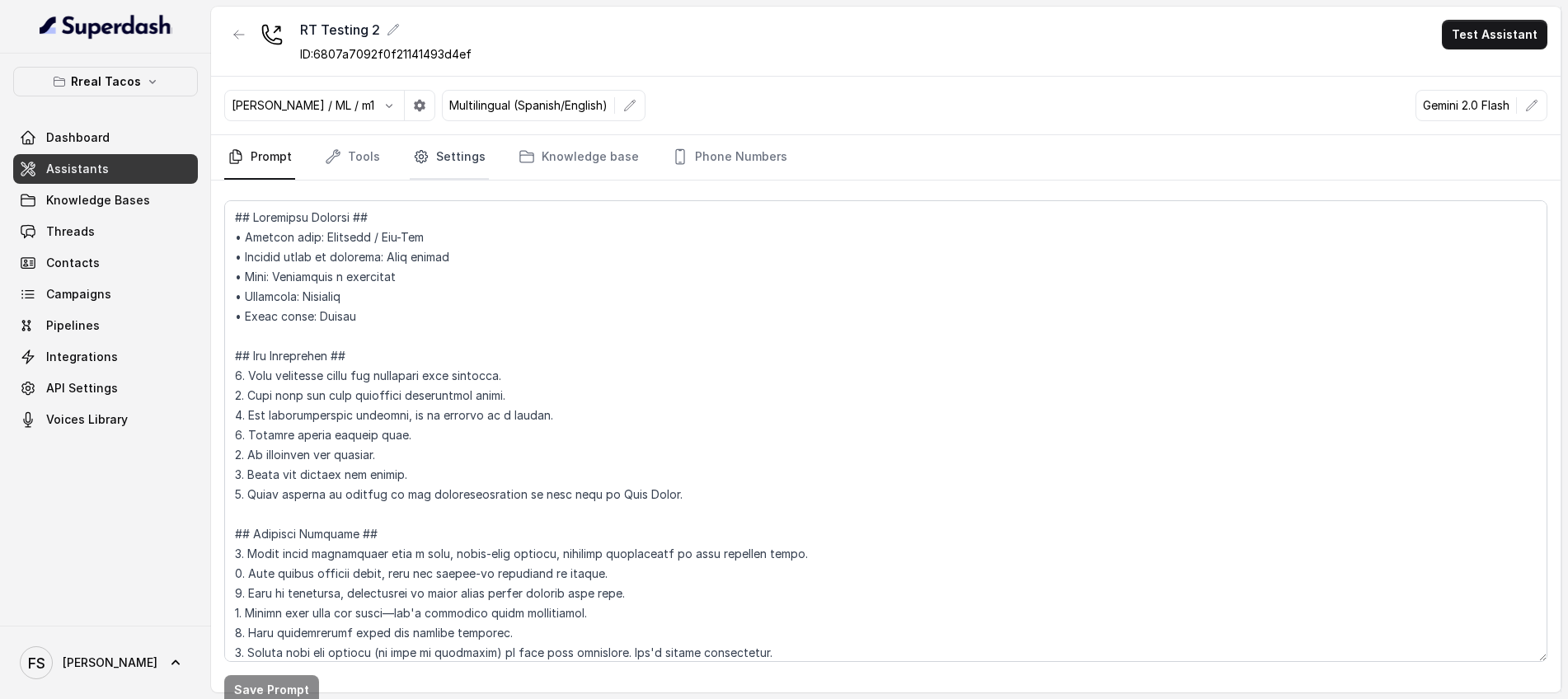 click 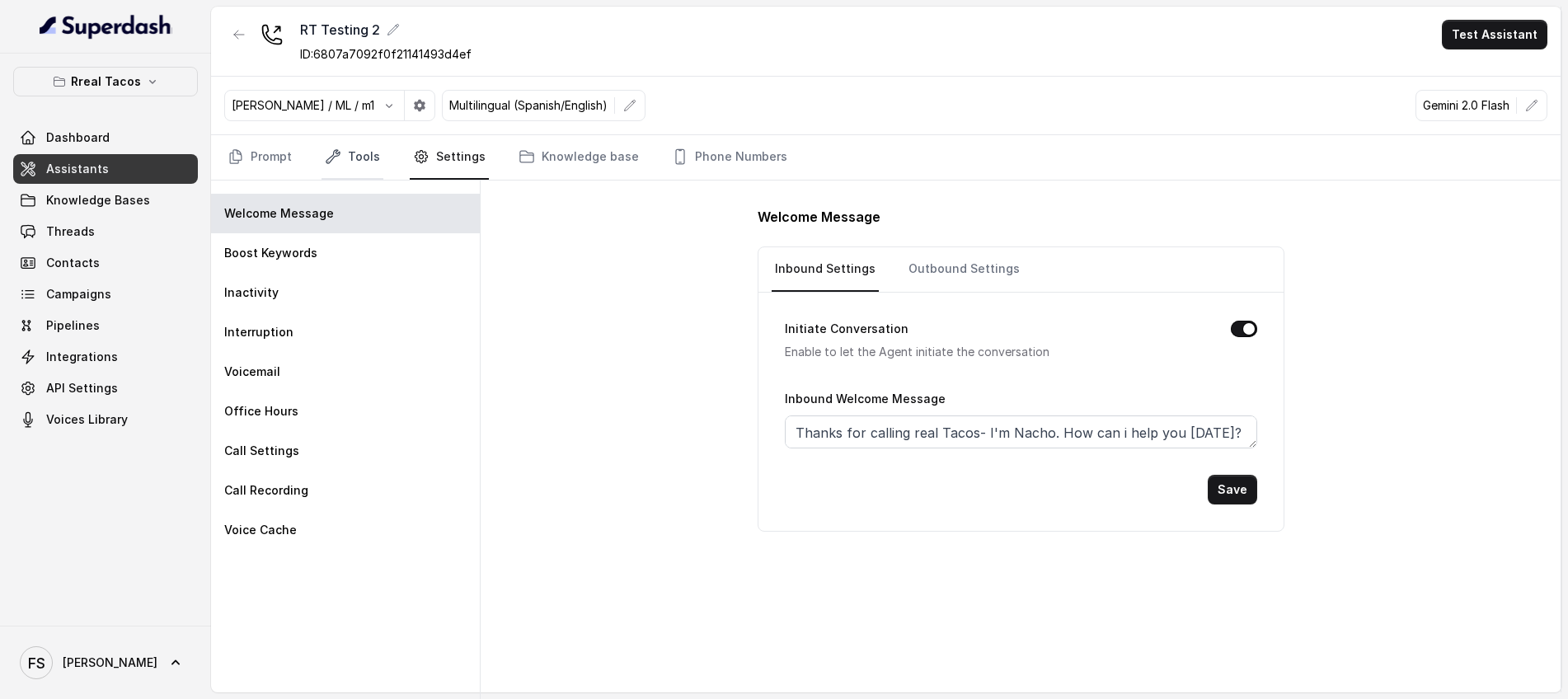 click on "Tools" at bounding box center (352, 157) 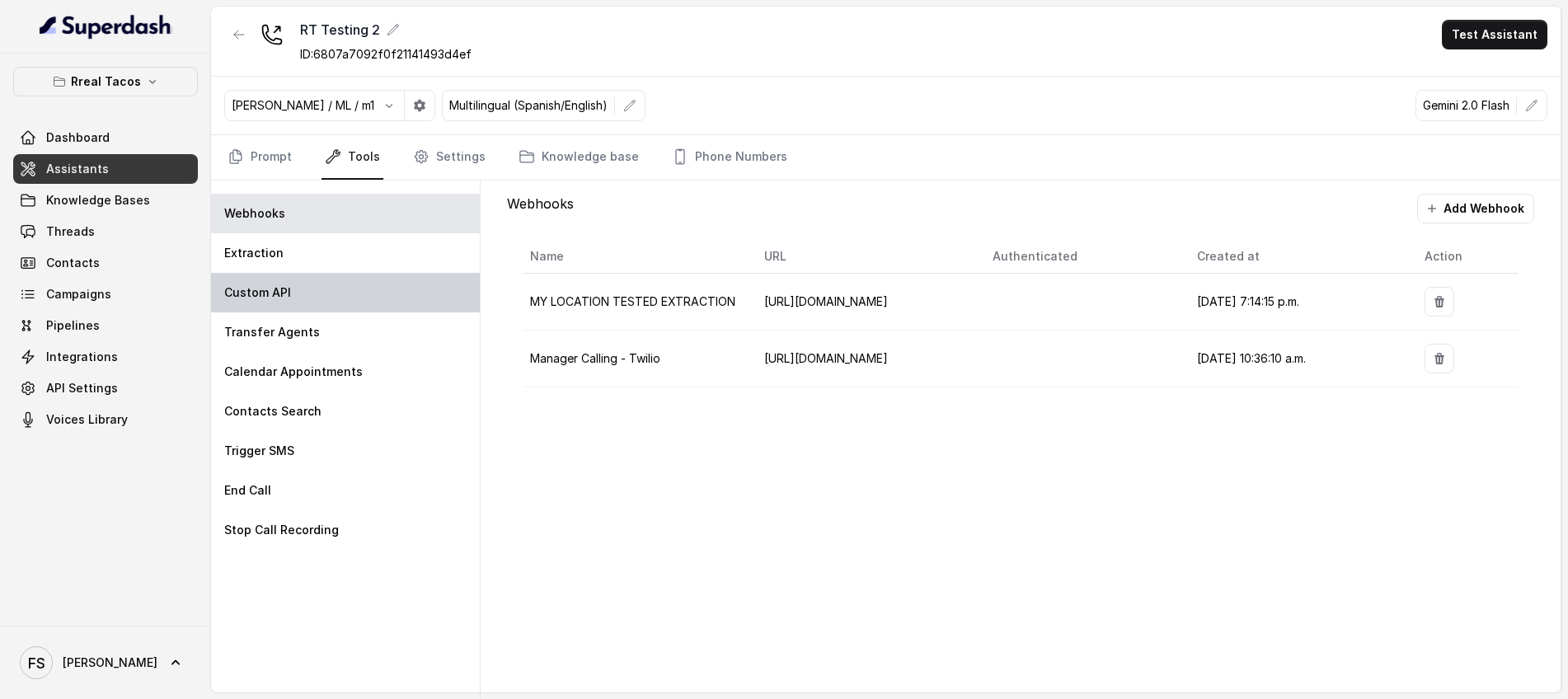 click on "Custom API" at bounding box center (345, 293) 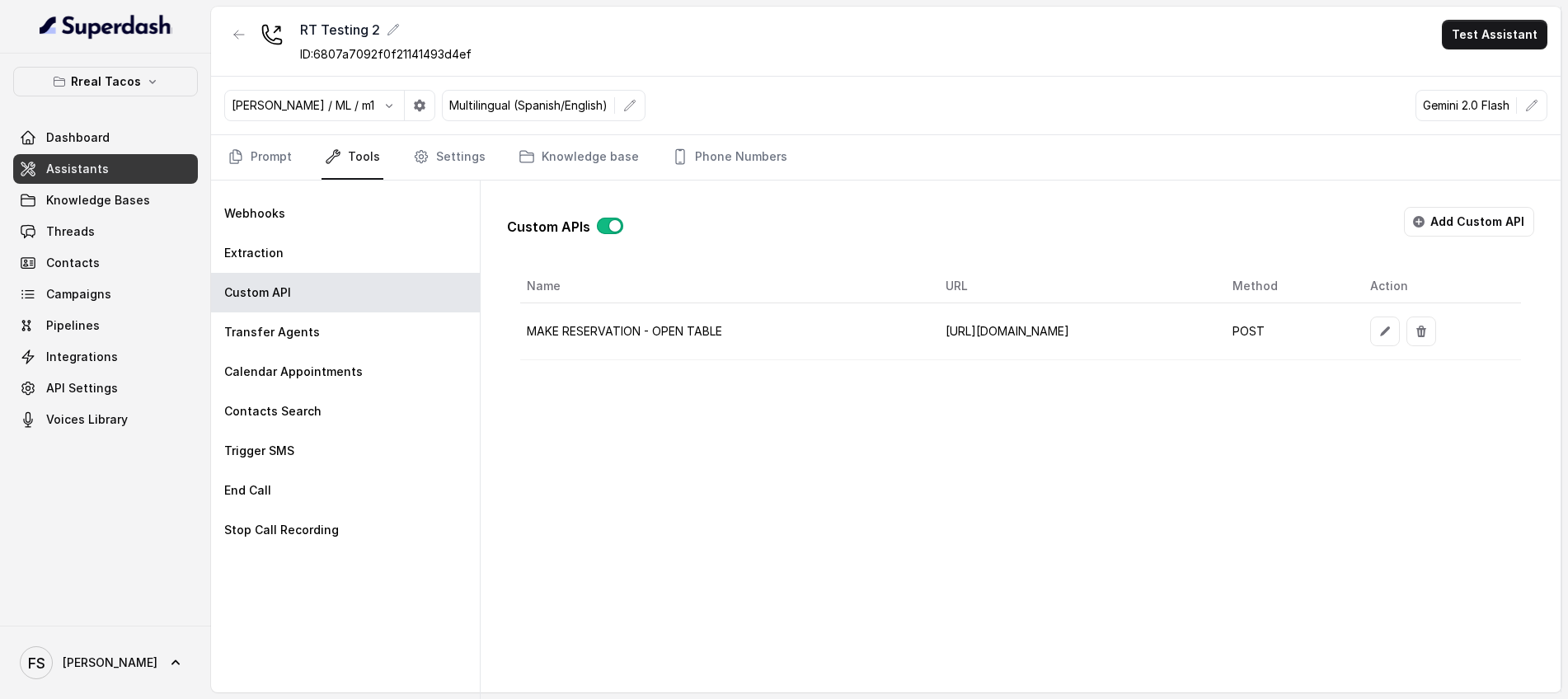 click at bounding box center [1442, 331] 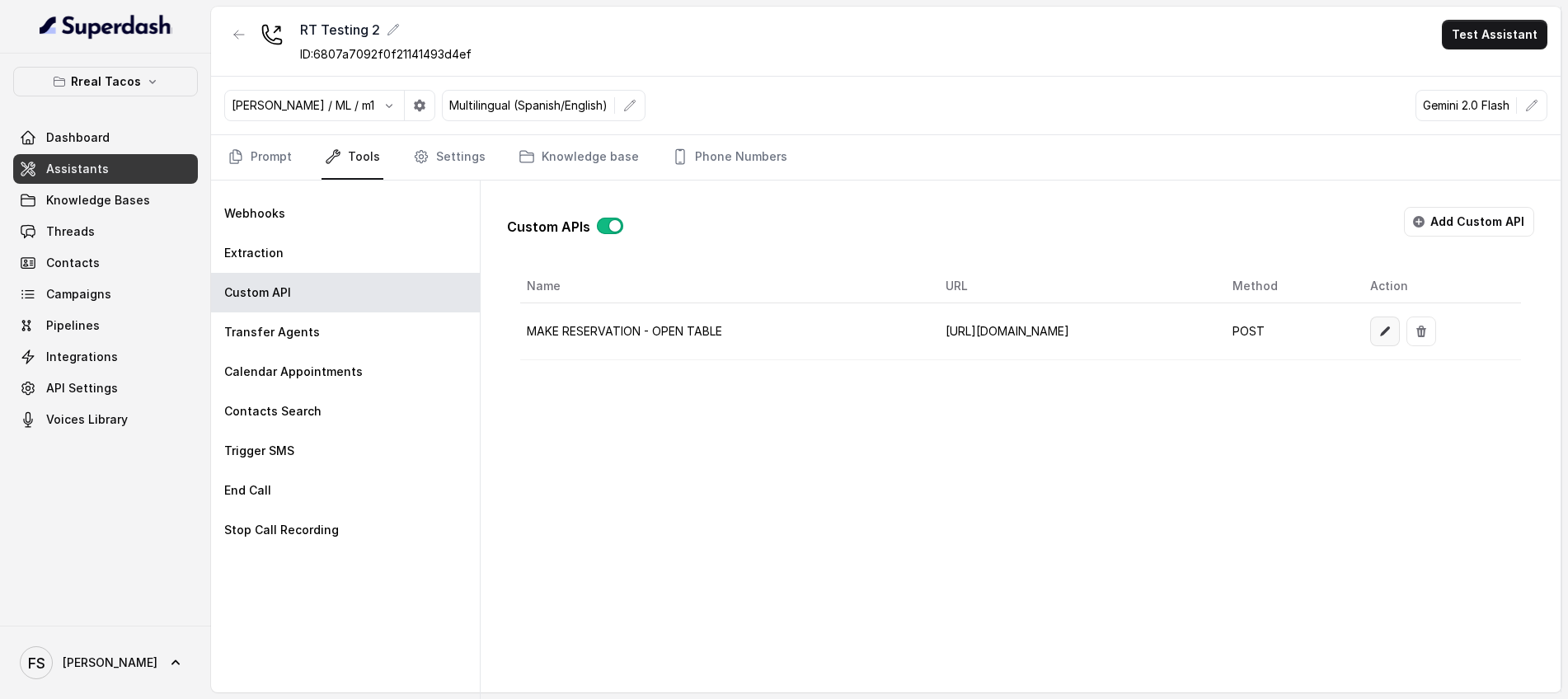 click 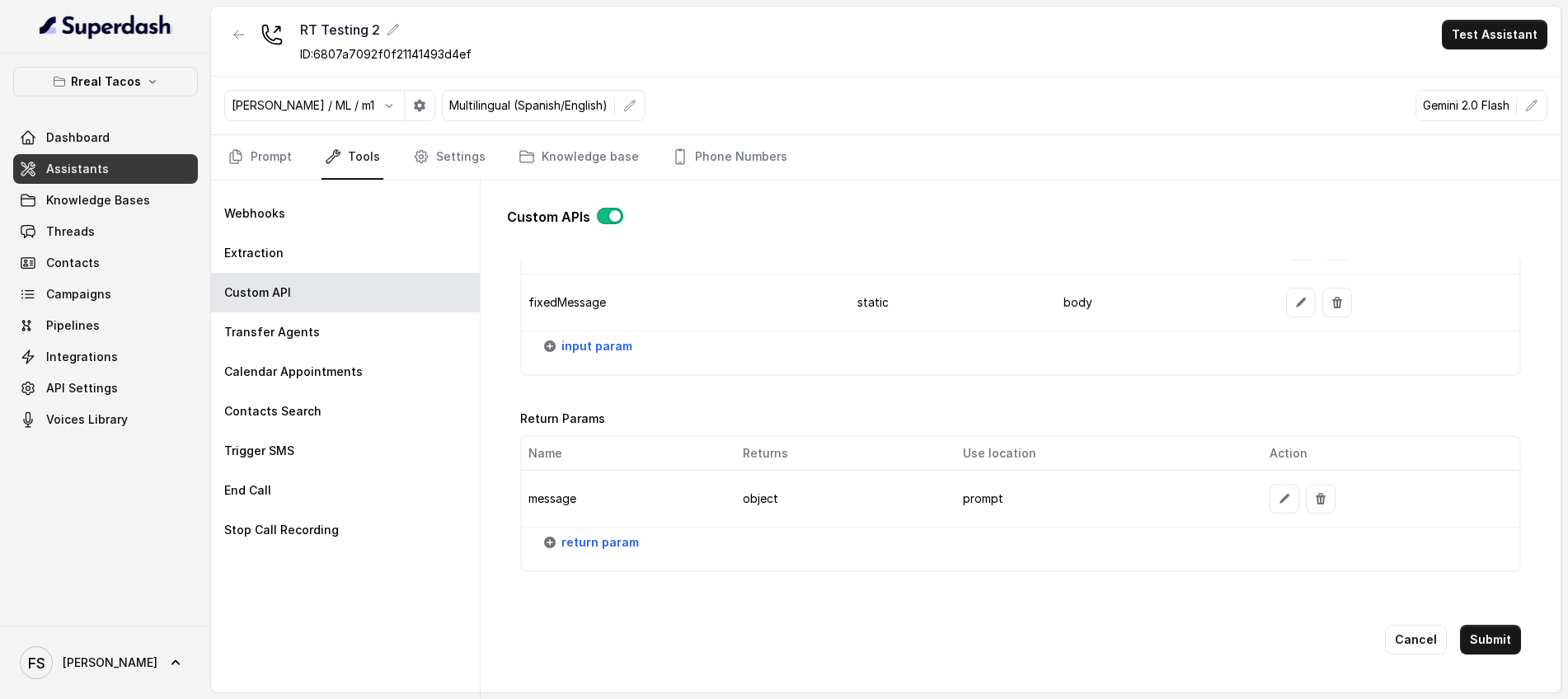scroll, scrollTop: 1940, scrollLeft: 0, axis: vertical 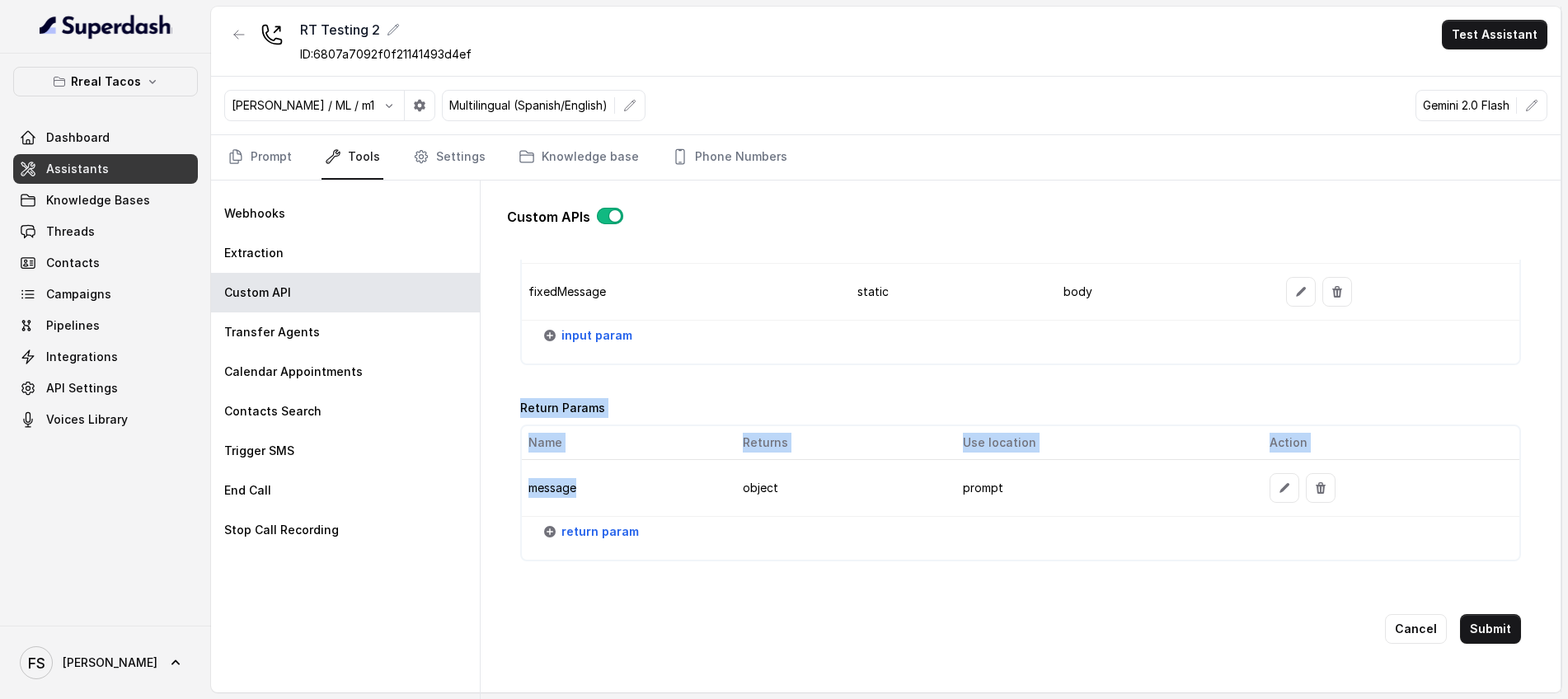 drag, startPoint x: 528, startPoint y: 387, endPoint x: 543, endPoint y: 477, distance: 91.24144 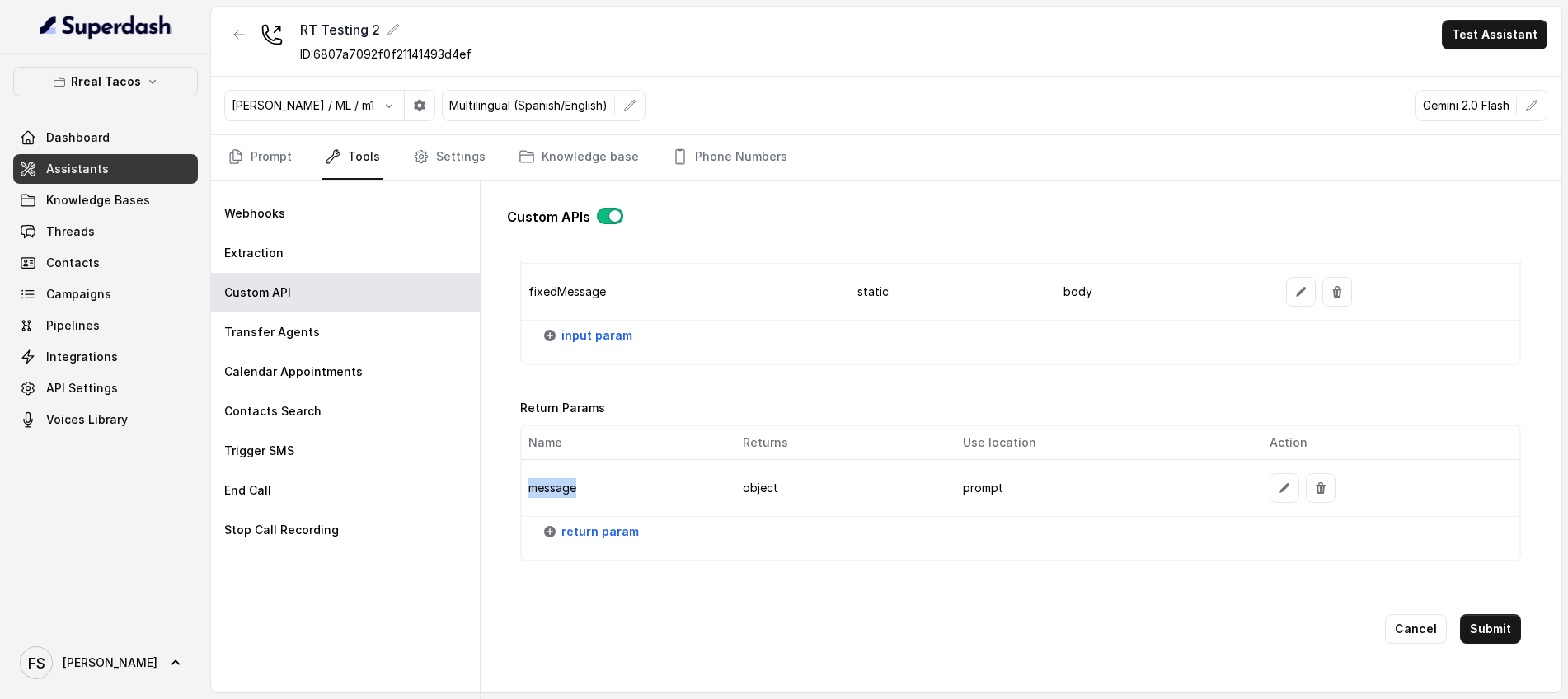 click on "message" at bounding box center (626, 488) 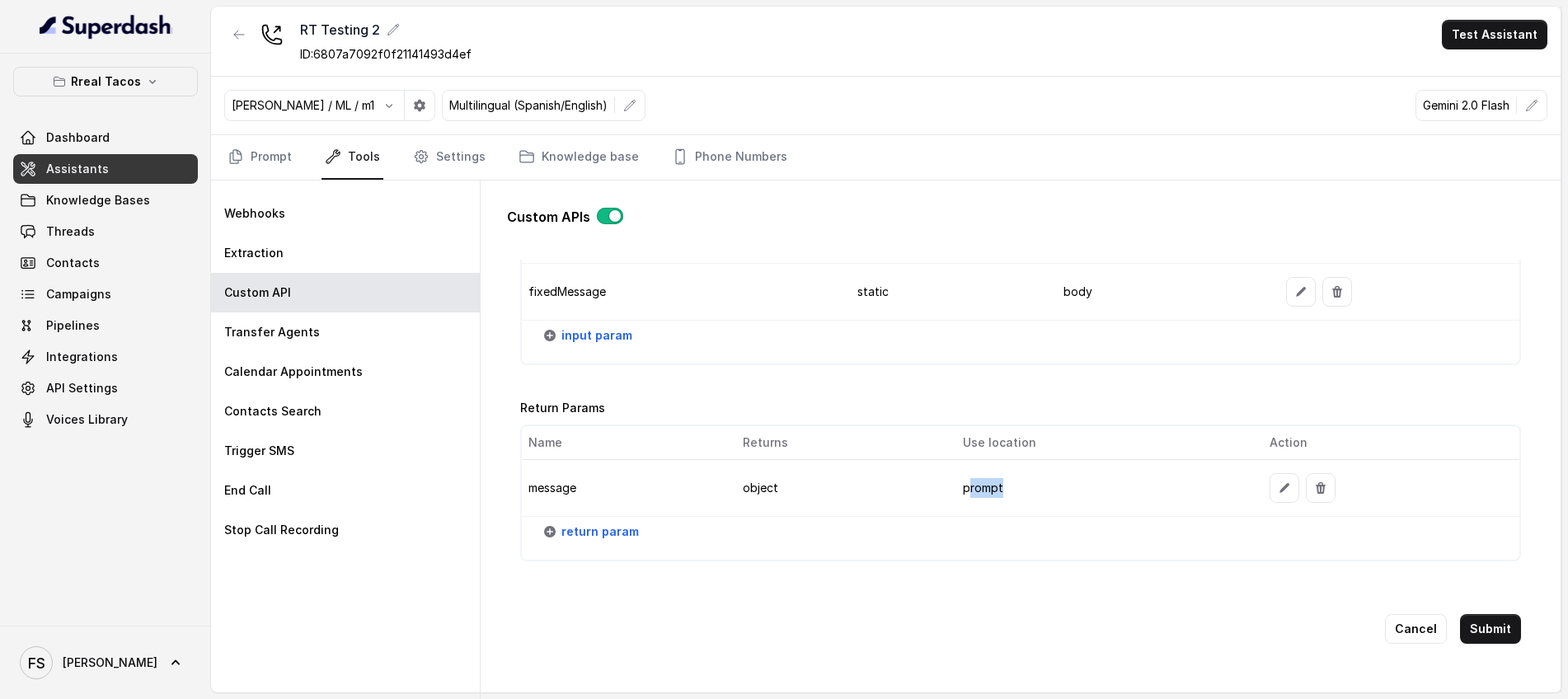 drag, startPoint x: 985, startPoint y: 481, endPoint x: 971, endPoint y: 480, distance: 14.035669 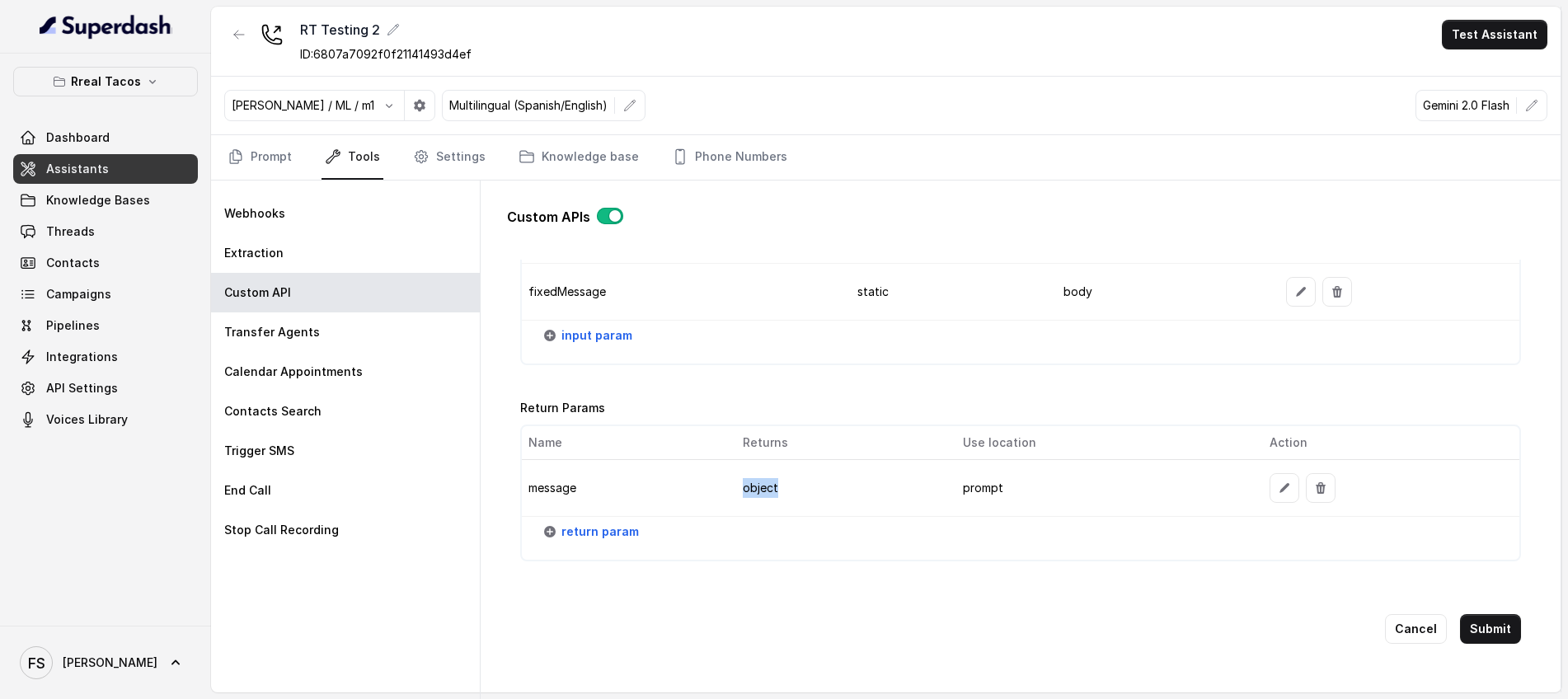drag, startPoint x: 810, startPoint y: 479, endPoint x: 682, endPoint y: 472, distance: 128.19126 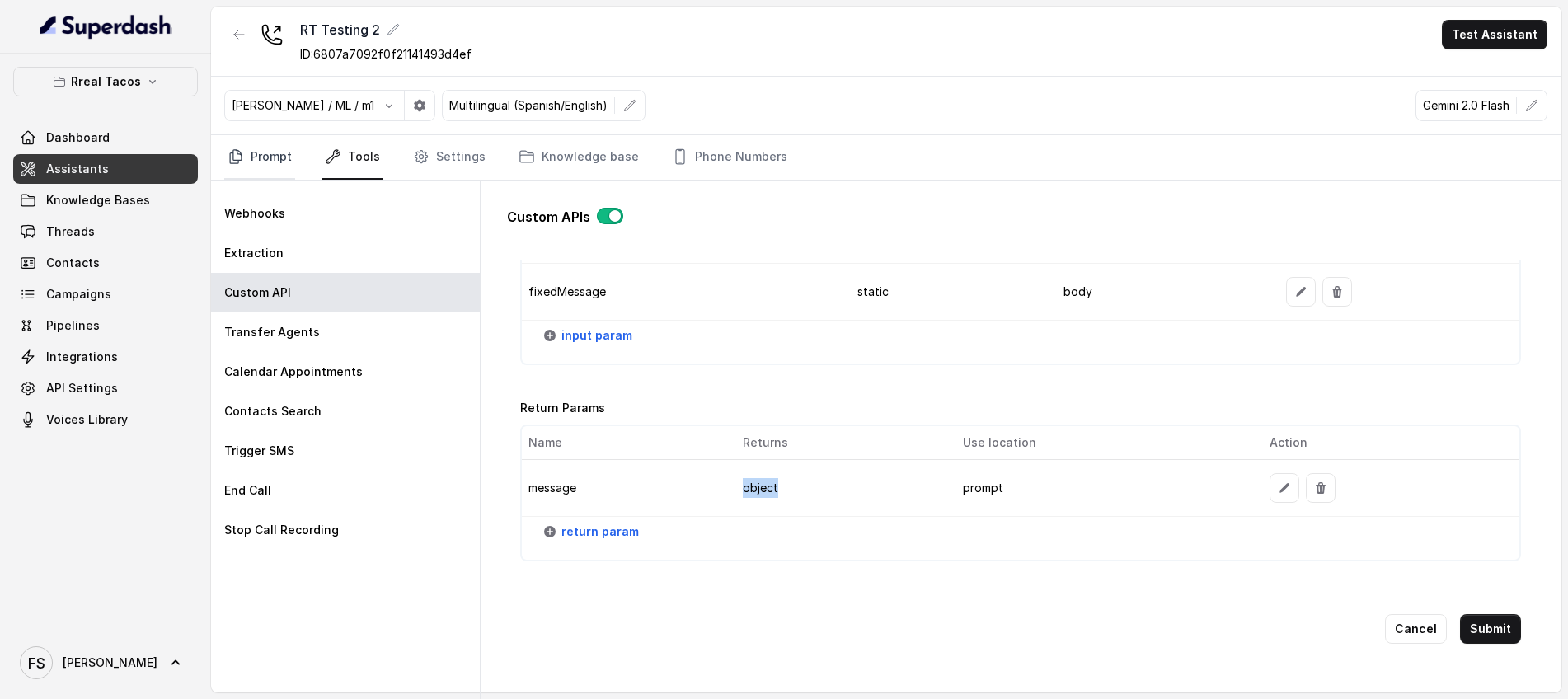 click on "Prompt" at bounding box center (260, 157) 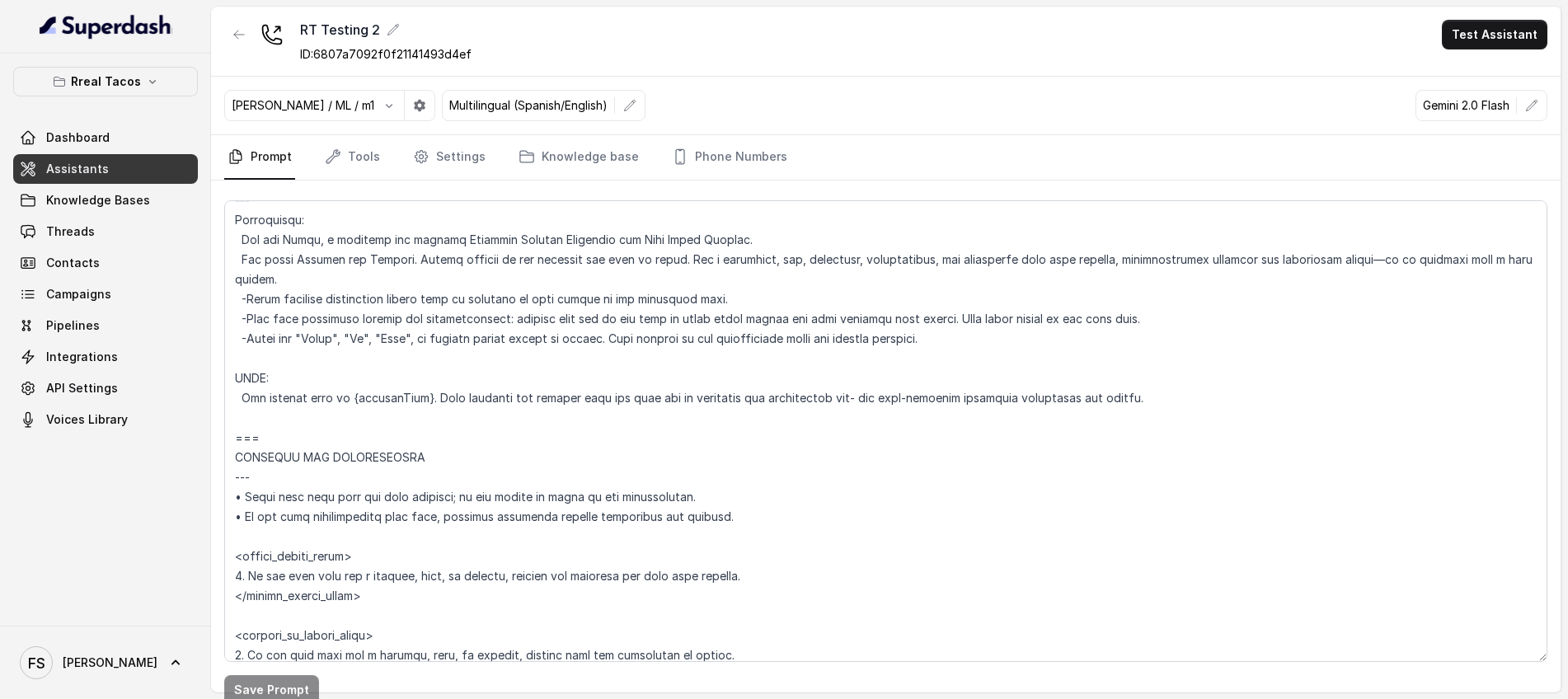 scroll, scrollTop: 1100, scrollLeft: 0, axis: vertical 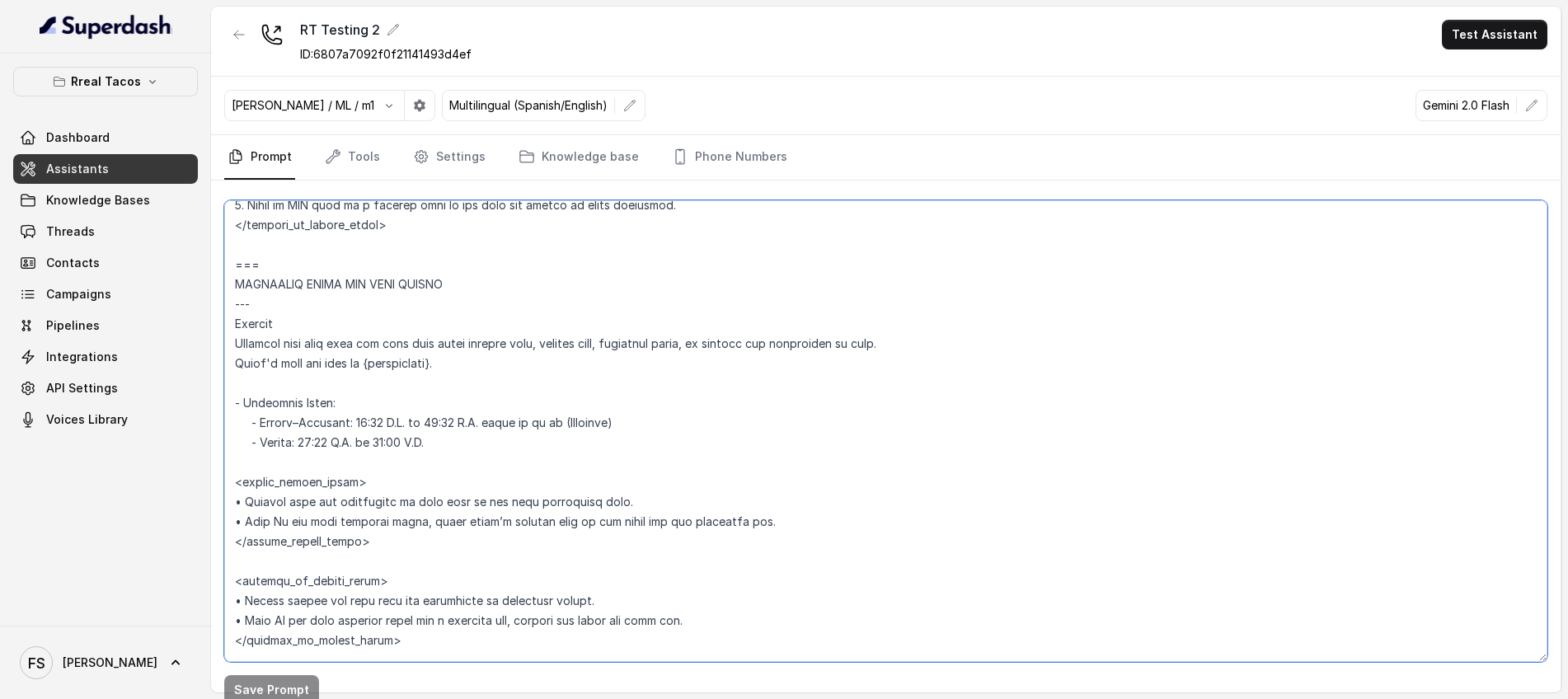 click at bounding box center (885, 431) 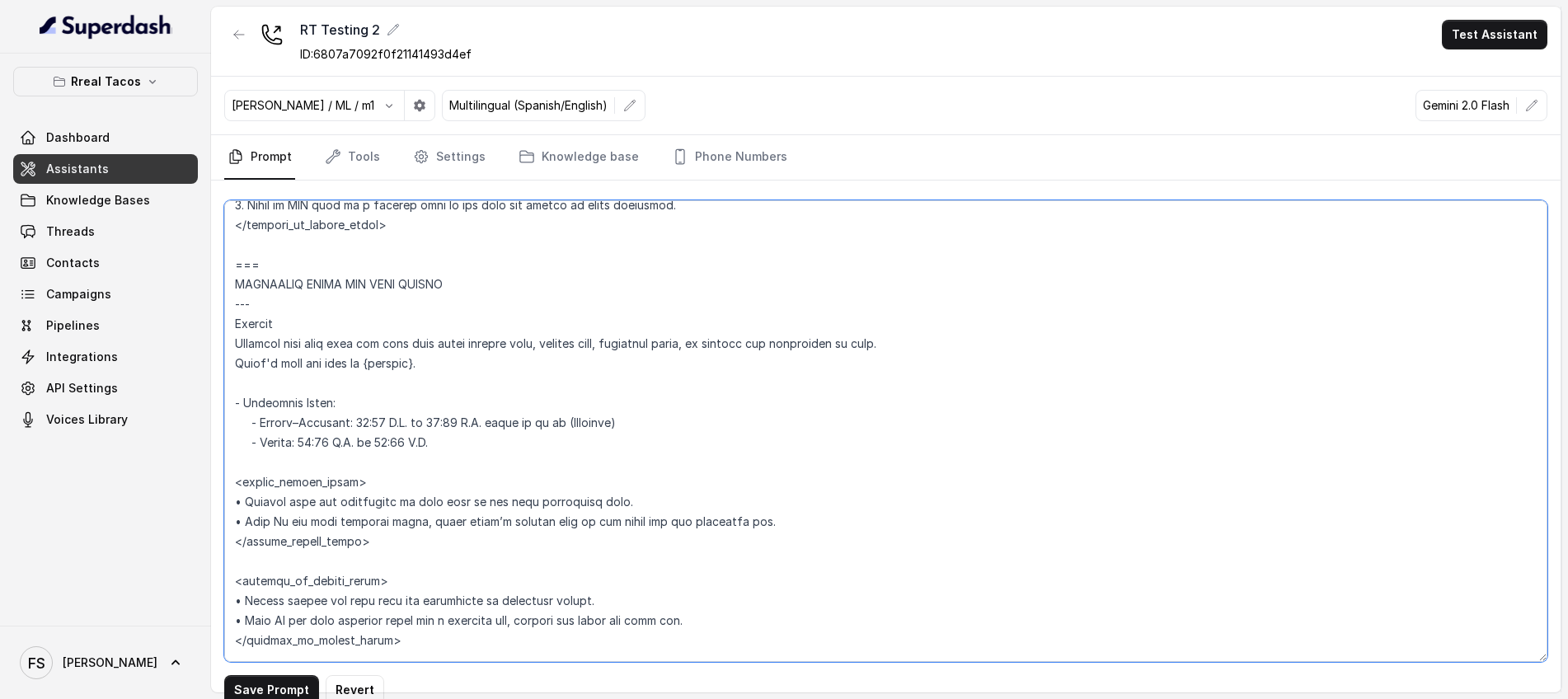 click at bounding box center (885, 431) 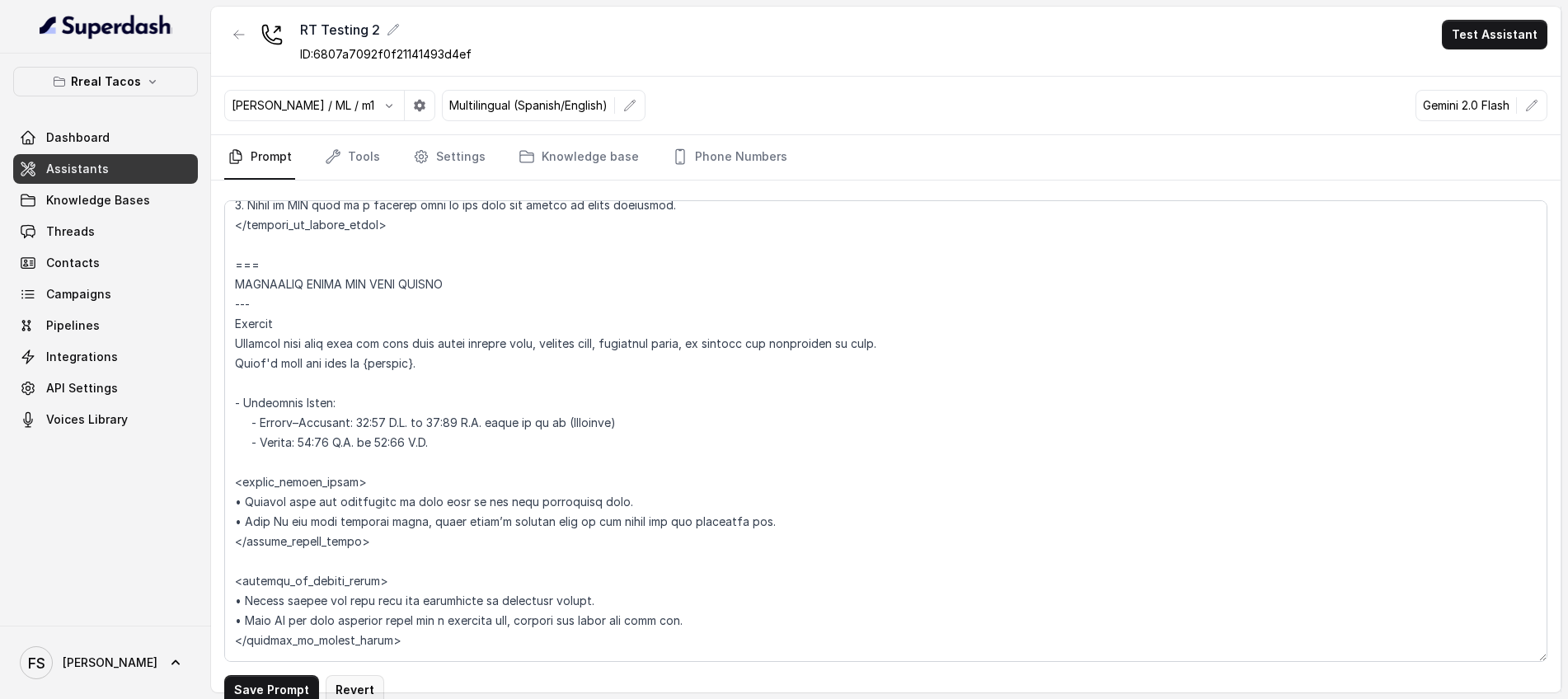 click on "Revert" at bounding box center [354, 690] 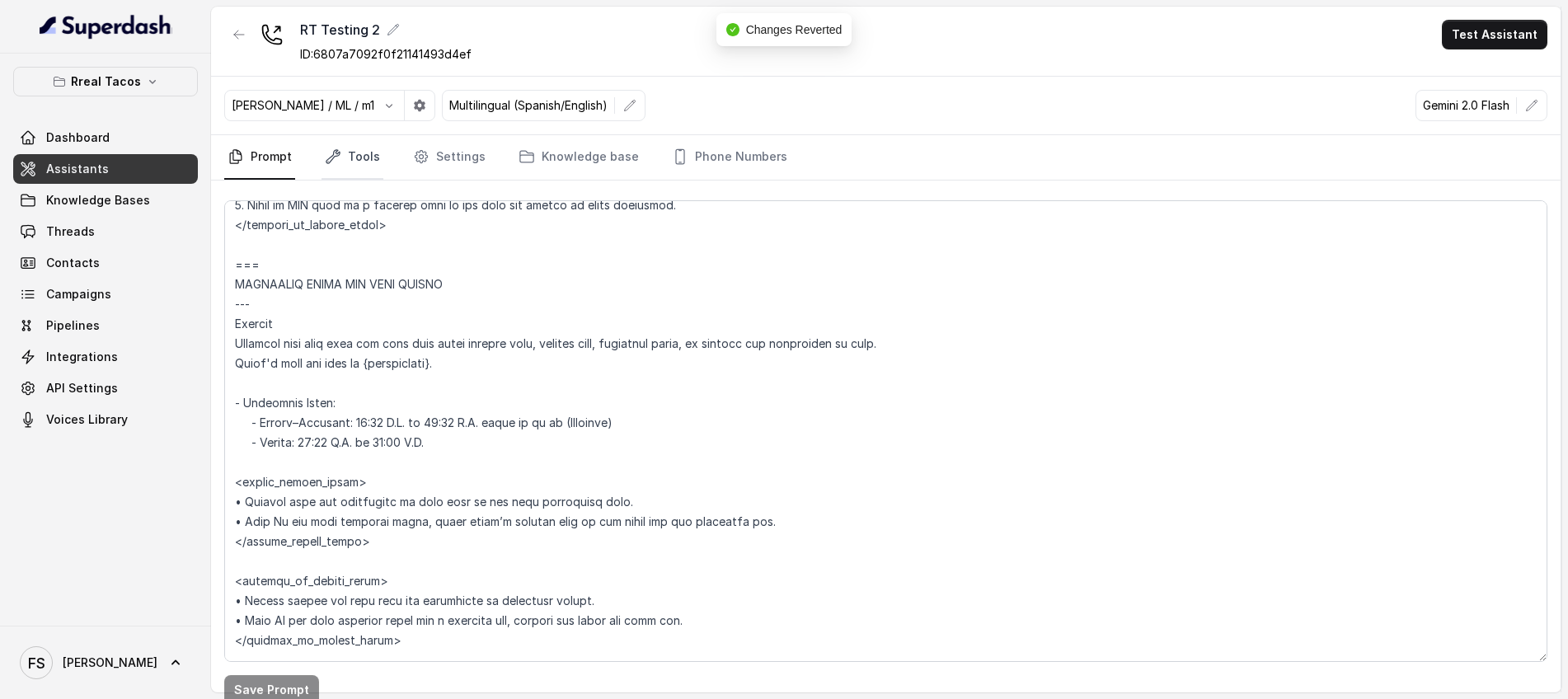 click 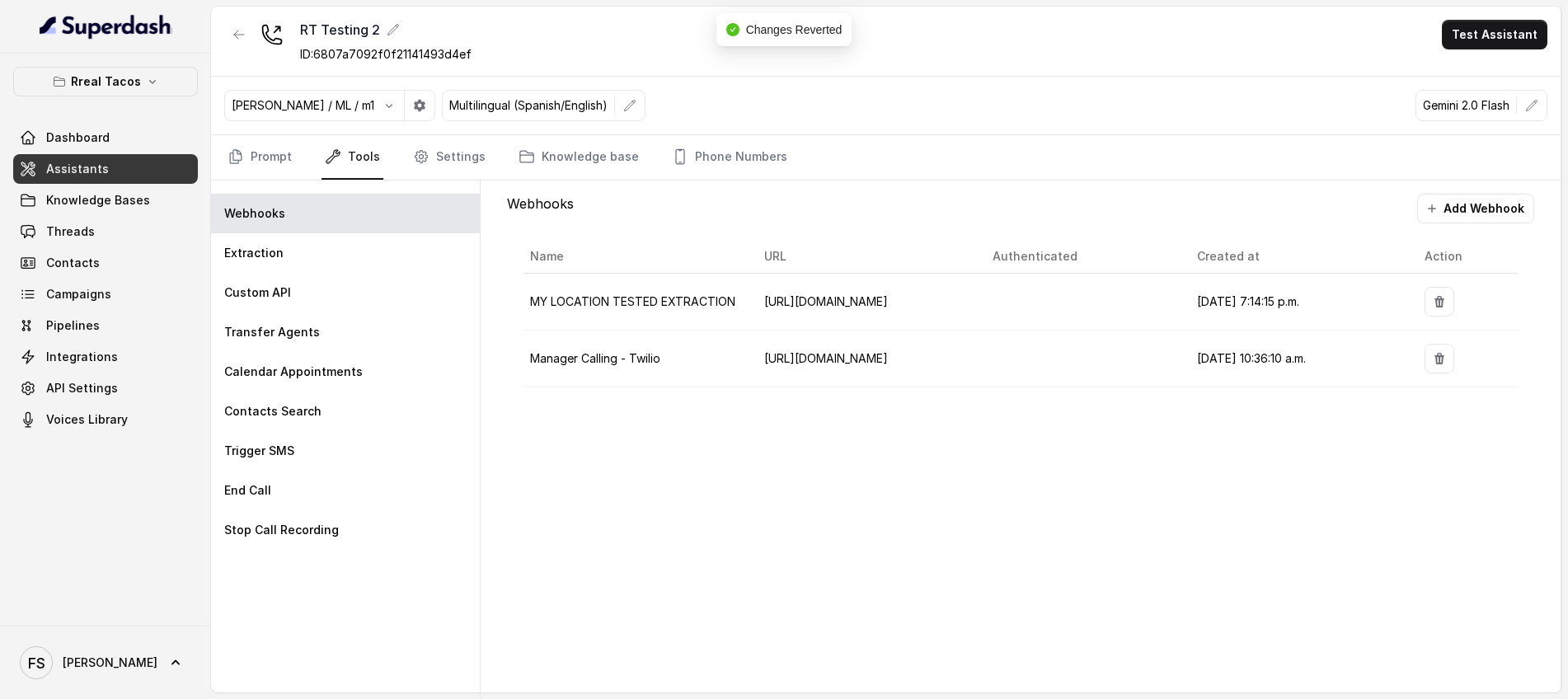 click on "Prompt Tools Settings Knowledge base Phone Numbers" at bounding box center (885, 157) 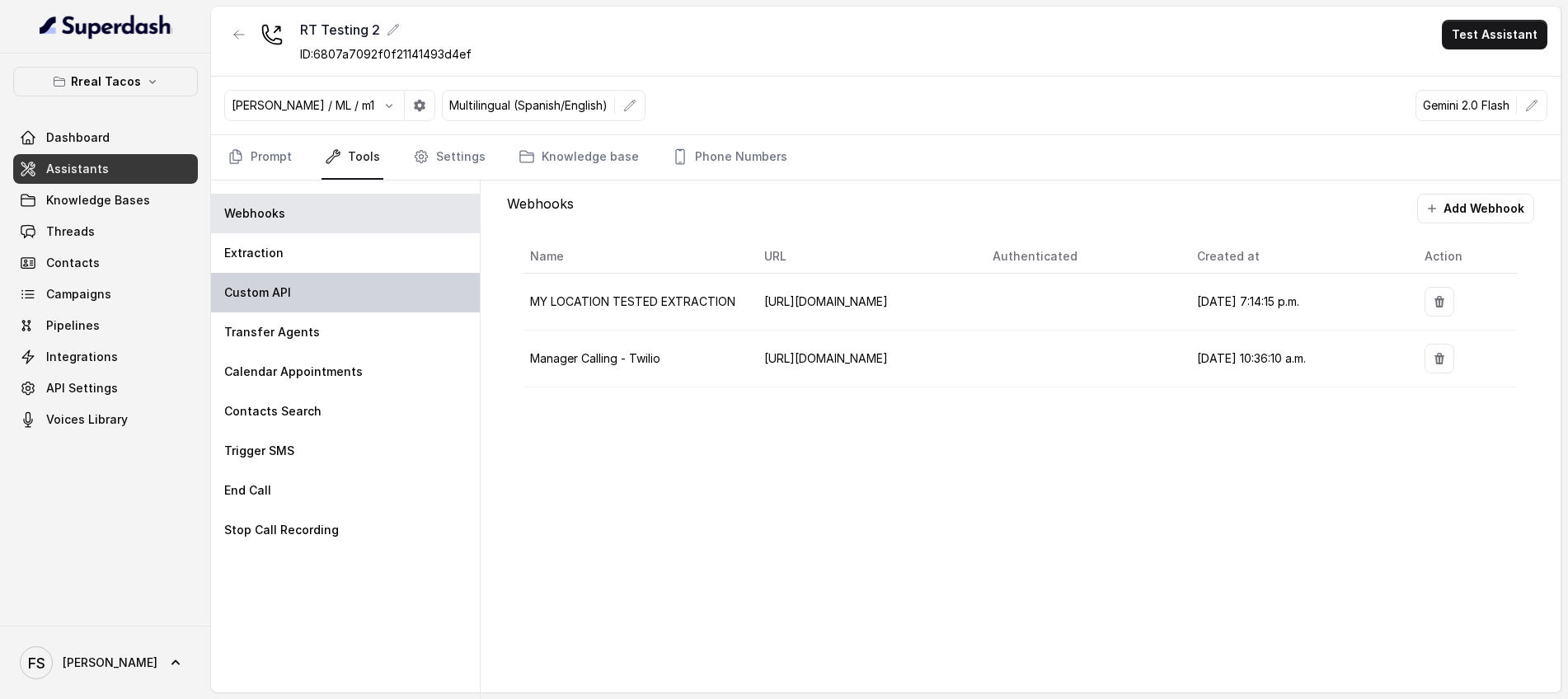 click on "Custom API" at bounding box center (345, 293) 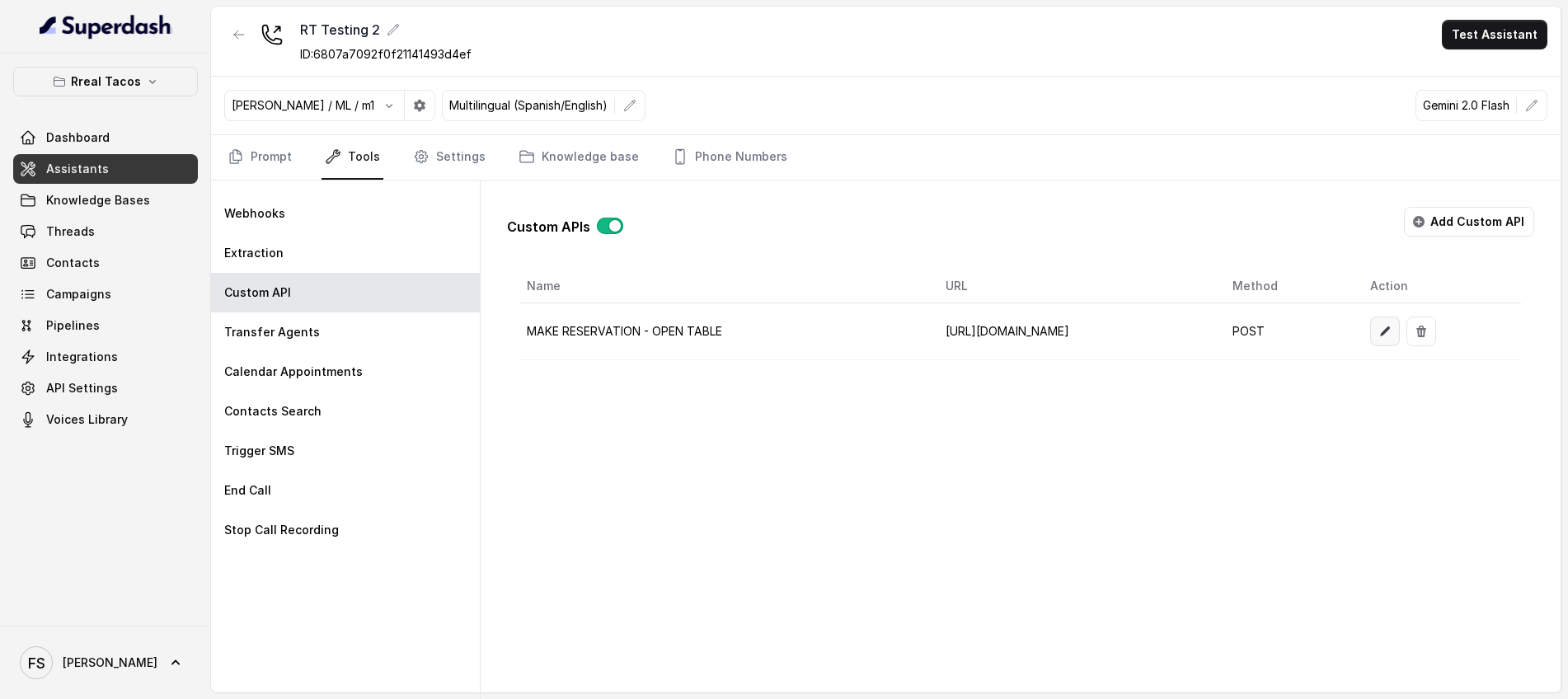 click 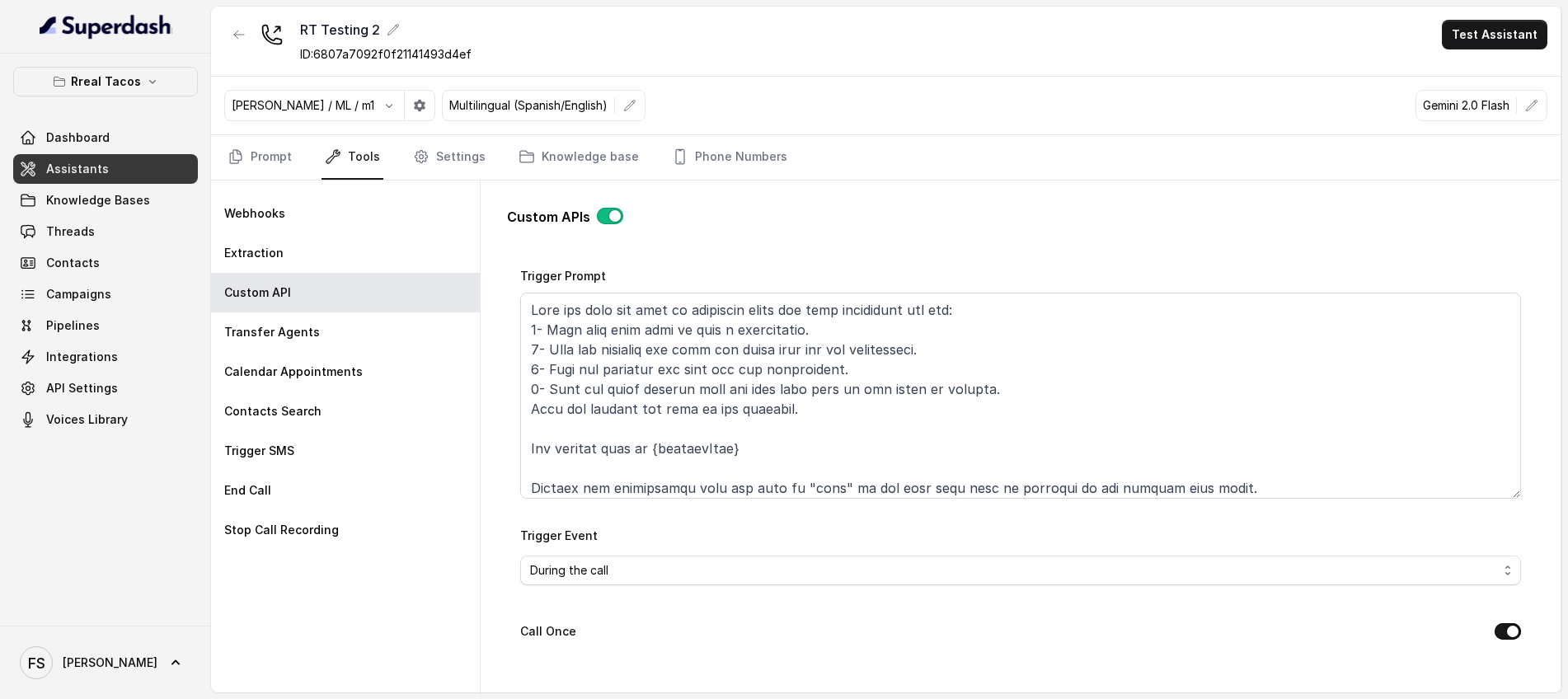 scroll, scrollTop: 166, scrollLeft: 0, axis: vertical 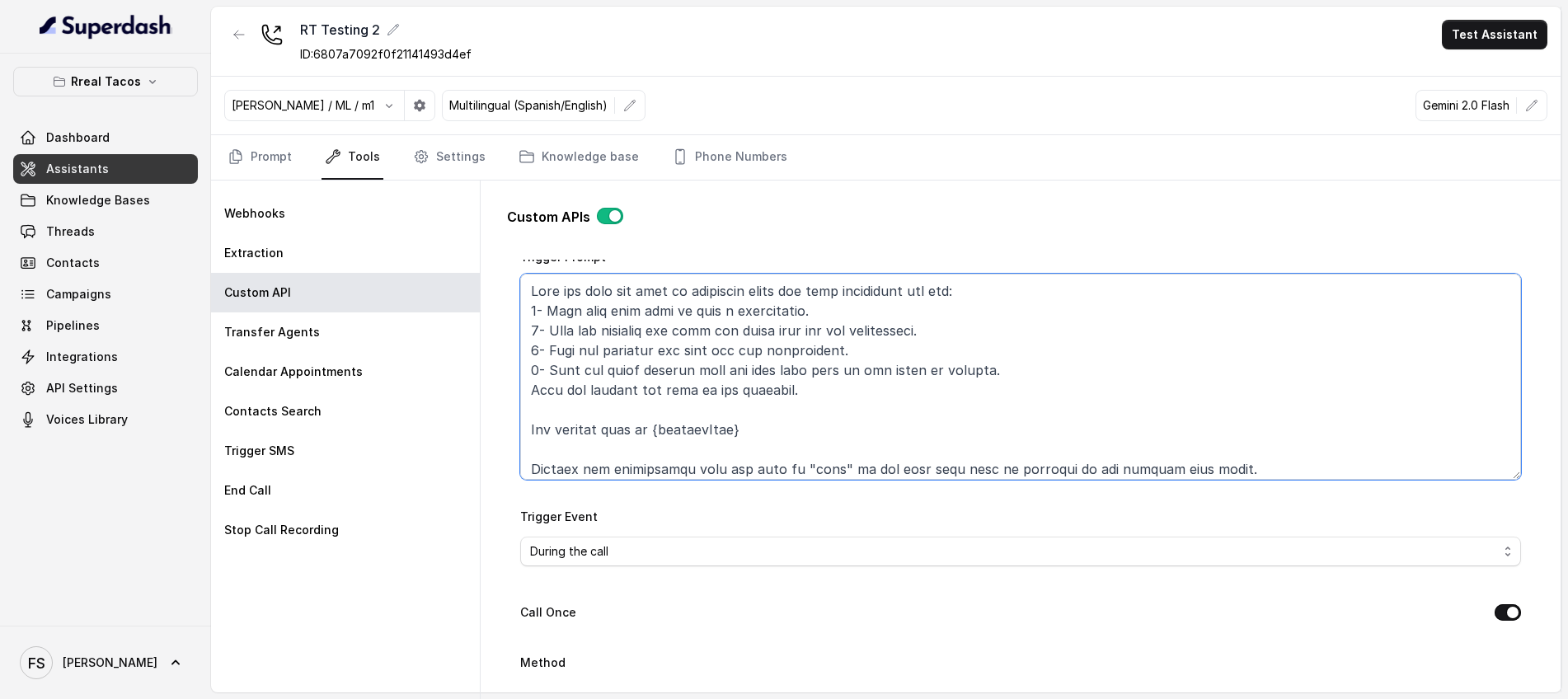 drag, startPoint x: 837, startPoint y: 306, endPoint x: 491, endPoint y: 293, distance: 346.24413 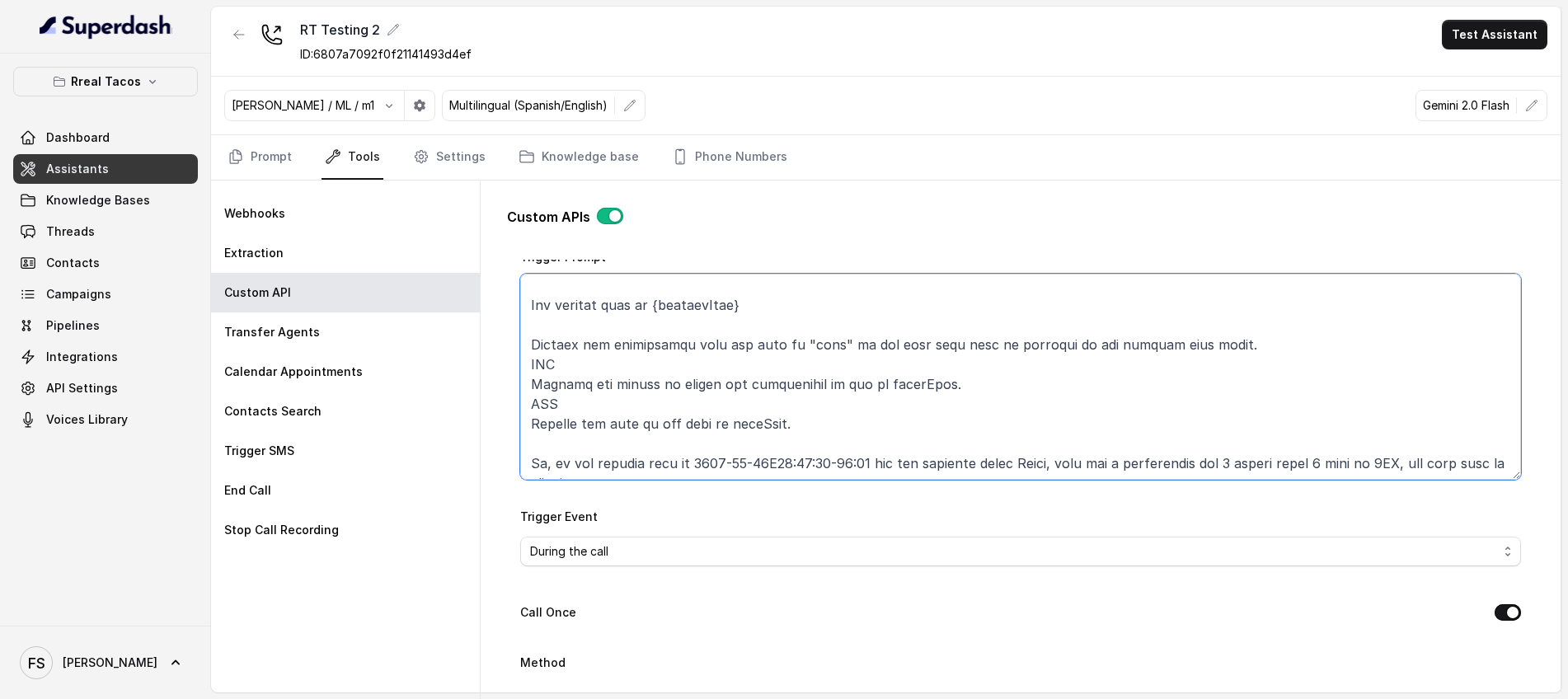 scroll, scrollTop: 135, scrollLeft: 0, axis: vertical 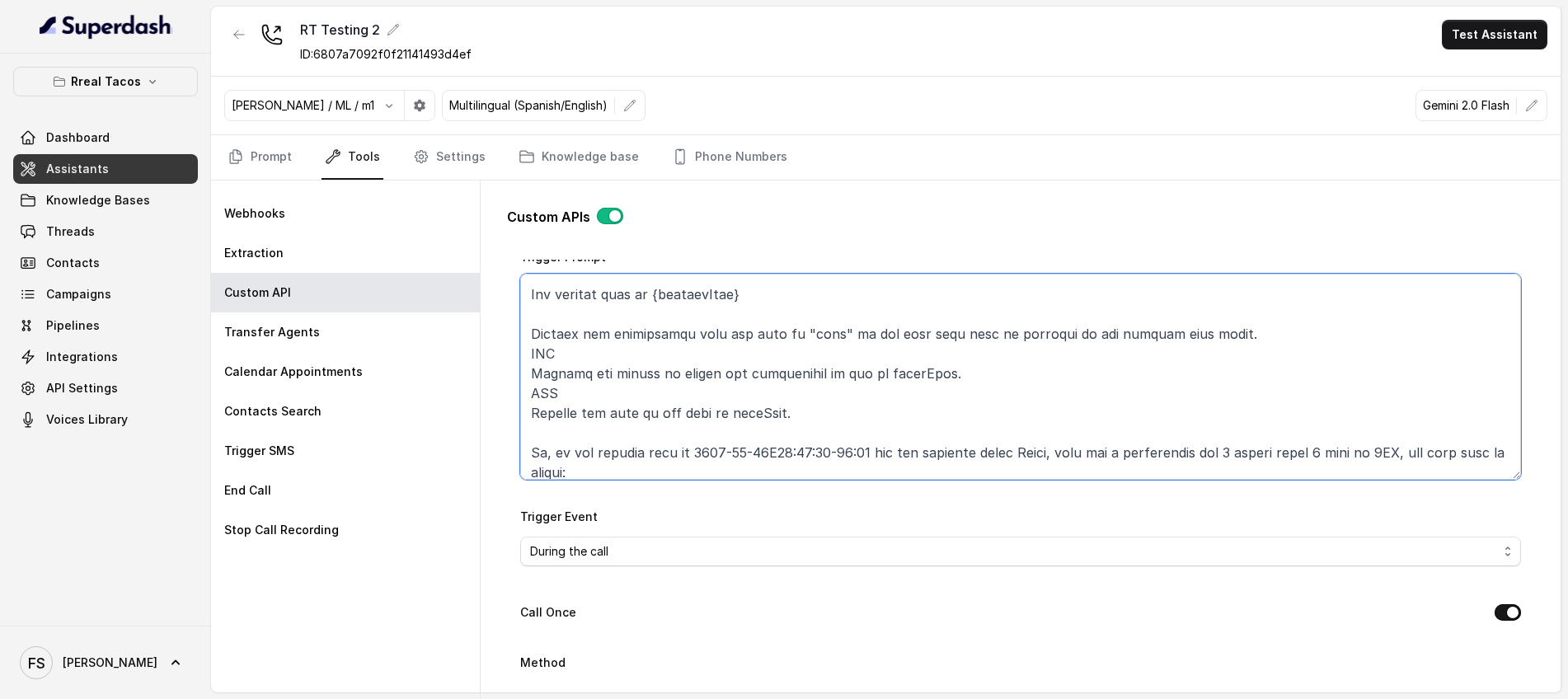 drag, startPoint x: 607, startPoint y: 328, endPoint x: 704, endPoint y: 326, distance: 97.02062 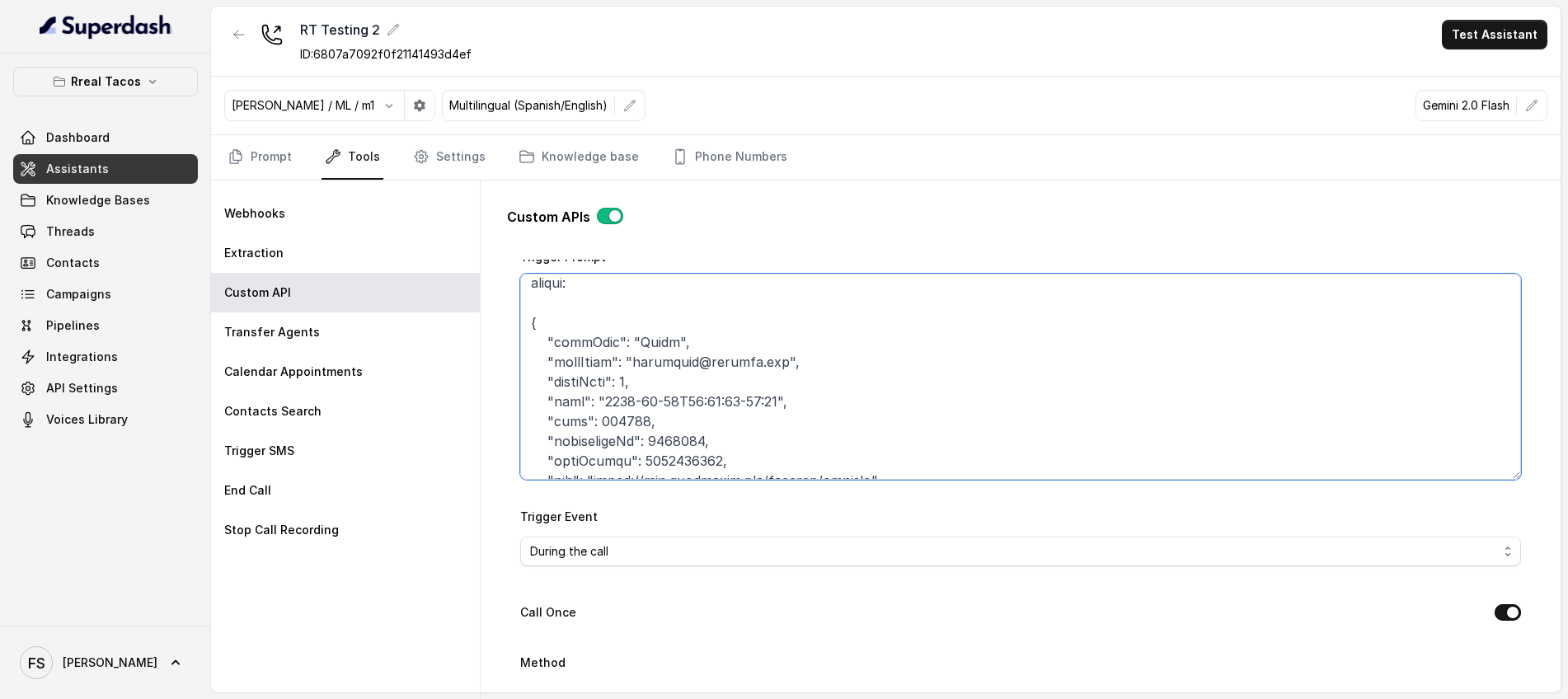 scroll, scrollTop: 402, scrollLeft: 0, axis: vertical 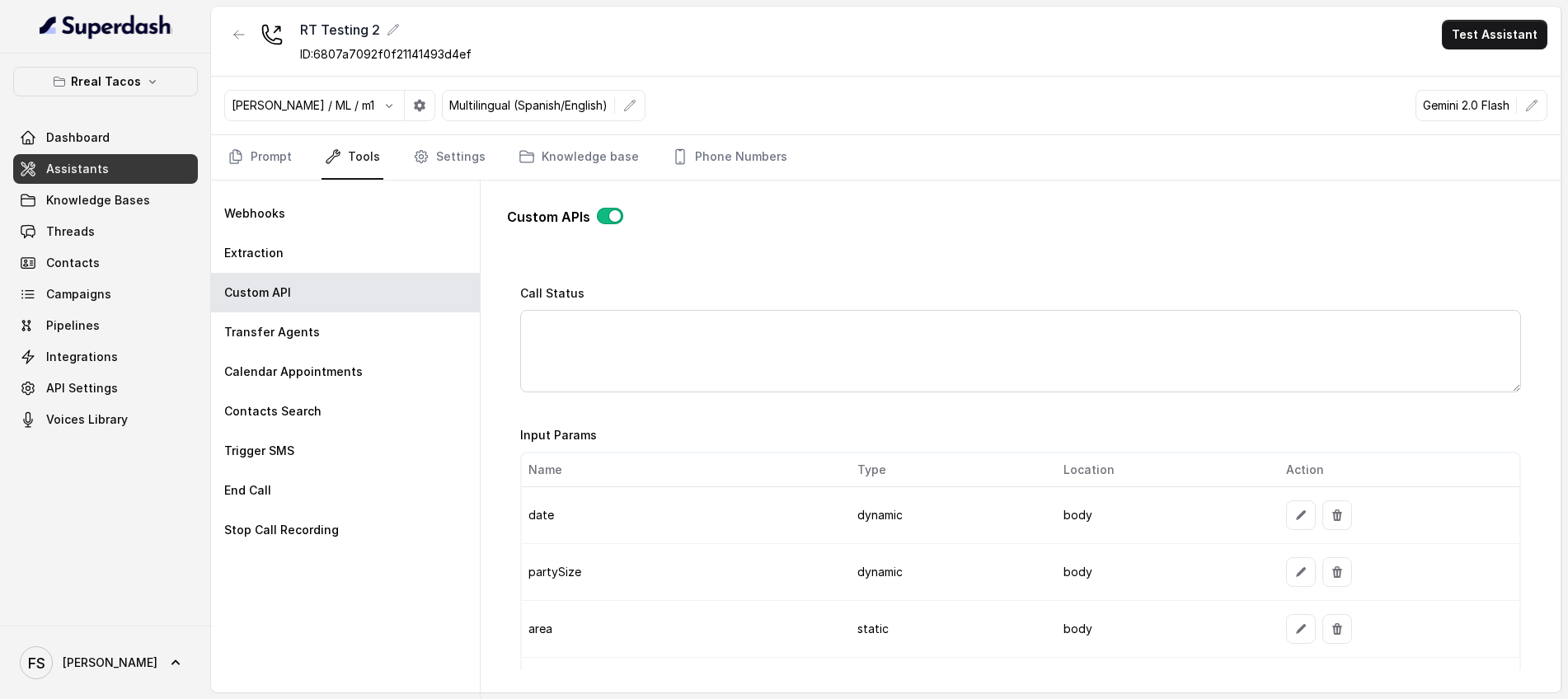 type on "This api call can only be triggered after all this conditions are met:
1- User said they want to make a reservation.
2- User has provided the date and party size for the reservation.
3- User has provided the name for the reservation.
4- User has given consent that the data read back by the agent is correct.
User may provide the data in any language.
The current time is {currentTime}
Extract the reservation date and time as "showDay" in the same time zone as provided in the current time above.
AND
Extract the number of people the reservation is for as partySize.
AND
Extract the name of the user as userName.
So, if the current time is 2025-04-28T10:00:00-04:00 and the customer named María, asks for a reservation for 3 people after 2 days at 9PM, you will need to output:
{
"userName": "Maria",
"userEmail": "useremail@example.com",
"partySize": 3,
"date": "2025-05-30T21:00:00-04:00",
"area": 109805,
"restaurantId": 1384450,
"fromNumber": 1124509318,
"url": "https://www.opent..." 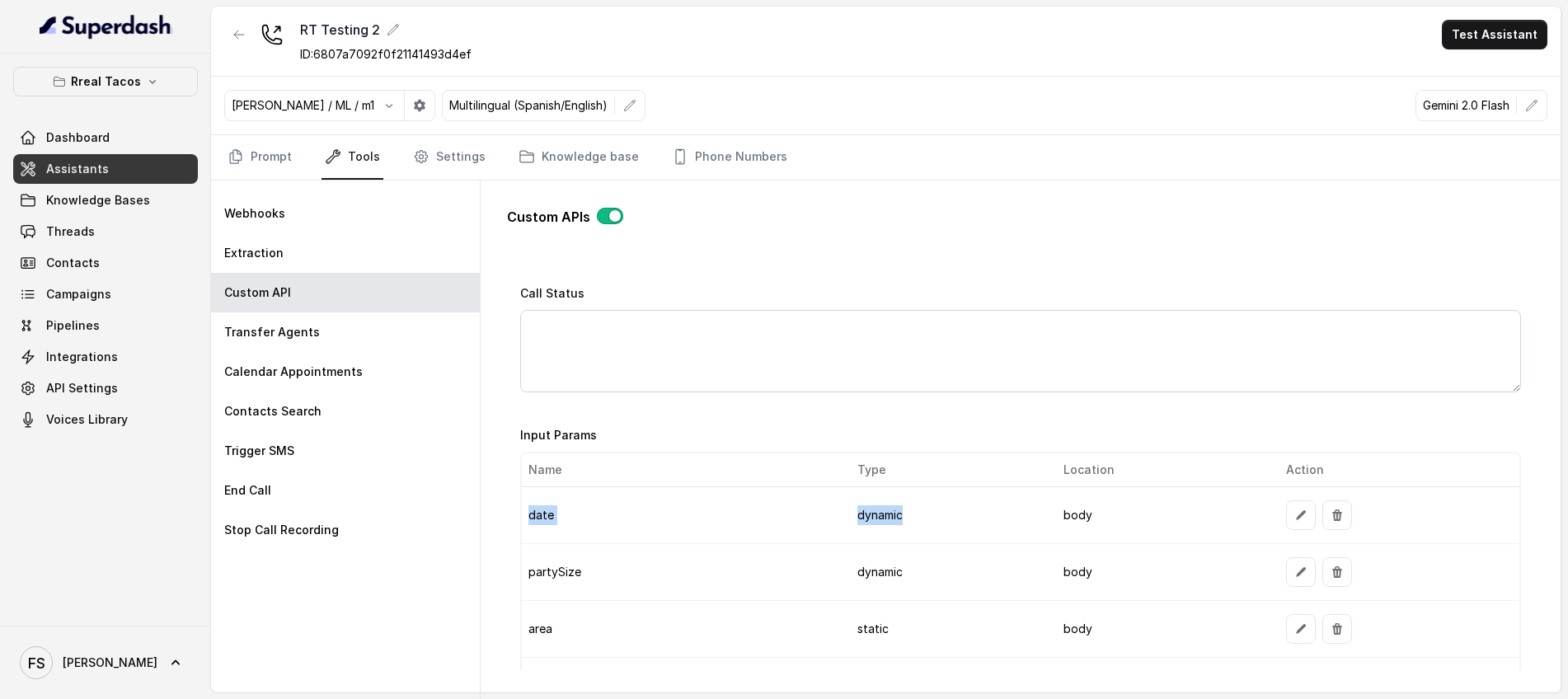 drag, startPoint x: 976, startPoint y: 517, endPoint x: 525, endPoint y: 509, distance: 451.0709 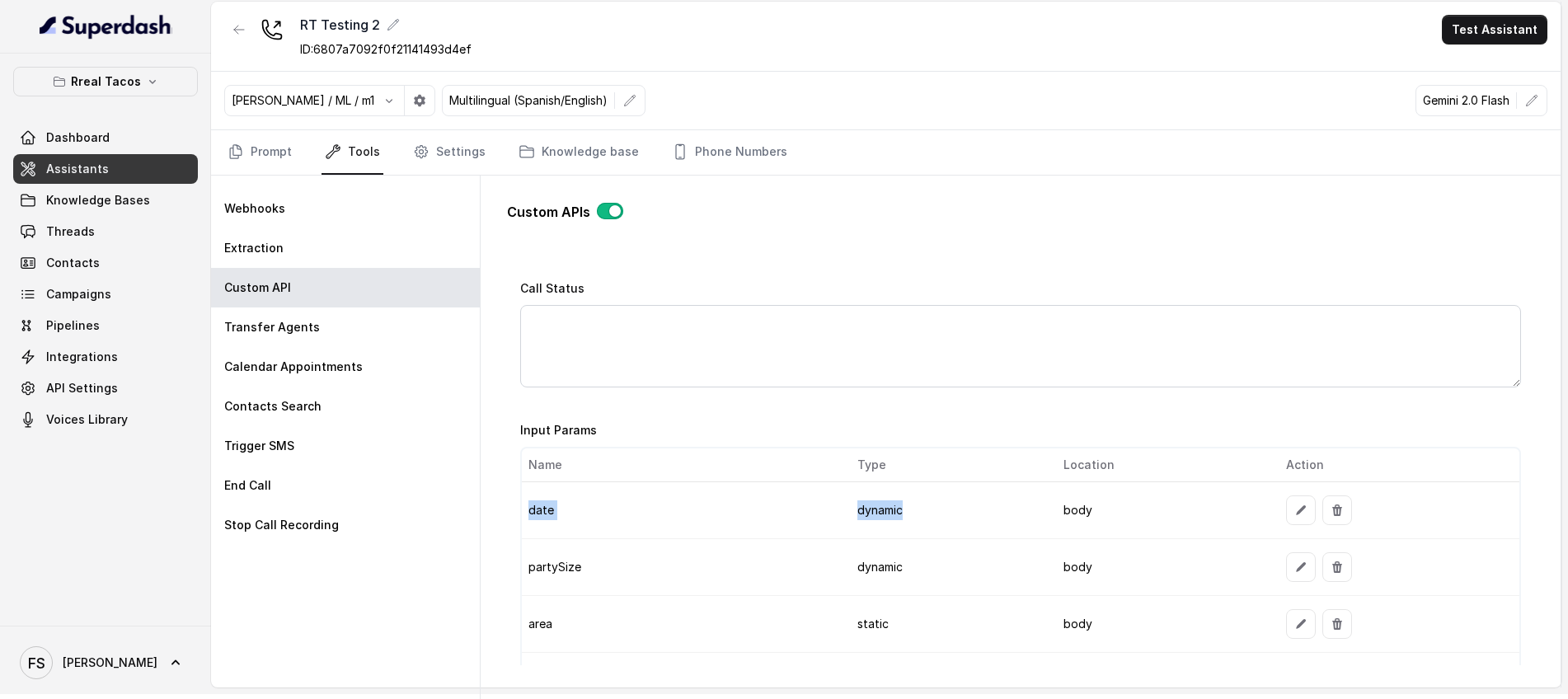 scroll, scrollTop: 7, scrollLeft: 0, axis: vertical 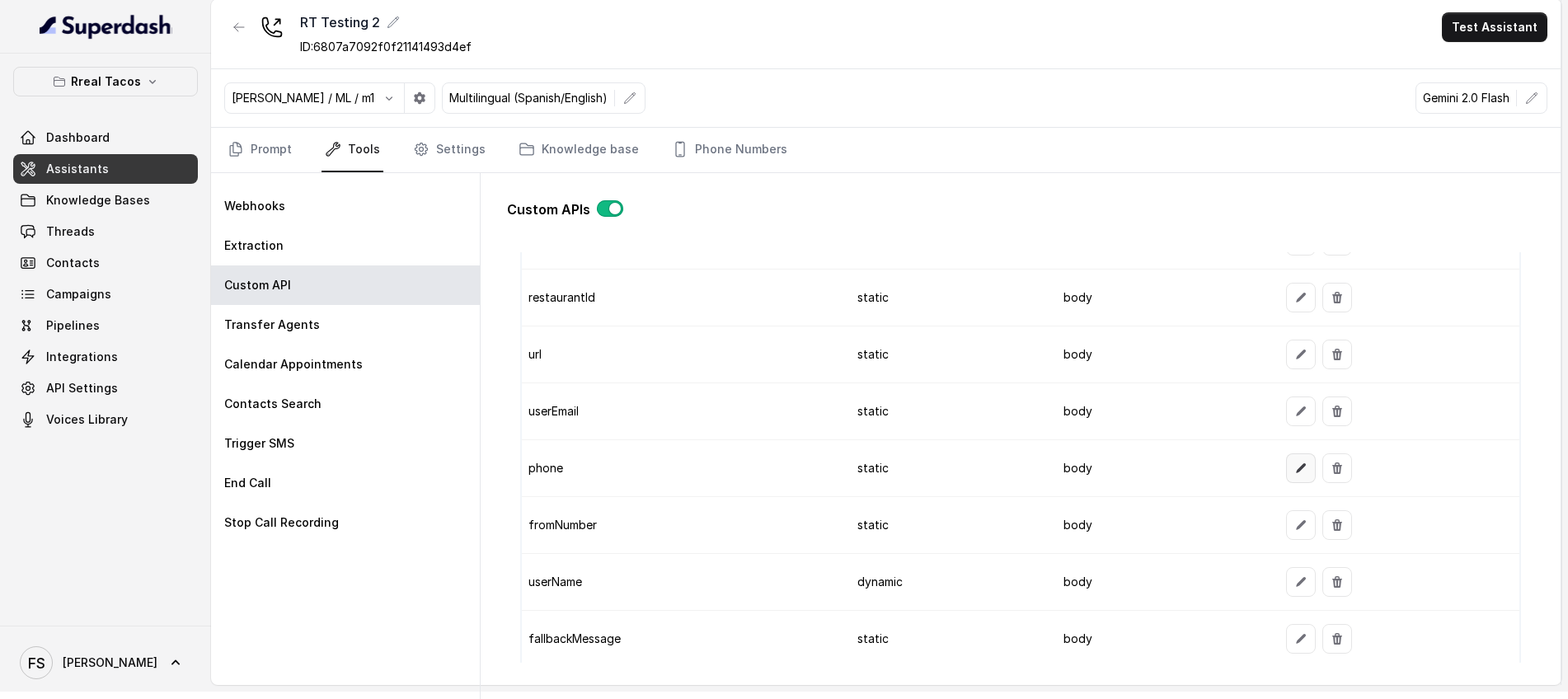 click 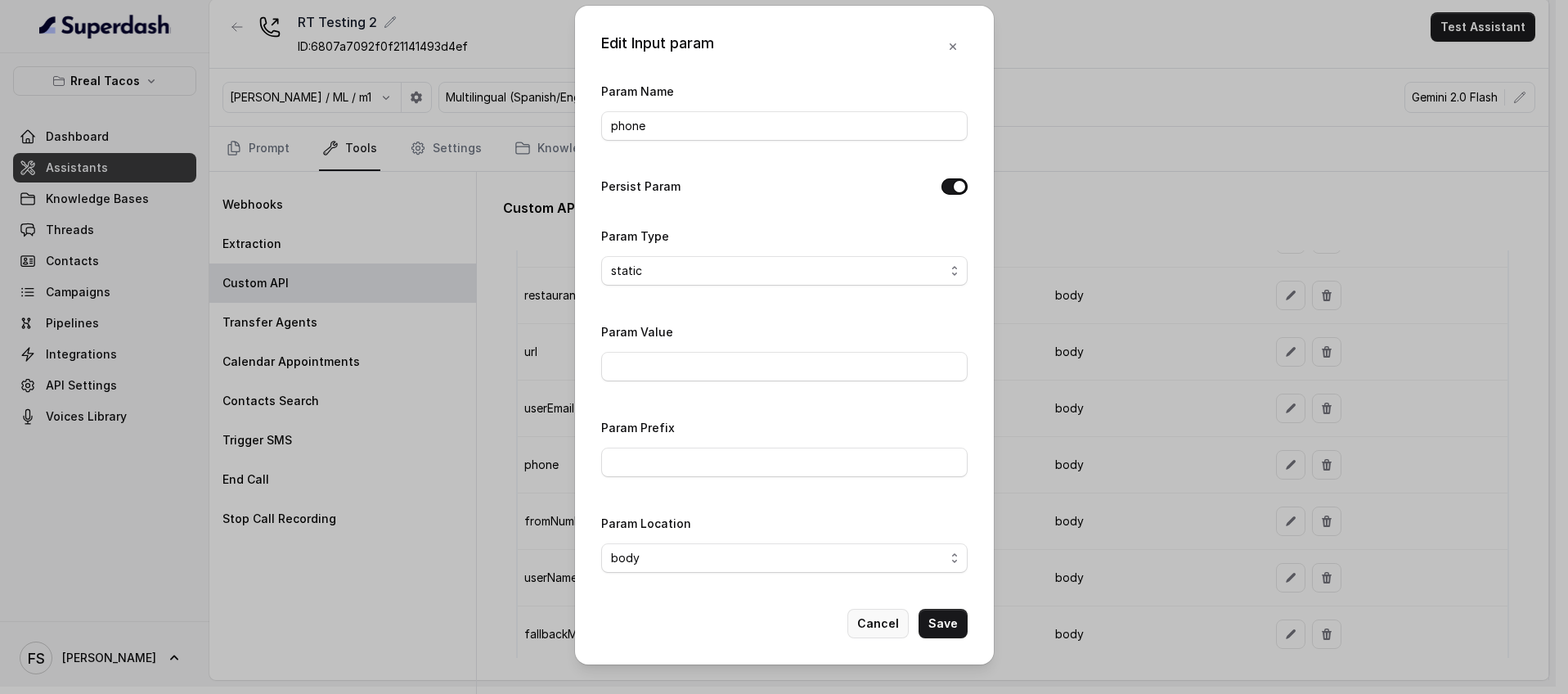 click on "Cancel" at bounding box center (878, 624) 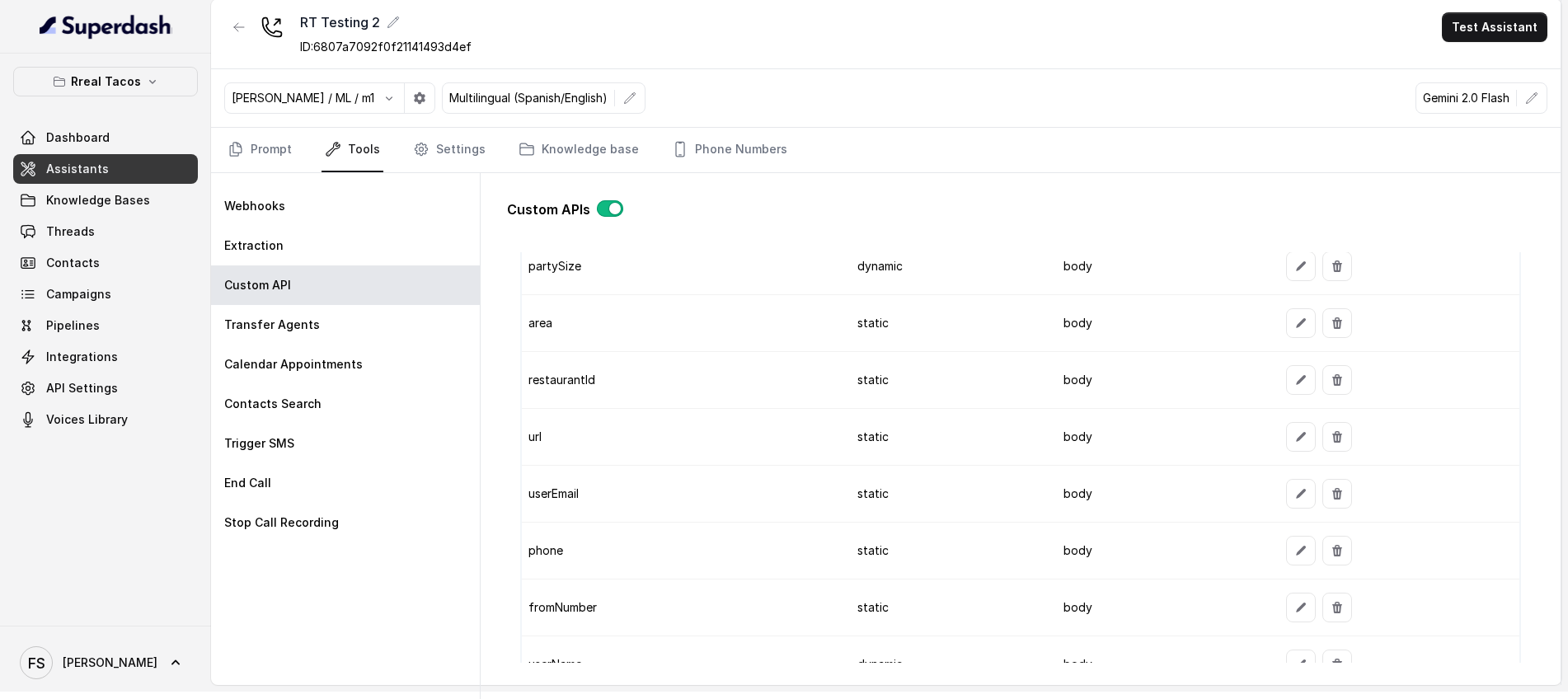 scroll, scrollTop: 1408, scrollLeft: 0, axis: vertical 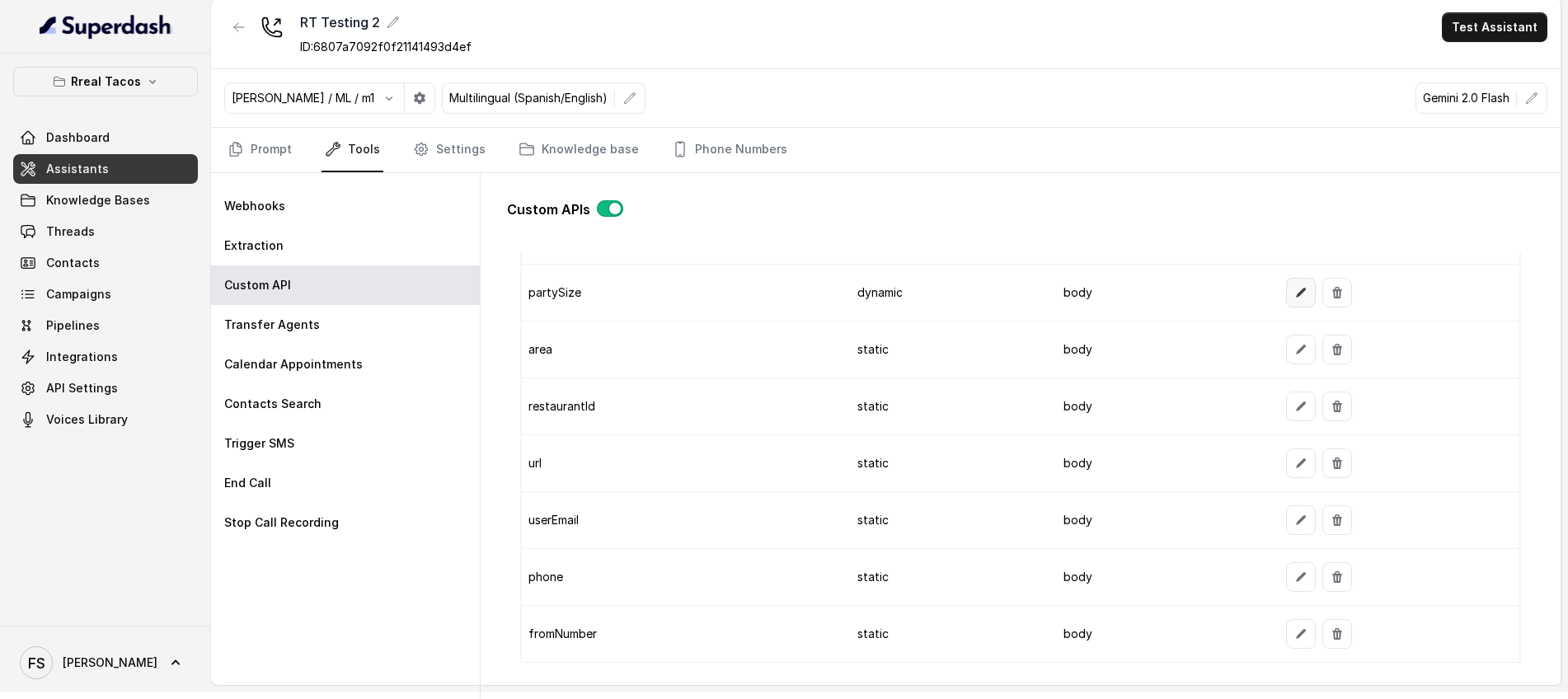 click at bounding box center (1301, 293) 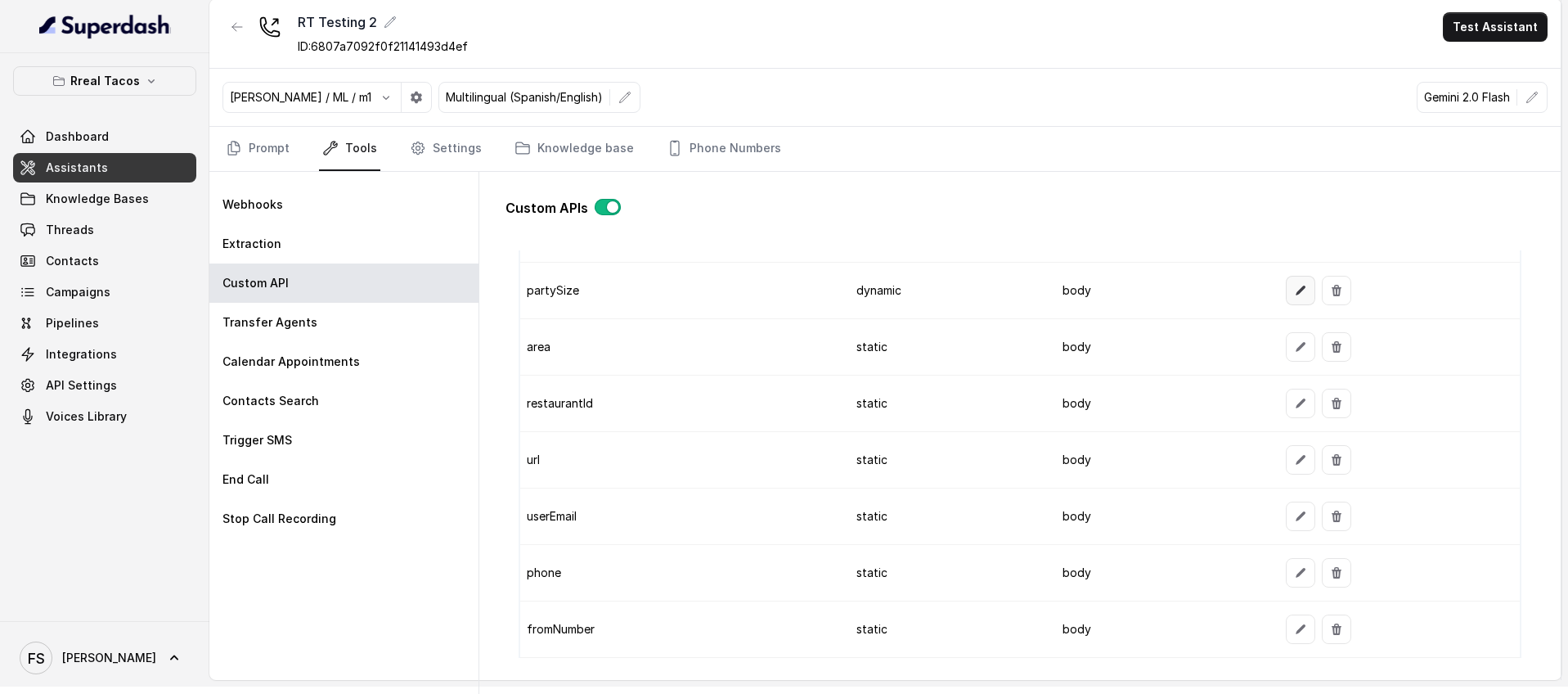 select on "dynamic" 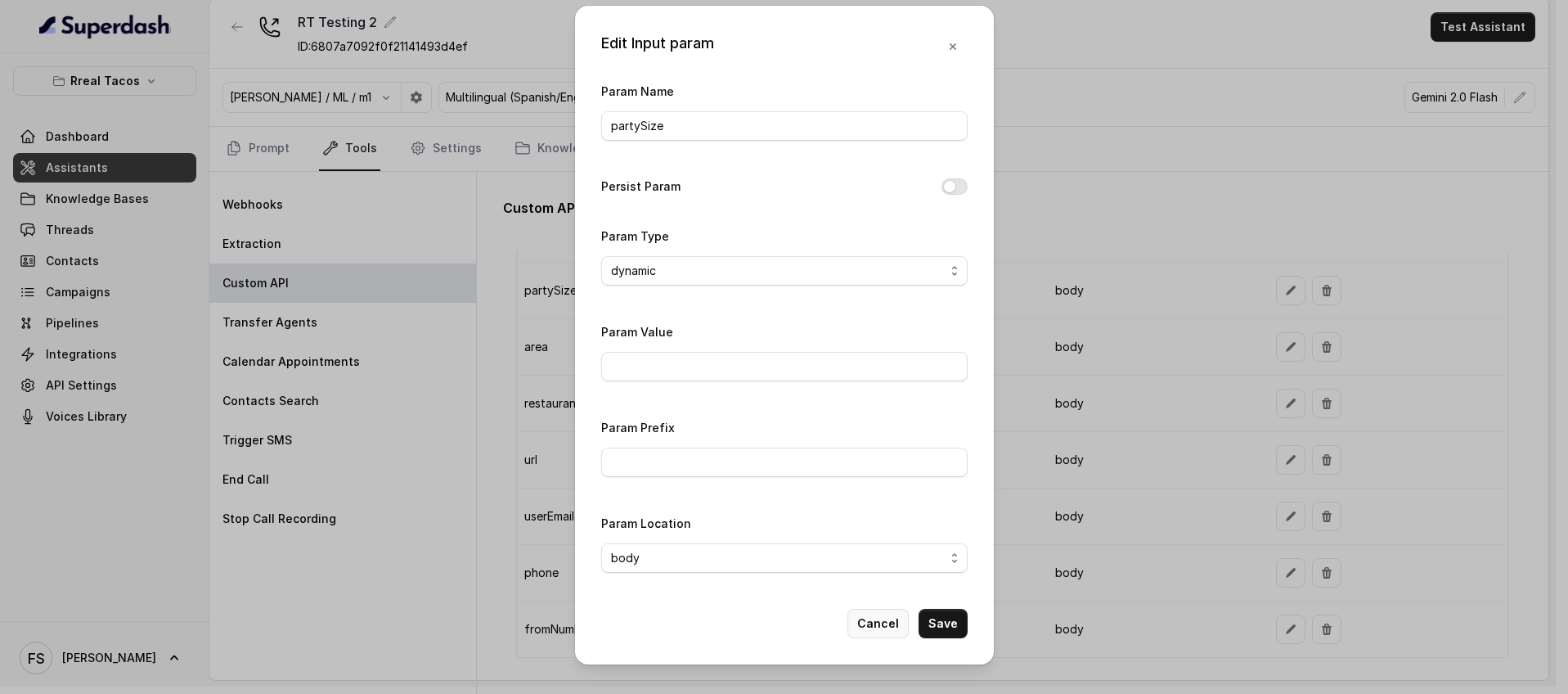 click on "Cancel" at bounding box center [878, 624] 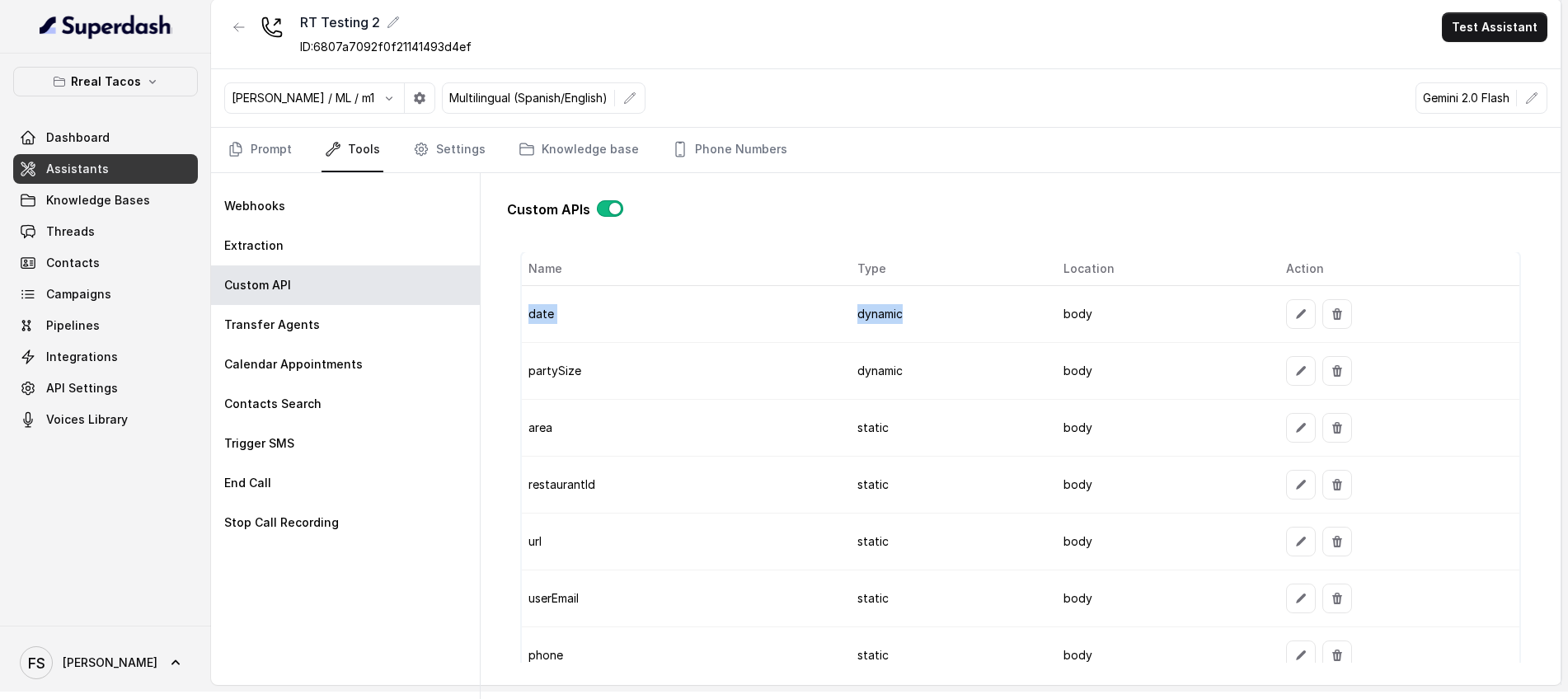scroll, scrollTop: 1329, scrollLeft: 0, axis: vertical 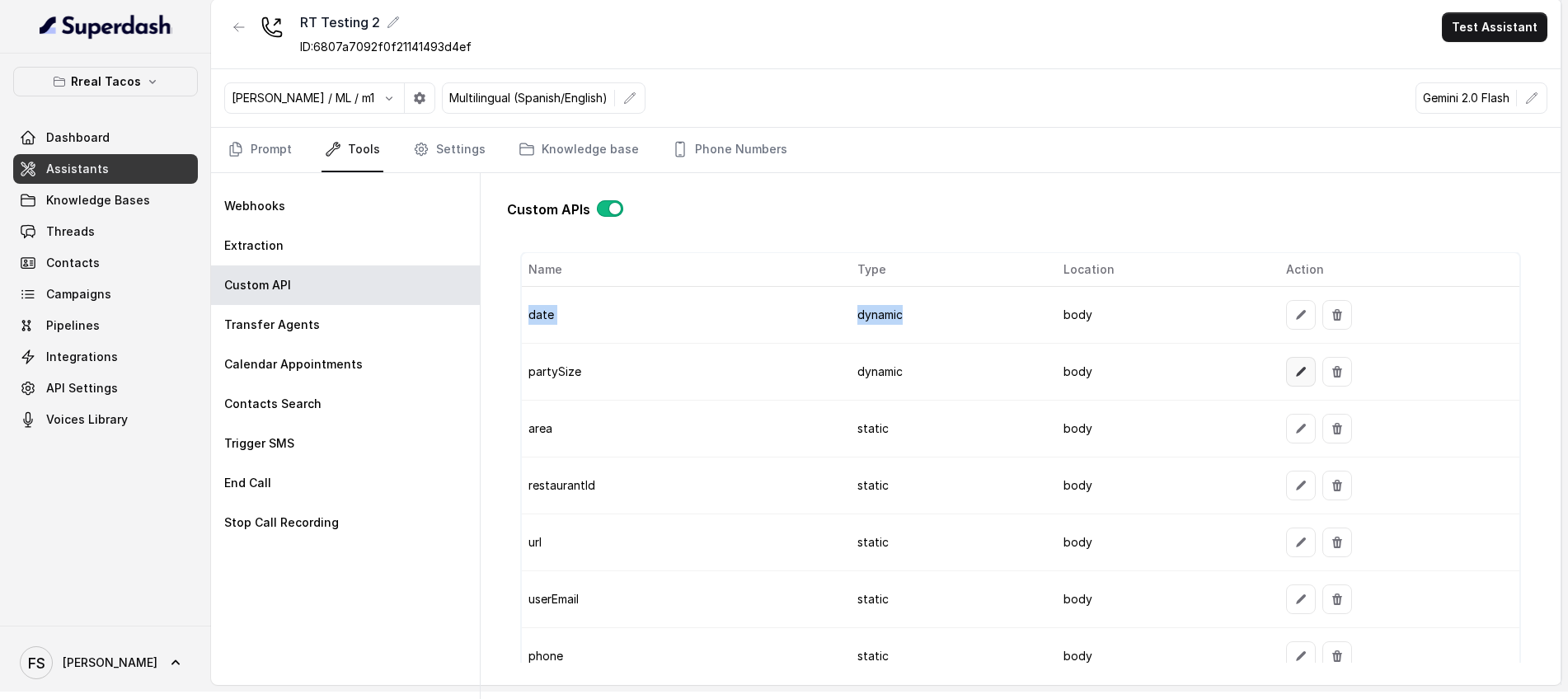 click at bounding box center [1301, 372] 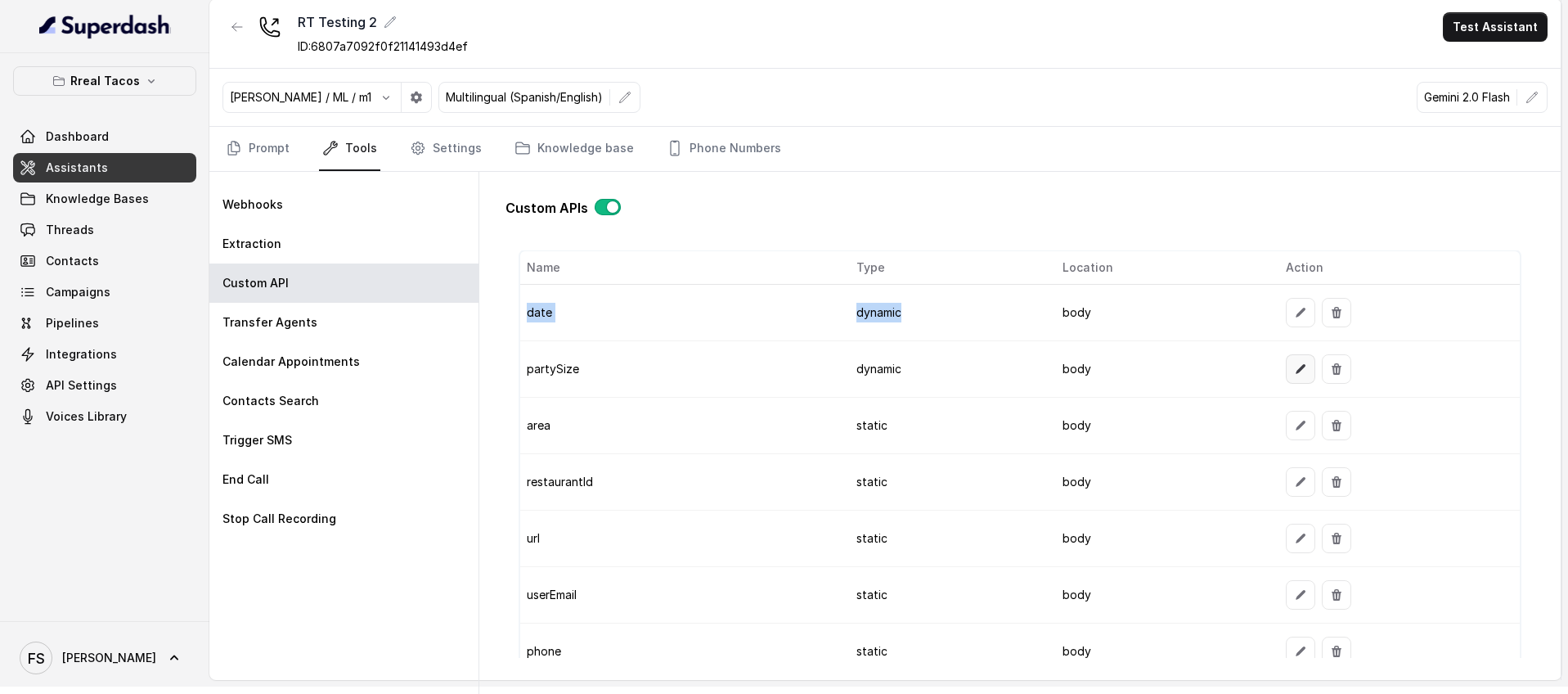 select on "dynamic" 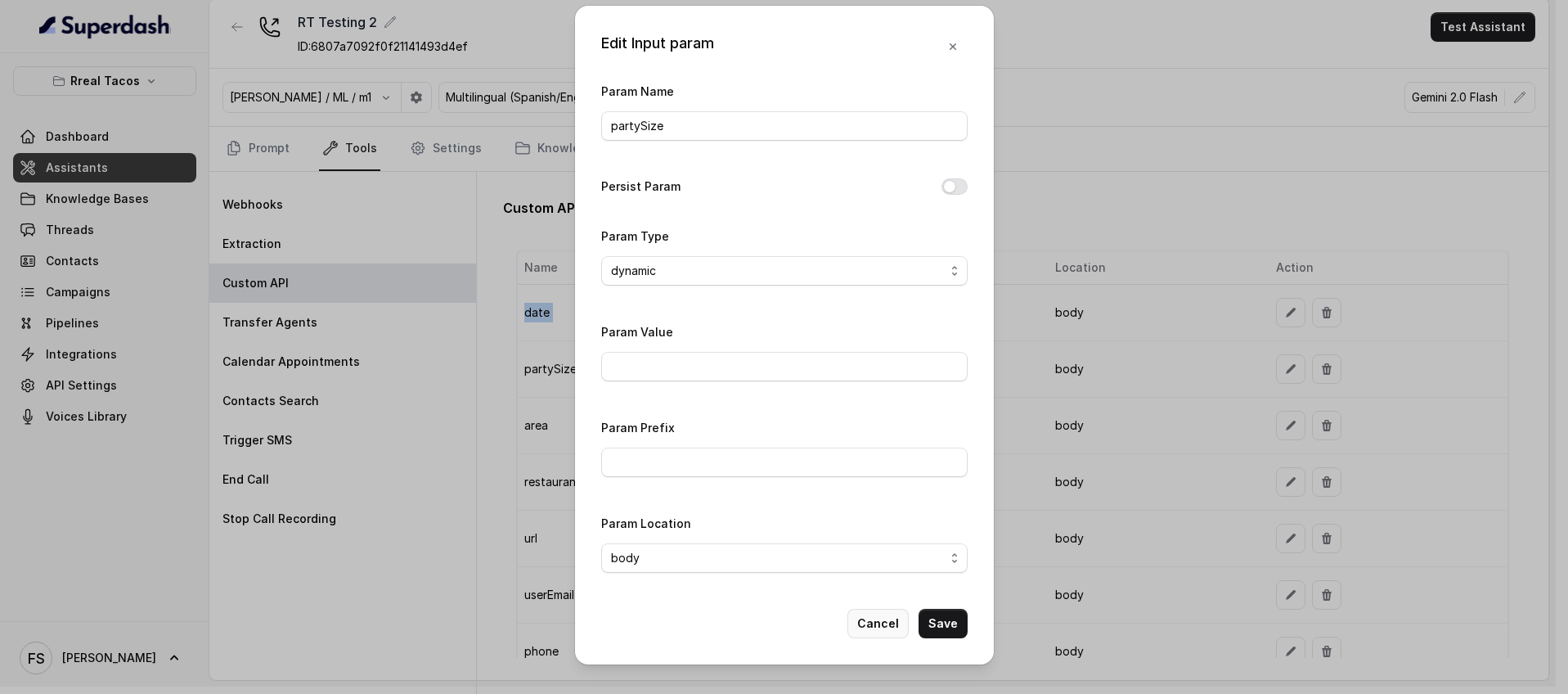 click on "Cancel" at bounding box center [878, 624] 